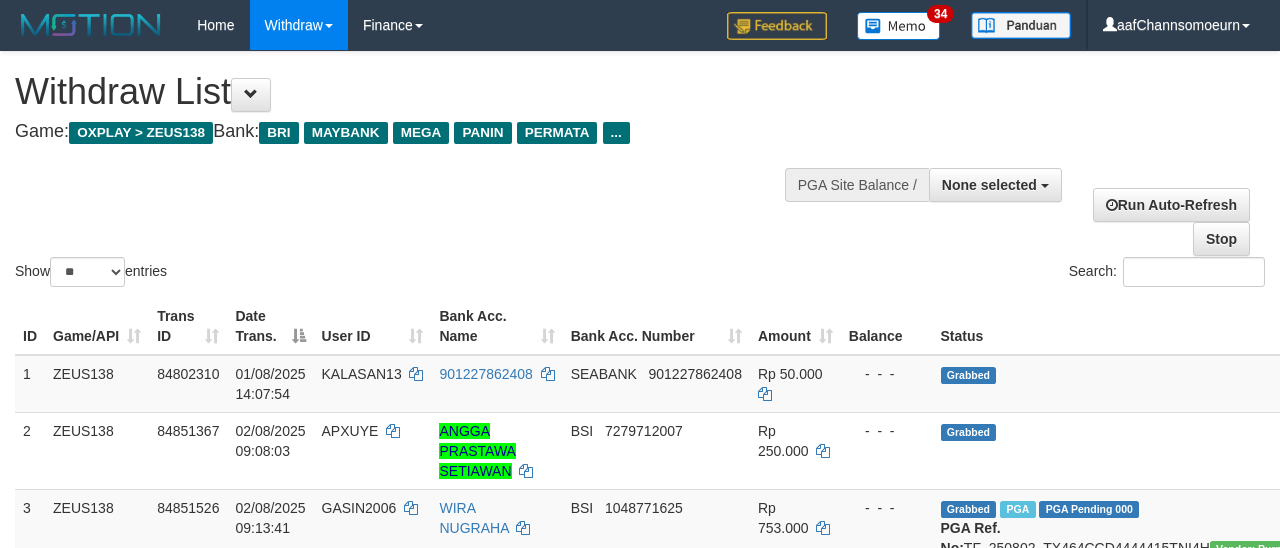 select 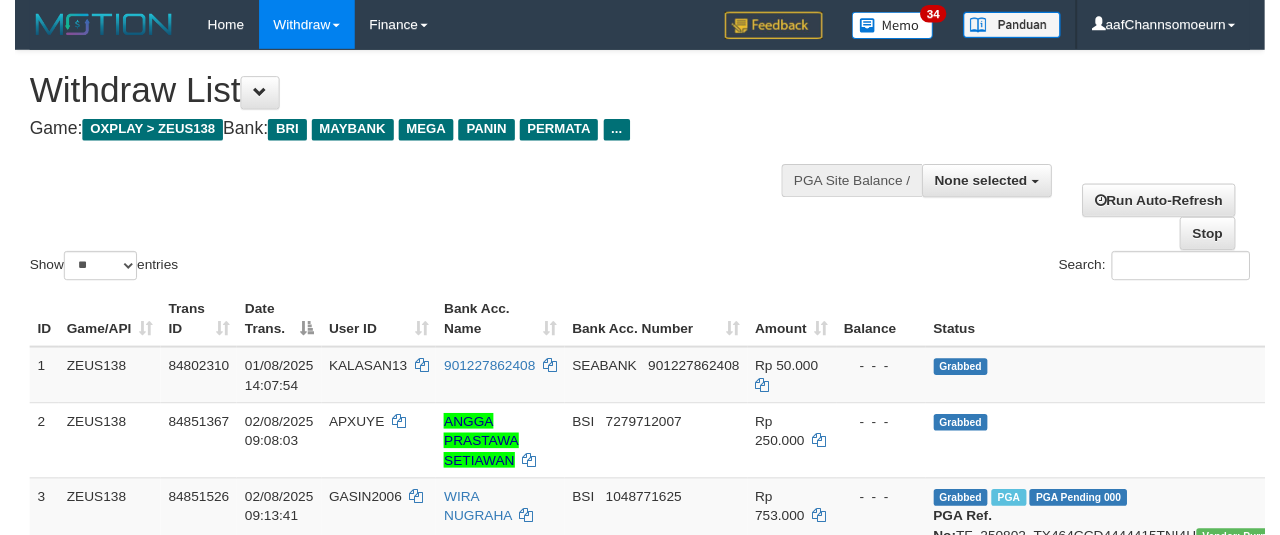 scroll, scrollTop: 358, scrollLeft: 0, axis: vertical 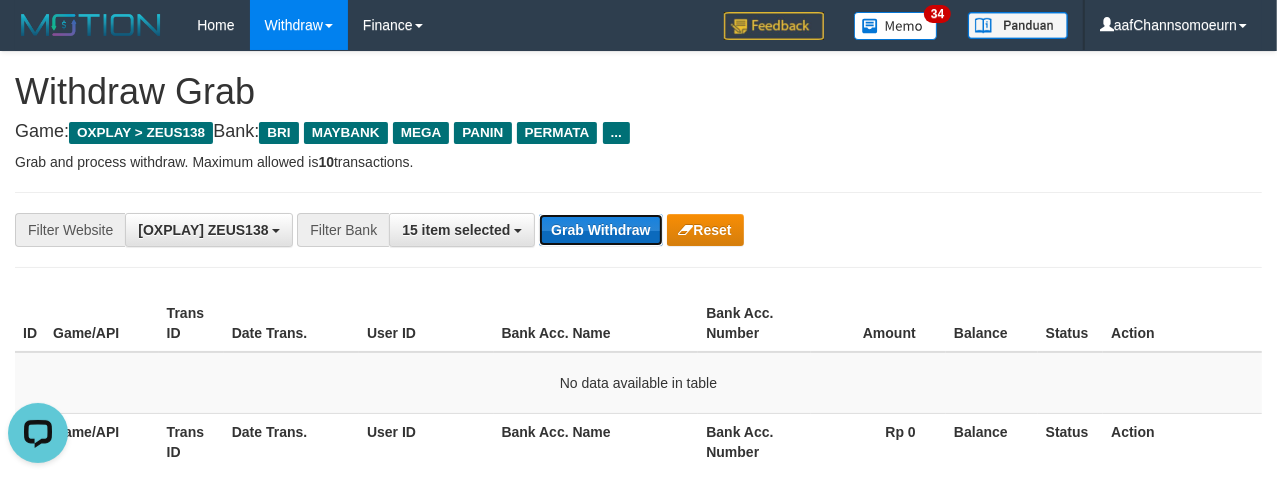 drag, startPoint x: 628, startPoint y: 220, endPoint x: 585, endPoint y: 222, distance: 43.046486 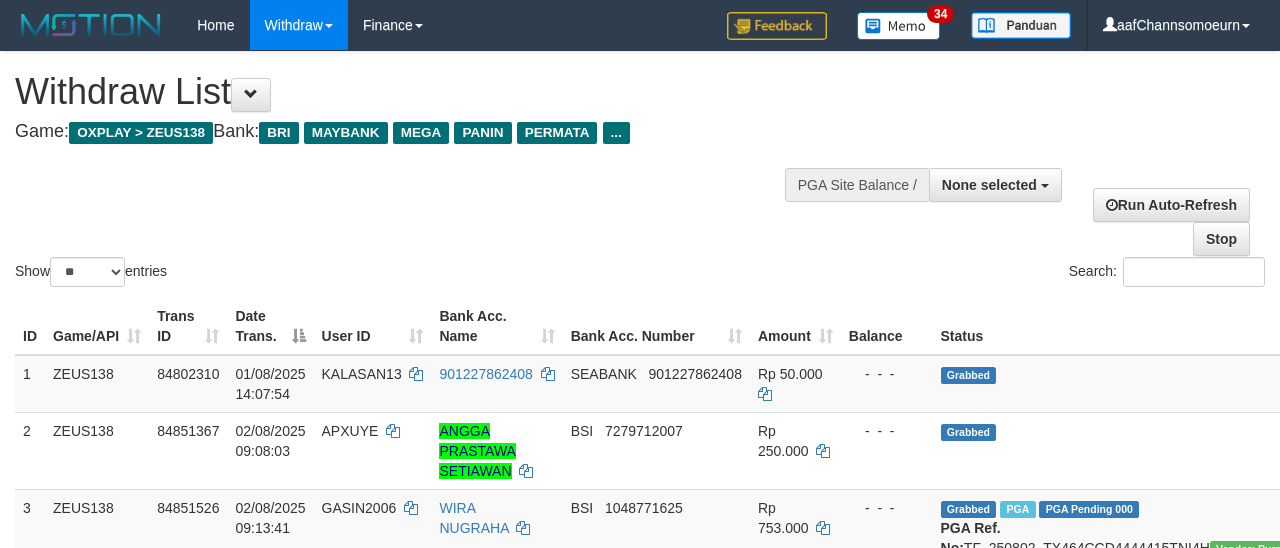 select 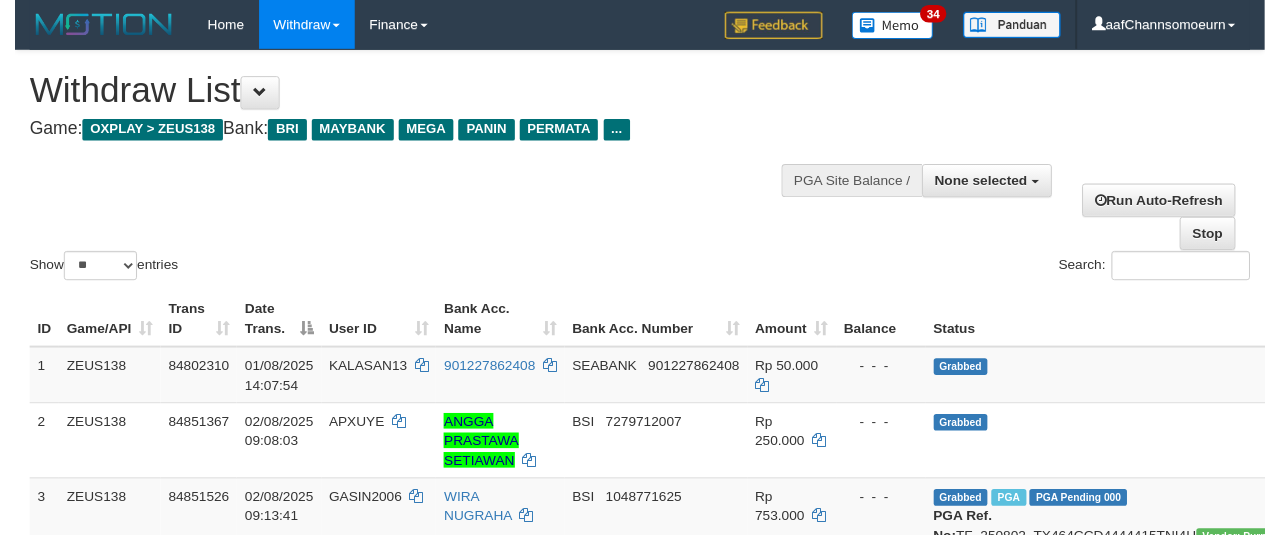 scroll, scrollTop: 358, scrollLeft: 0, axis: vertical 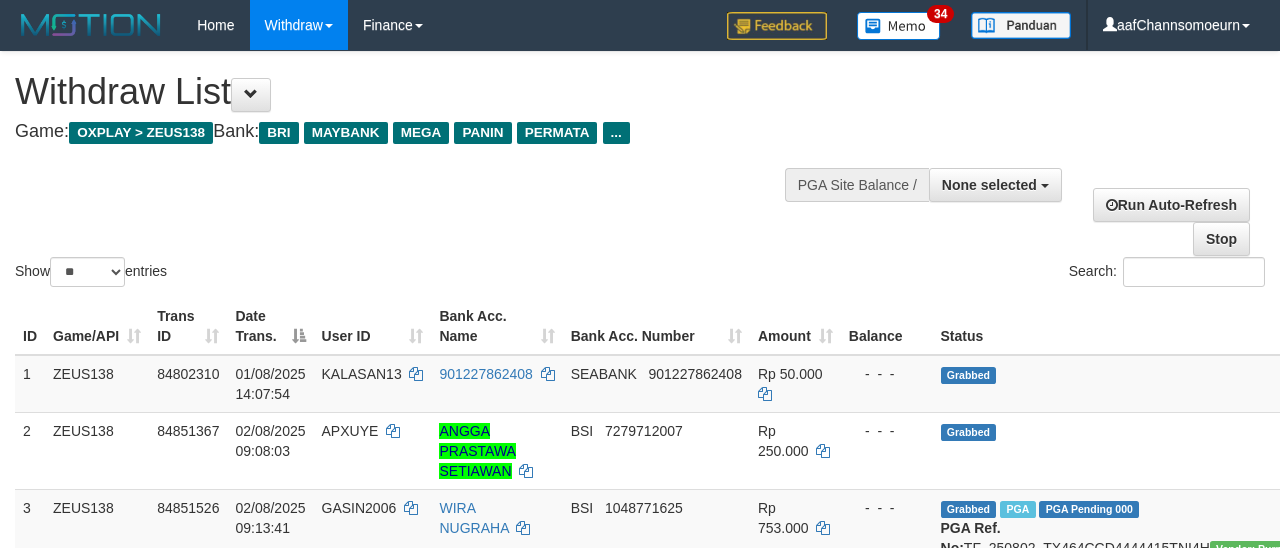 select 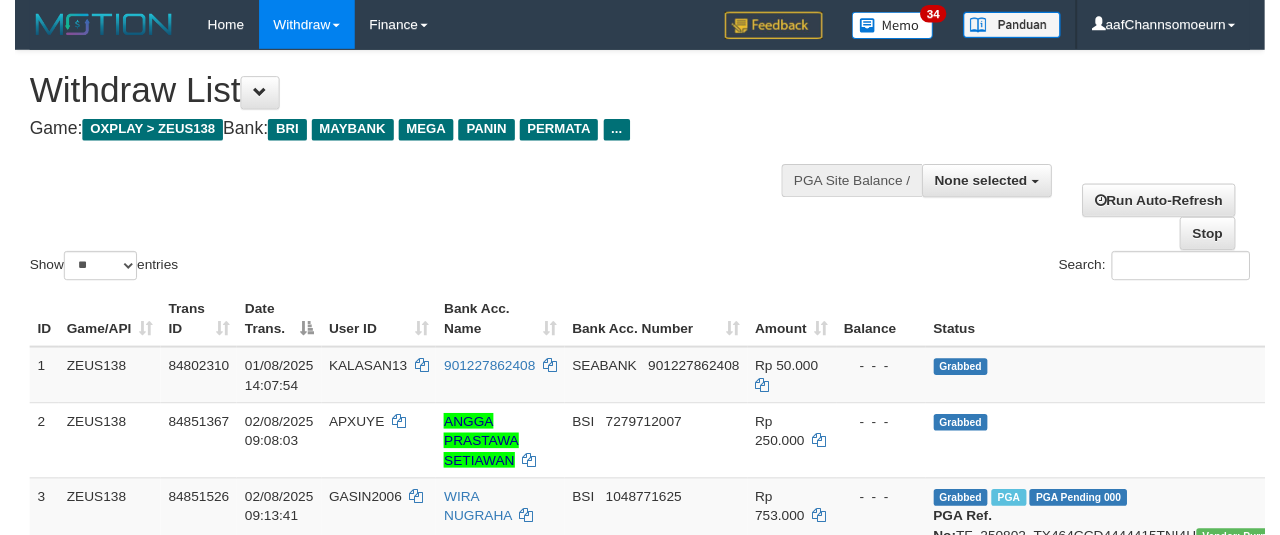scroll, scrollTop: 358, scrollLeft: 0, axis: vertical 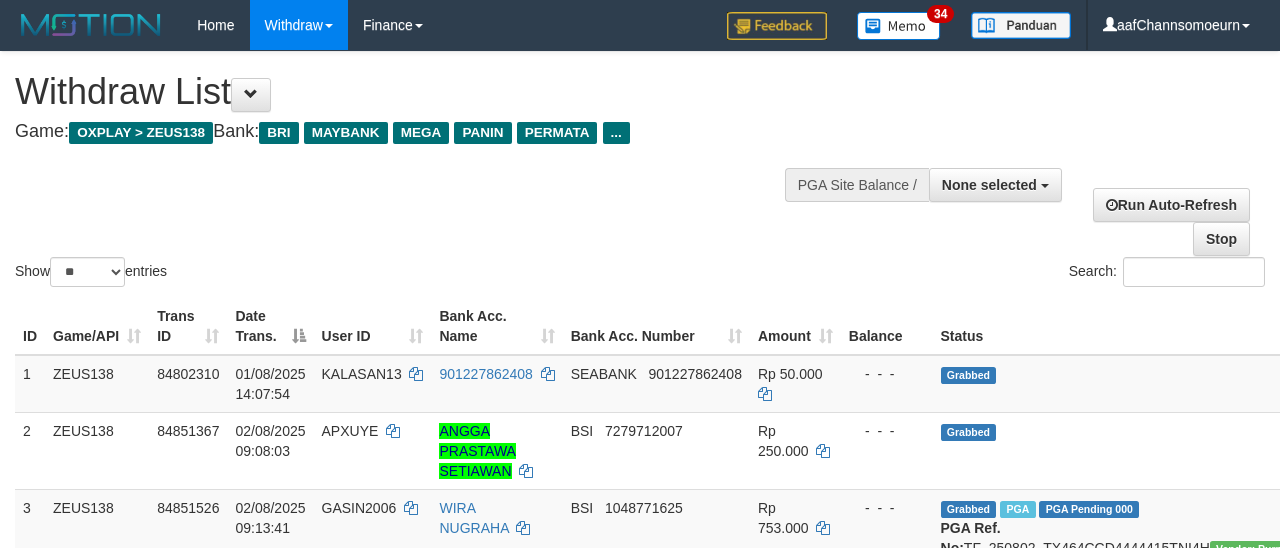 select 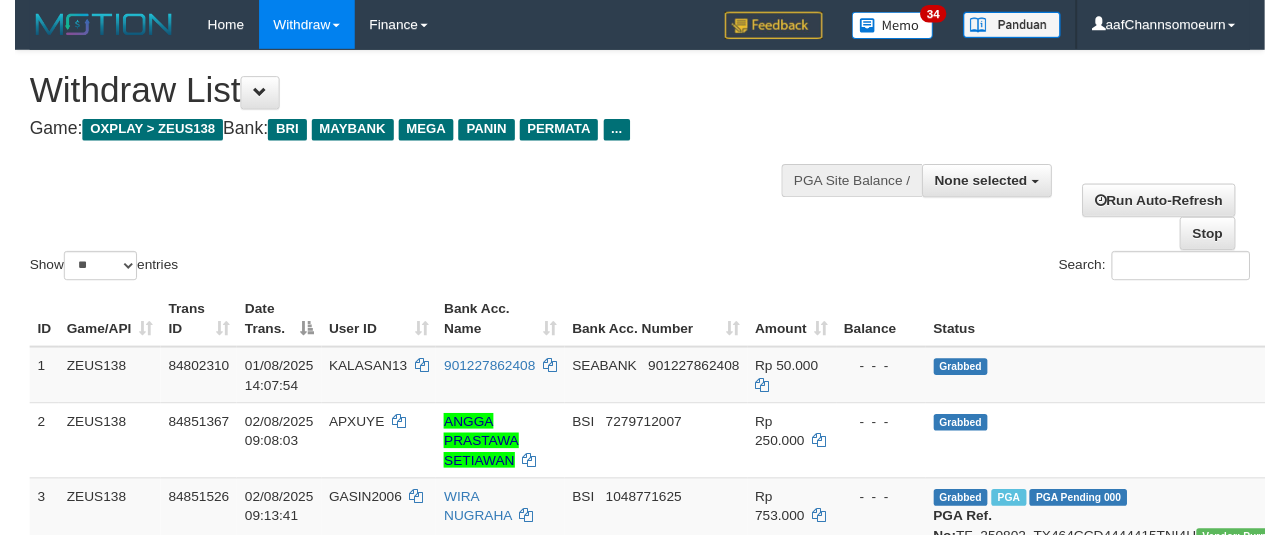 scroll, scrollTop: 358, scrollLeft: 0, axis: vertical 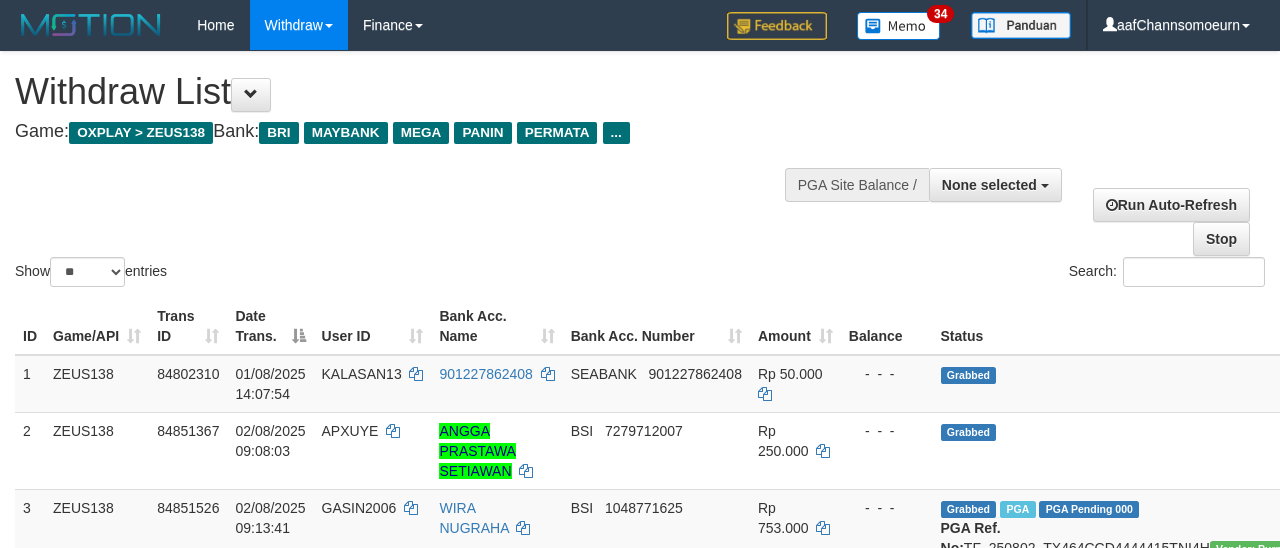 select 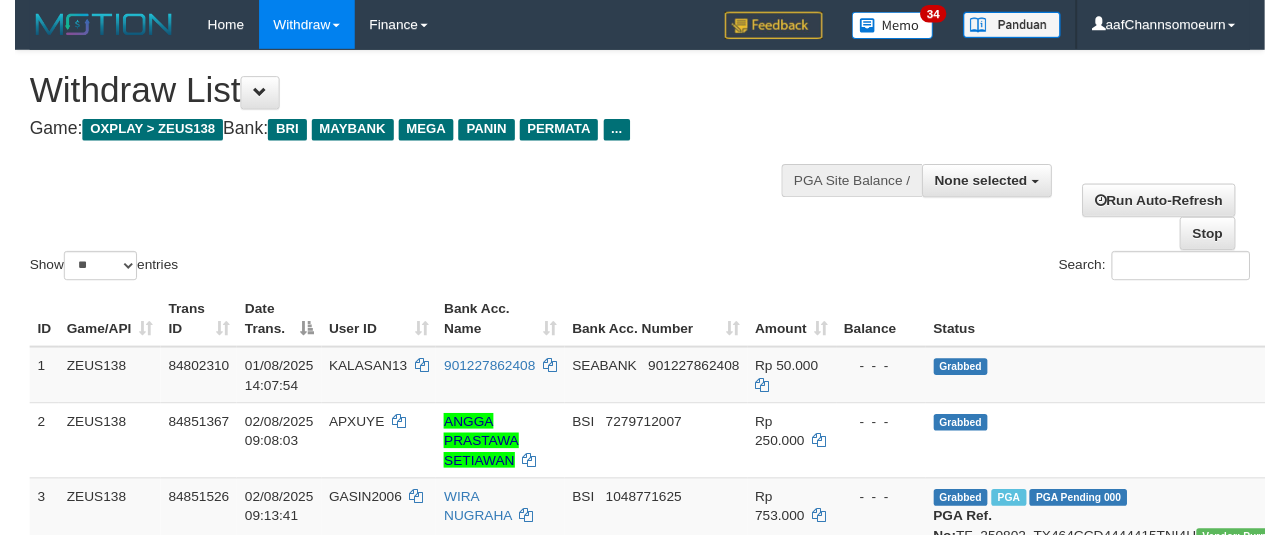 scroll, scrollTop: 358, scrollLeft: 0, axis: vertical 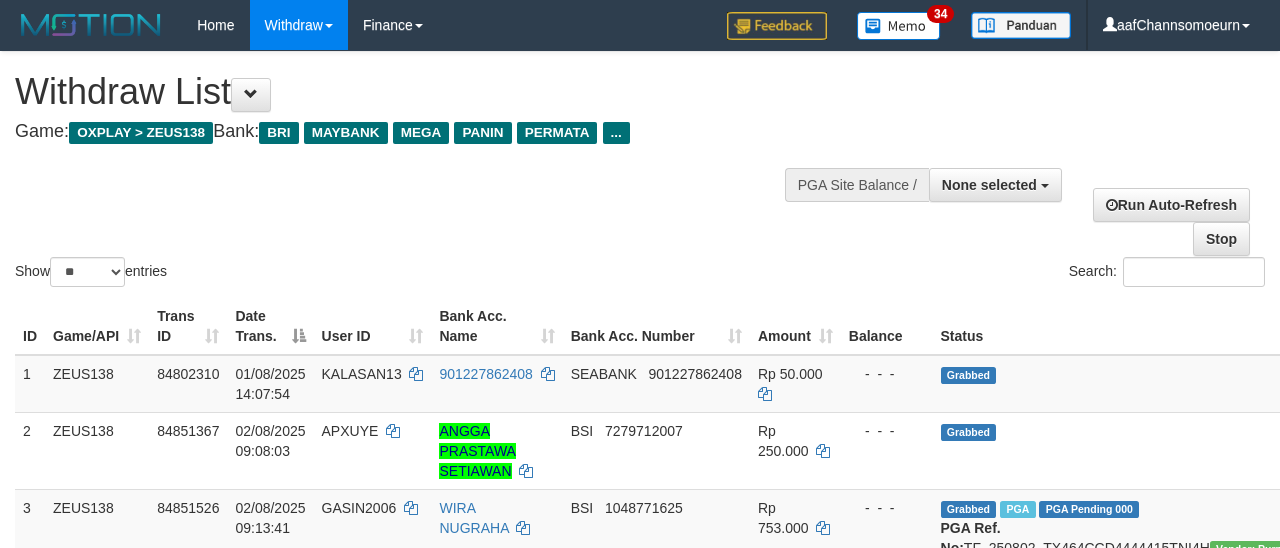 select 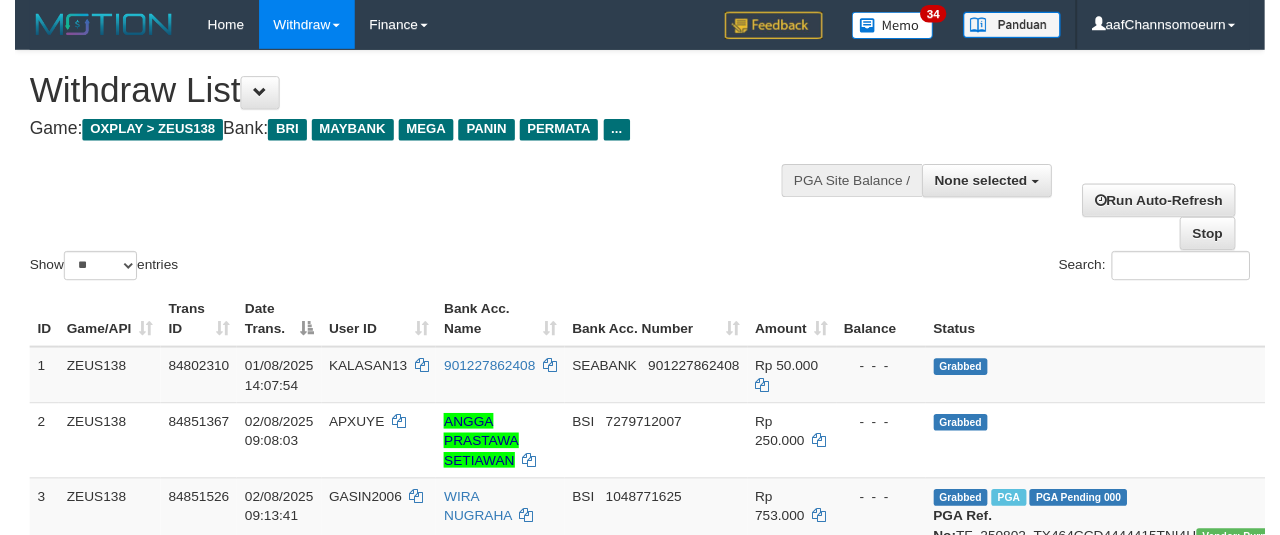 scroll, scrollTop: 358, scrollLeft: 0, axis: vertical 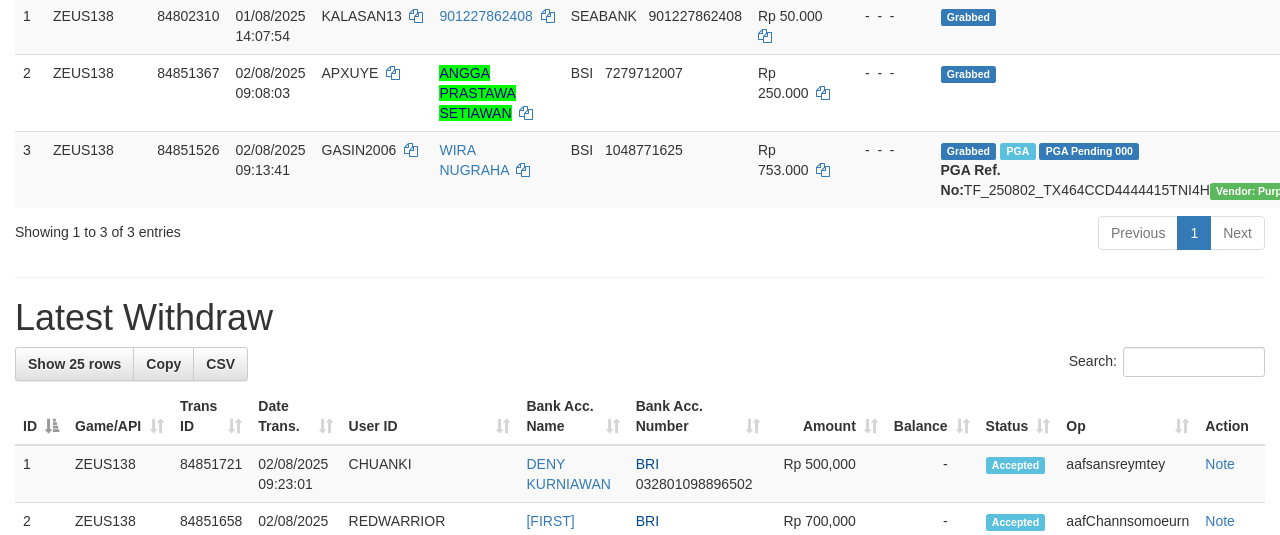 click on "Previous 1 Next" at bounding box center [906, 235] 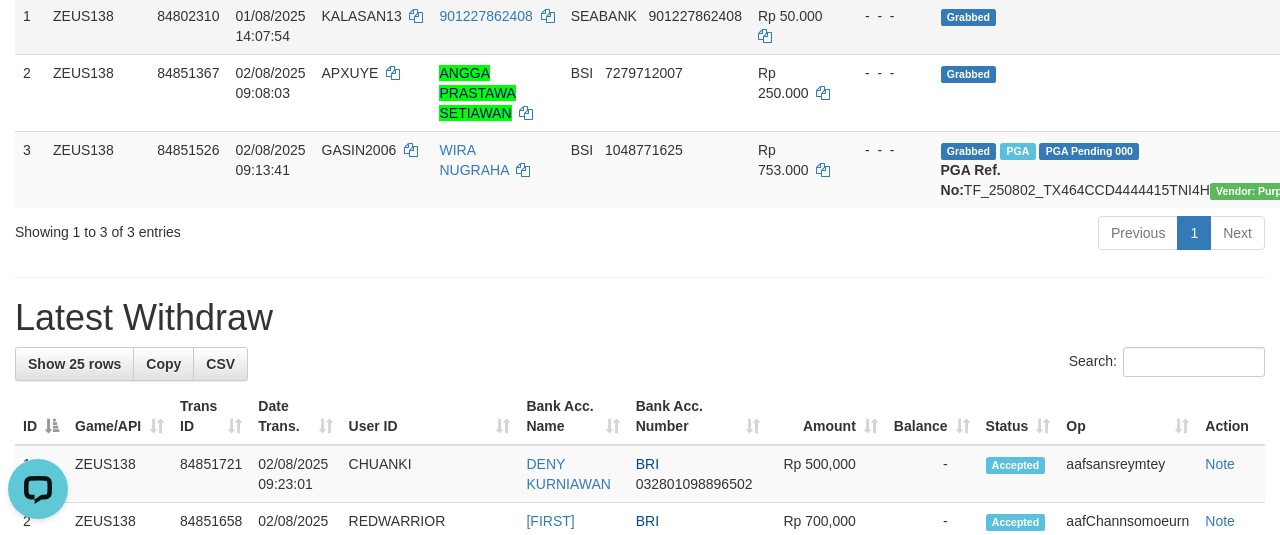 scroll, scrollTop: 0, scrollLeft: 0, axis: both 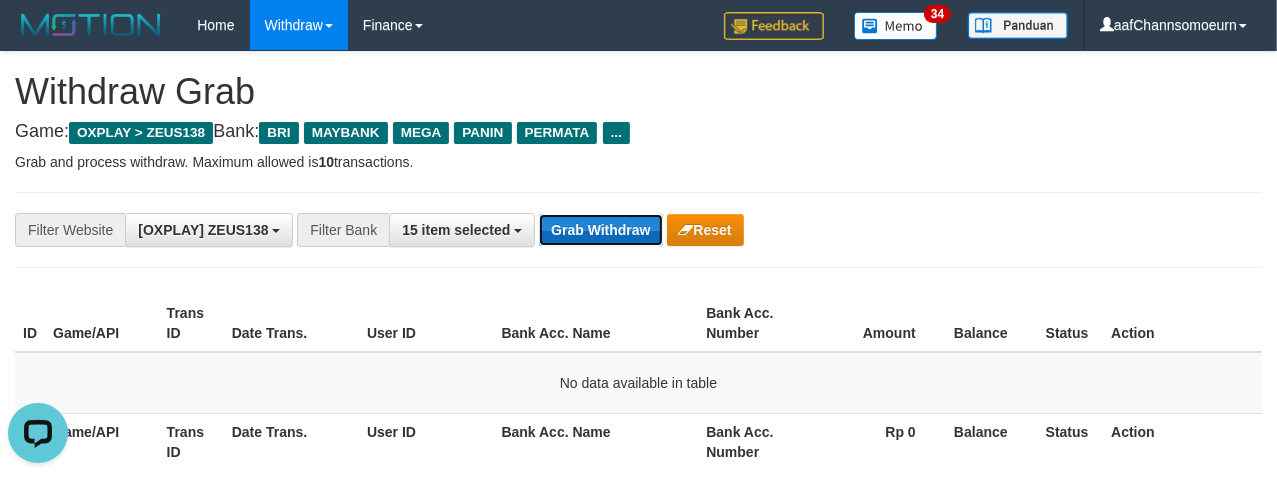 click on "Grab Withdraw" at bounding box center [600, 230] 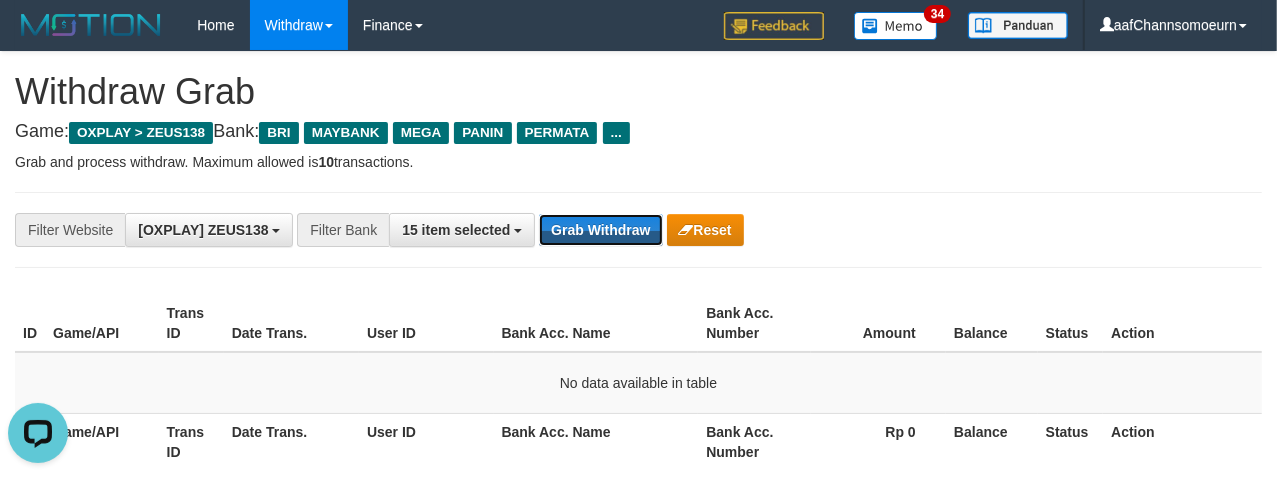click on "Grab Withdraw" at bounding box center (600, 230) 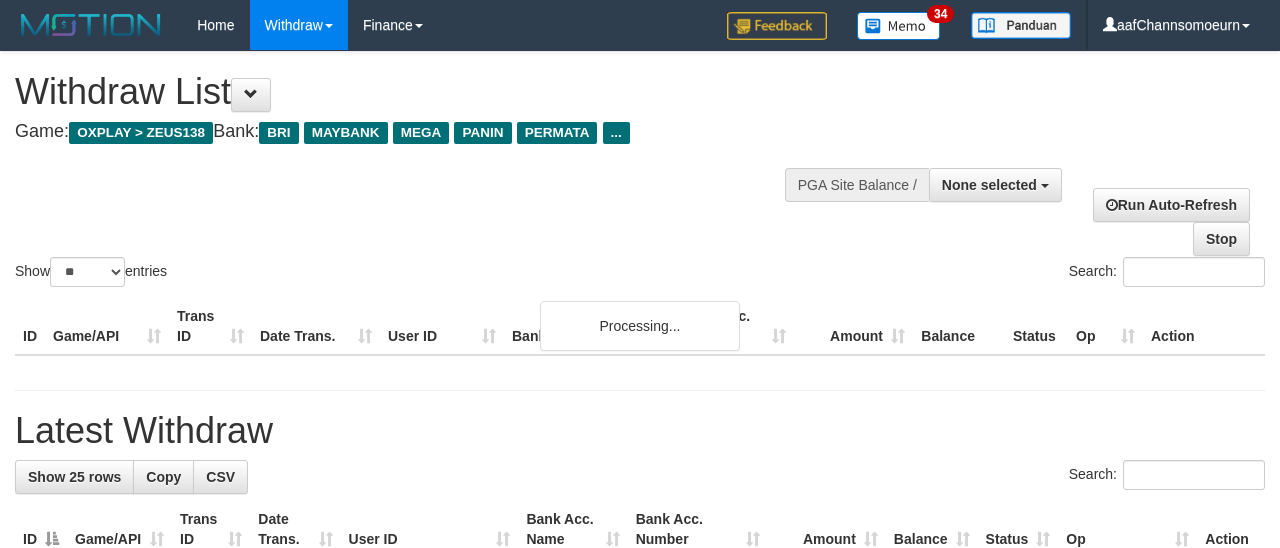 select 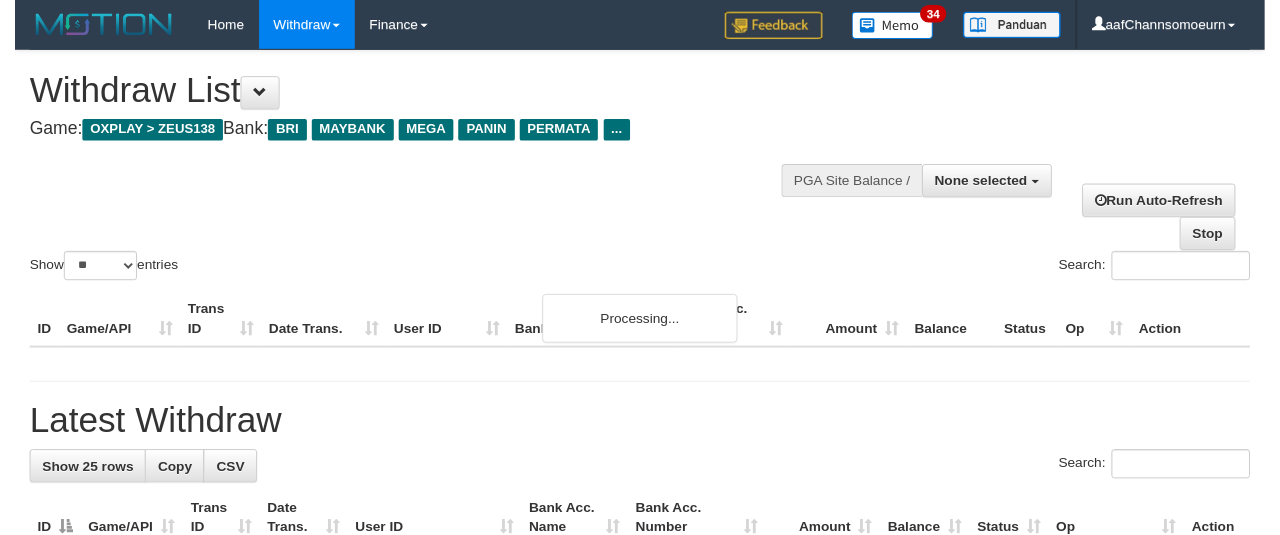 scroll, scrollTop: 358, scrollLeft: 0, axis: vertical 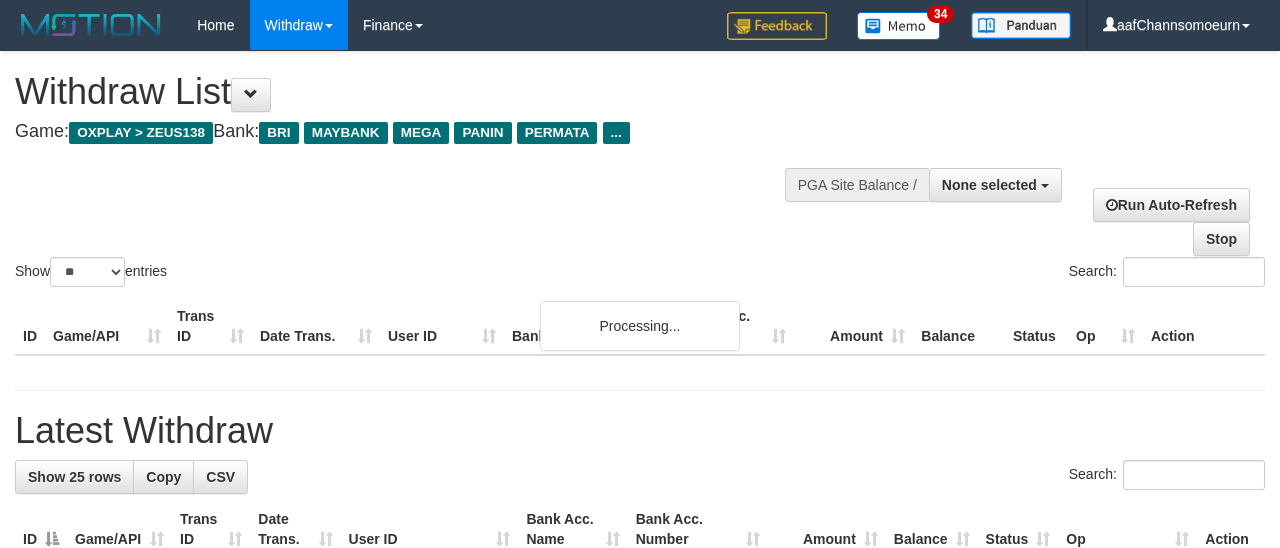 select 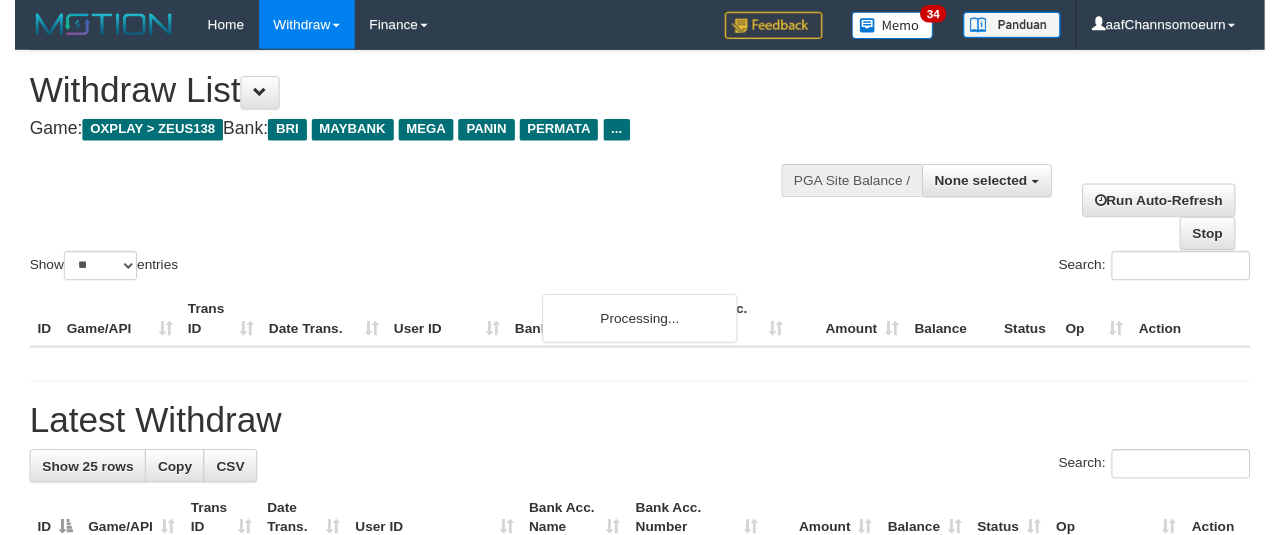 scroll, scrollTop: 358, scrollLeft: 0, axis: vertical 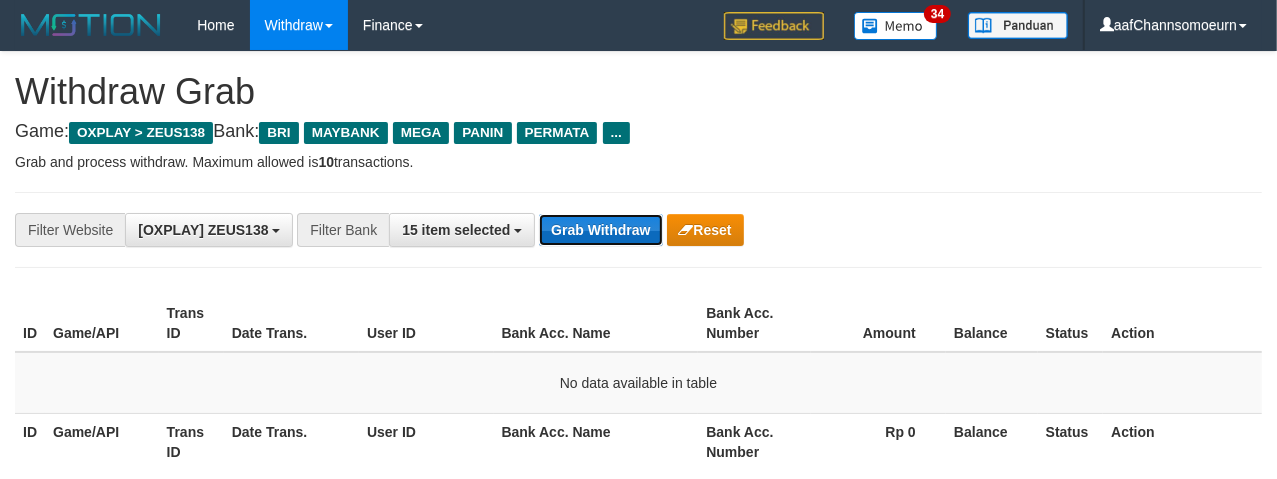 click on "Grab Withdraw" at bounding box center (600, 230) 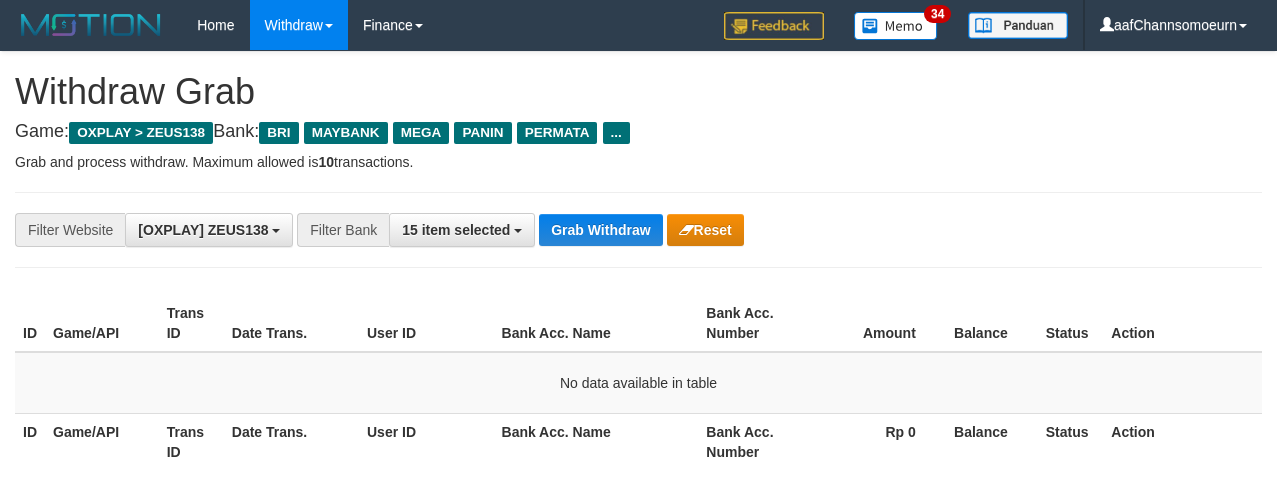 scroll, scrollTop: 0, scrollLeft: 0, axis: both 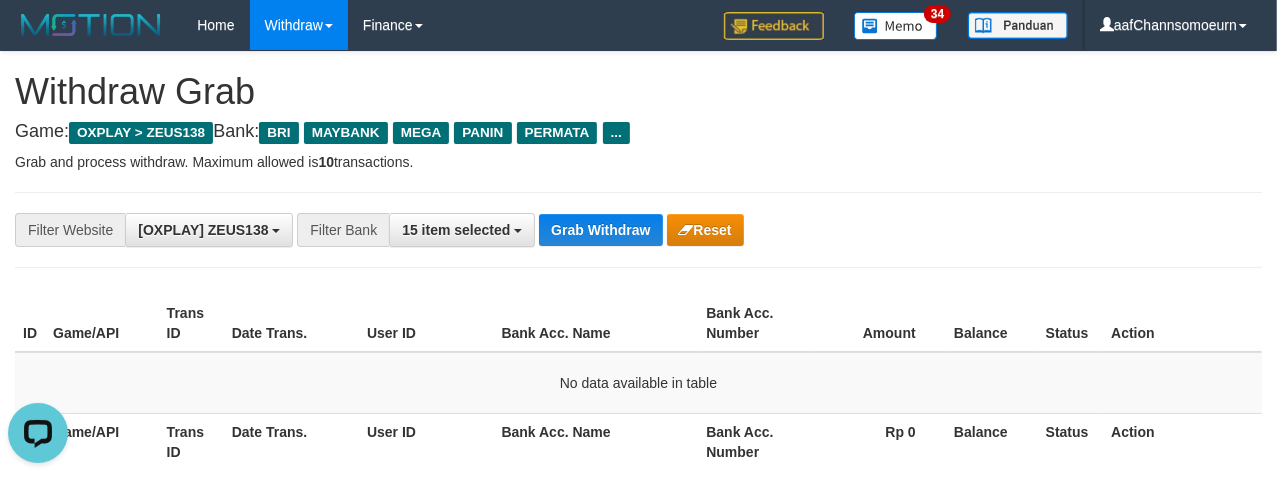 click on "**********" at bounding box center (532, 230) 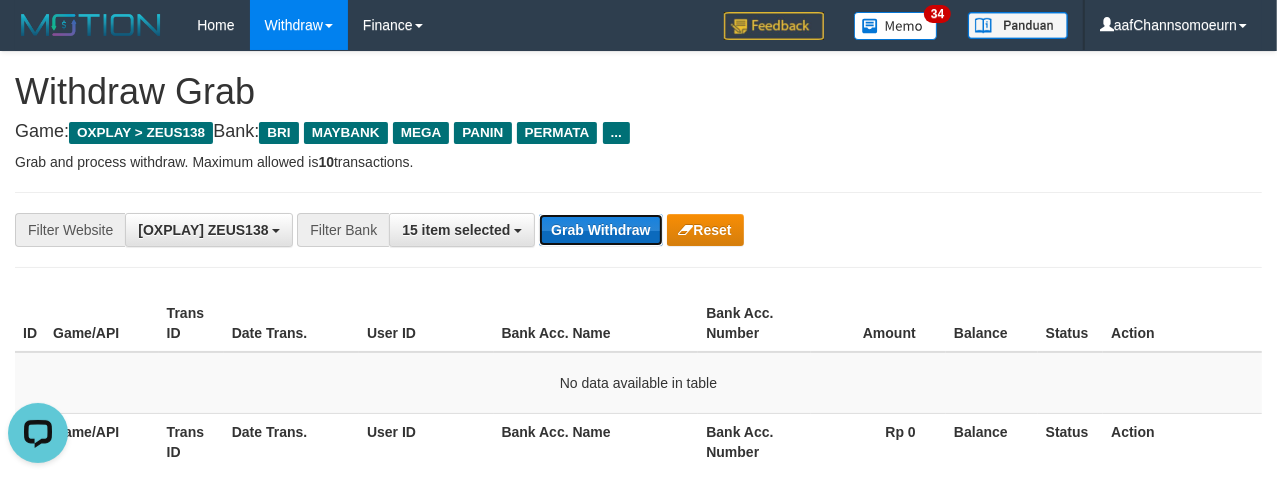 click on "Grab Withdraw" at bounding box center [600, 230] 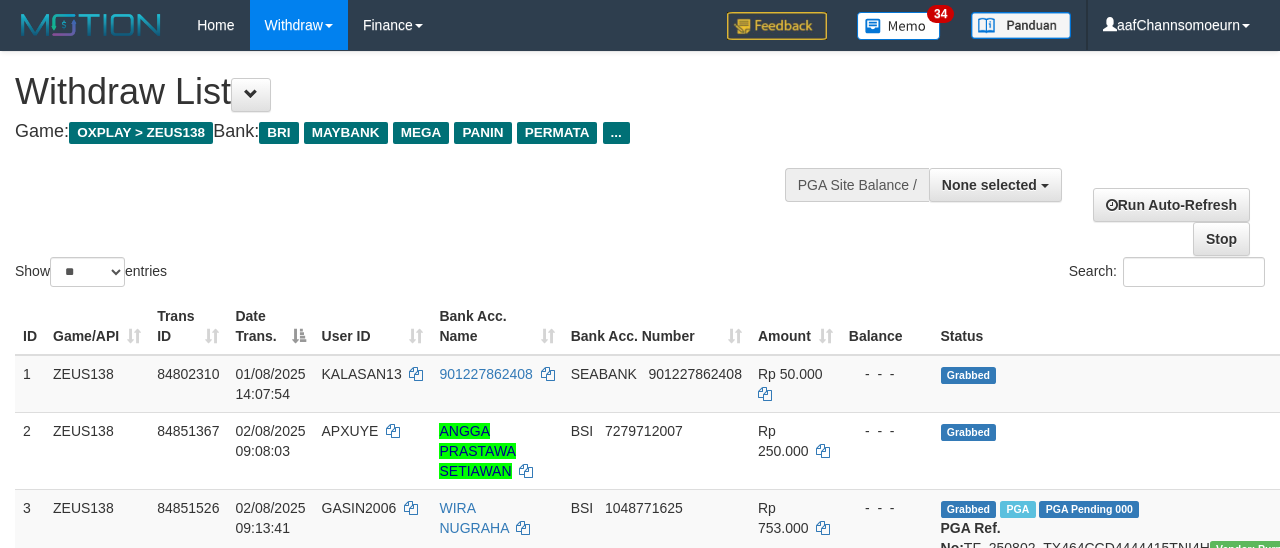 select 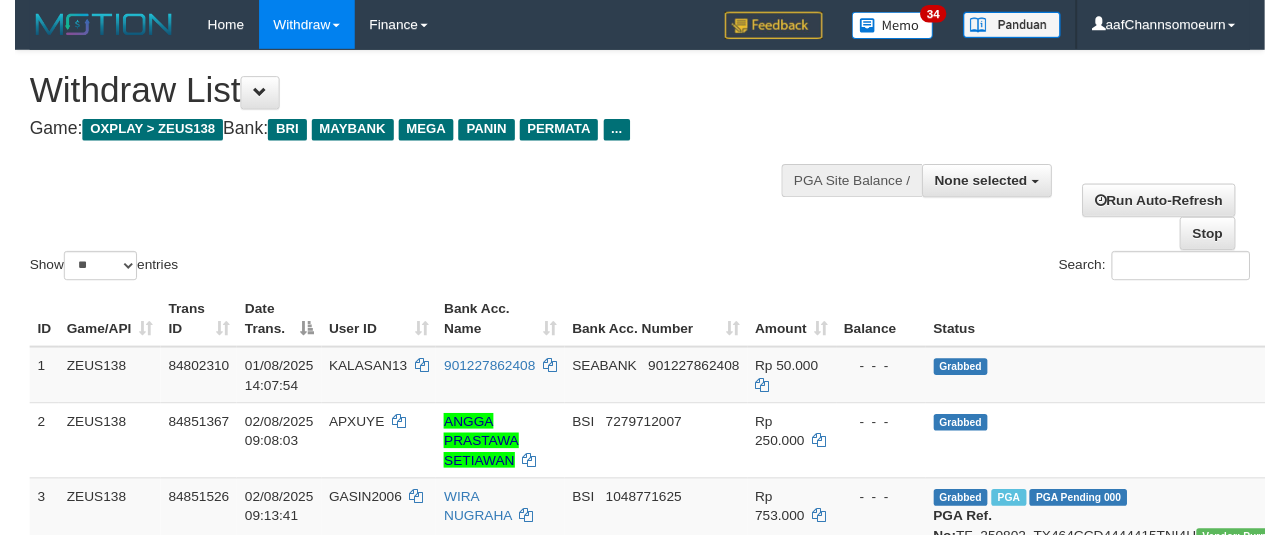 scroll, scrollTop: 358, scrollLeft: 0, axis: vertical 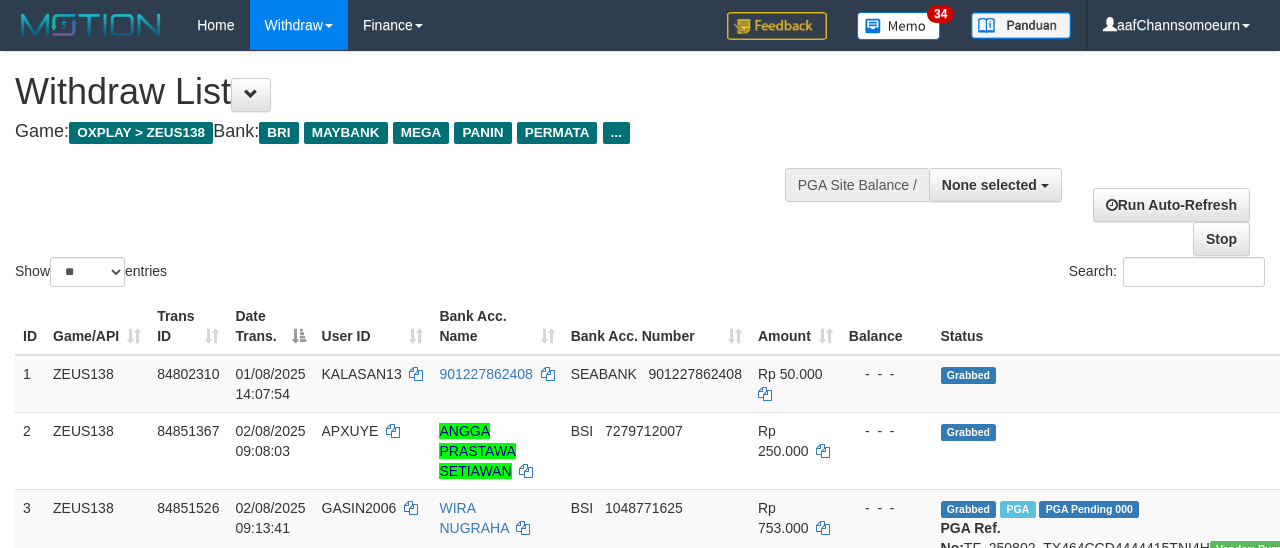 select 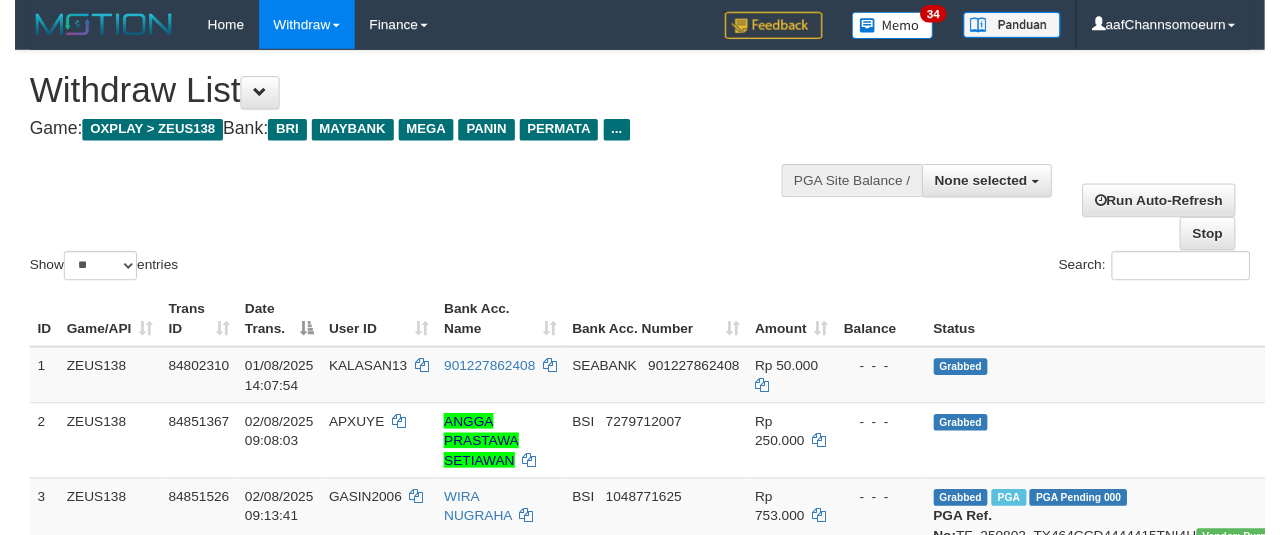 scroll, scrollTop: 358, scrollLeft: 0, axis: vertical 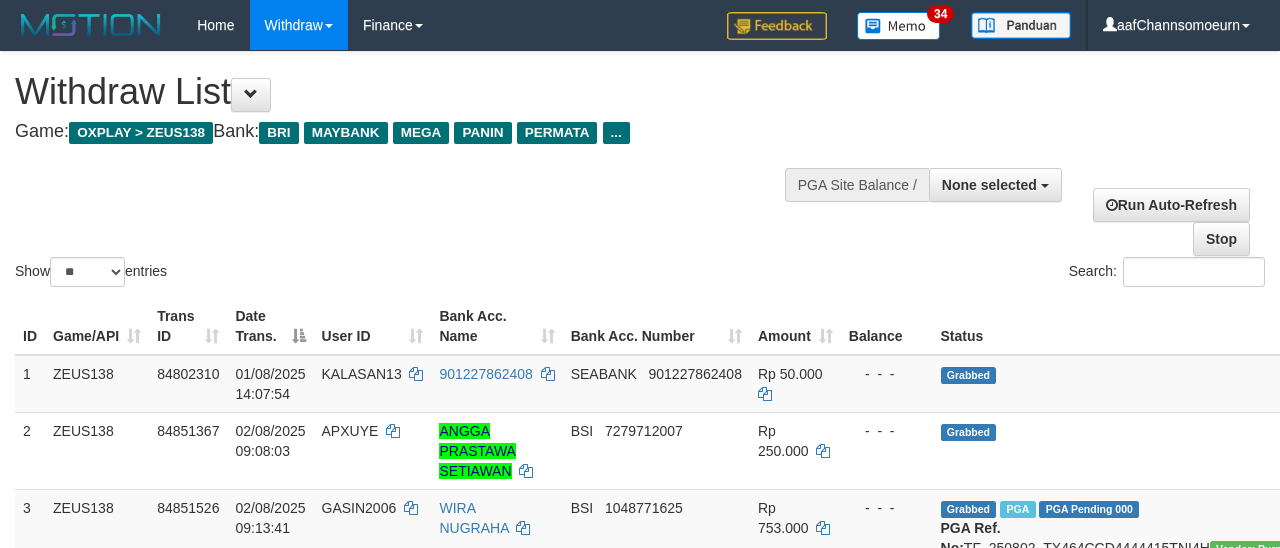 select 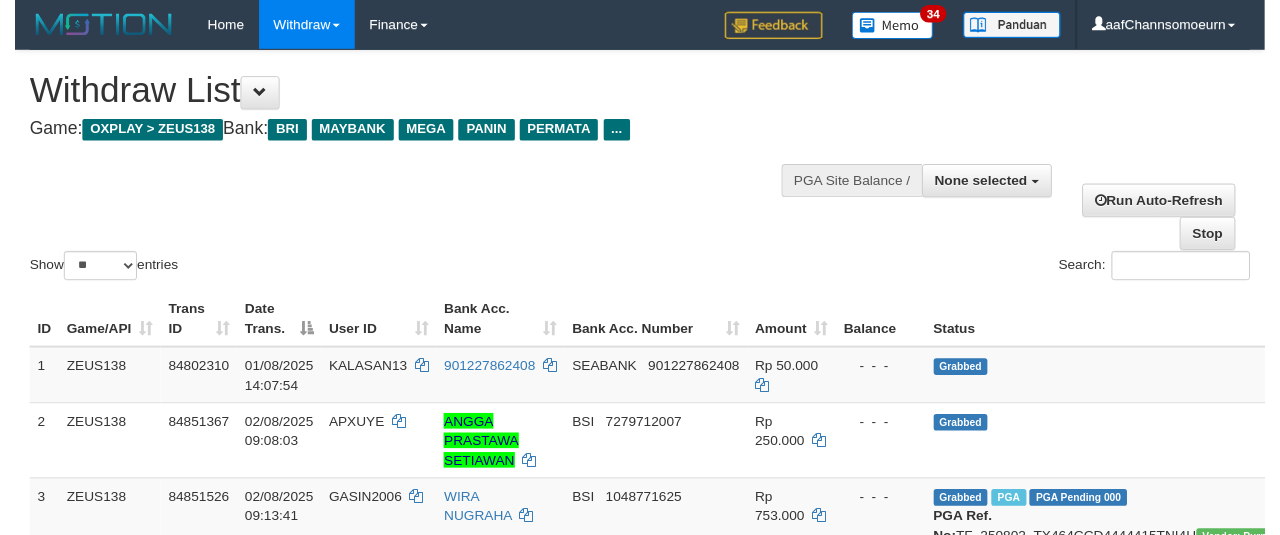 scroll, scrollTop: 358, scrollLeft: 0, axis: vertical 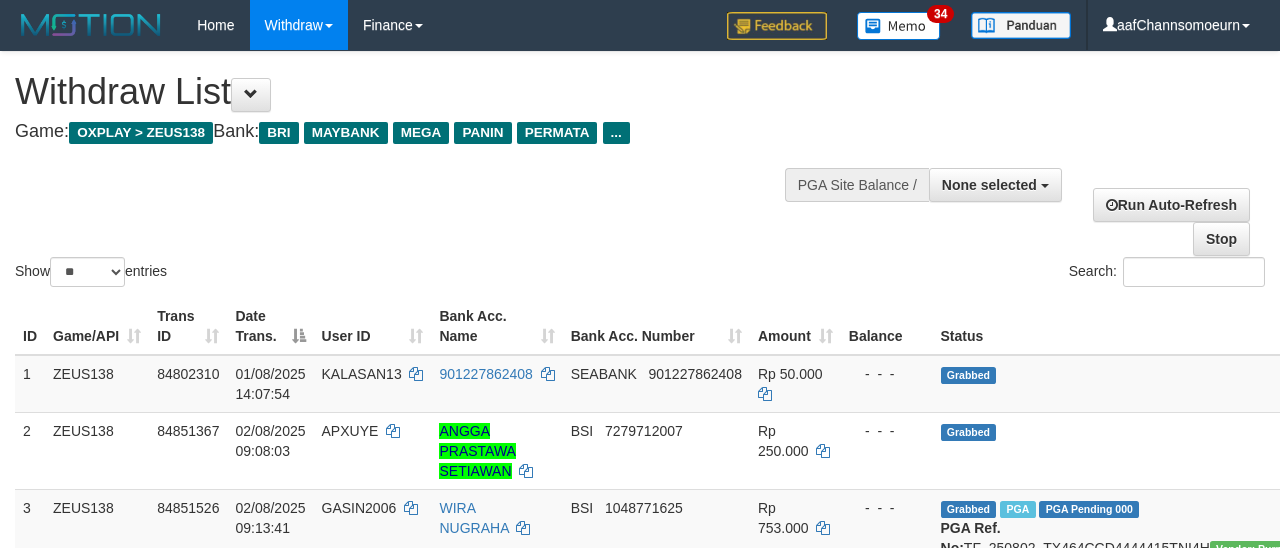 select 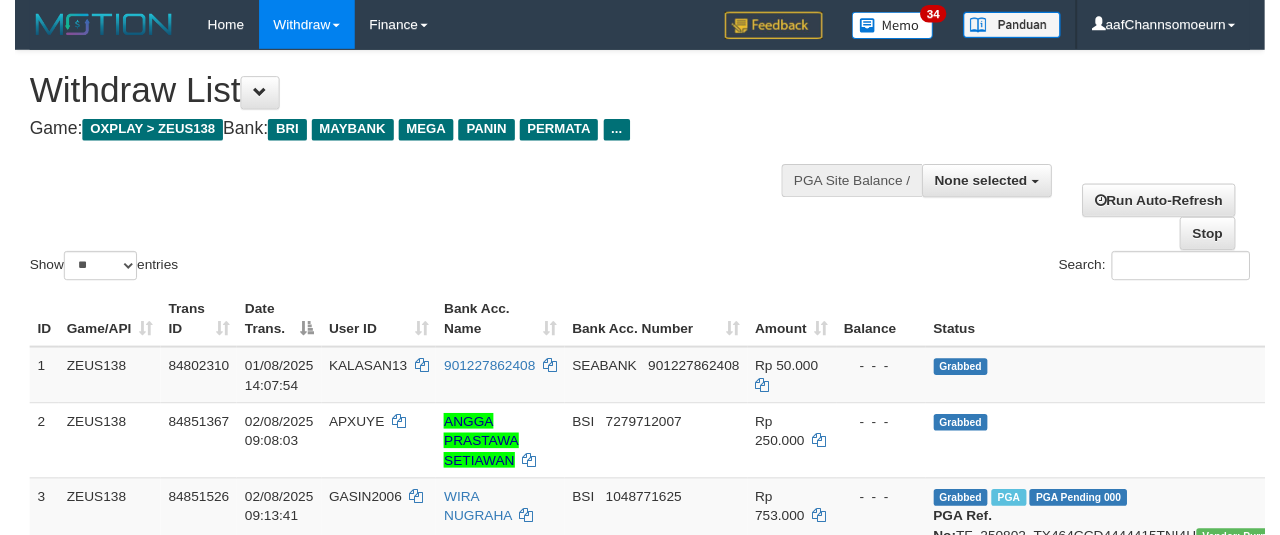 scroll, scrollTop: 358, scrollLeft: 0, axis: vertical 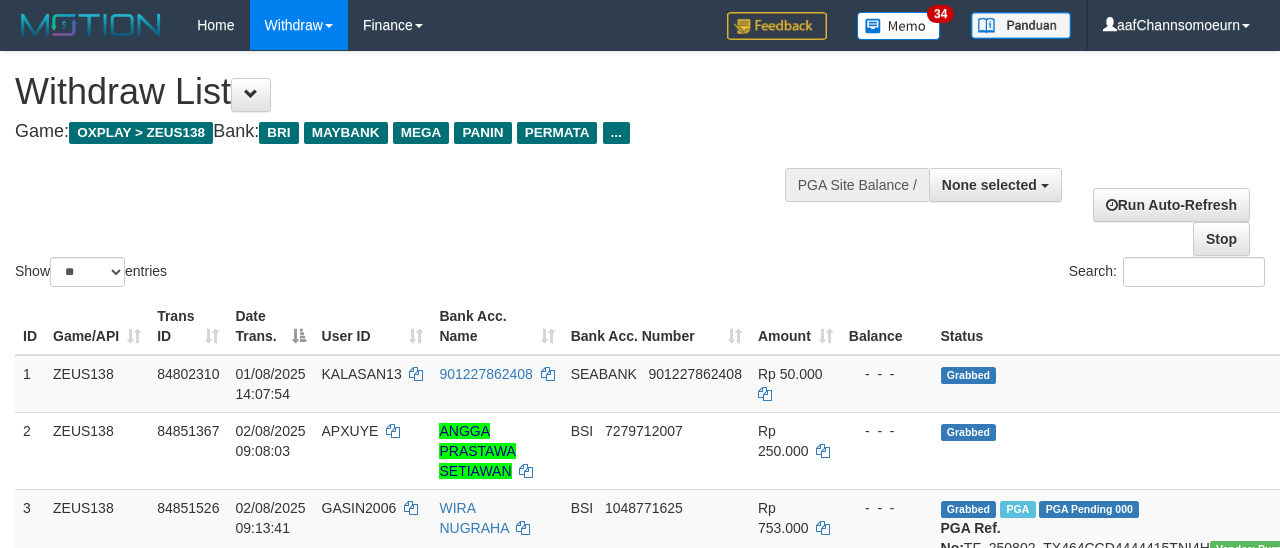 select 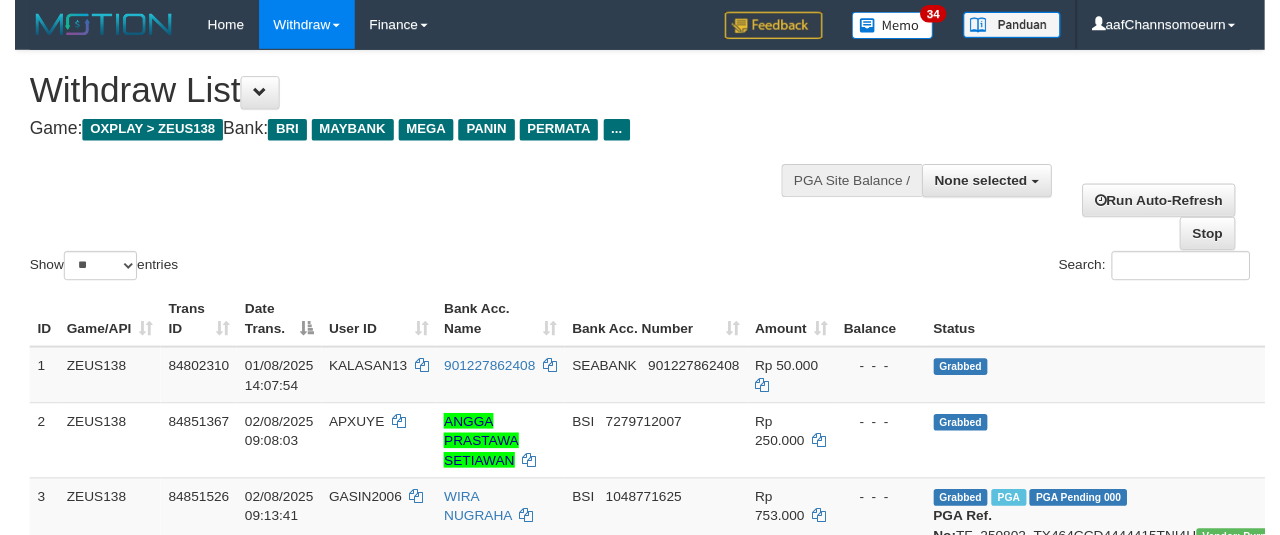 scroll, scrollTop: 358, scrollLeft: 0, axis: vertical 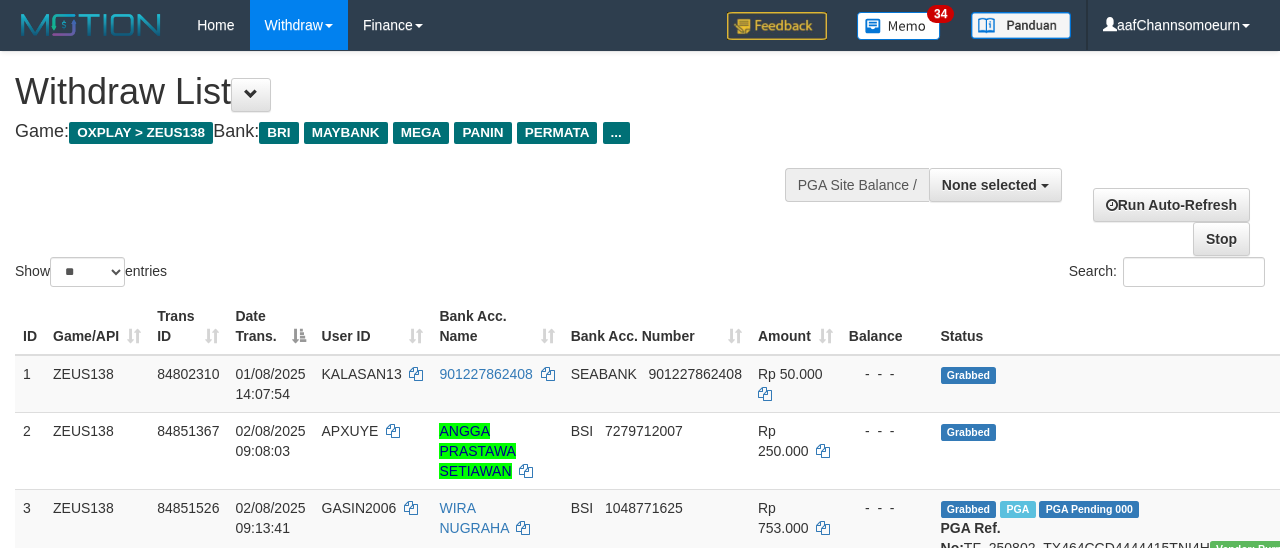 select 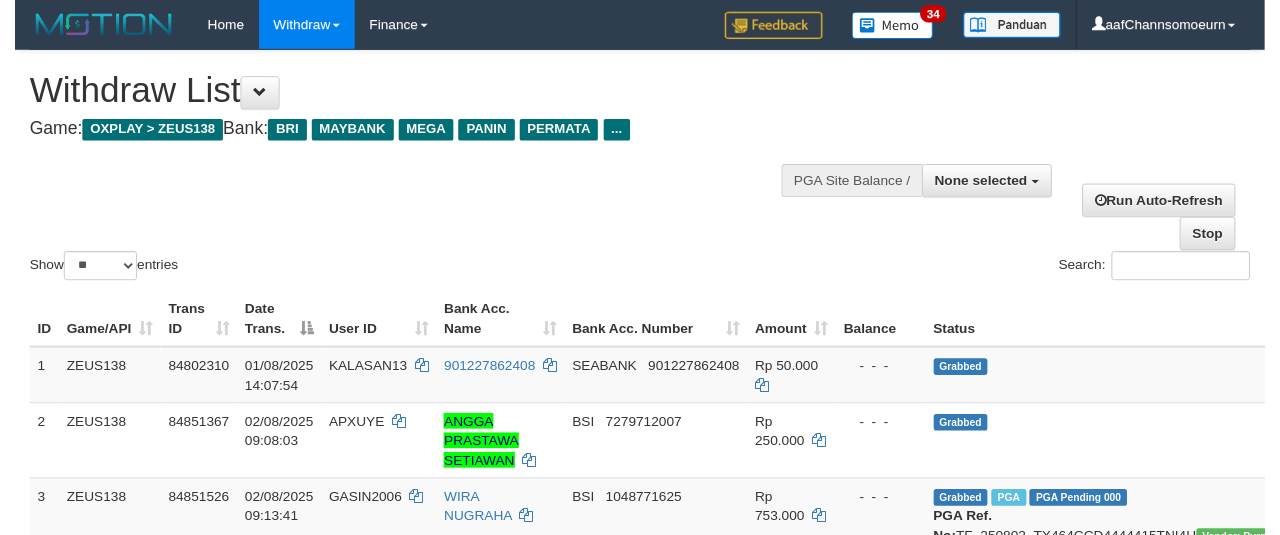 scroll, scrollTop: 358, scrollLeft: 0, axis: vertical 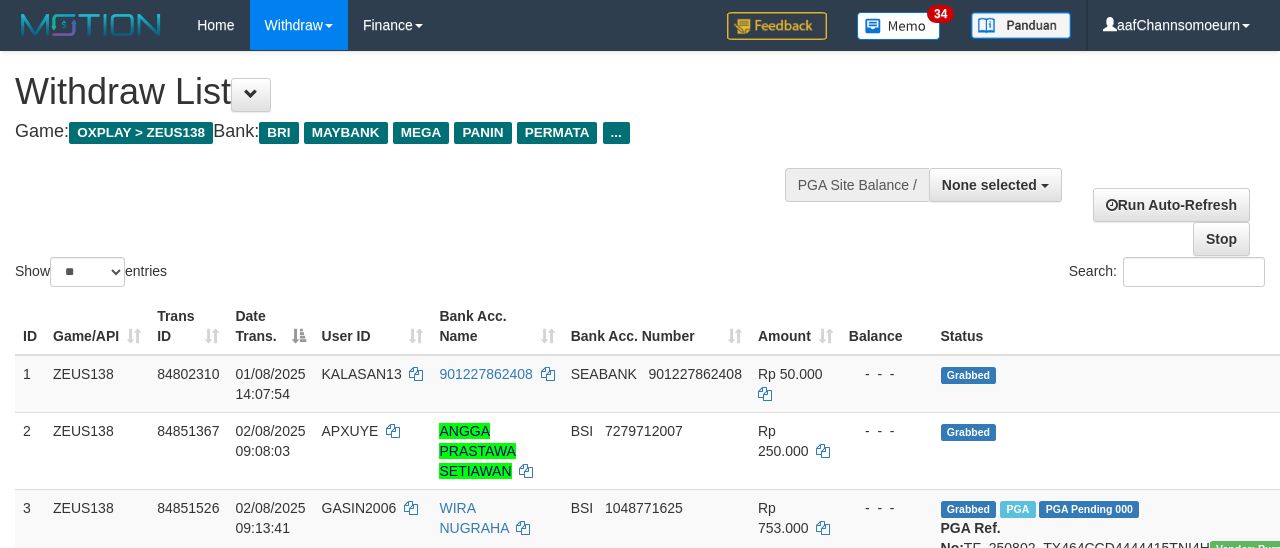 select 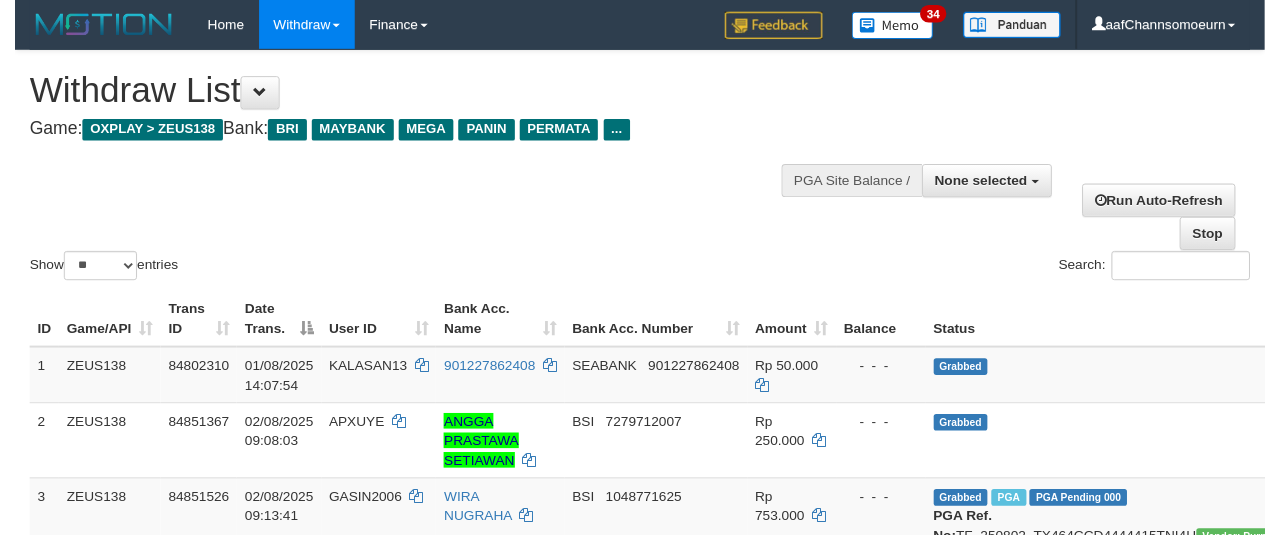 scroll, scrollTop: 358, scrollLeft: 0, axis: vertical 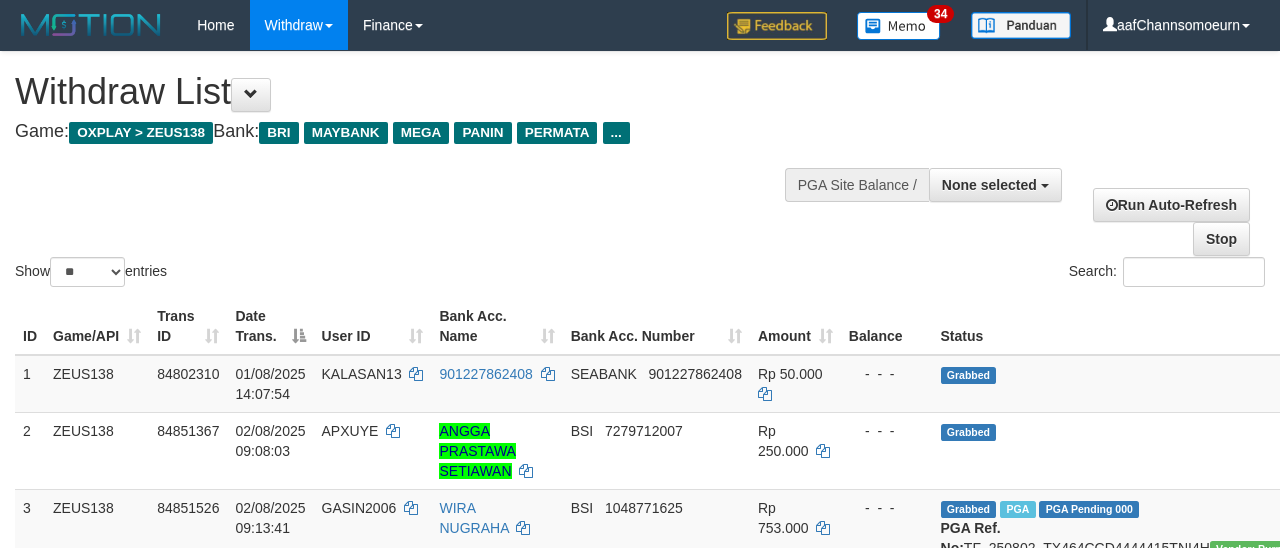 select 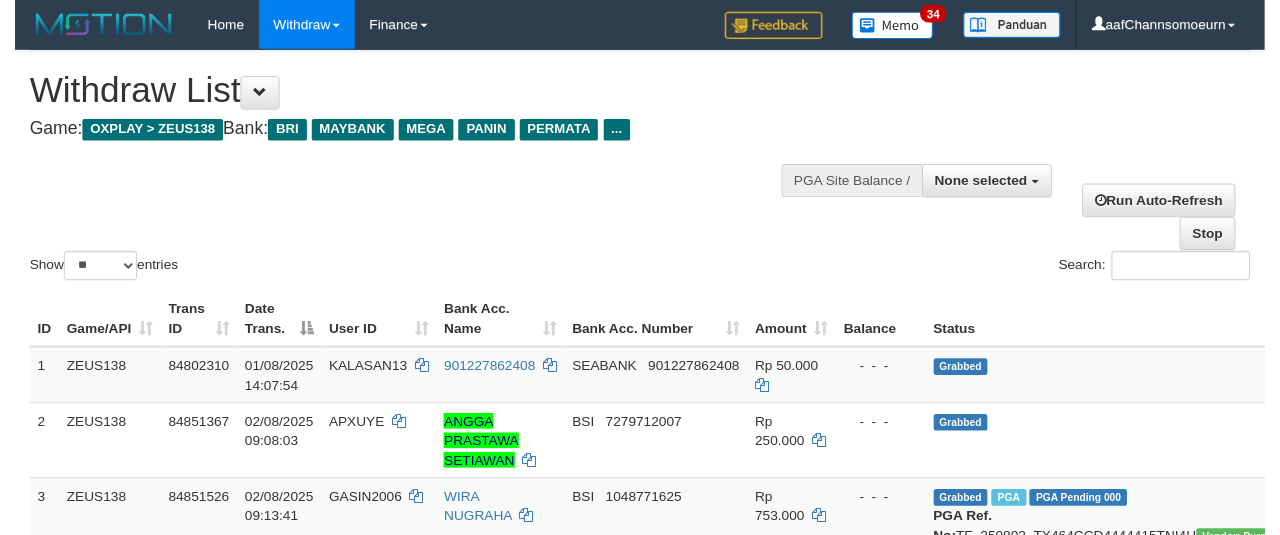 scroll, scrollTop: 358, scrollLeft: 0, axis: vertical 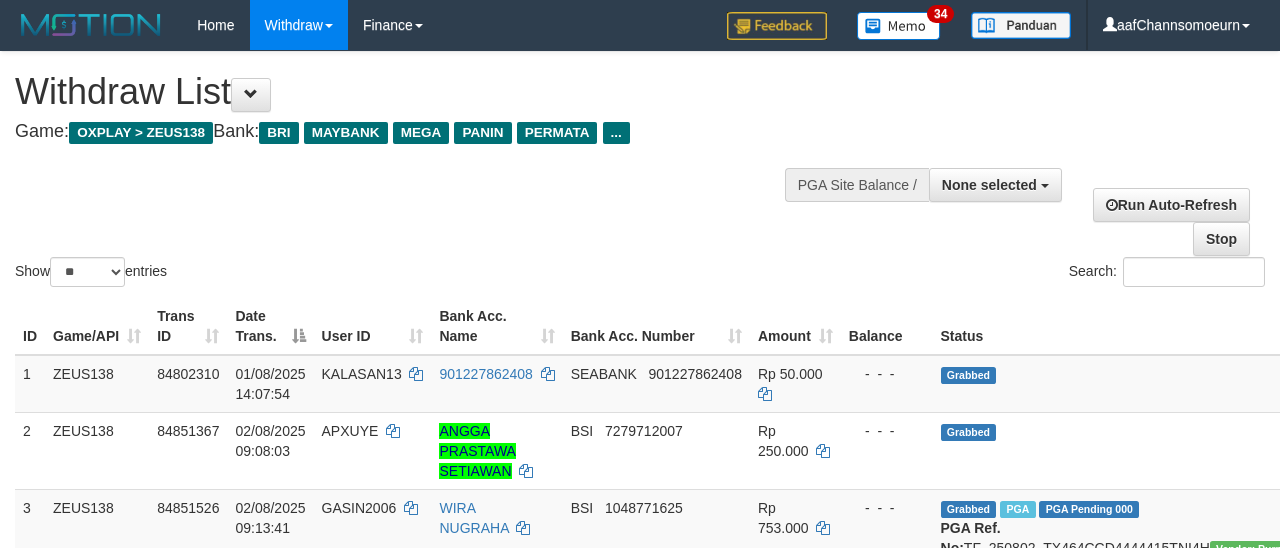 select 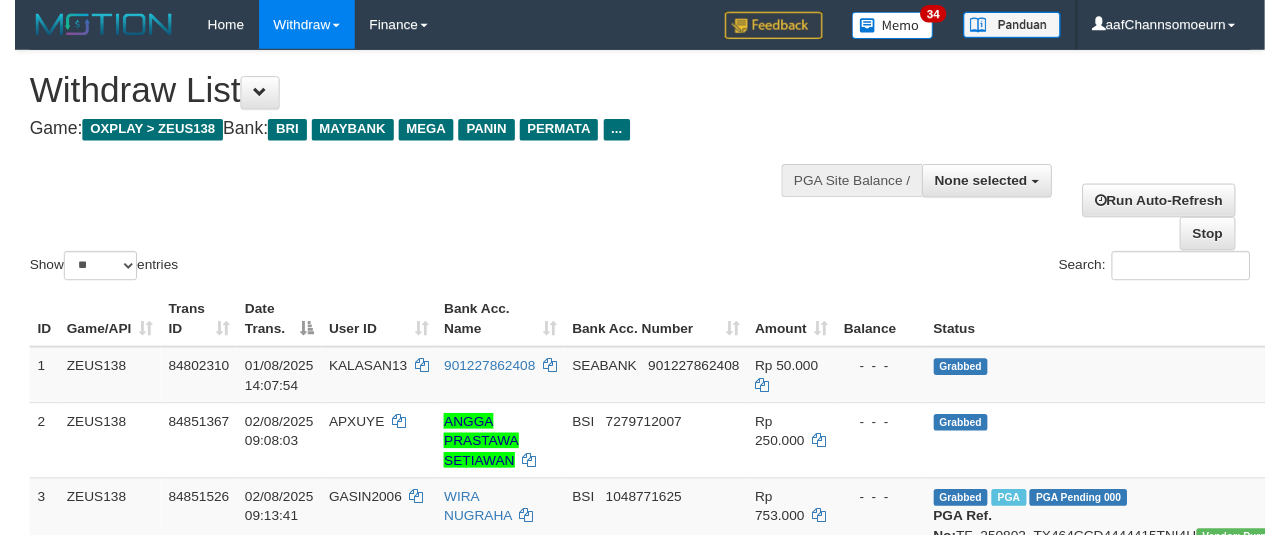 scroll, scrollTop: 358, scrollLeft: 0, axis: vertical 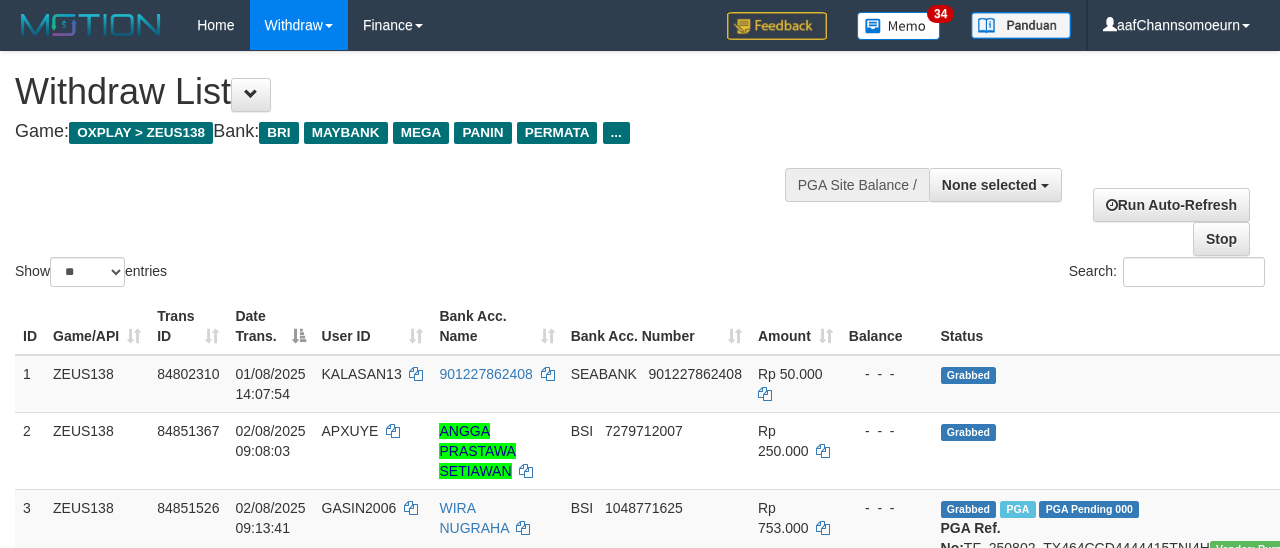 select 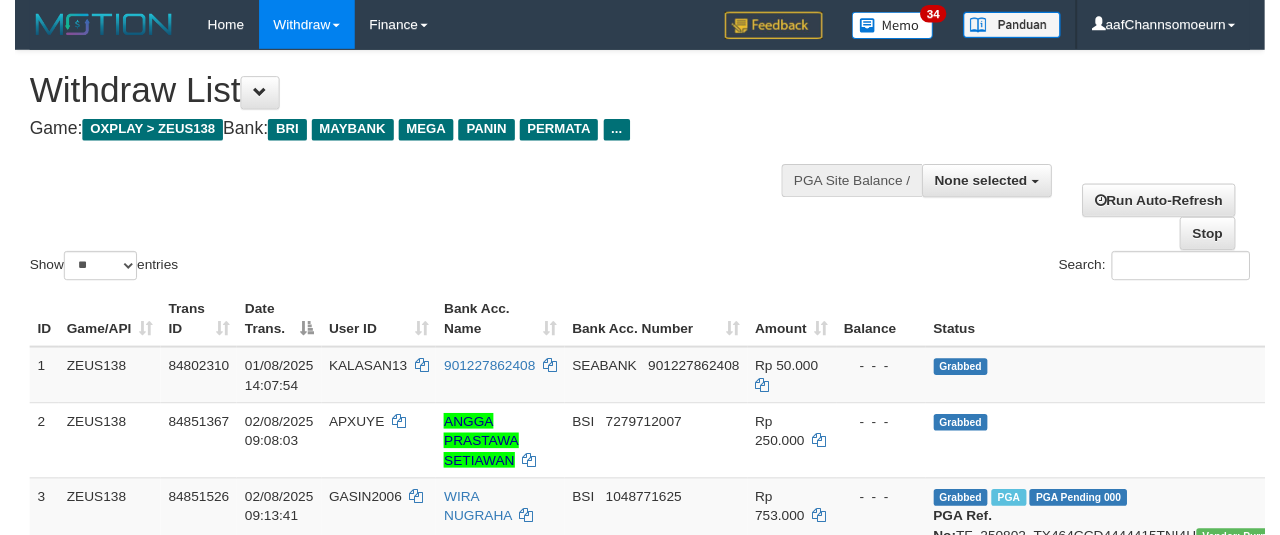 scroll, scrollTop: 358, scrollLeft: 0, axis: vertical 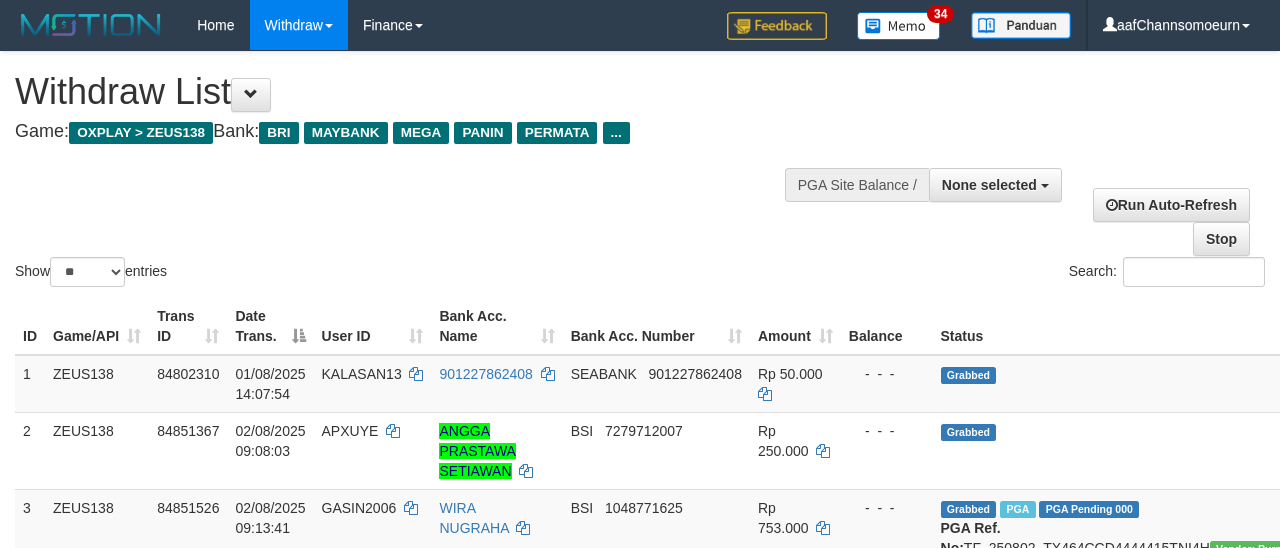 select 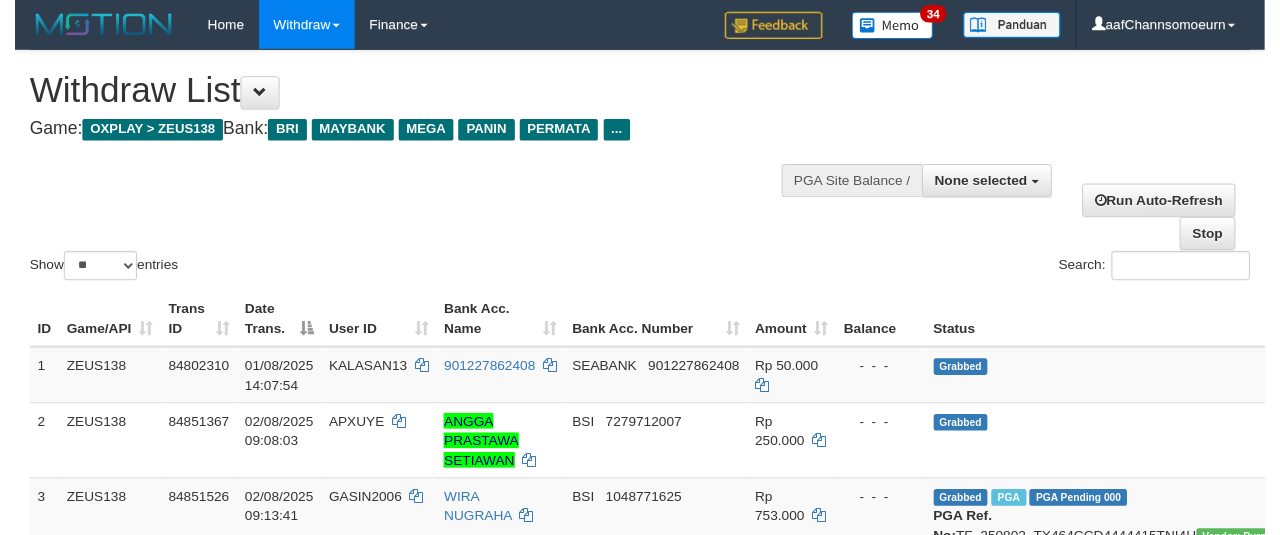 scroll, scrollTop: 358, scrollLeft: 0, axis: vertical 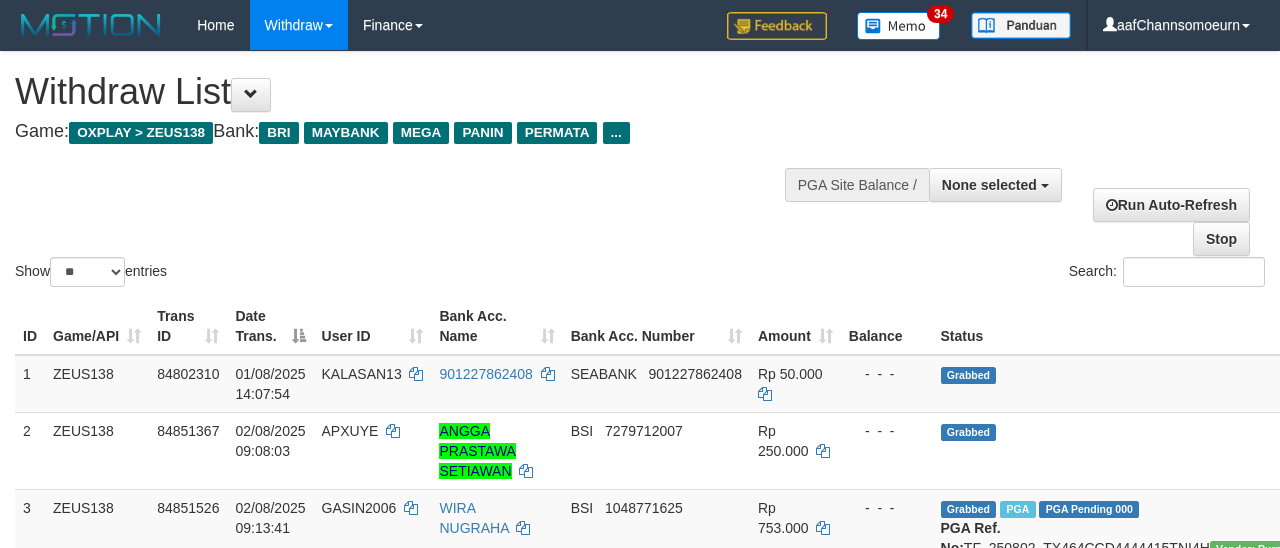 select 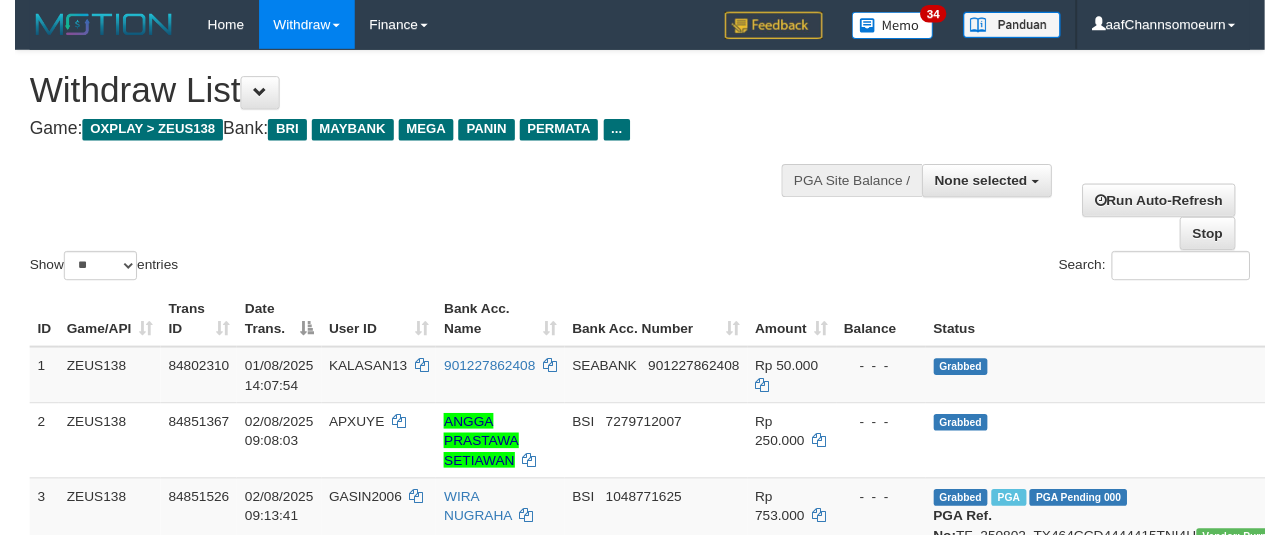 scroll, scrollTop: 358, scrollLeft: 0, axis: vertical 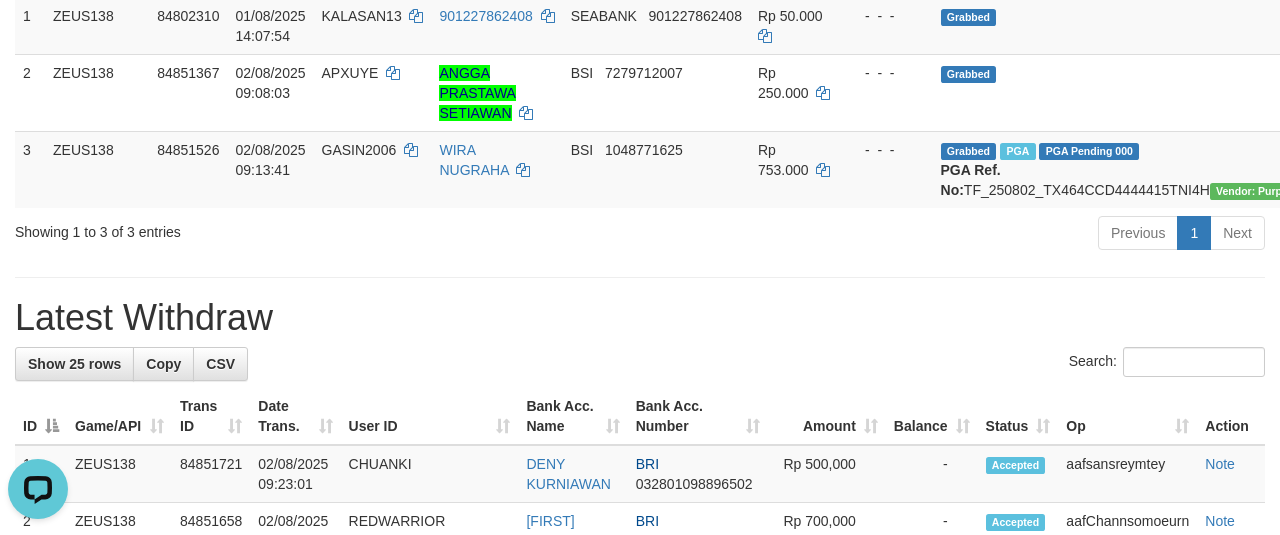 click on "**********" at bounding box center [640, 859] 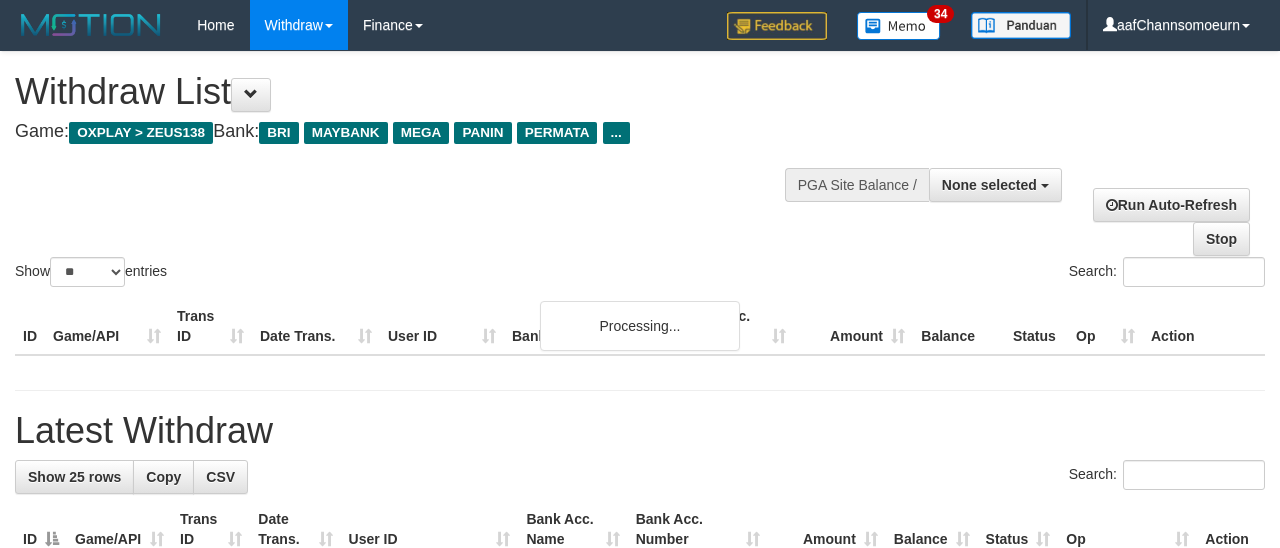 select 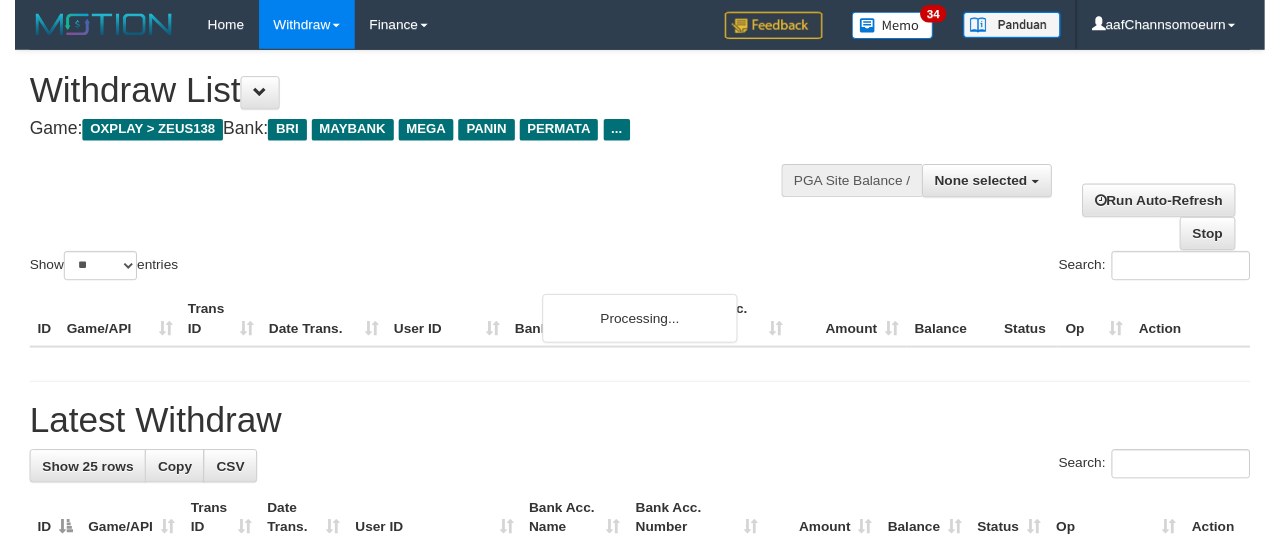 scroll, scrollTop: 358, scrollLeft: 0, axis: vertical 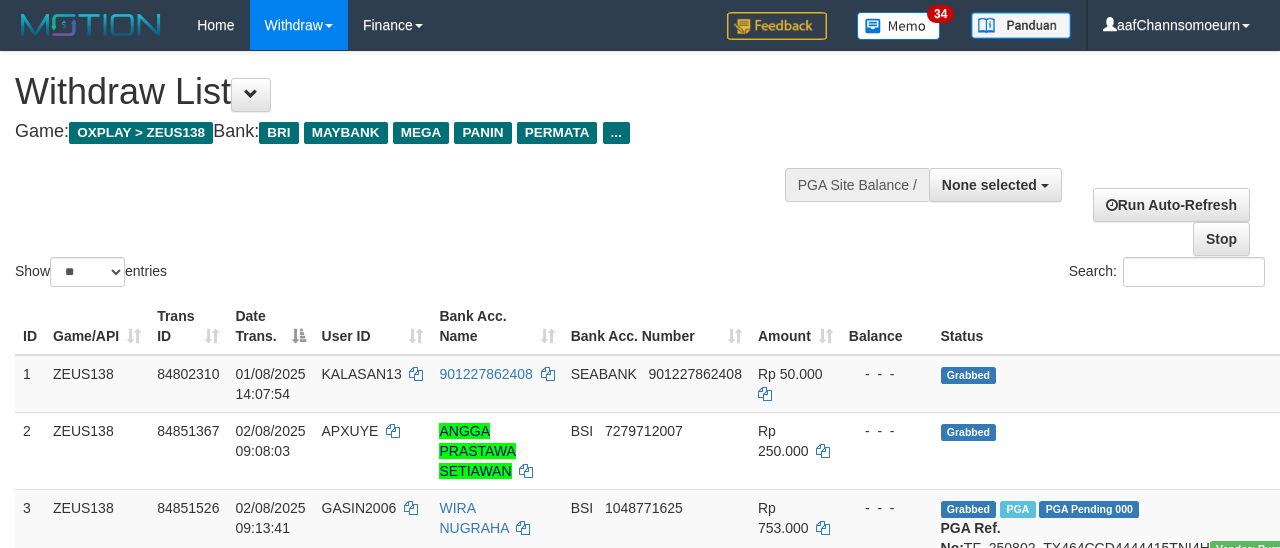 select 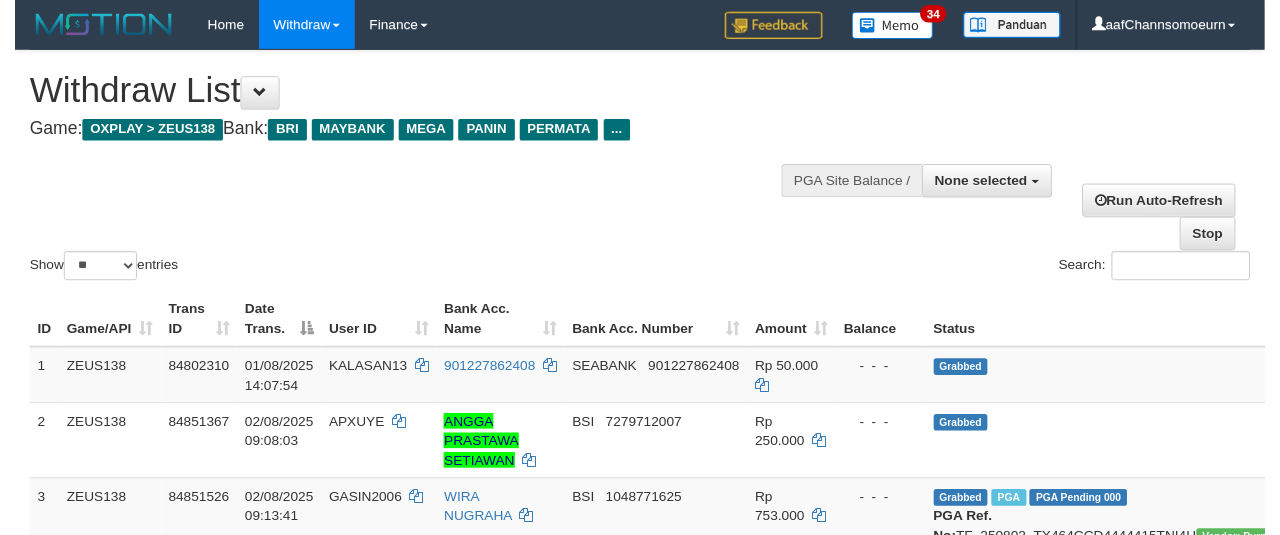 scroll, scrollTop: 358, scrollLeft: 0, axis: vertical 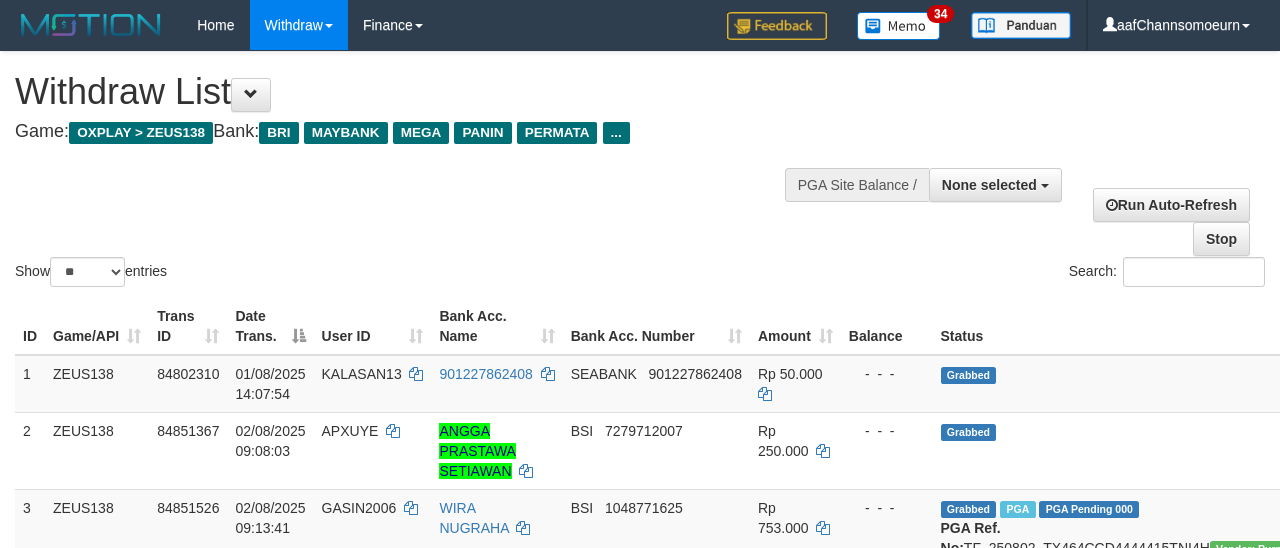 select 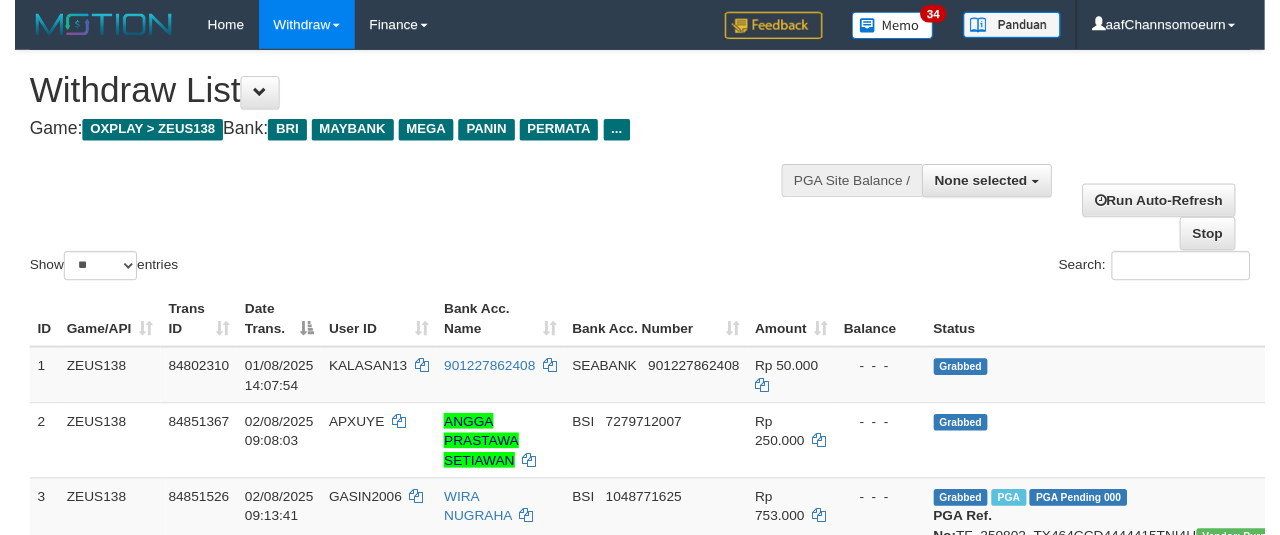 scroll, scrollTop: 358, scrollLeft: 0, axis: vertical 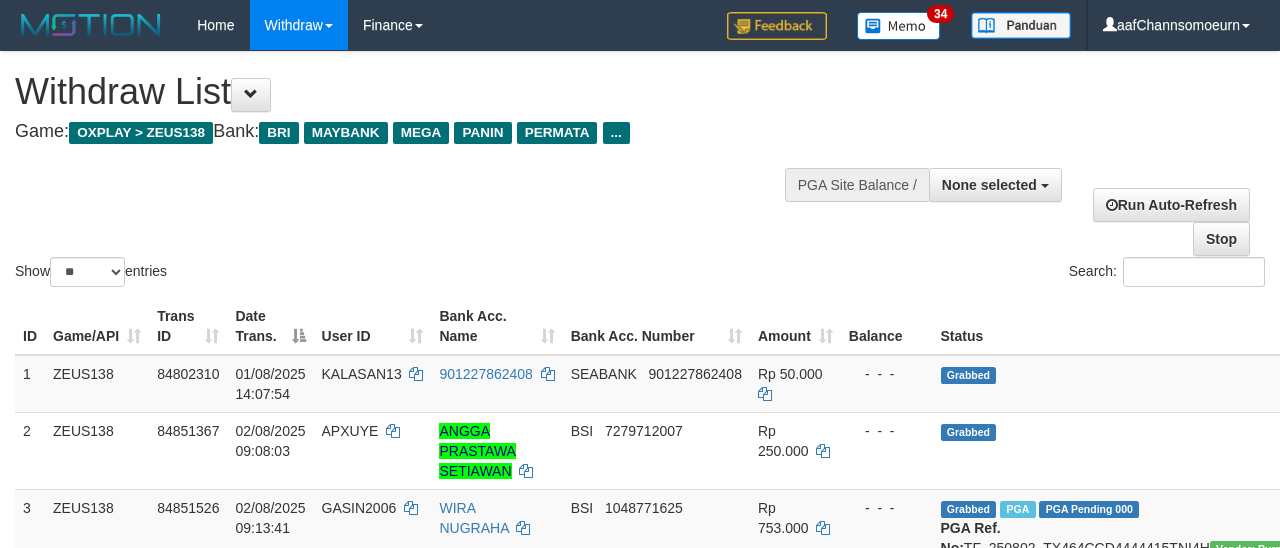select 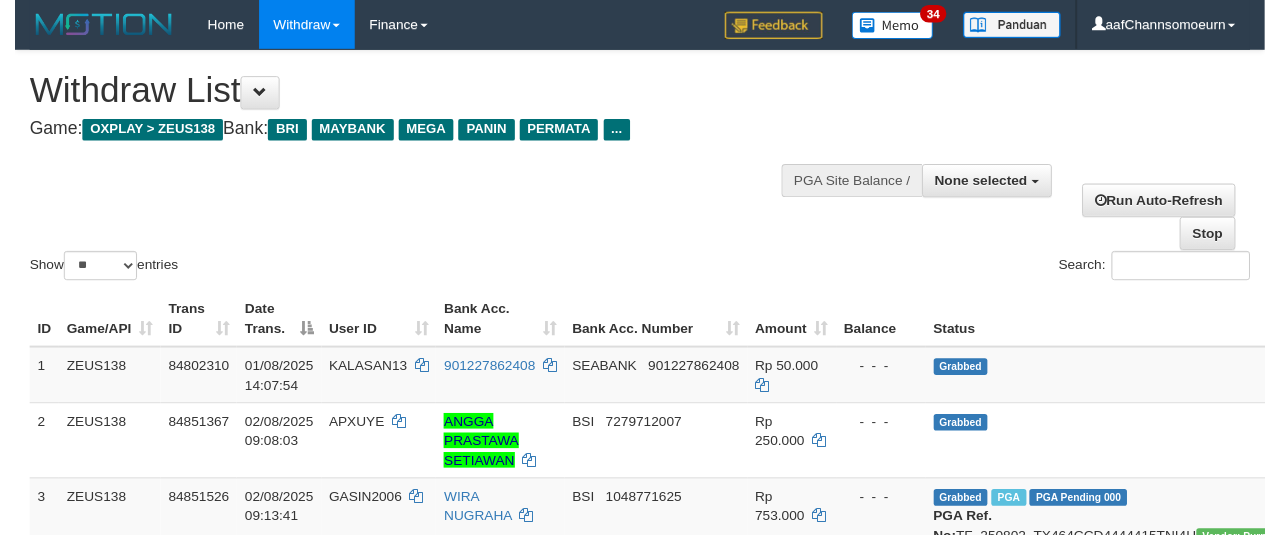 scroll, scrollTop: 358, scrollLeft: 0, axis: vertical 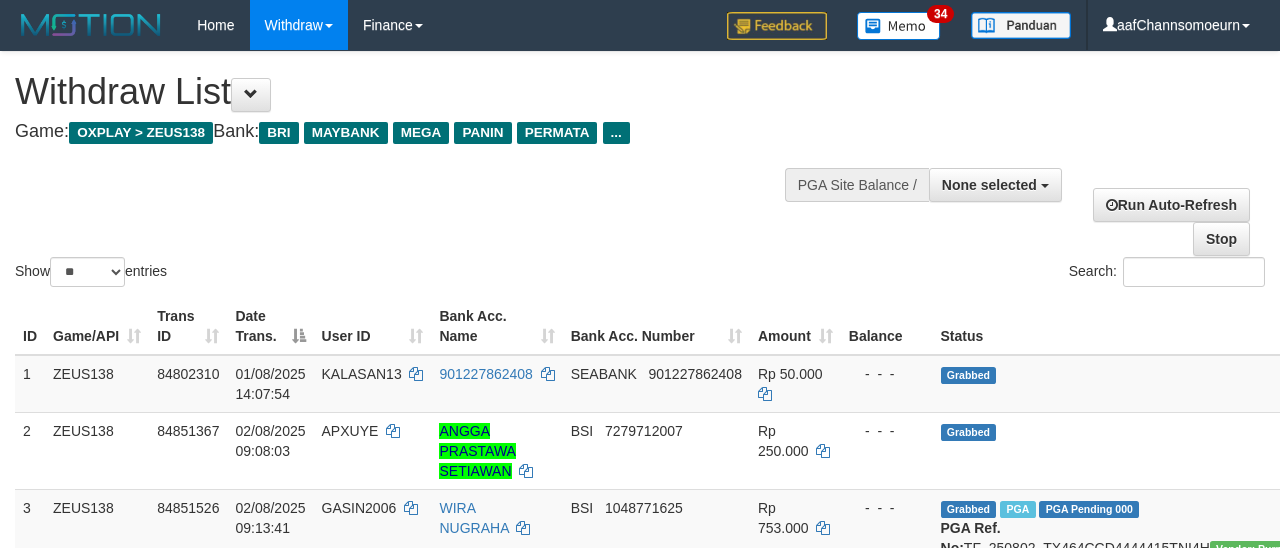 select 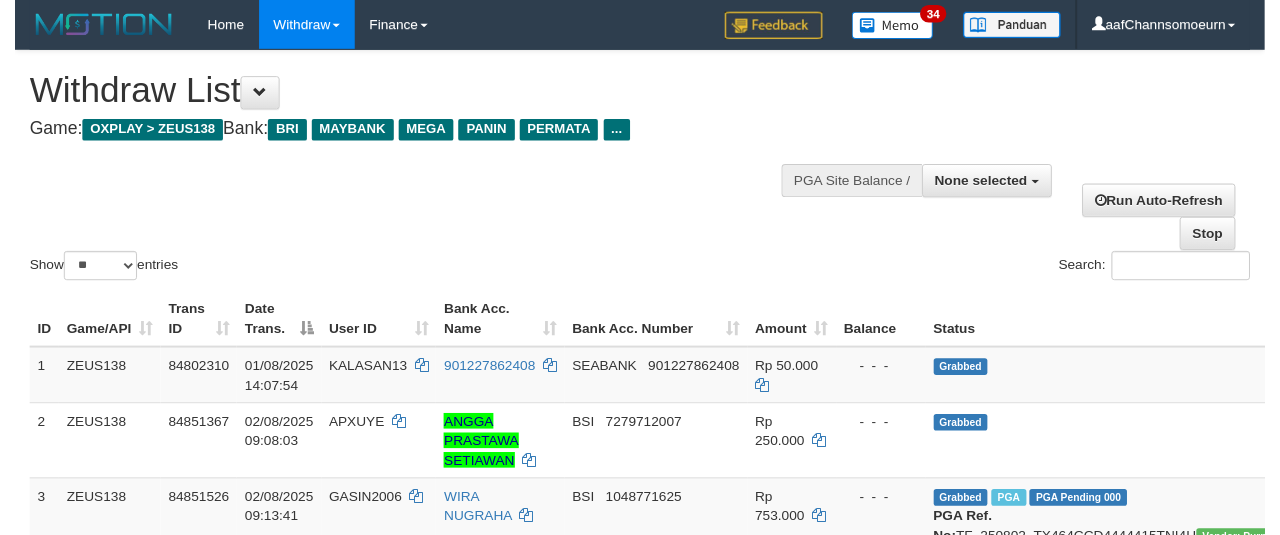 scroll, scrollTop: 358, scrollLeft: 0, axis: vertical 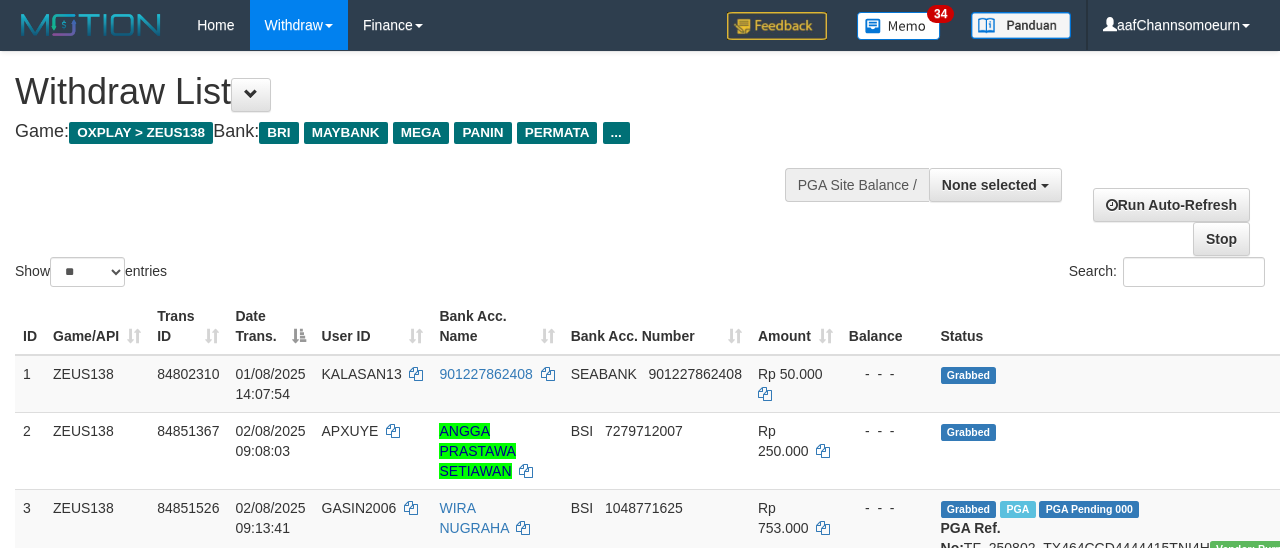 select 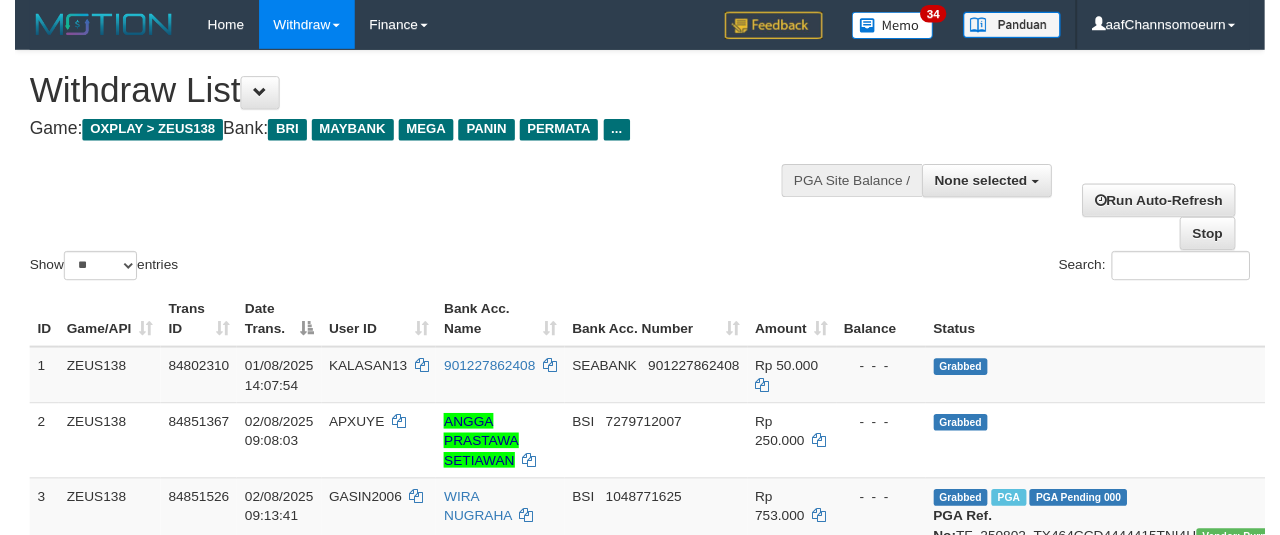 scroll, scrollTop: 358, scrollLeft: 0, axis: vertical 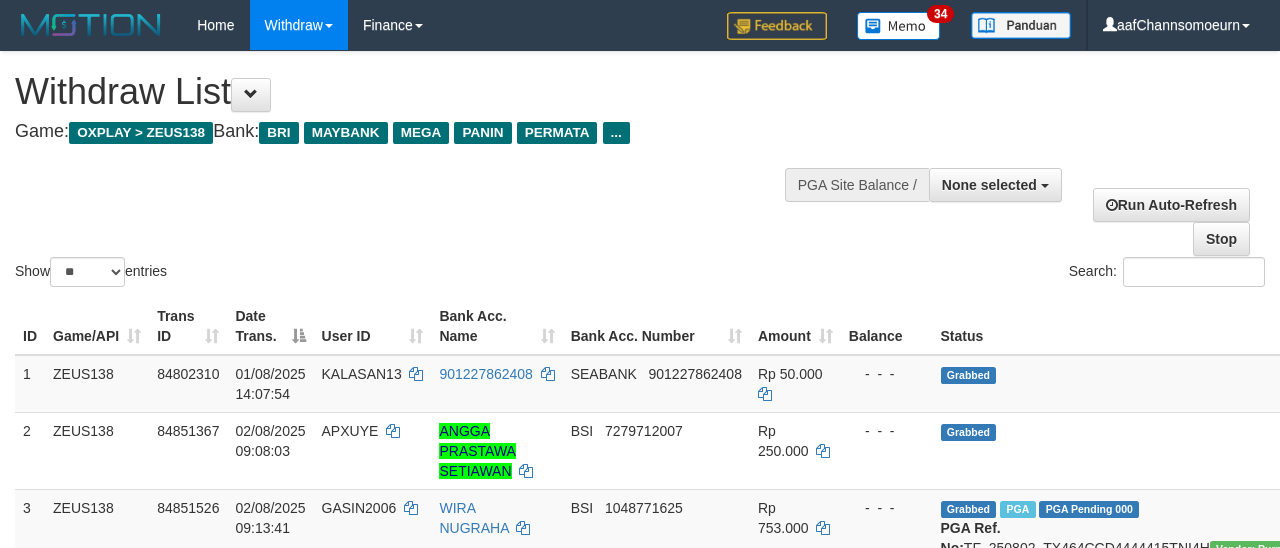 select 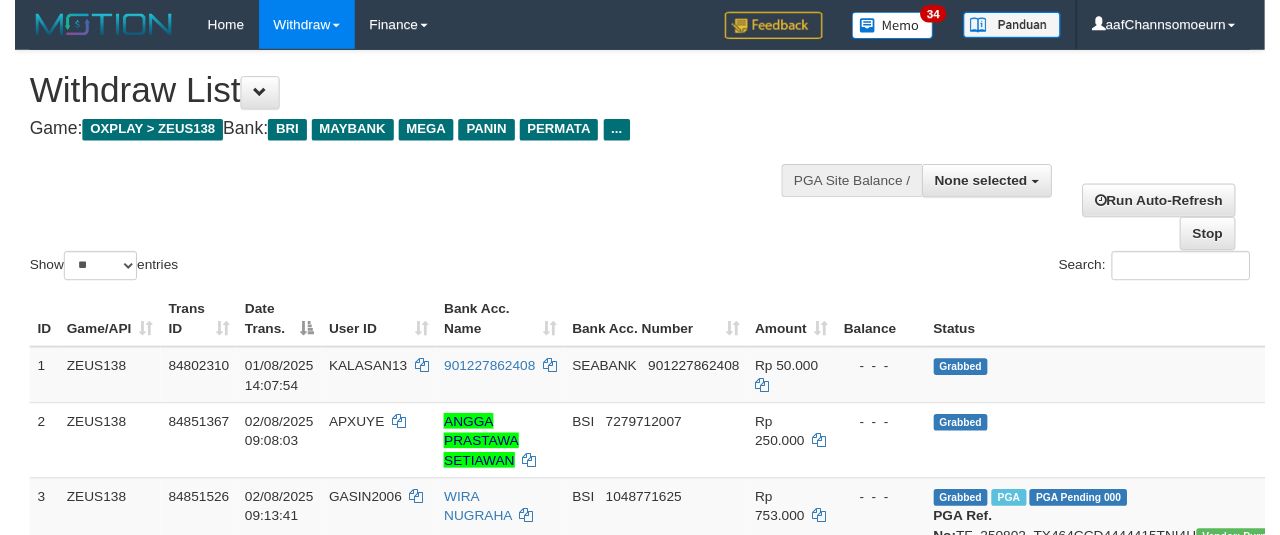 scroll, scrollTop: 358, scrollLeft: 0, axis: vertical 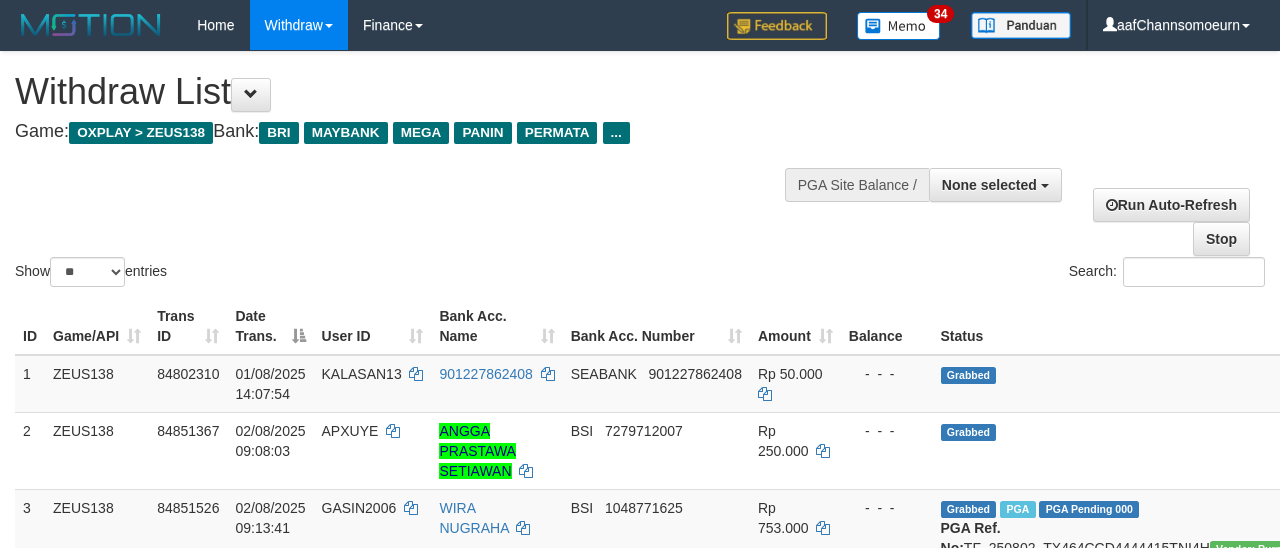 select 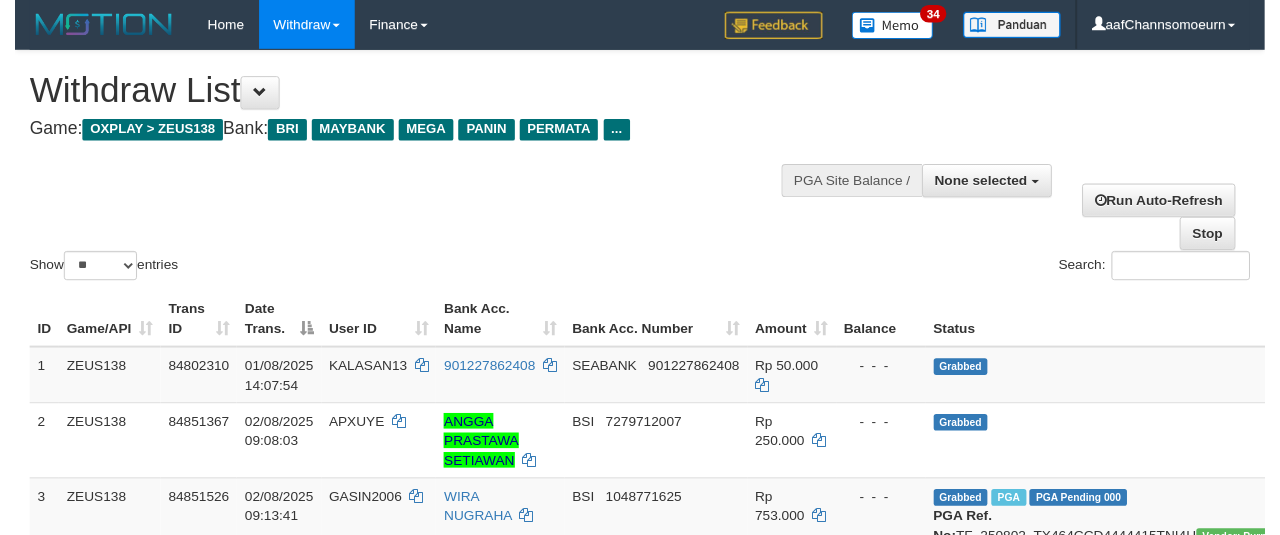 scroll, scrollTop: 358, scrollLeft: 0, axis: vertical 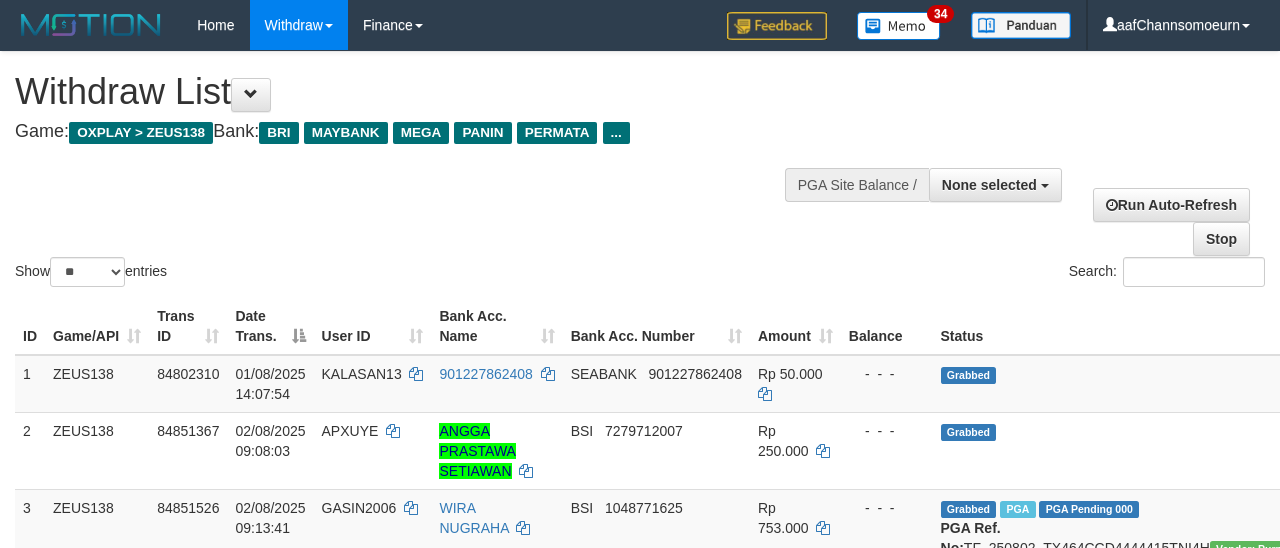 select 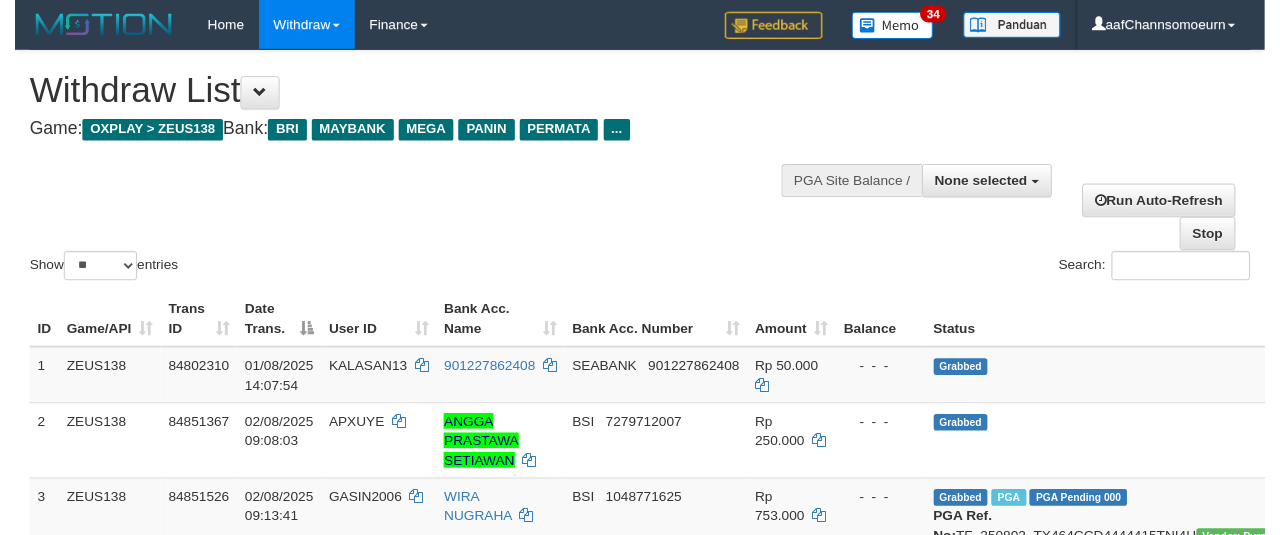 scroll, scrollTop: 358, scrollLeft: 0, axis: vertical 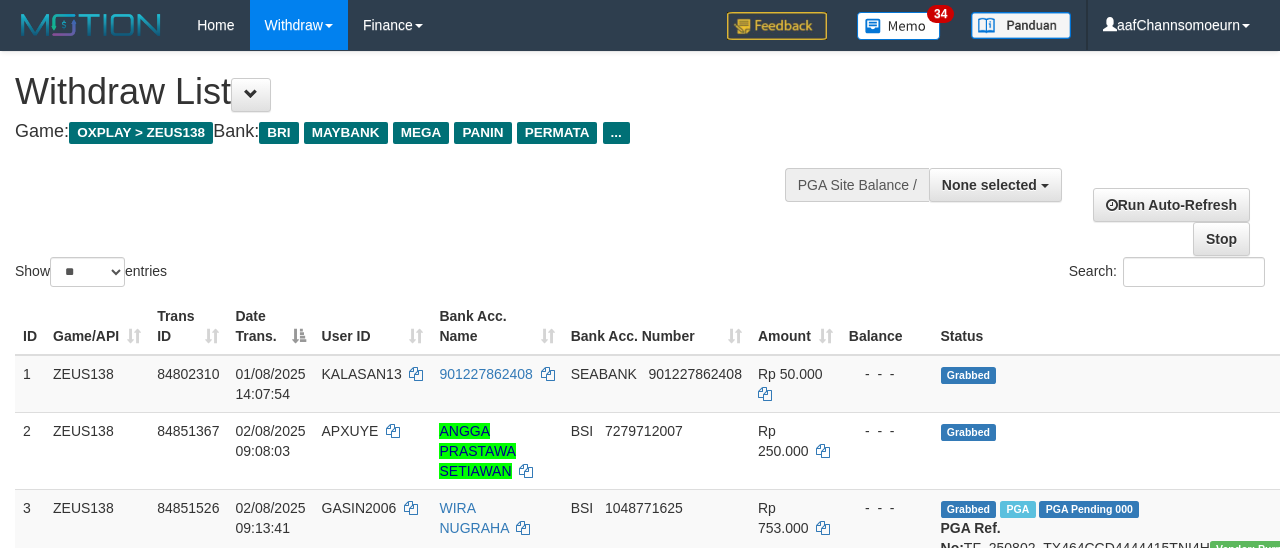 select 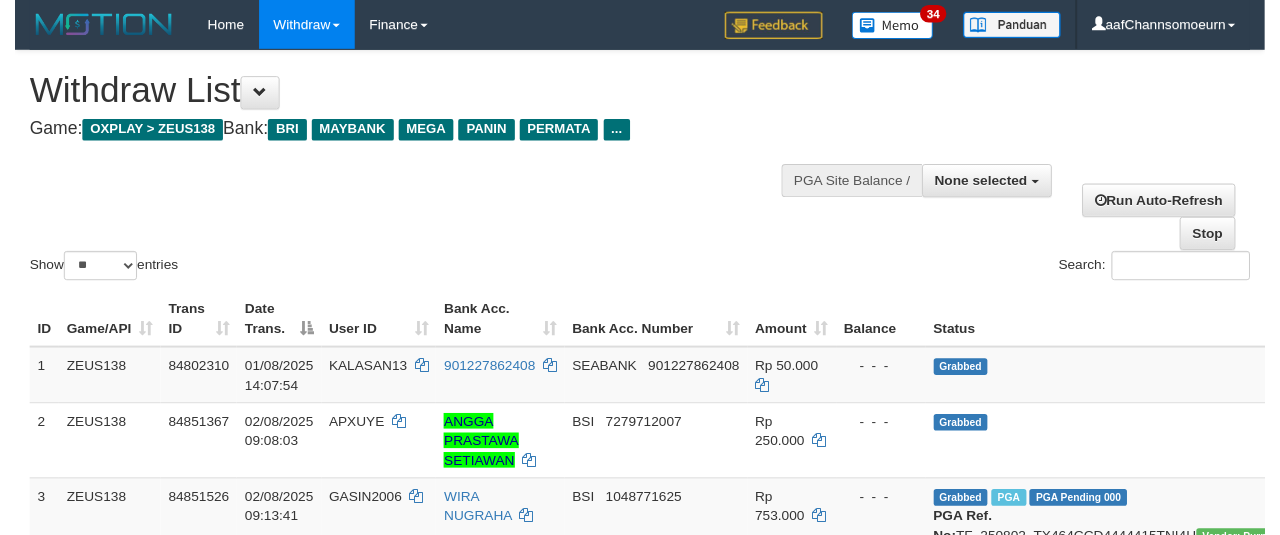 scroll, scrollTop: 358, scrollLeft: 0, axis: vertical 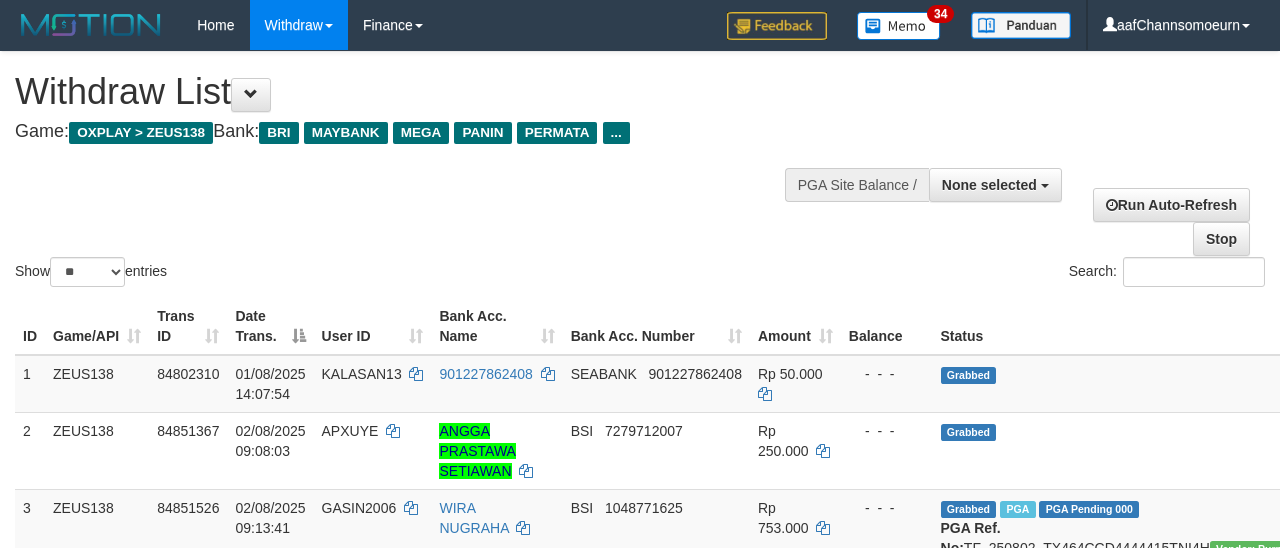select 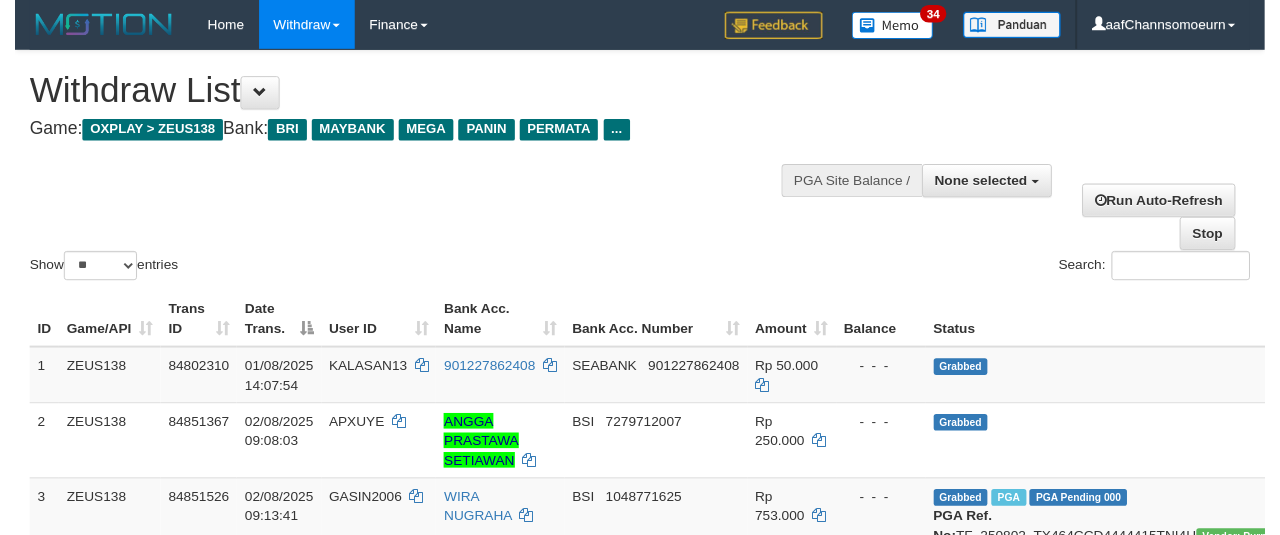 scroll, scrollTop: 358, scrollLeft: 0, axis: vertical 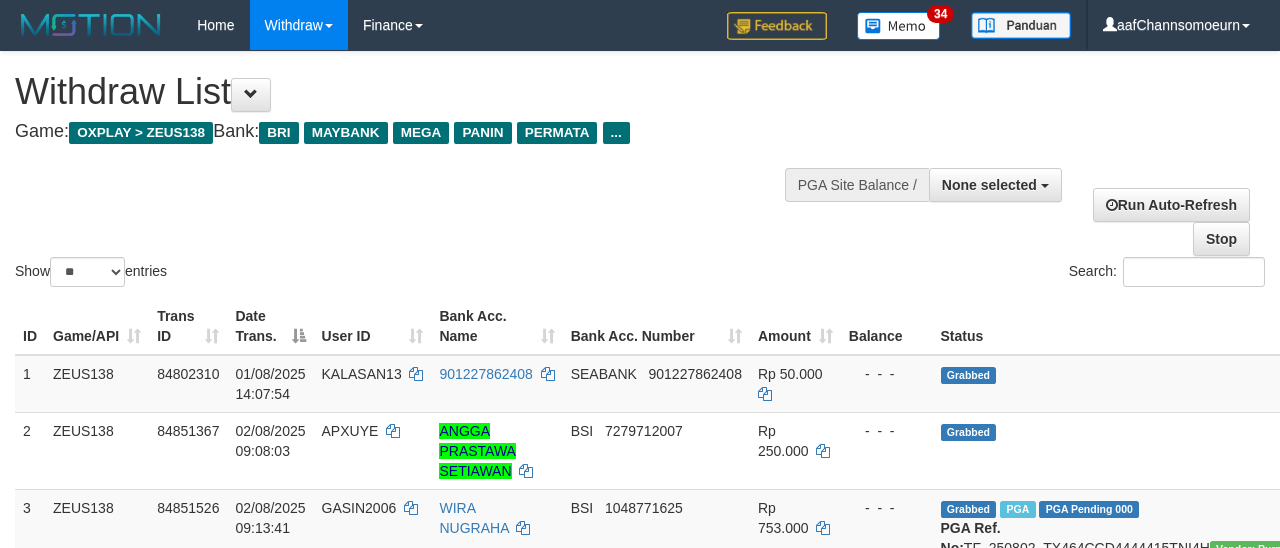 select 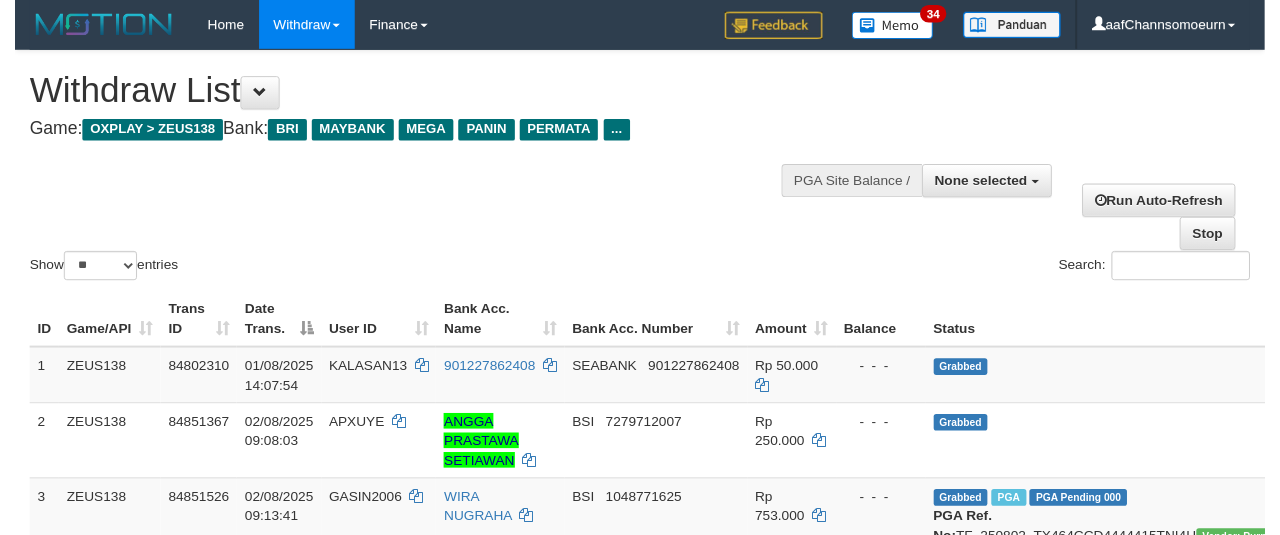 scroll, scrollTop: 358, scrollLeft: 0, axis: vertical 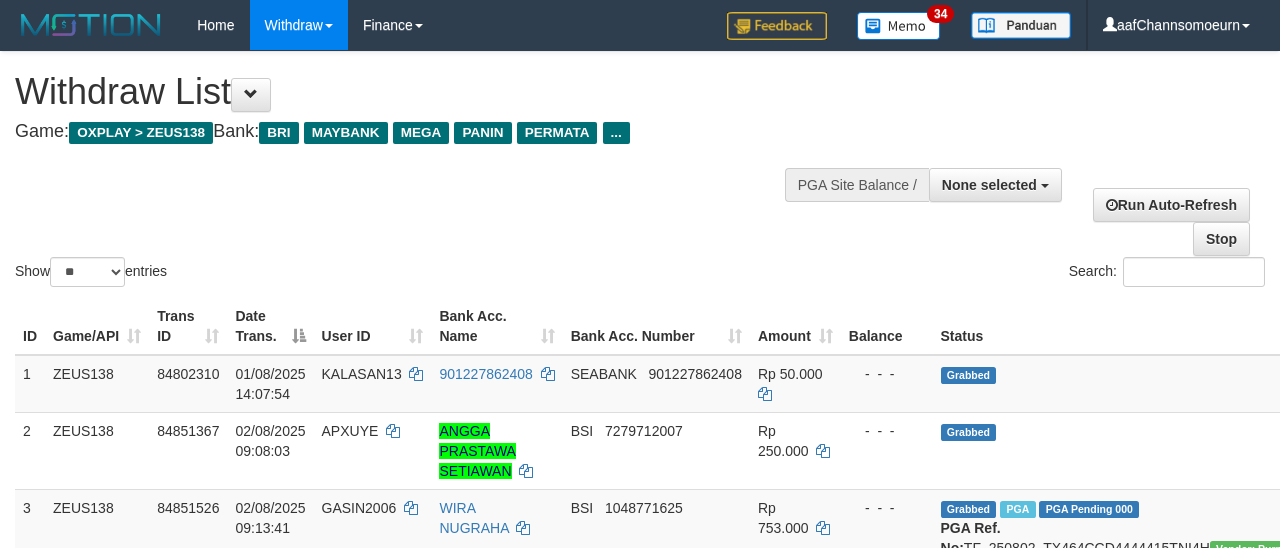 select 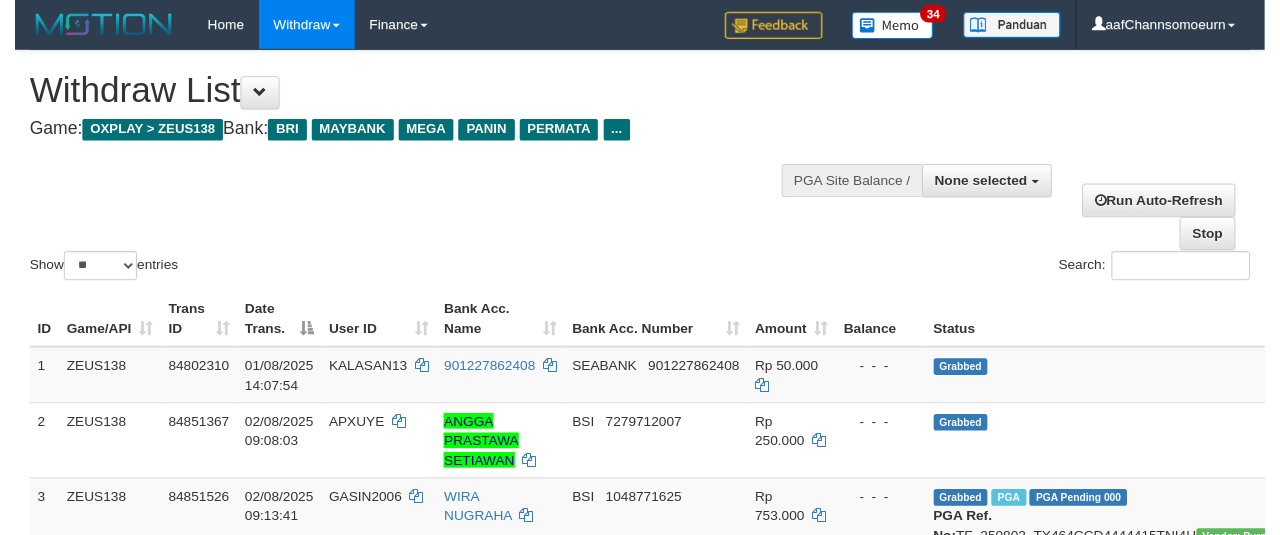 scroll, scrollTop: 358, scrollLeft: 0, axis: vertical 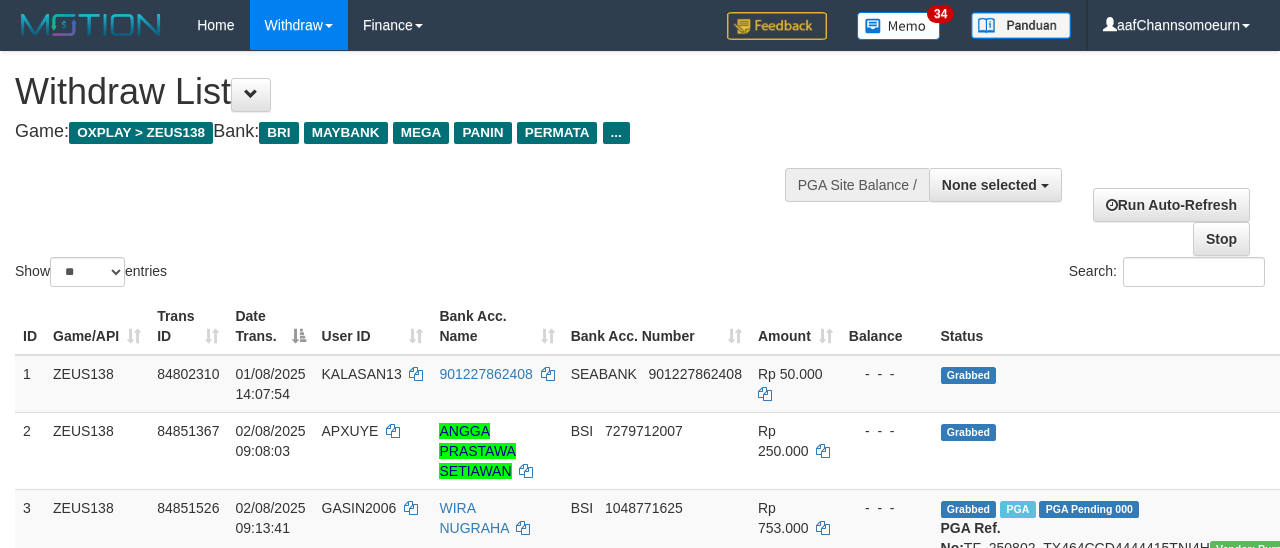 select 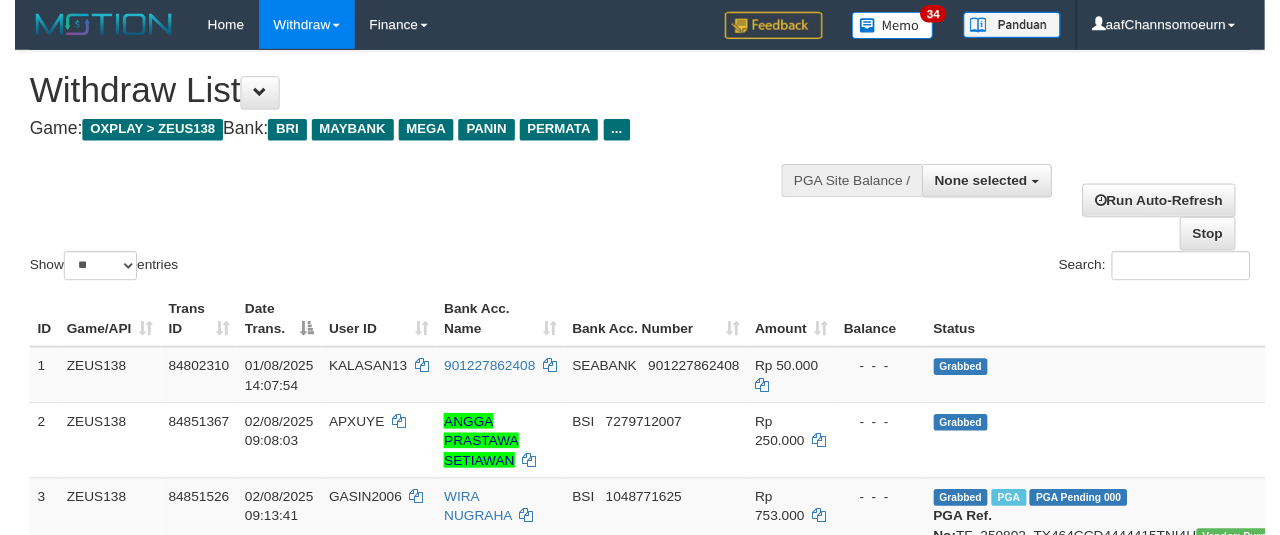 scroll, scrollTop: 358, scrollLeft: 0, axis: vertical 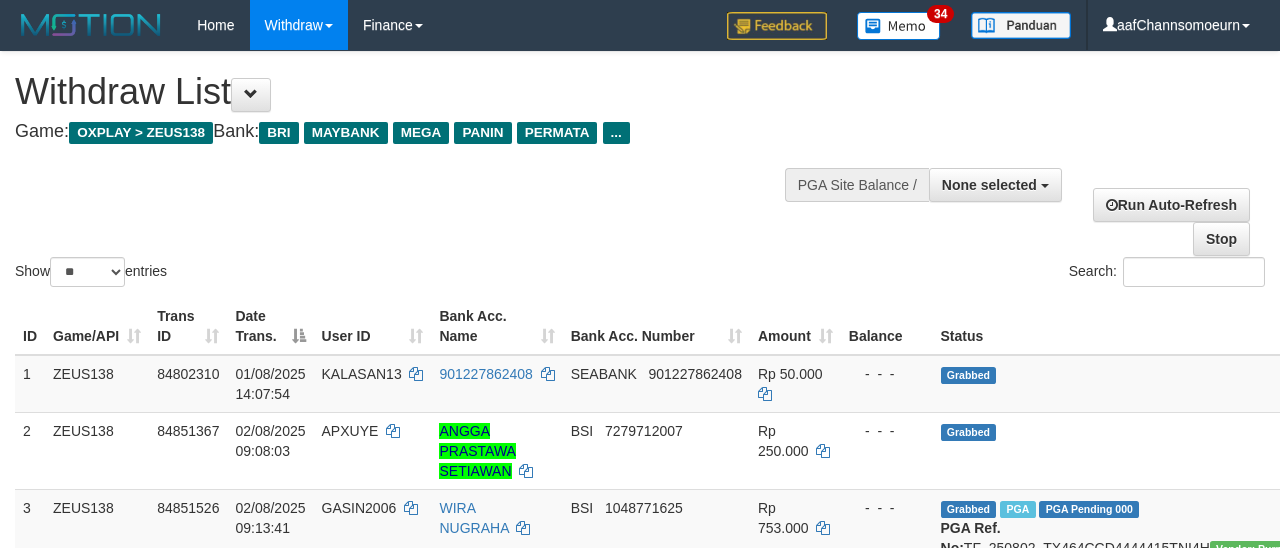 select 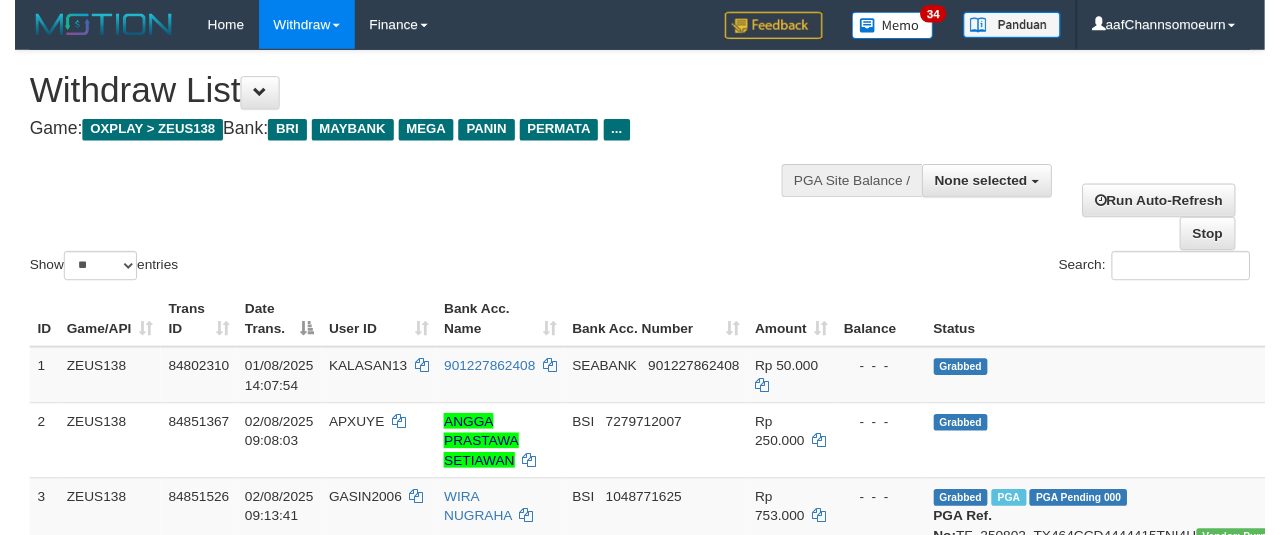 scroll, scrollTop: 358, scrollLeft: 0, axis: vertical 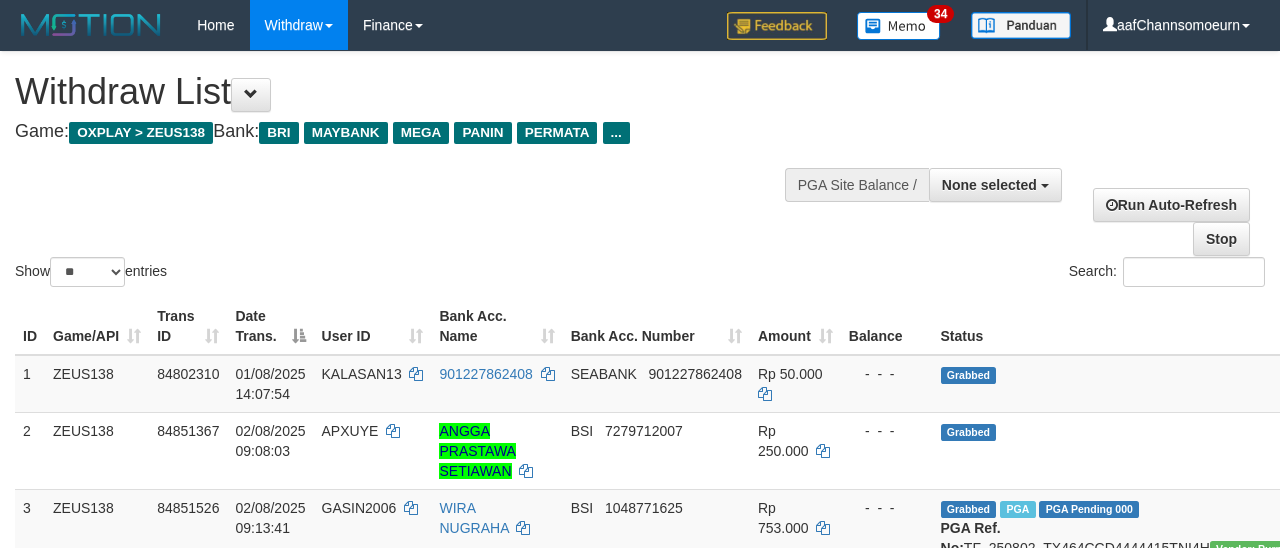 select 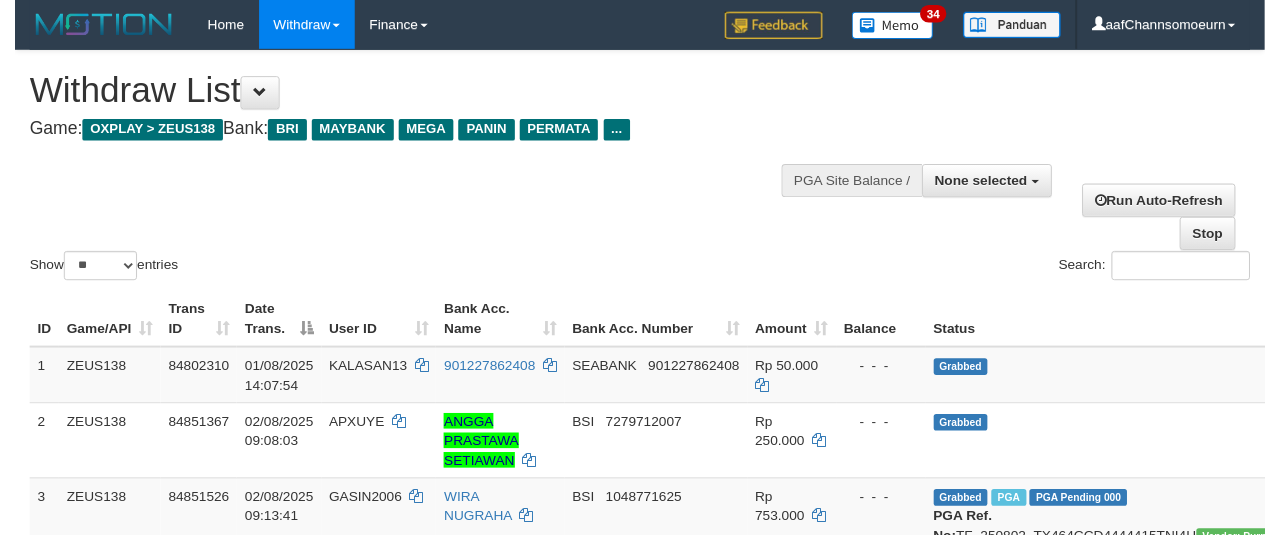 scroll, scrollTop: 358, scrollLeft: 0, axis: vertical 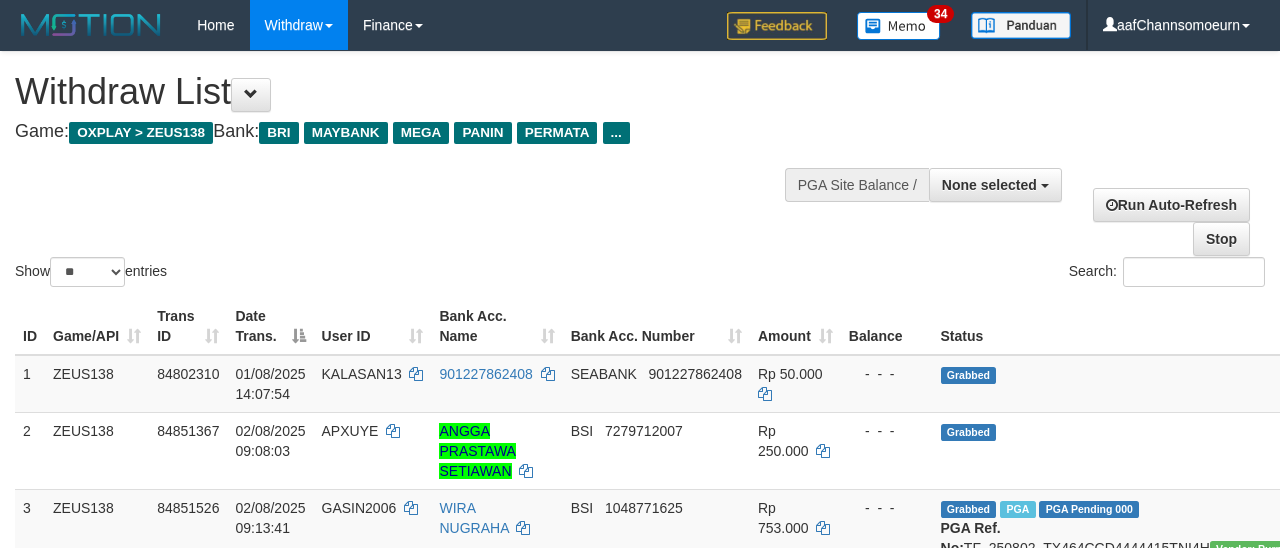select 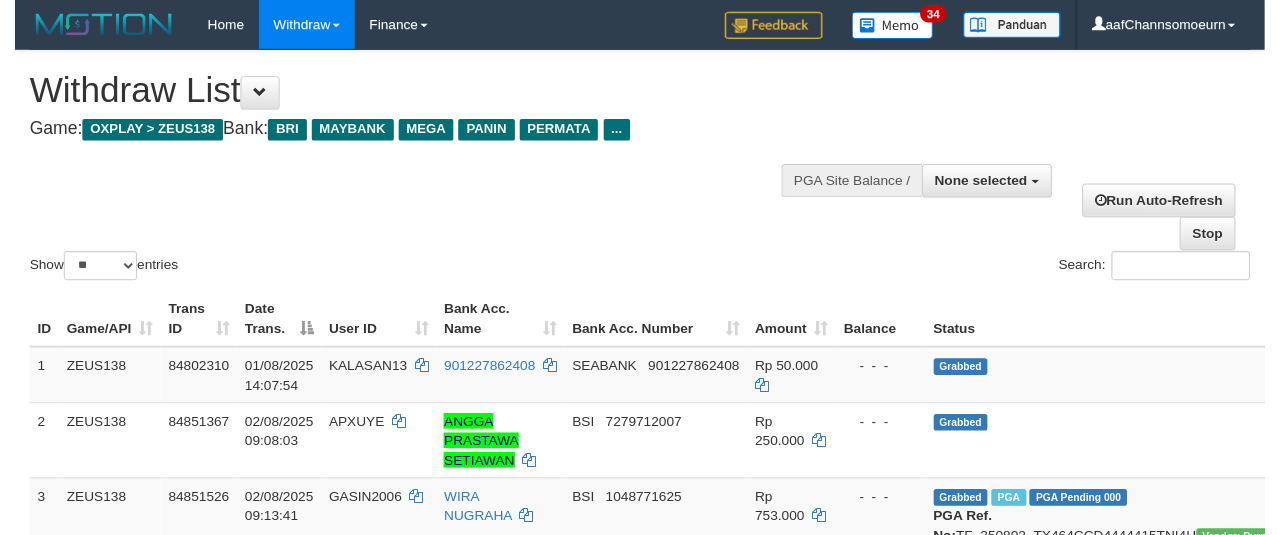 scroll, scrollTop: 358, scrollLeft: 0, axis: vertical 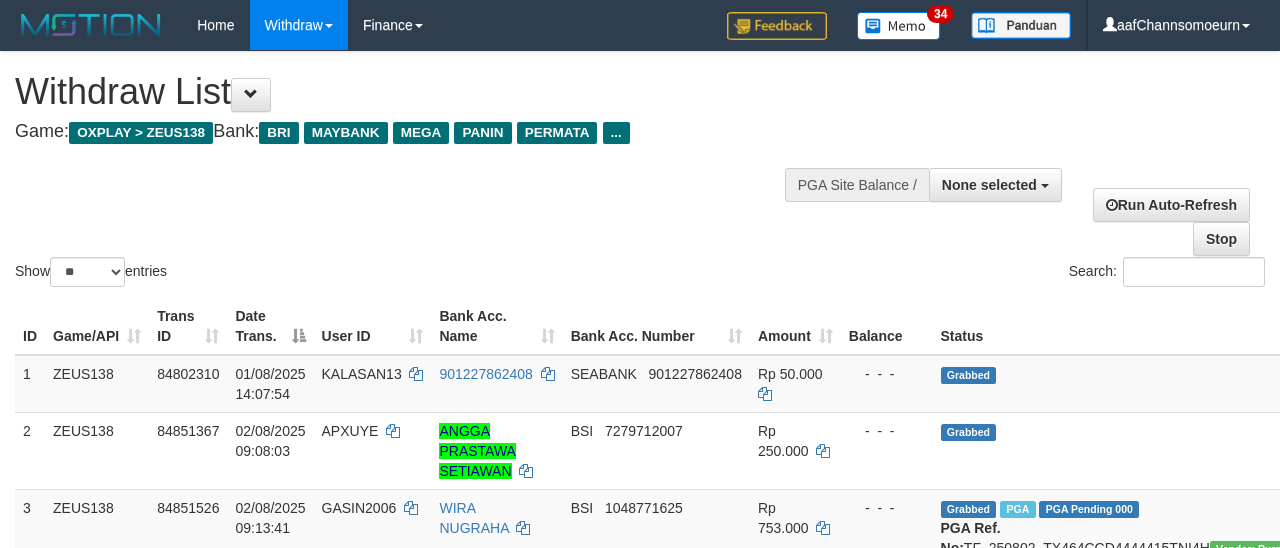 select 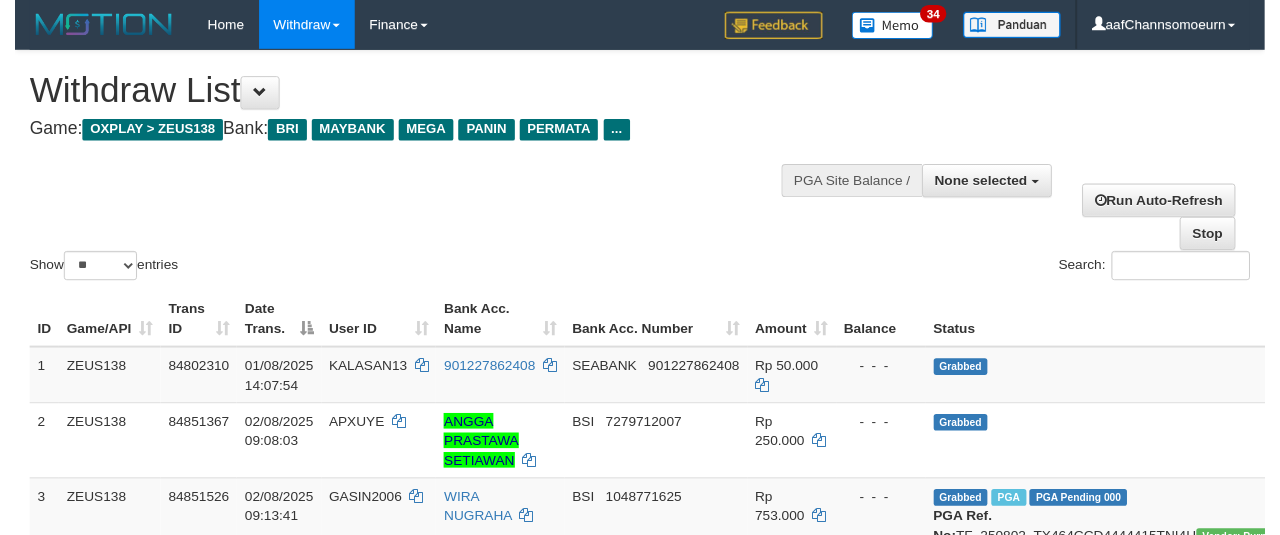 scroll, scrollTop: 358, scrollLeft: 0, axis: vertical 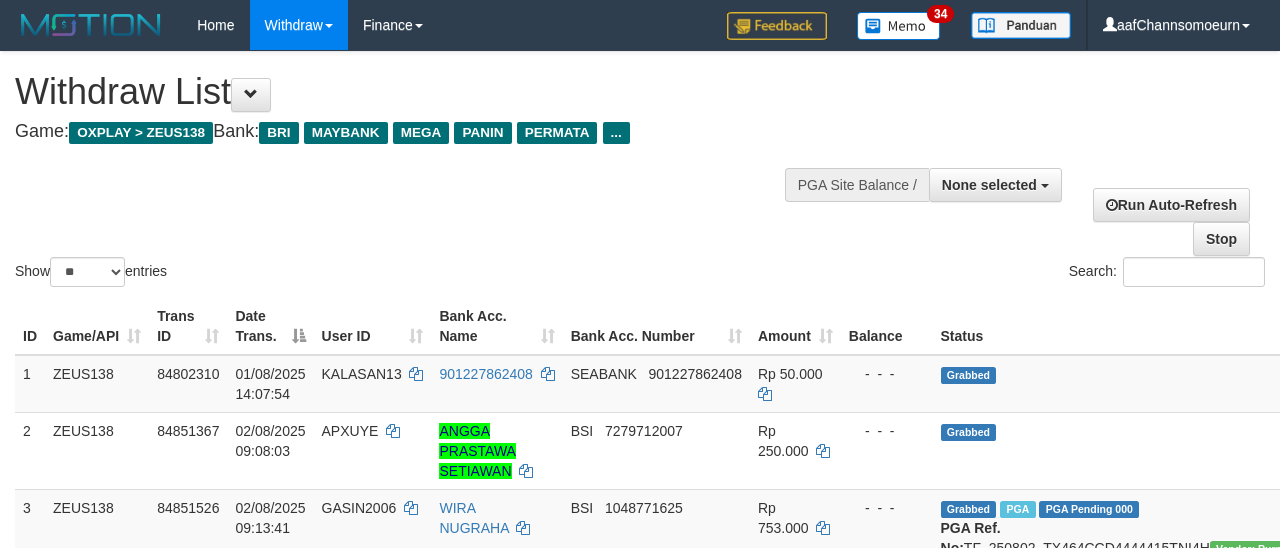 select 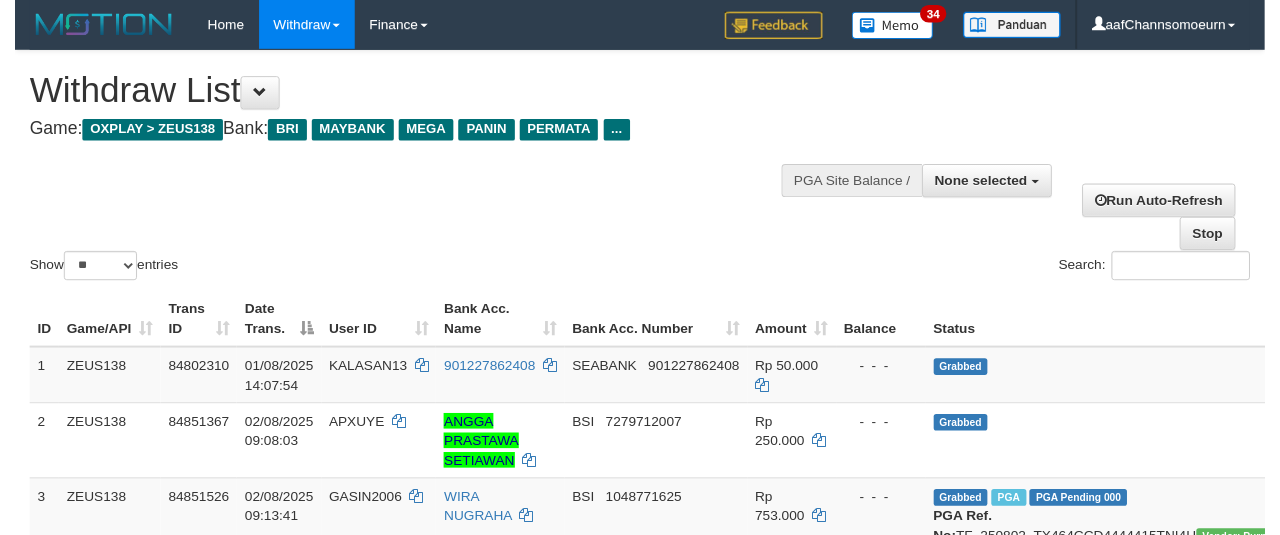 scroll, scrollTop: 358, scrollLeft: 0, axis: vertical 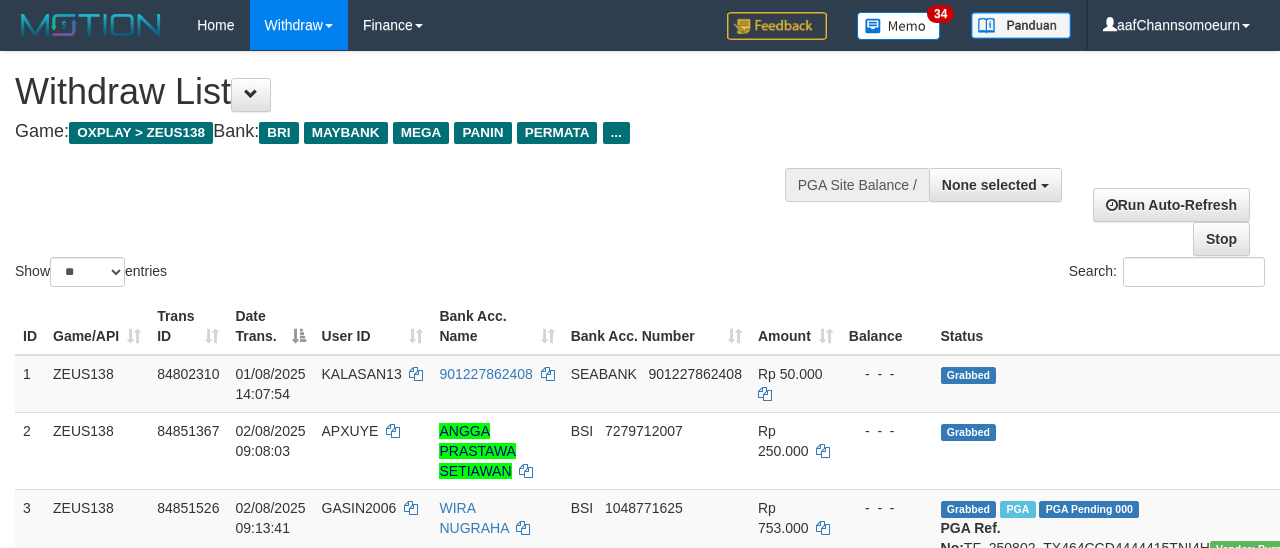select 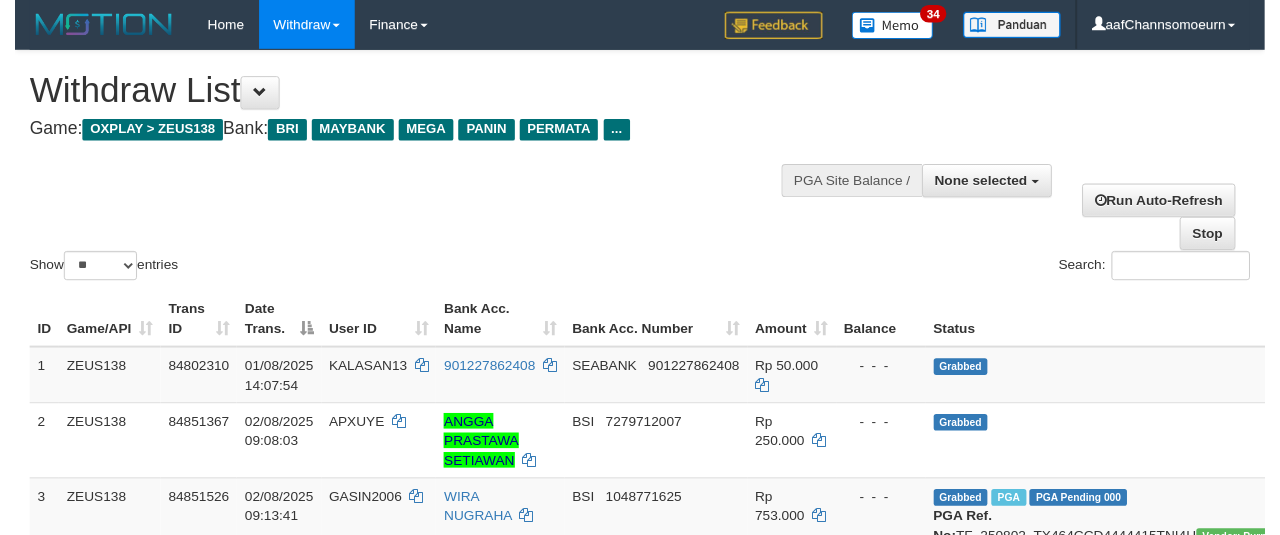 scroll, scrollTop: 358, scrollLeft: 0, axis: vertical 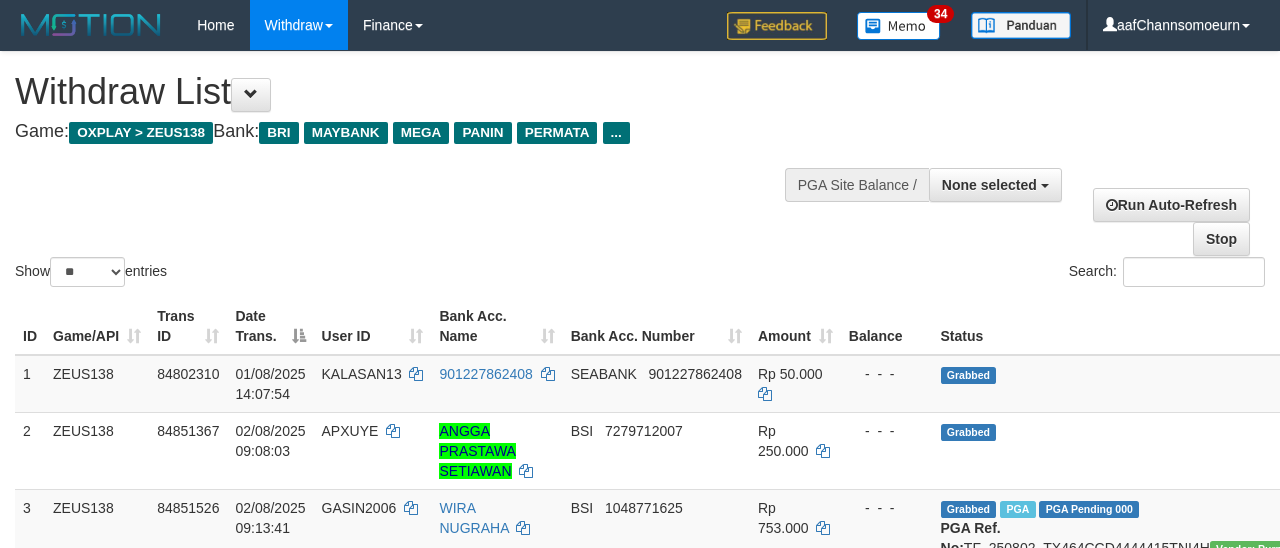 select 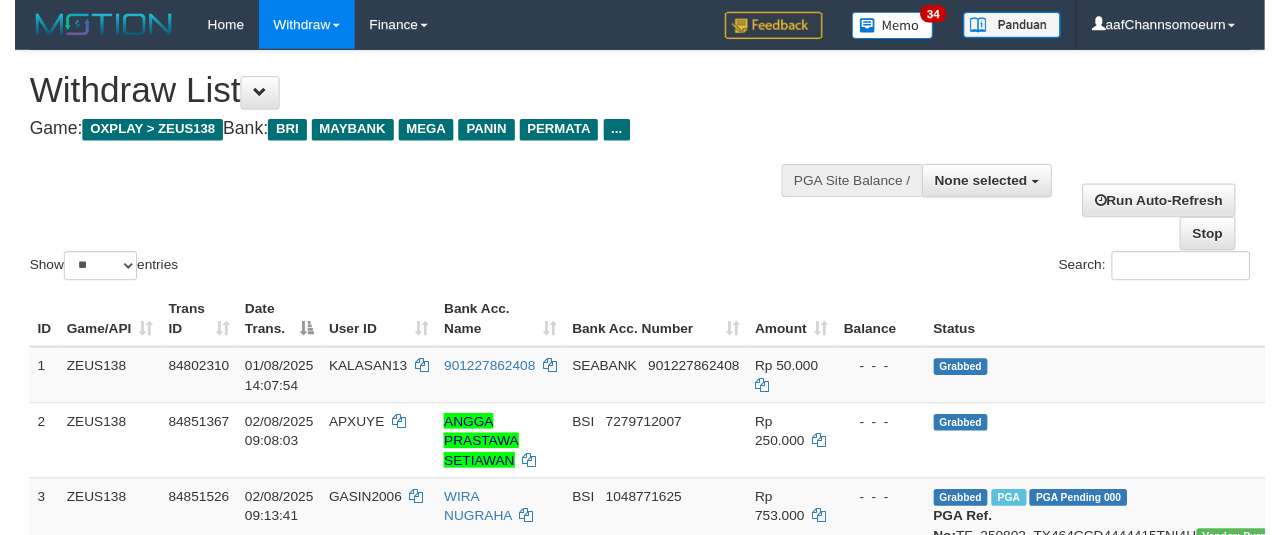scroll, scrollTop: 358, scrollLeft: 0, axis: vertical 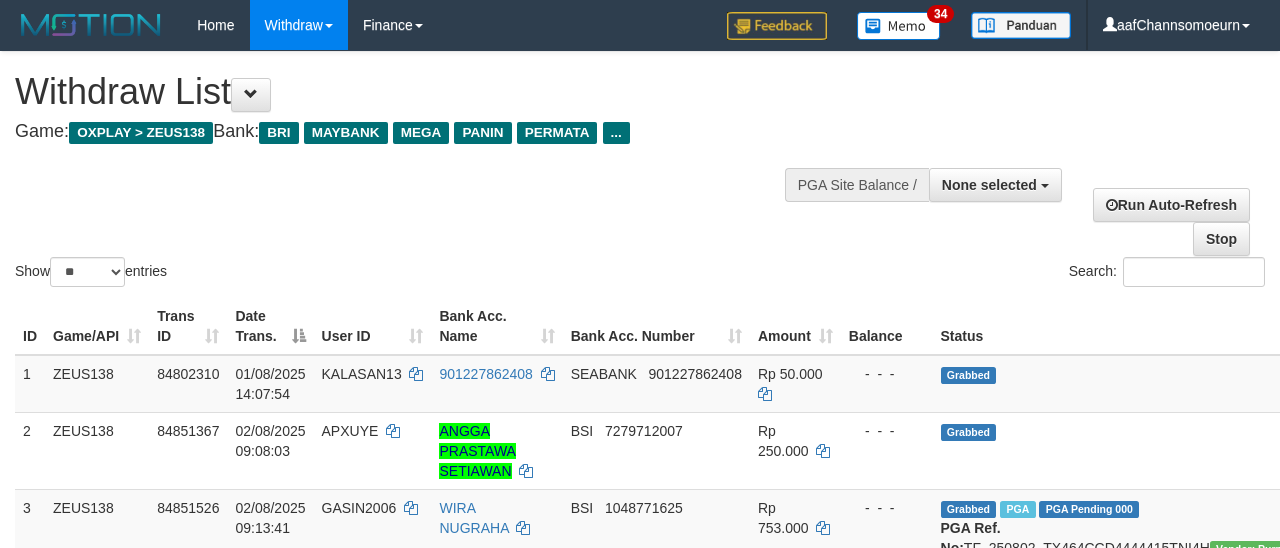 select 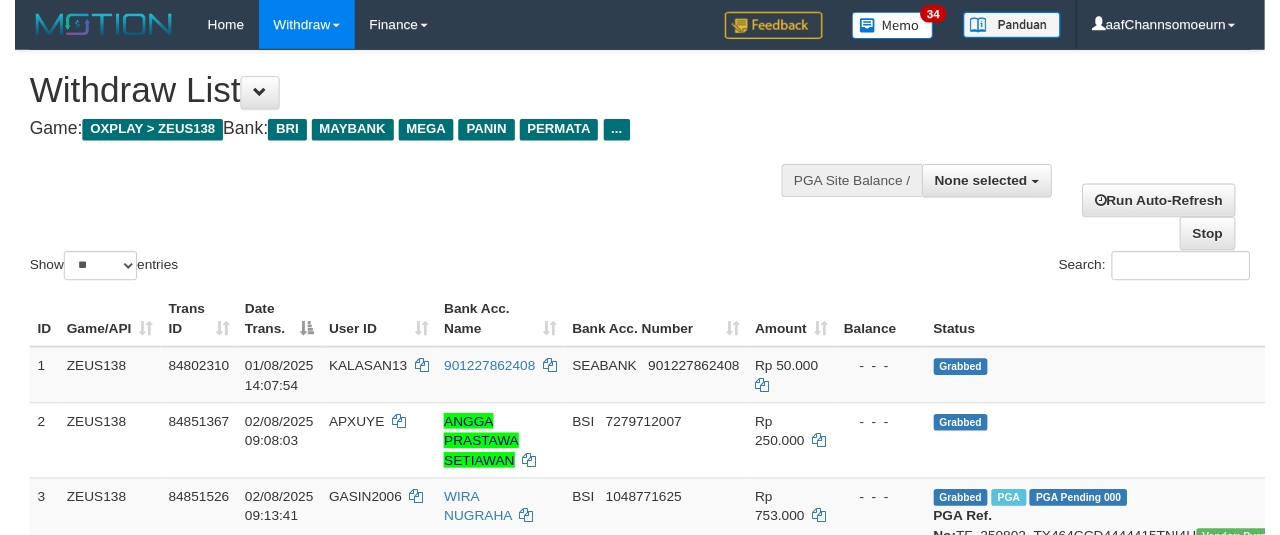 scroll, scrollTop: 358, scrollLeft: 0, axis: vertical 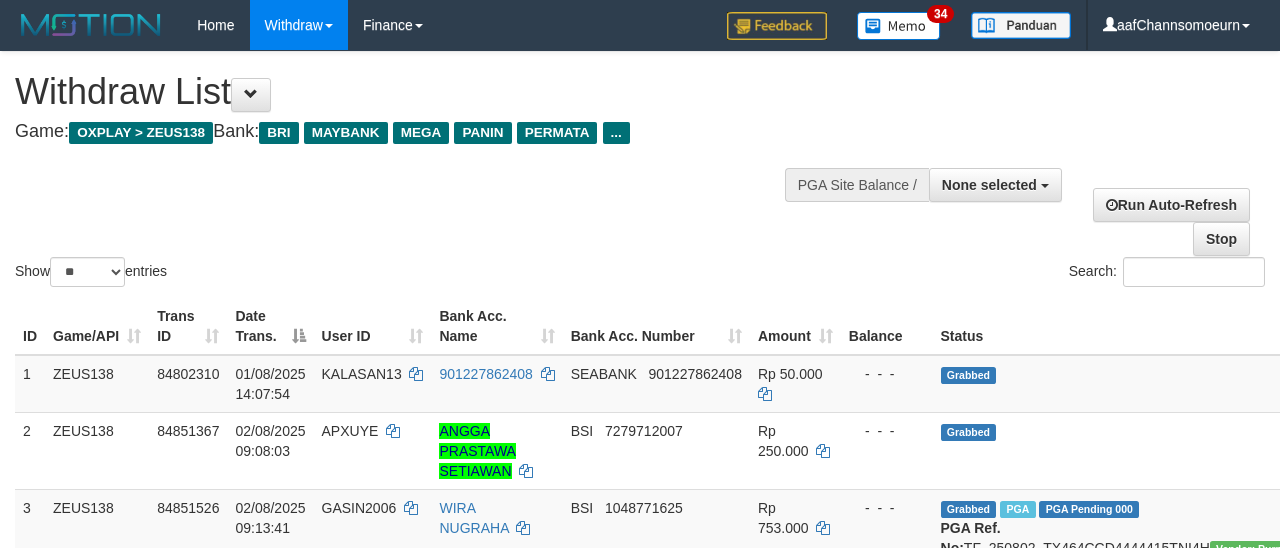 select 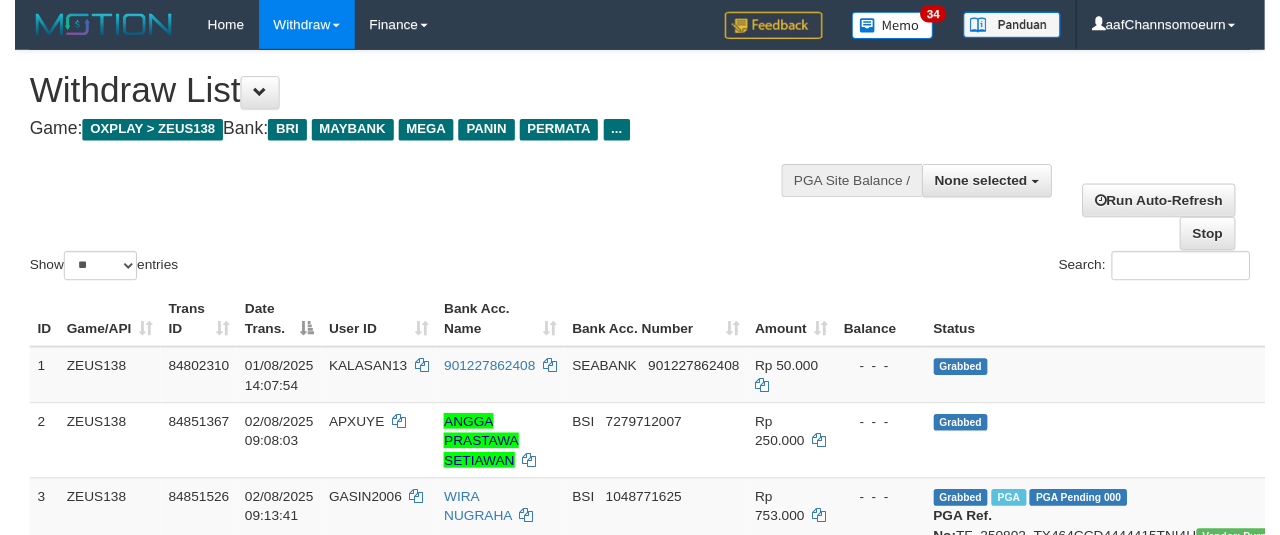 scroll, scrollTop: 358, scrollLeft: 0, axis: vertical 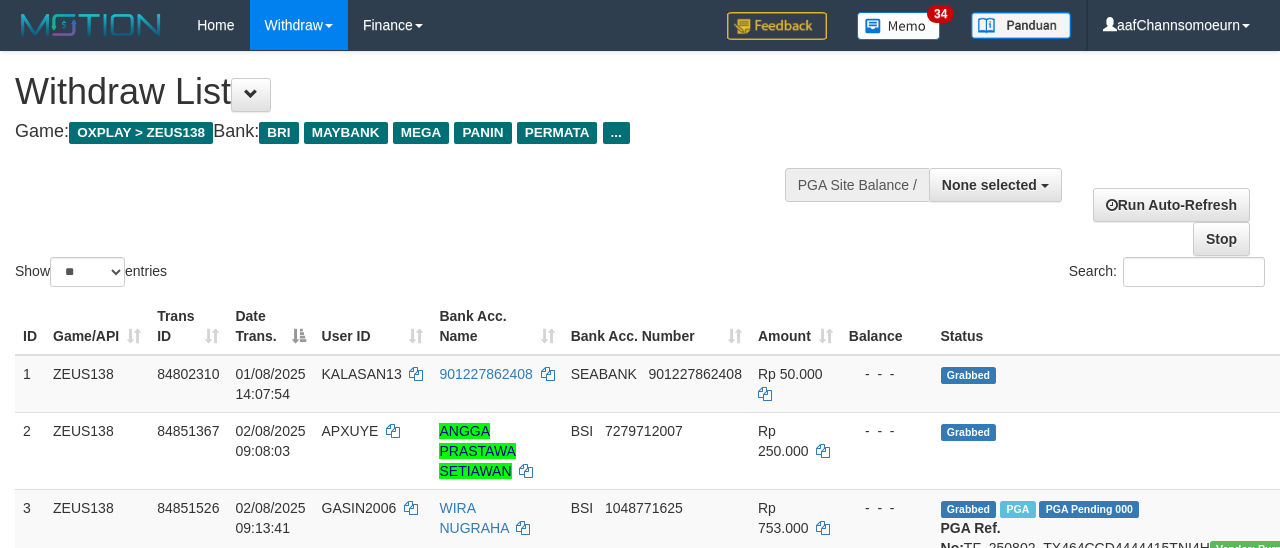 select 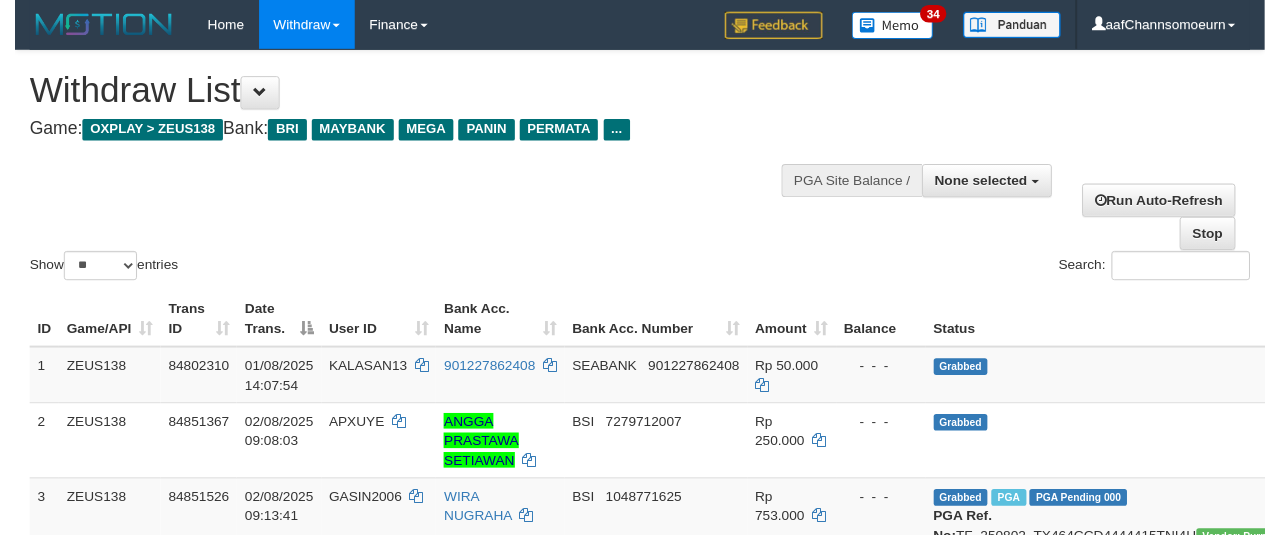 scroll, scrollTop: 358, scrollLeft: 0, axis: vertical 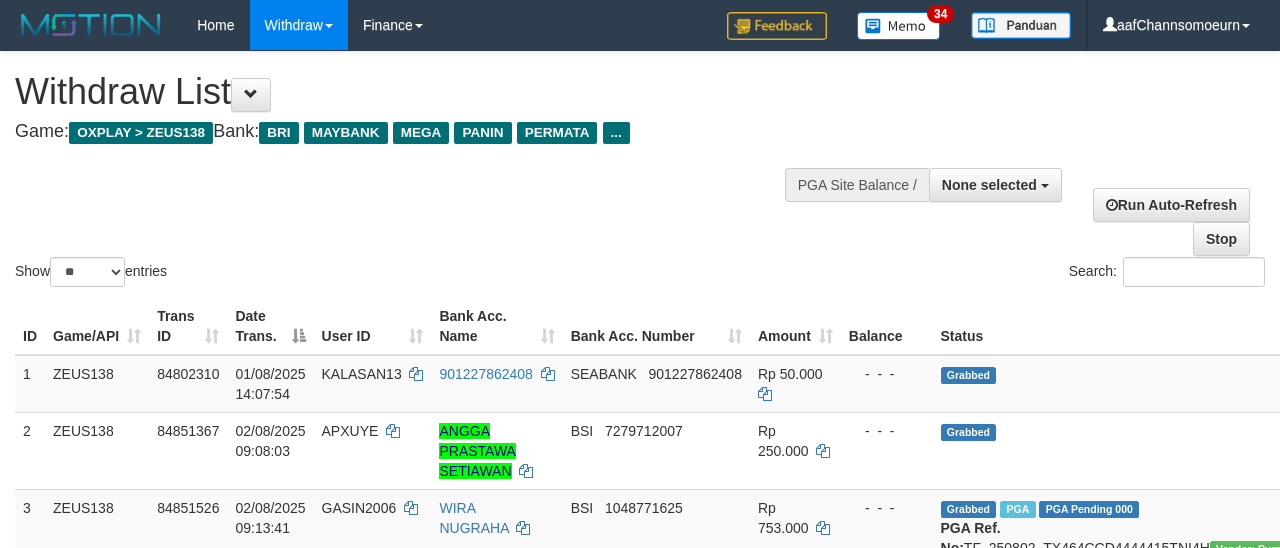 select 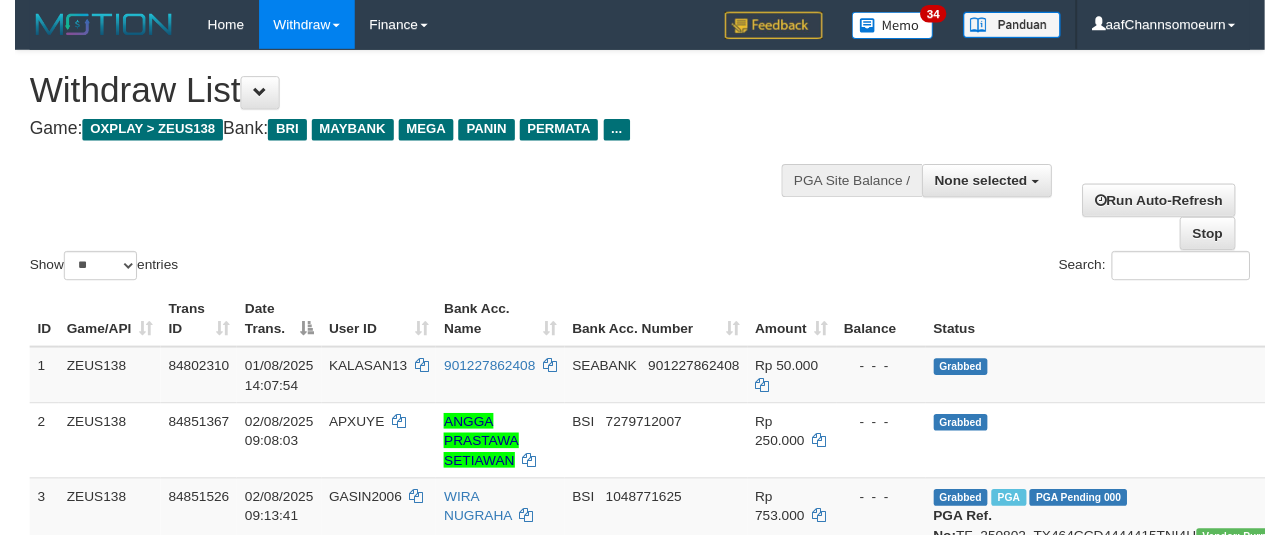 scroll, scrollTop: 358, scrollLeft: 0, axis: vertical 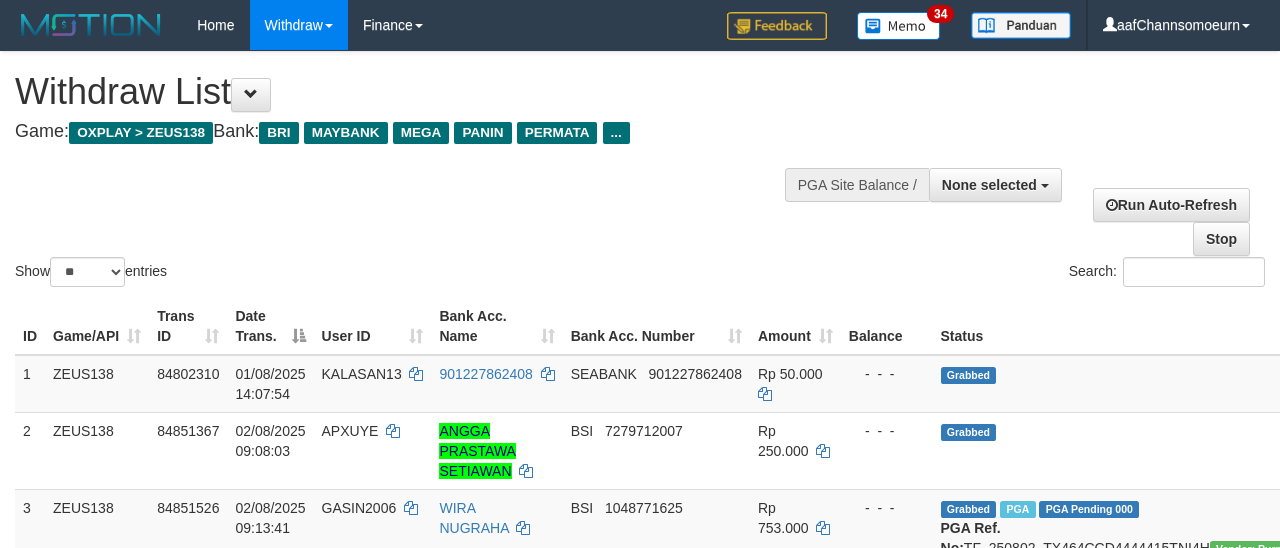select 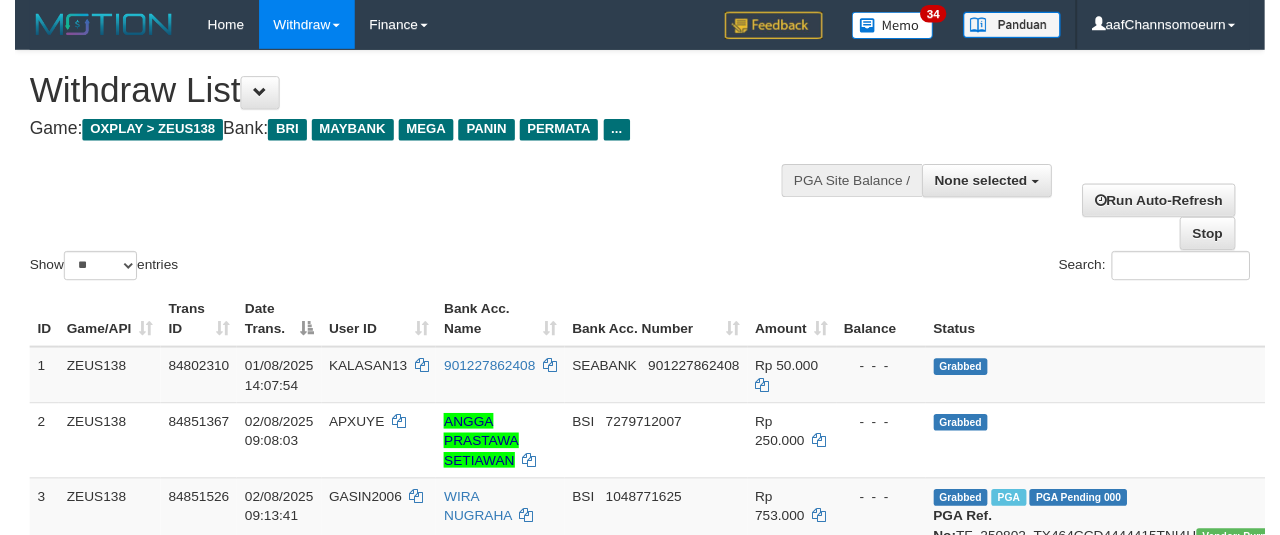 scroll, scrollTop: 358, scrollLeft: 0, axis: vertical 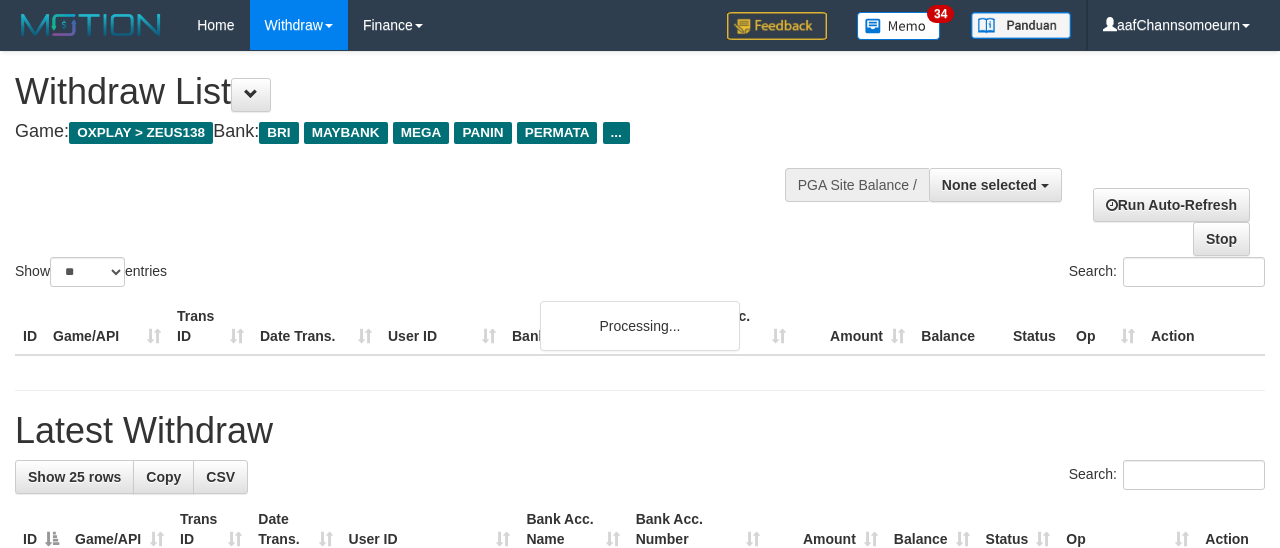 select 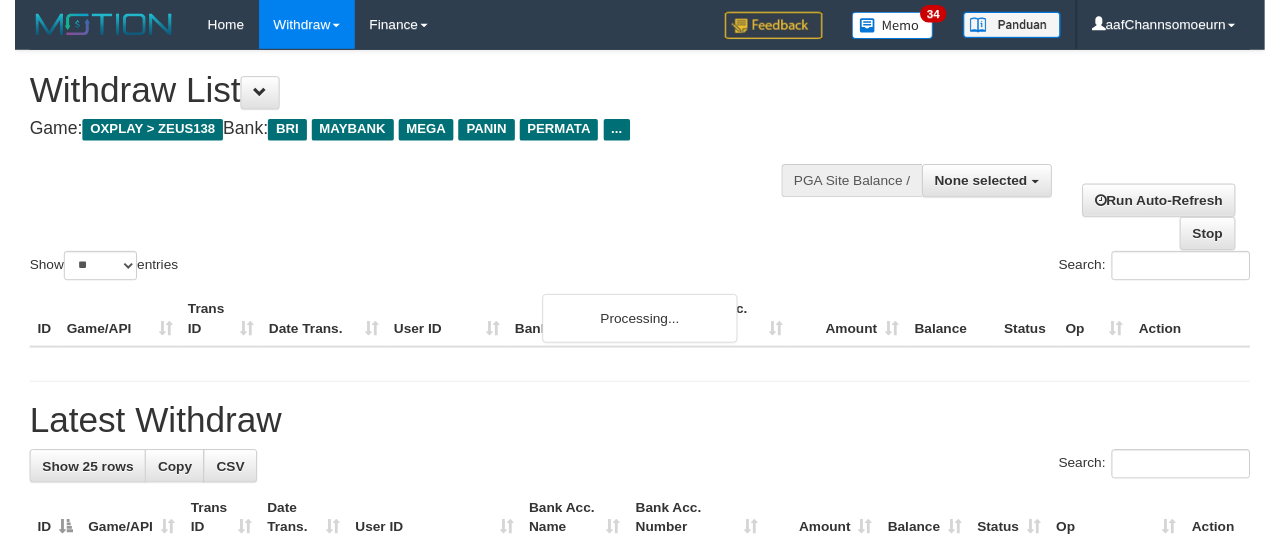scroll, scrollTop: 358, scrollLeft: 0, axis: vertical 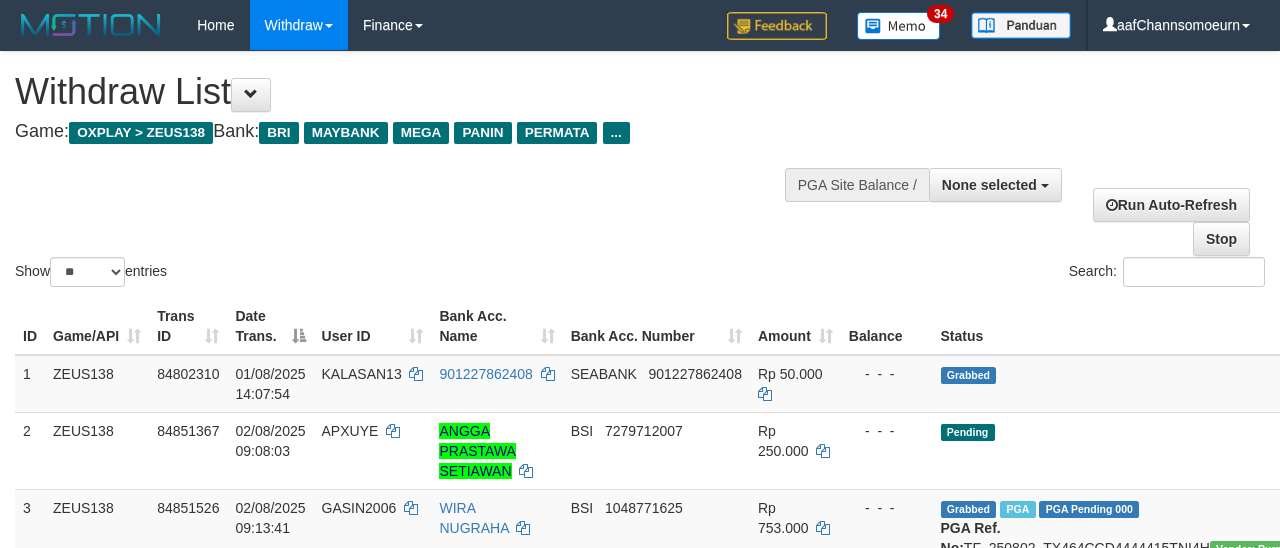 select 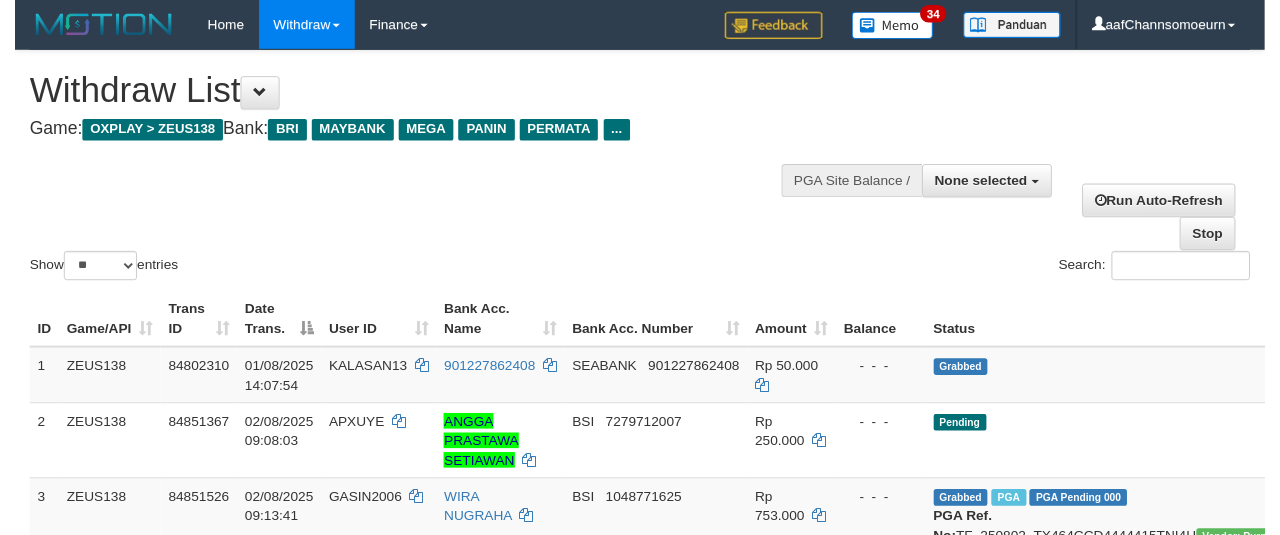 scroll, scrollTop: 358, scrollLeft: 0, axis: vertical 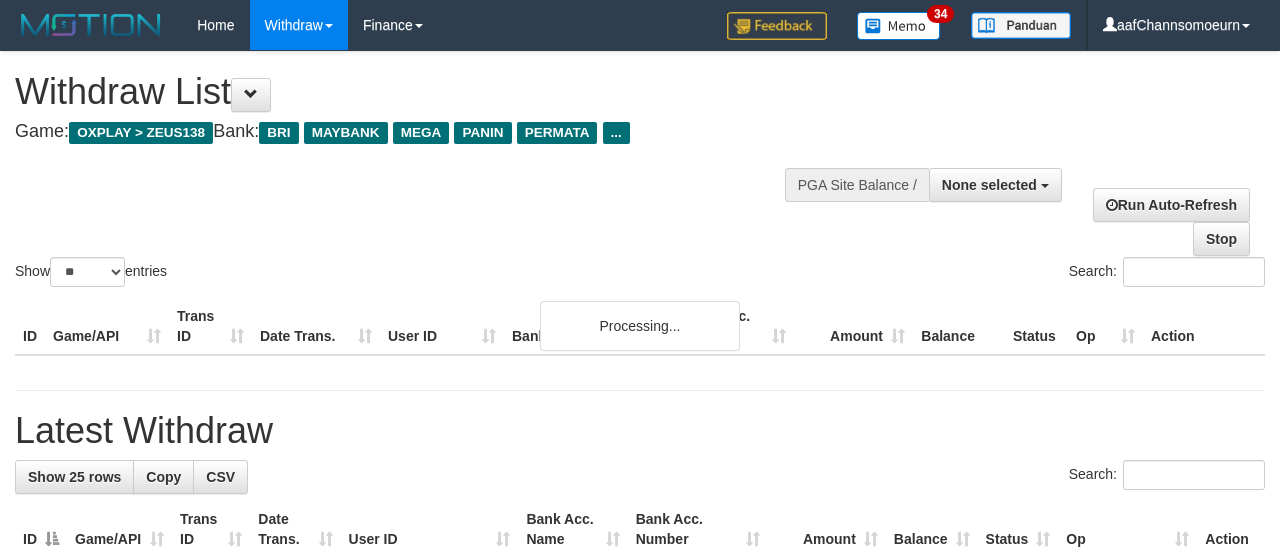 select 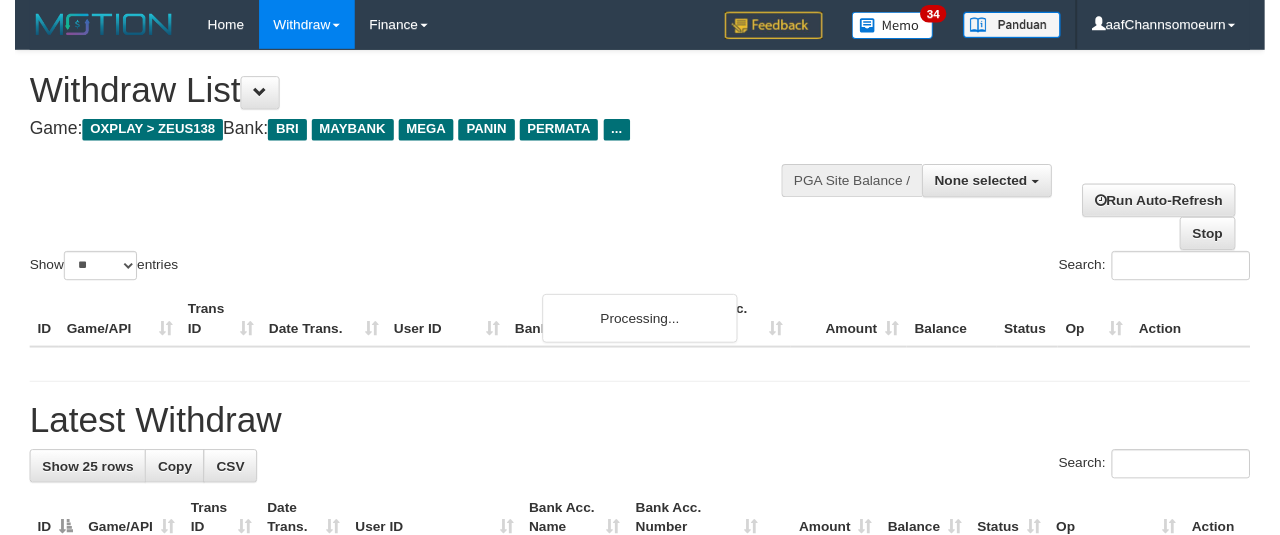 scroll, scrollTop: 358, scrollLeft: 0, axis: vertical 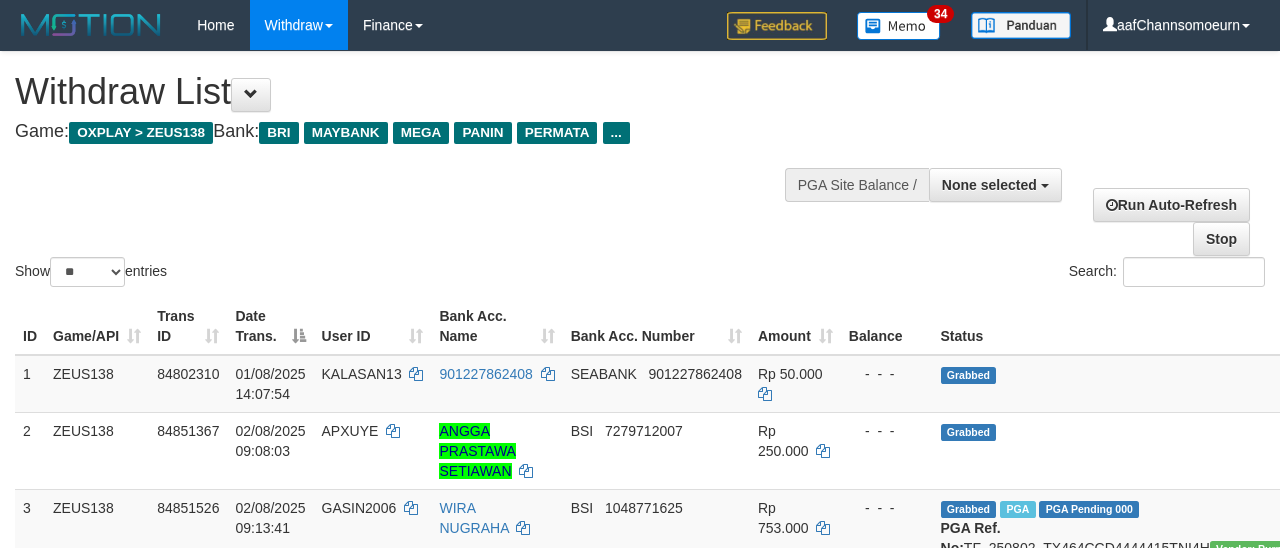 select 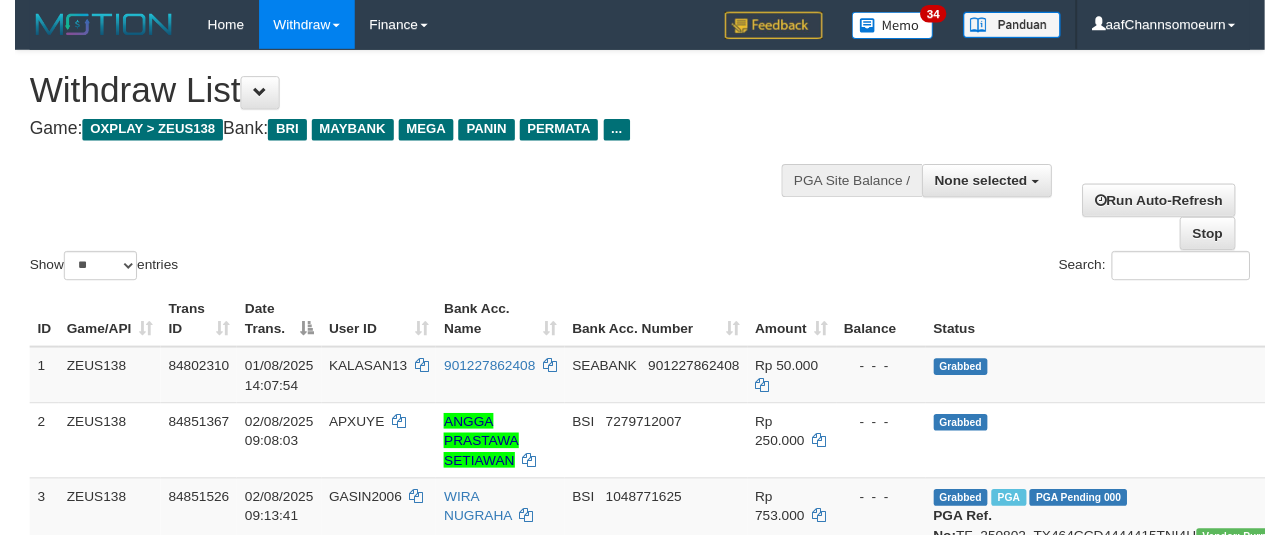 scroll, scrollTop: 358, scrollLeft: 0, axis: vertical 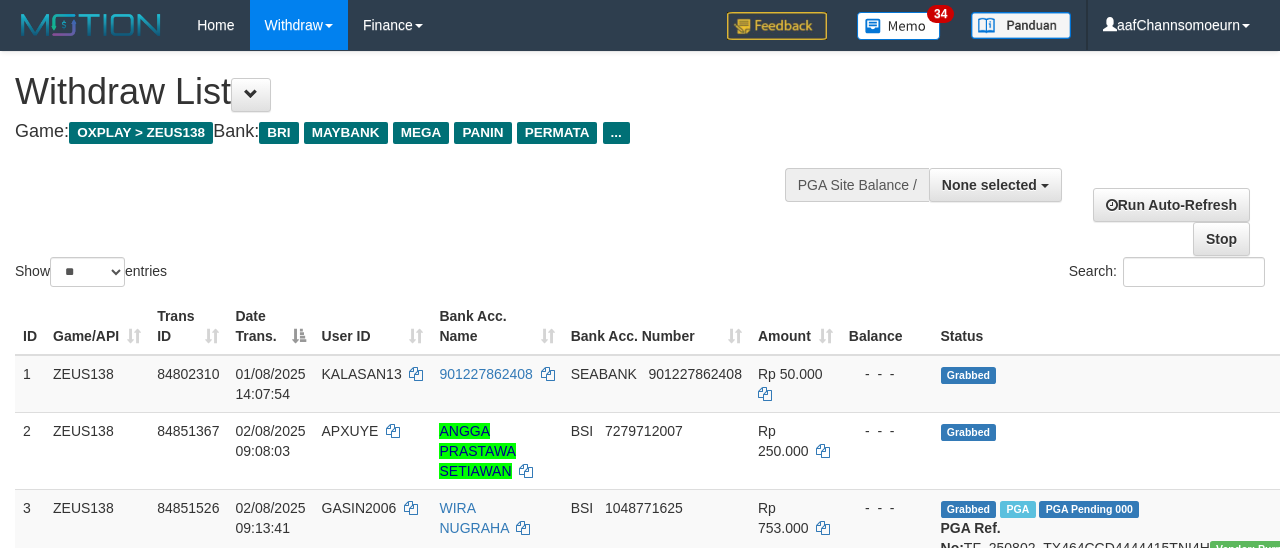 select 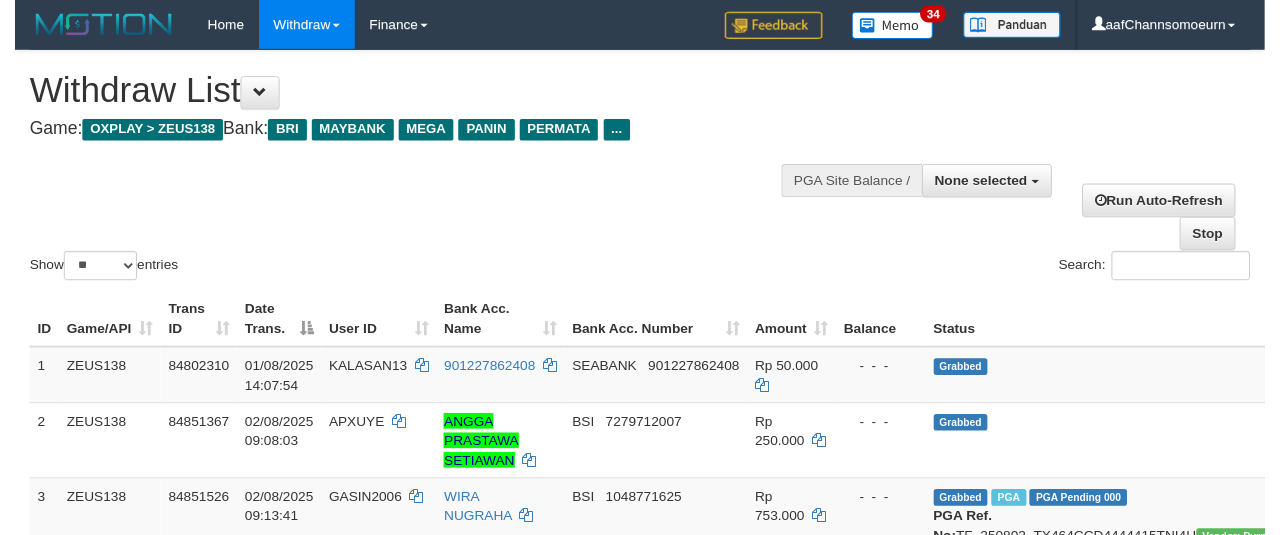 scroll, scrollTop: 358, scrollLeft: 0, axis: vertical 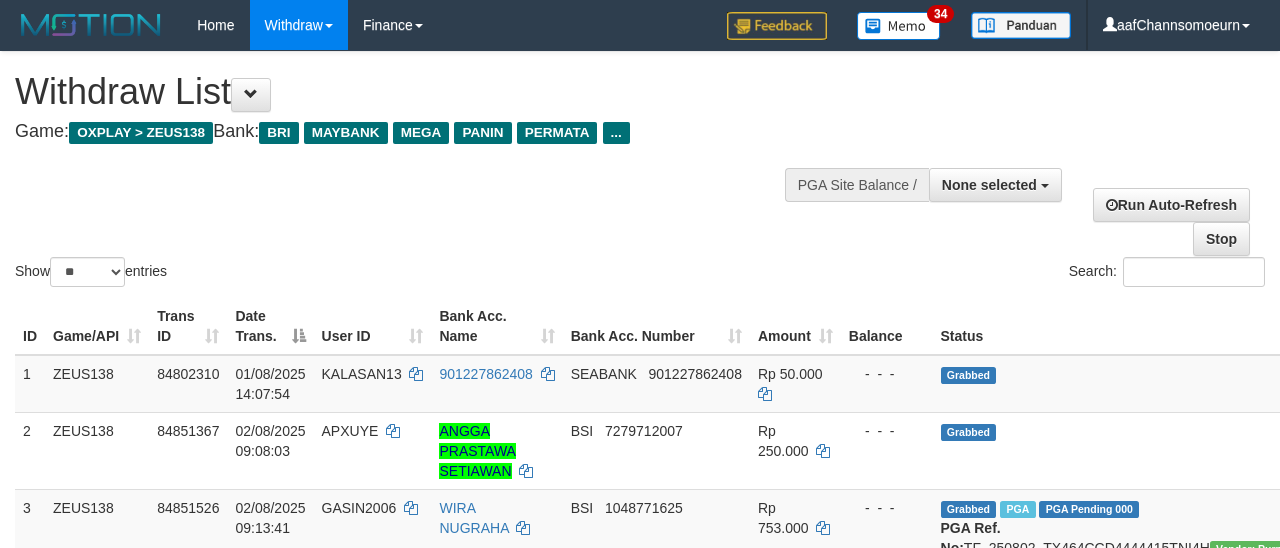 select 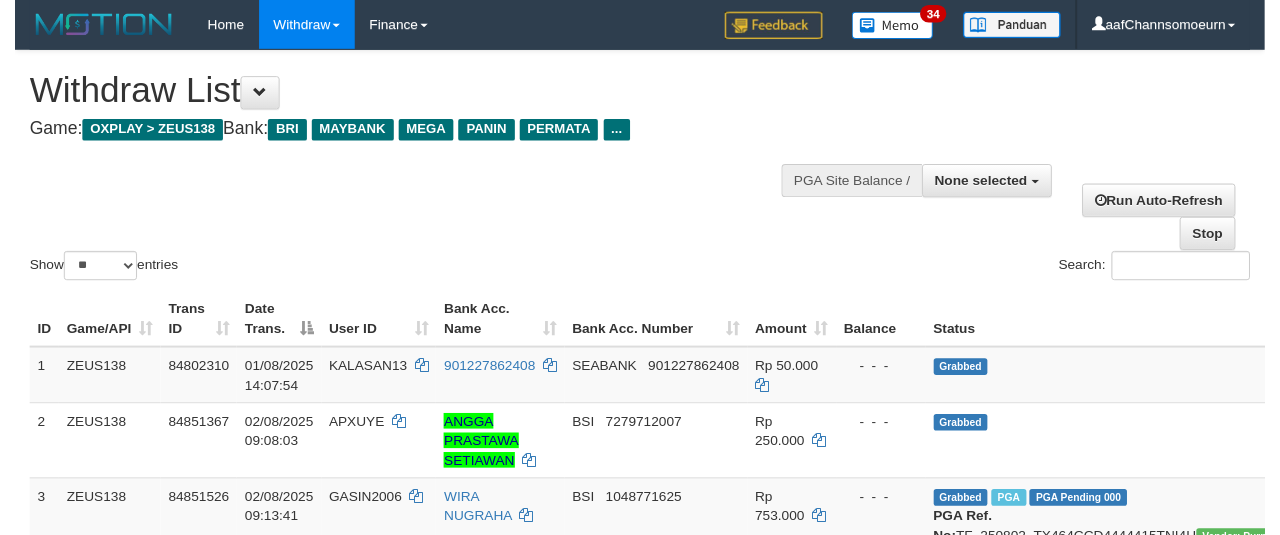 scroll, scrollTop: 358, scrollLeft: 0, axis: vertical 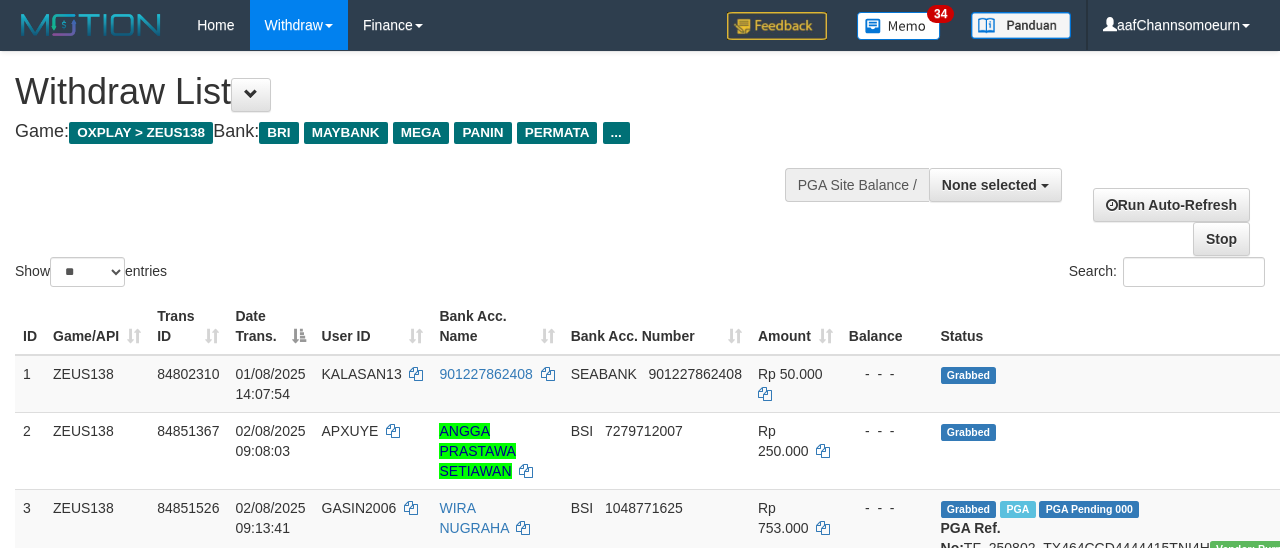 select 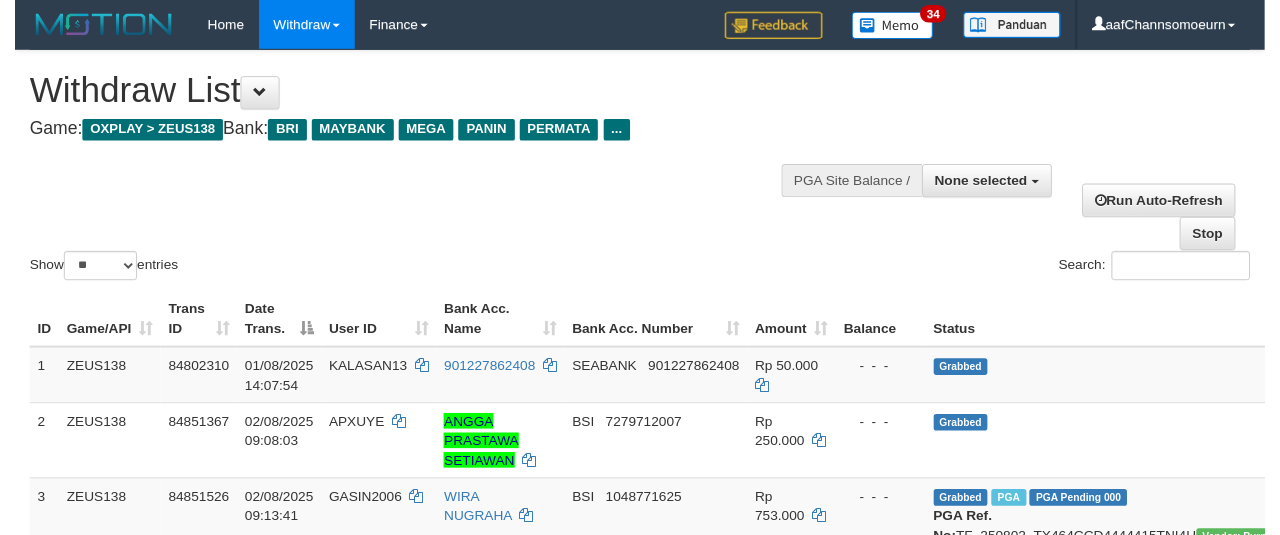 scroll, scrollTop: 358, scrollLeft: 0, axis: vertical 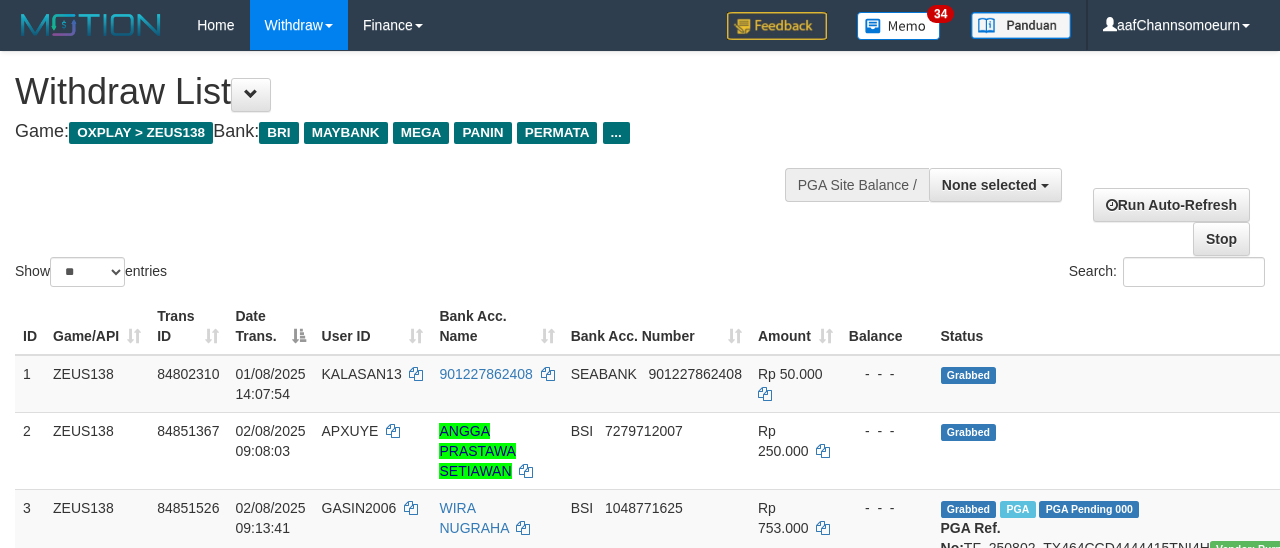 select 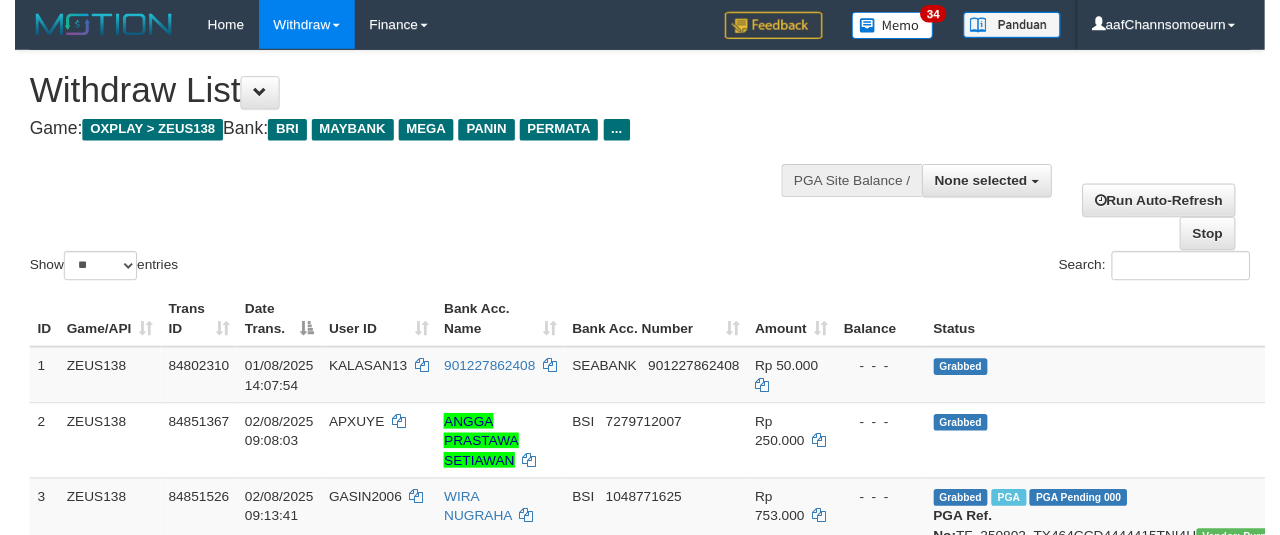 scroll, scrollTop: 358, scrollLeft: 0, axis: vertical 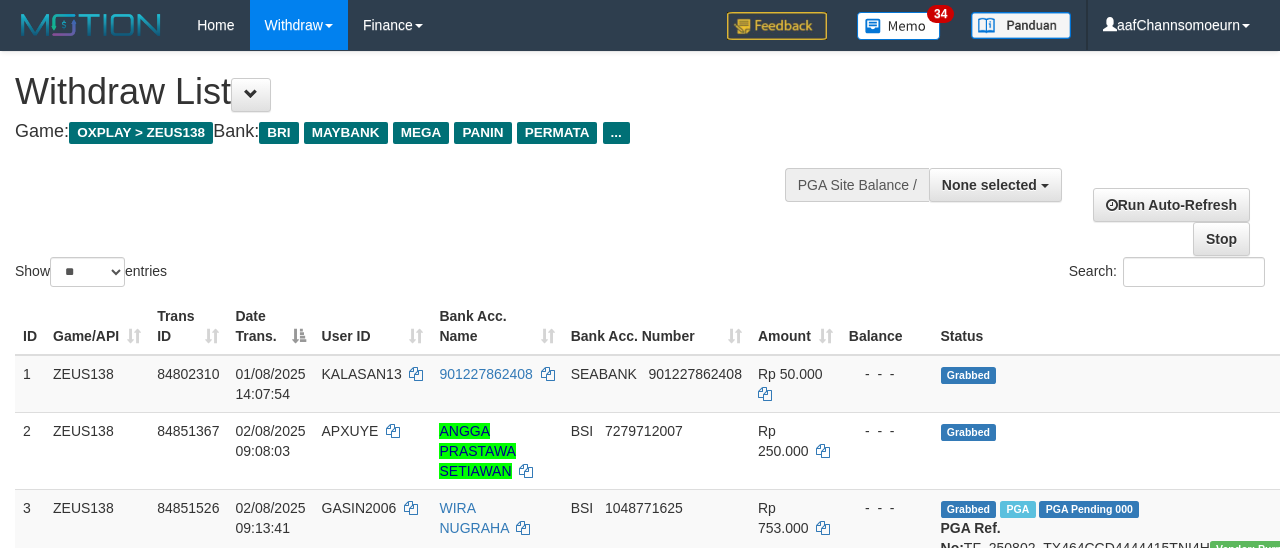 select 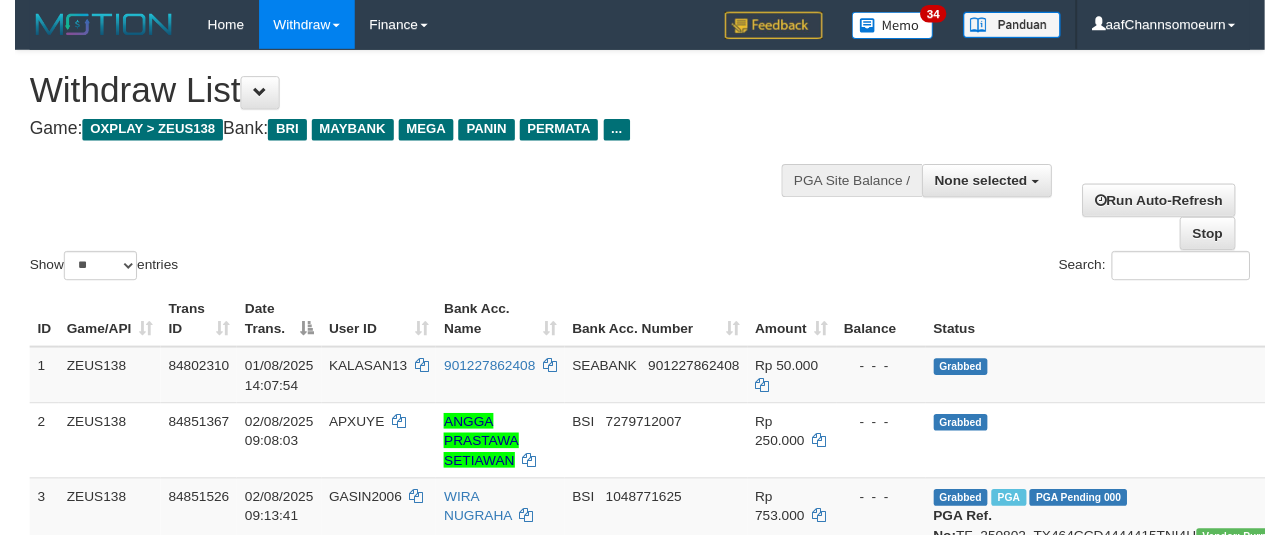 scroll, scrollTop: 358, scrollLeft: 0, axis: vertical 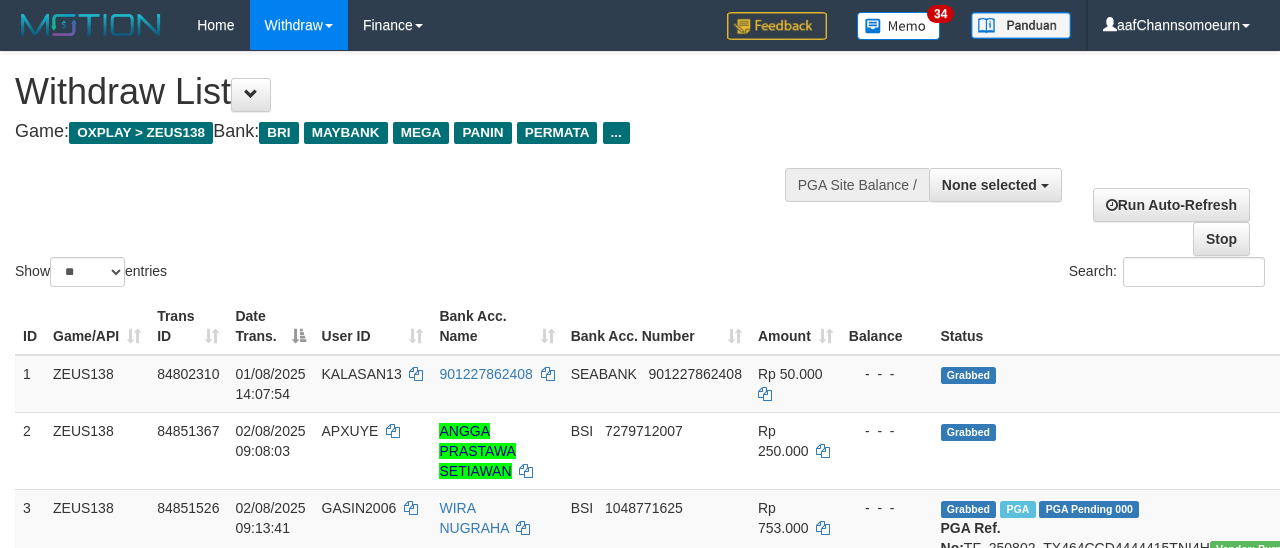 select 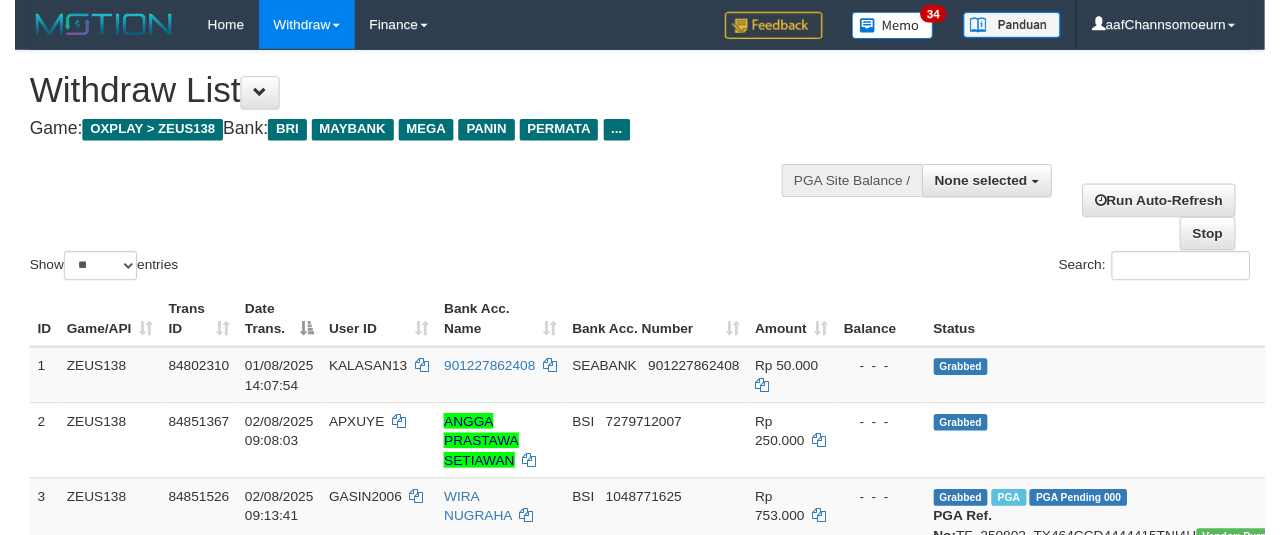 scroll, scrollTop: 358, scrollLeft: 0, axis: vertical 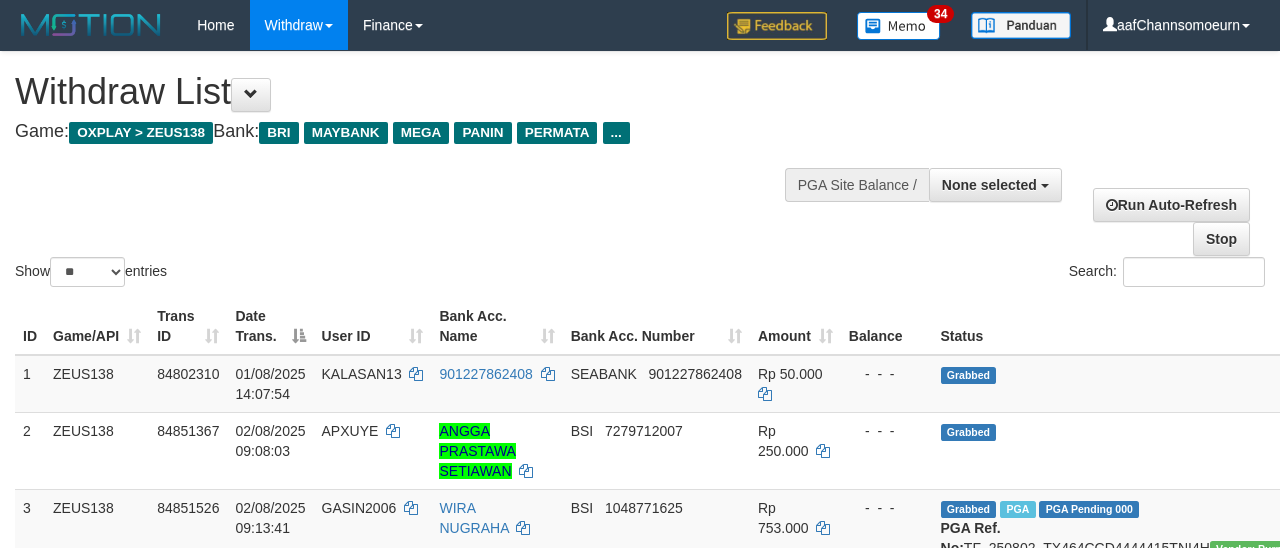 select 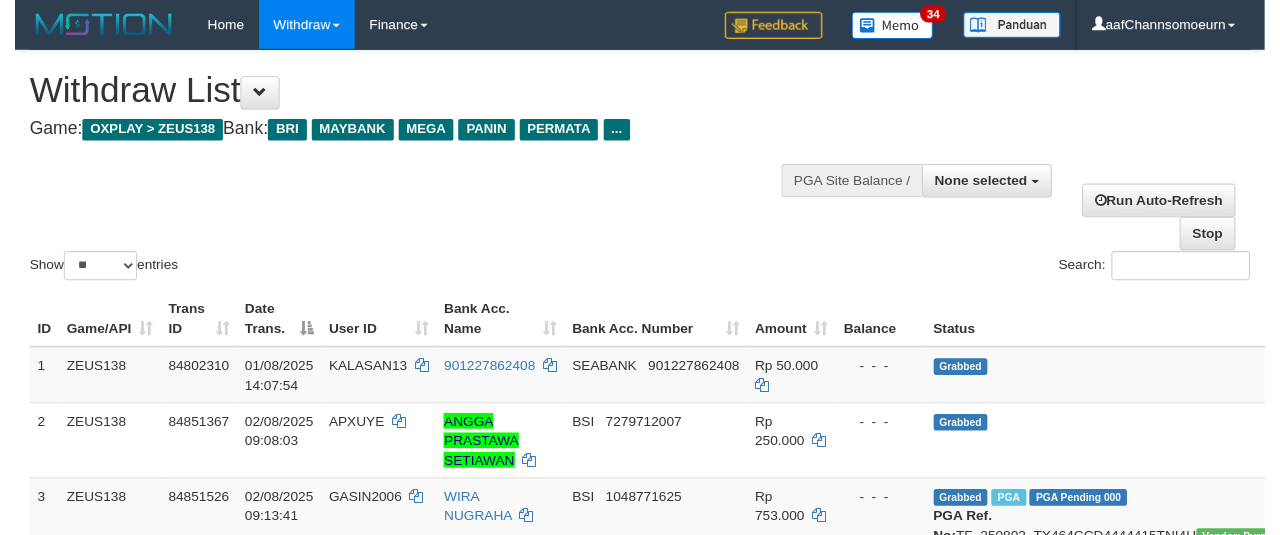scroll, scrollTop: 358, scrollLeft: 0, axis: vertical 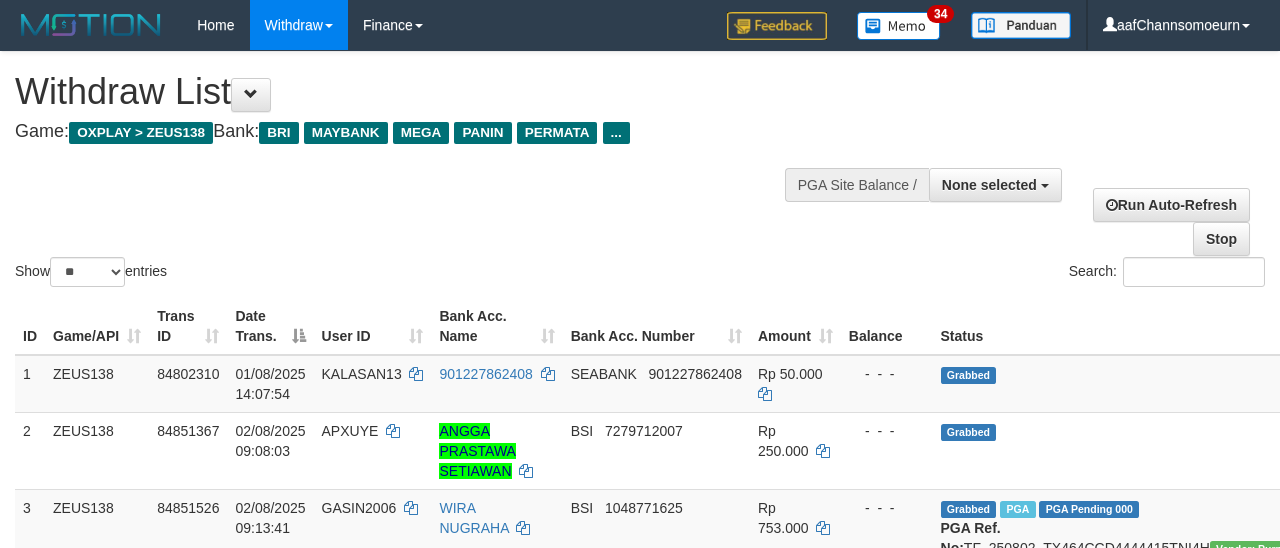select 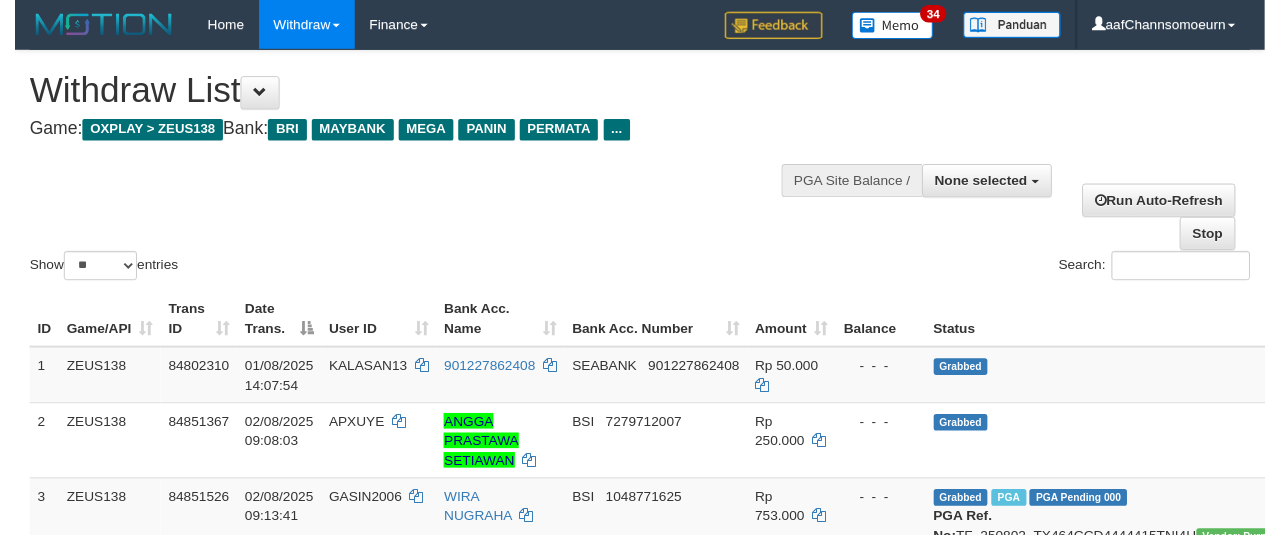 scroll, scrollTop: 358, scrollLeft: 0, axis: vertical 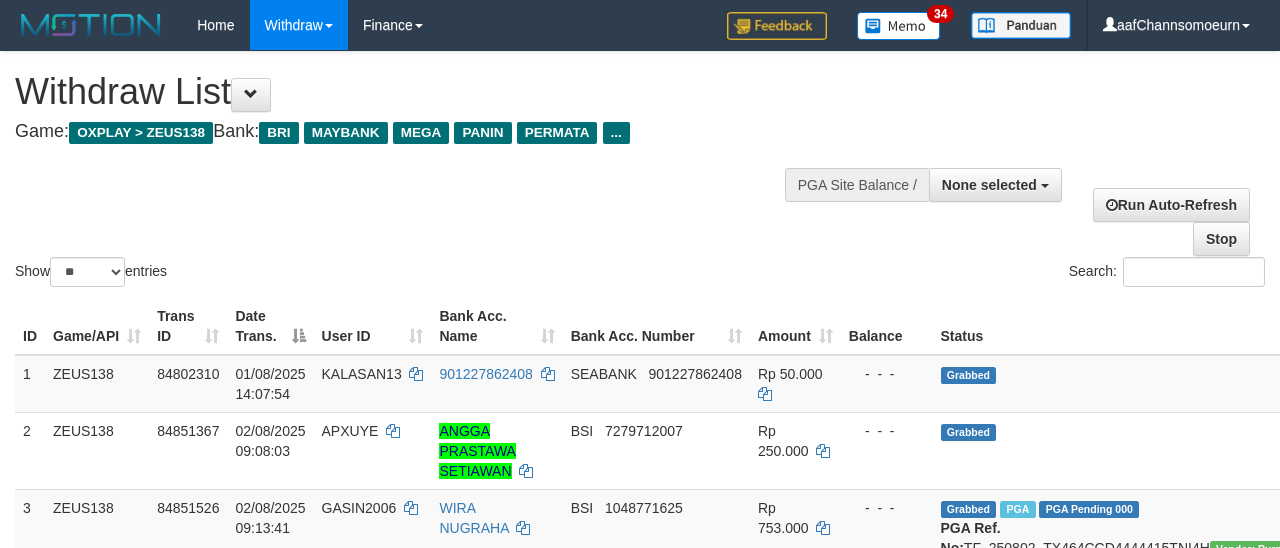 select 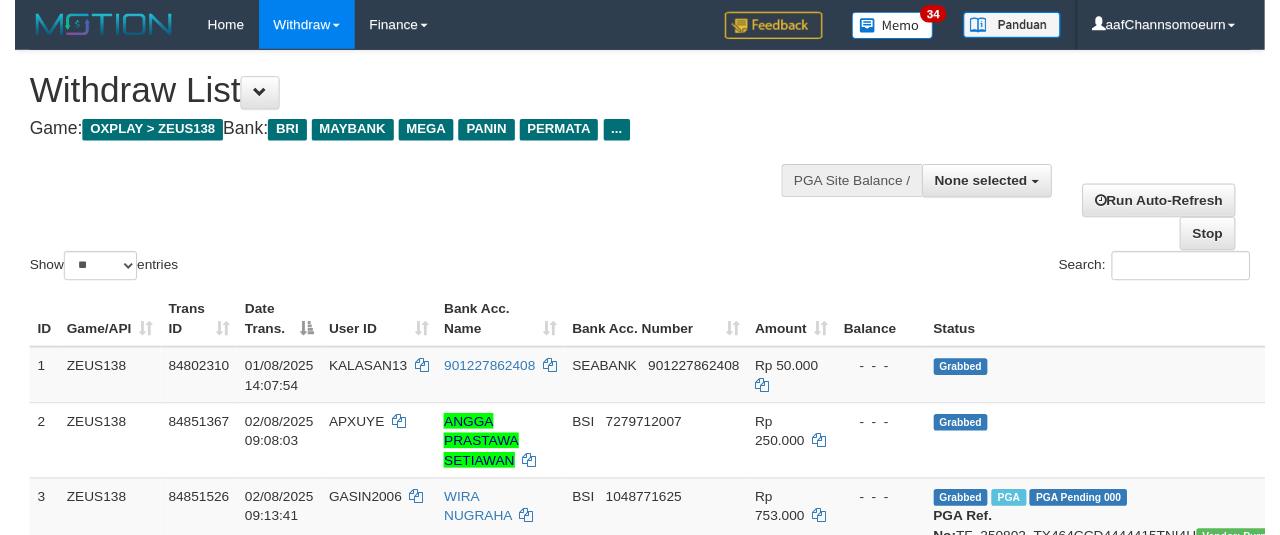 scroll, scrollTop: 358, scrollLeft: 0, axis: vertical 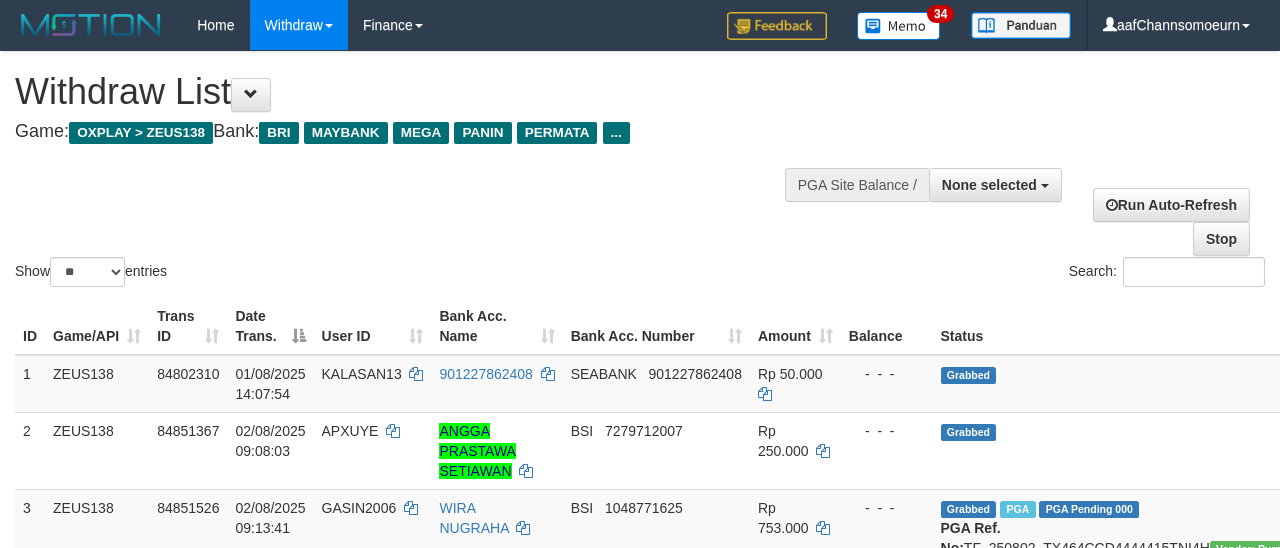 select 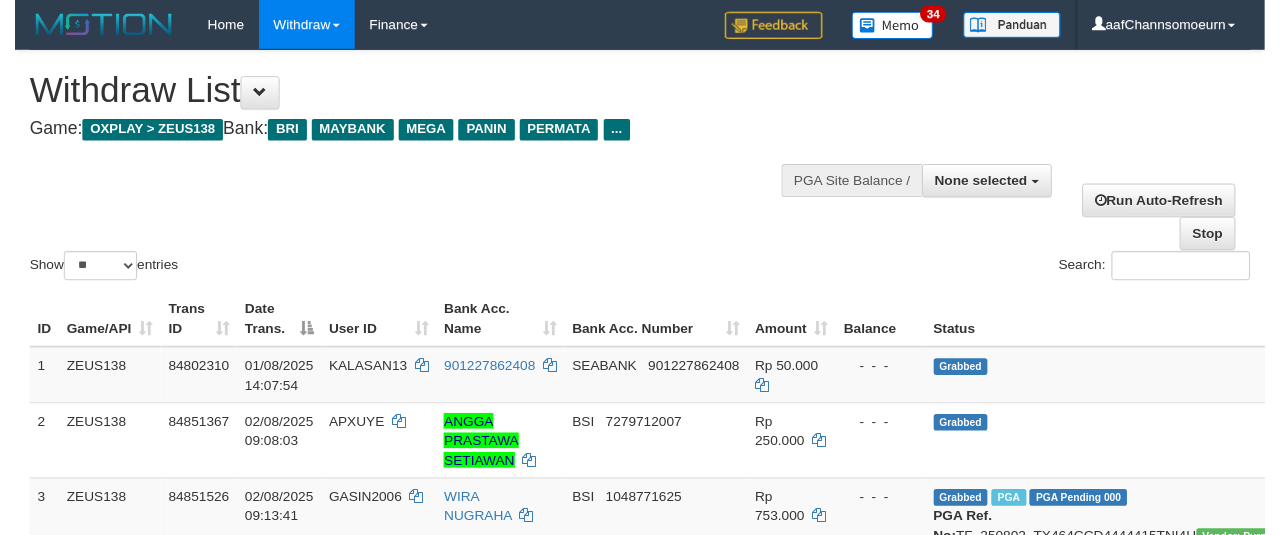 scroll, scrollTop: 358, scrollLeft: 0, axis: vertical 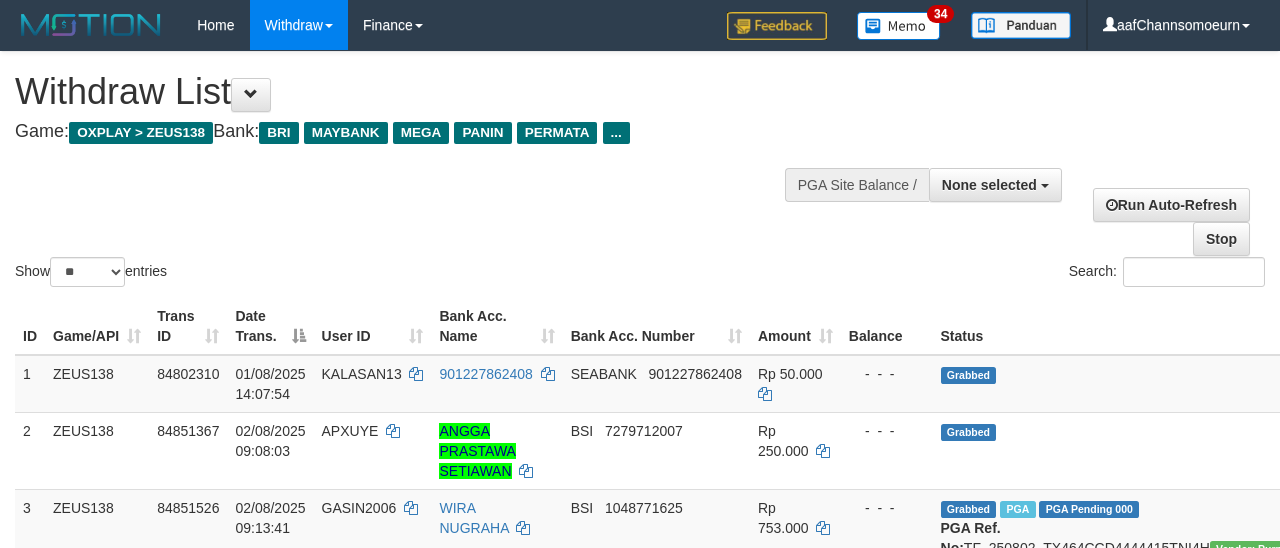 select 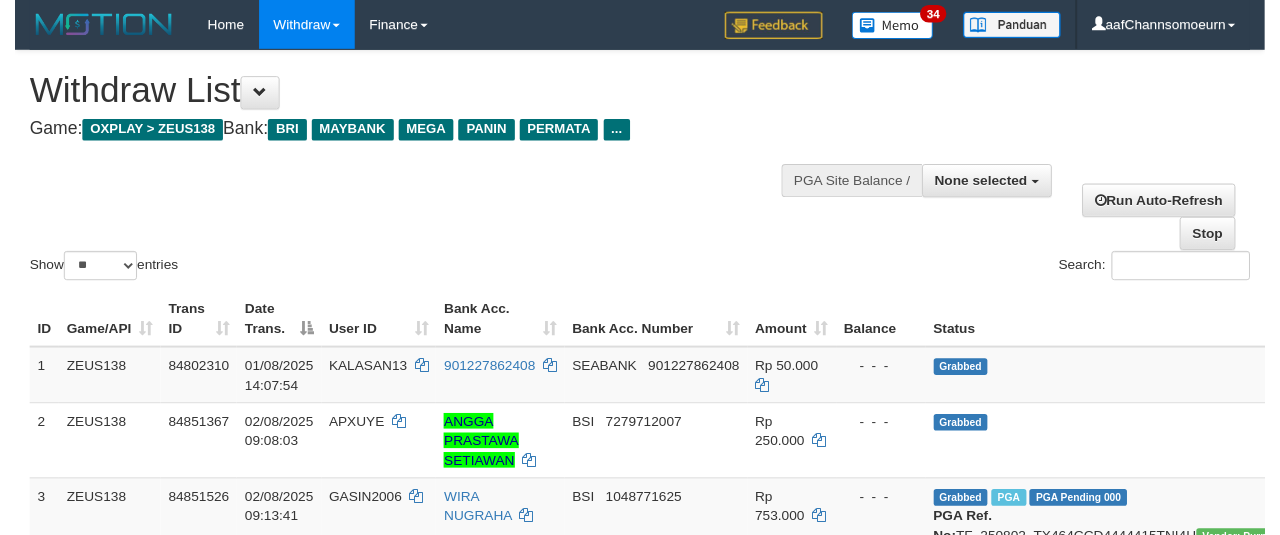 scroll, scrollTop: 358, scrollLeft: 0, axis: vertical 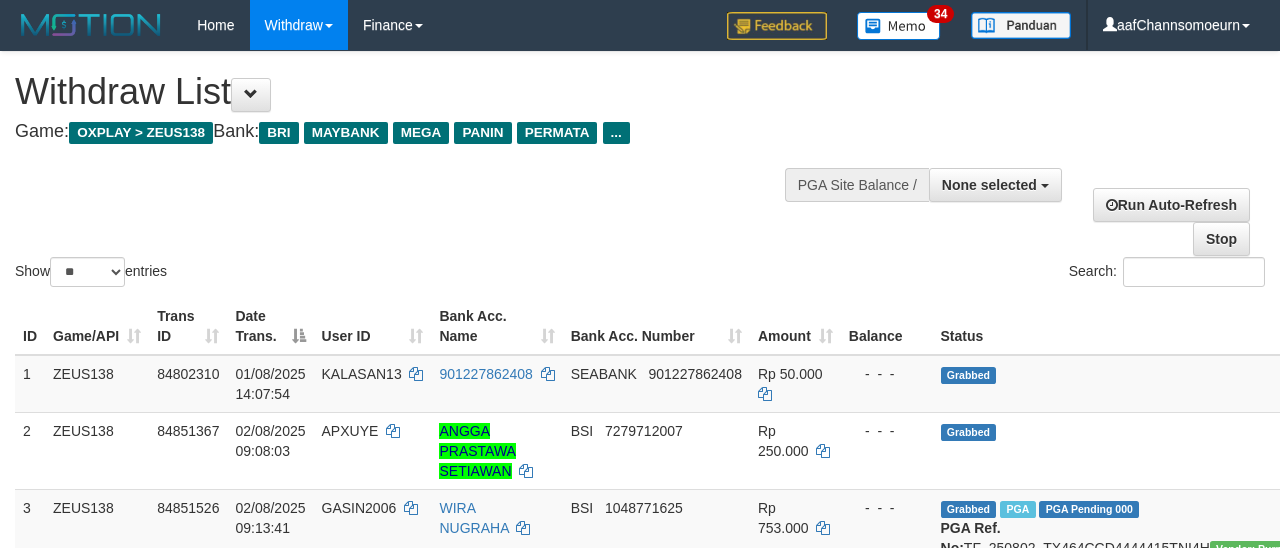 select 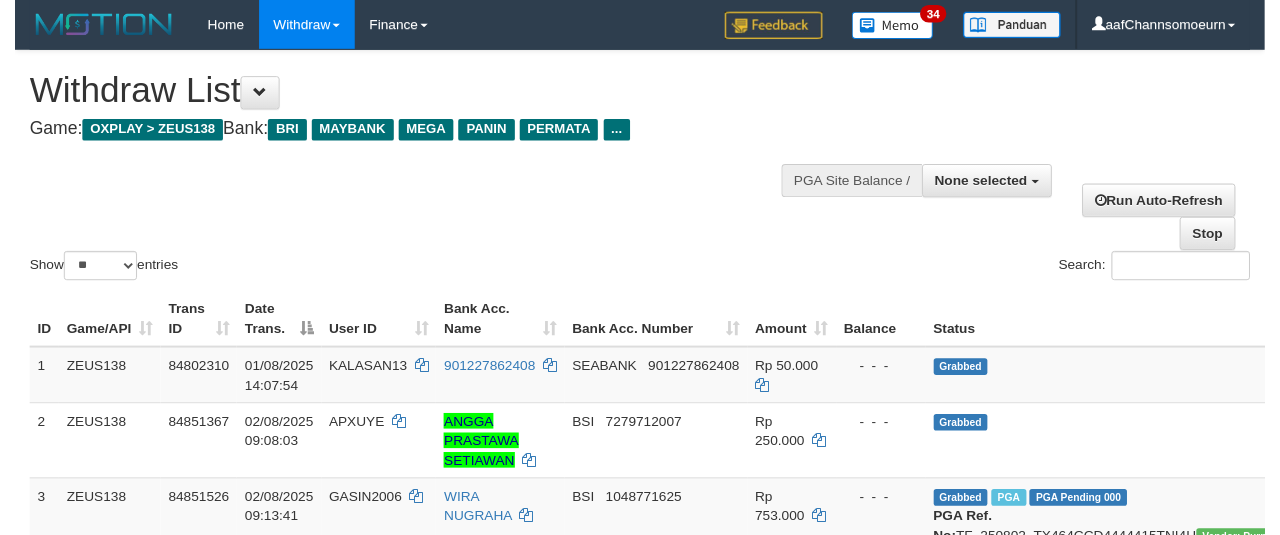 scroll, scrollTop: 358, scrollLeft: 0, axis: vertical 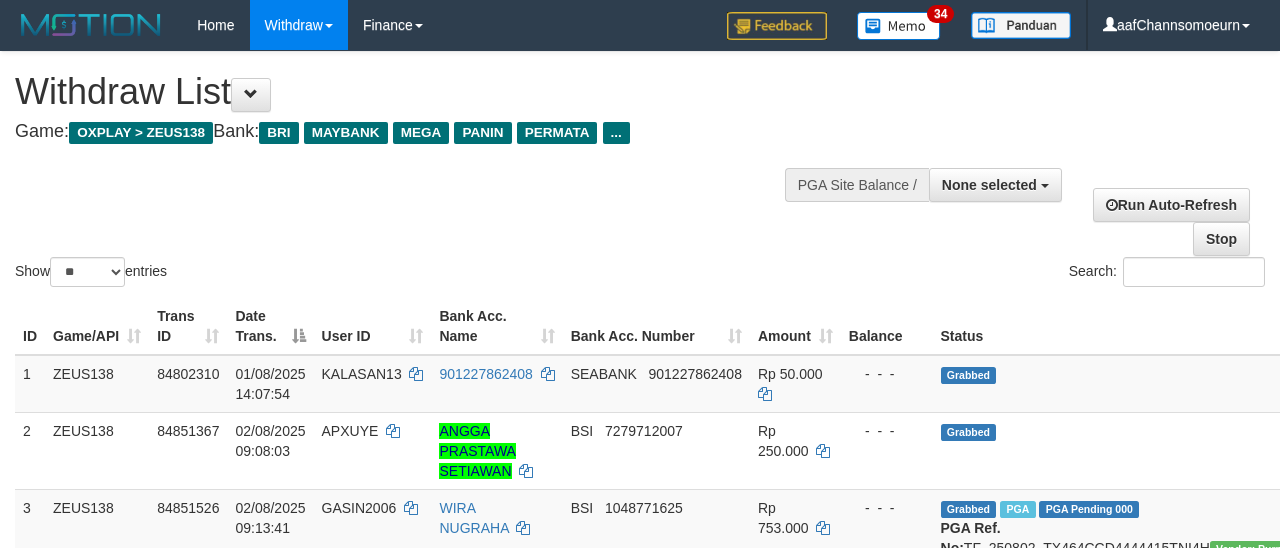 select 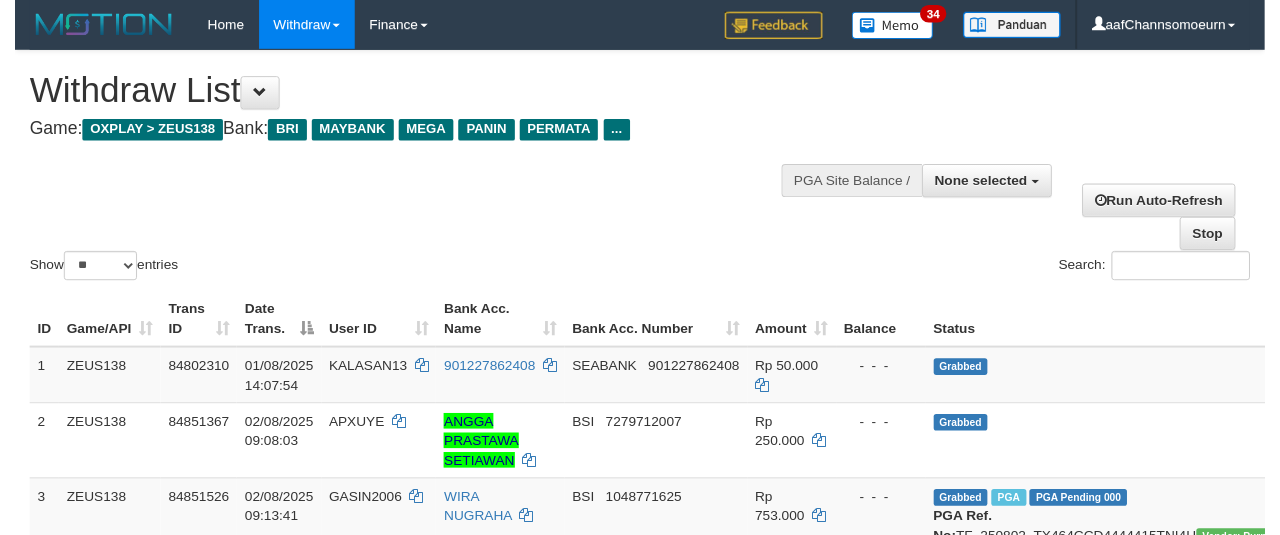scroll, scrollTop: 358, scrollLeft: 0, axis: vertical 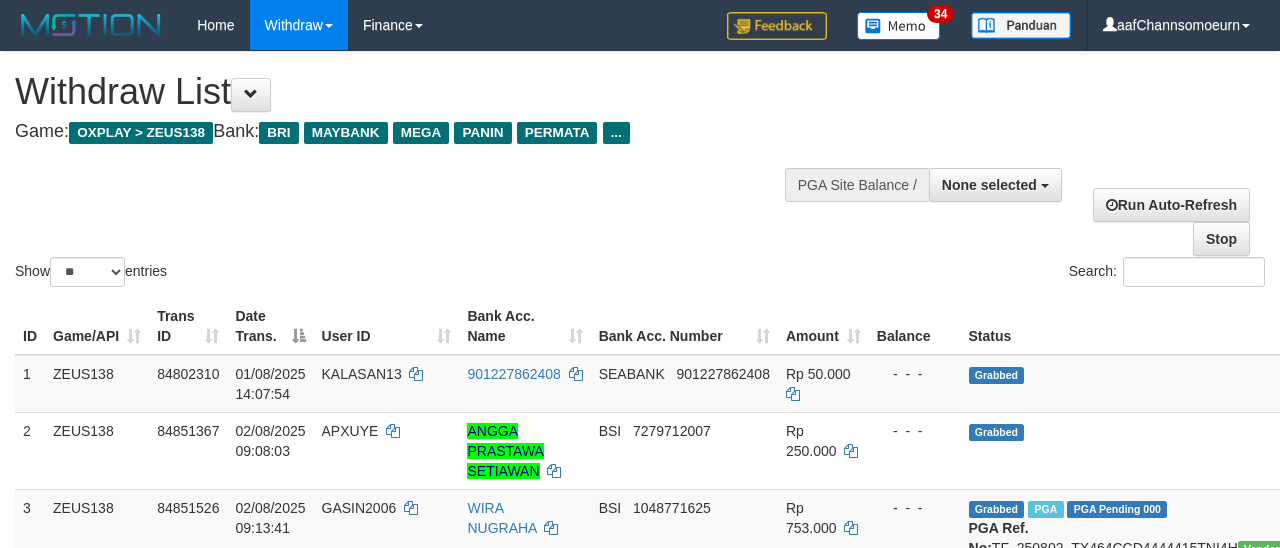 select 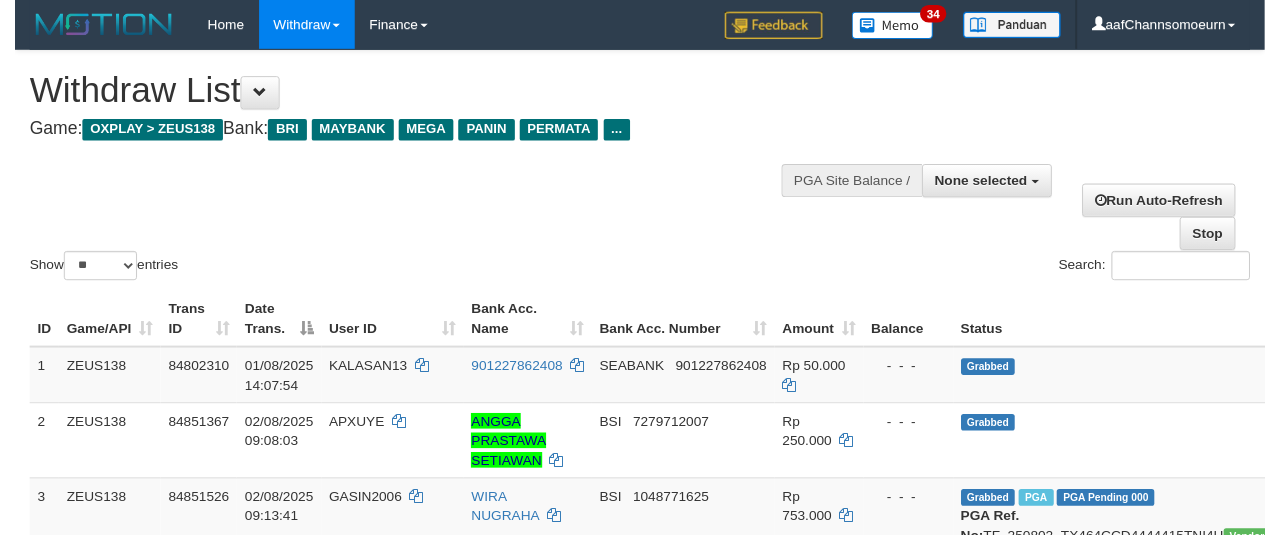 scroll, scrollTop: 358, scrollLeft: 0, axis: vertical 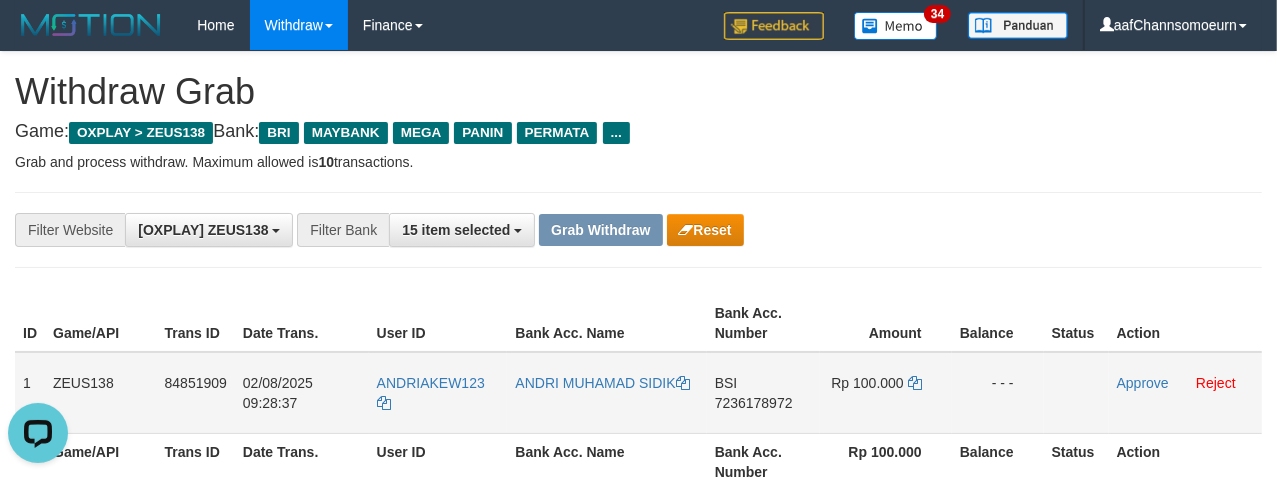 click on "7236178972" at bounding box center (754, 403) 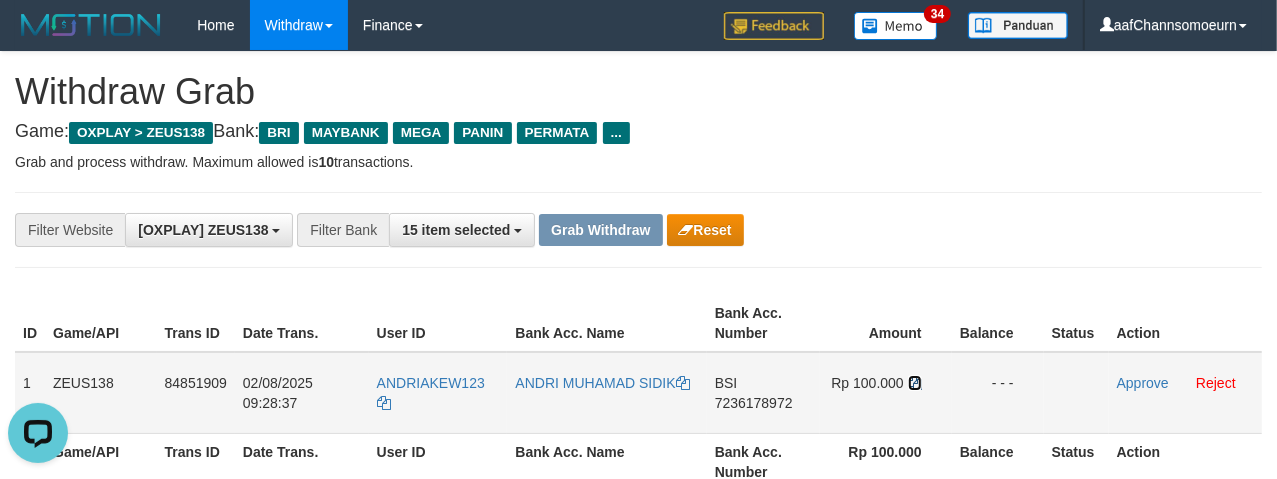 click at bounding box center (915, 383) 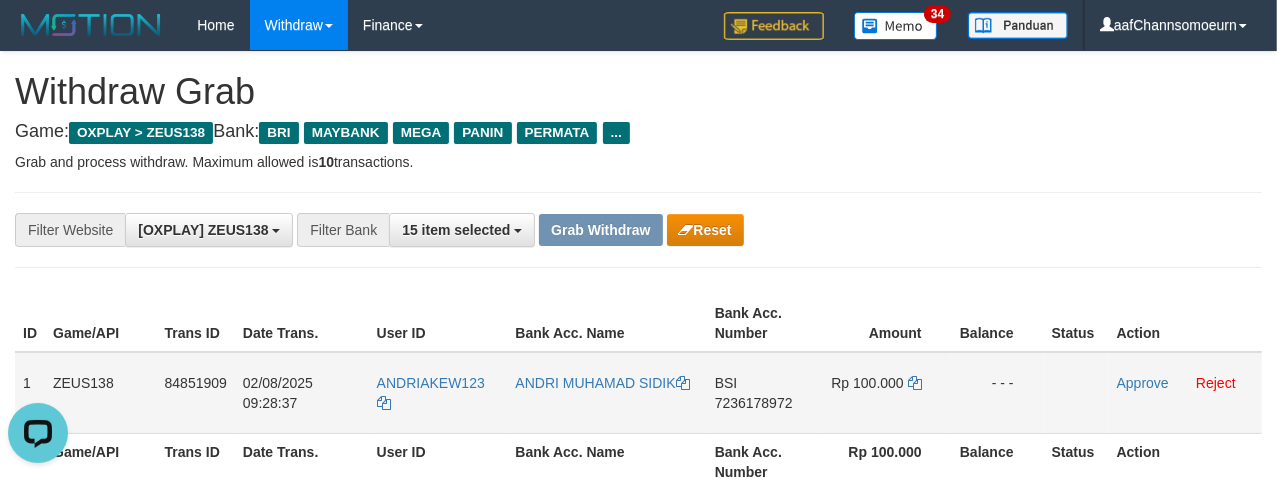 click on "ANDRIAKEW123" at bounding box center (438, 393) 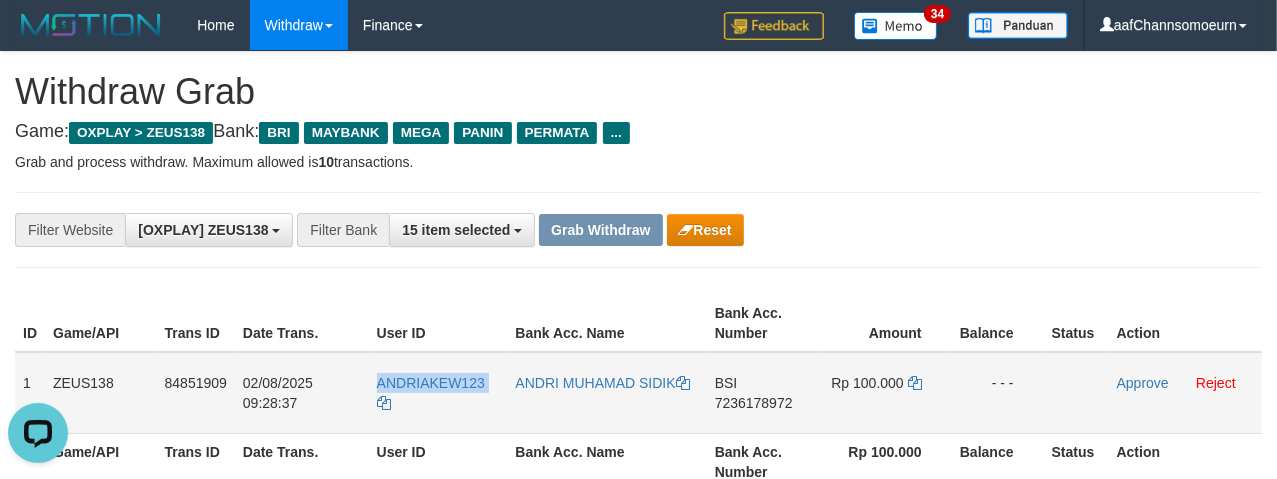 click on "ANDRIAKEW123" at bounding box center [438, 393] 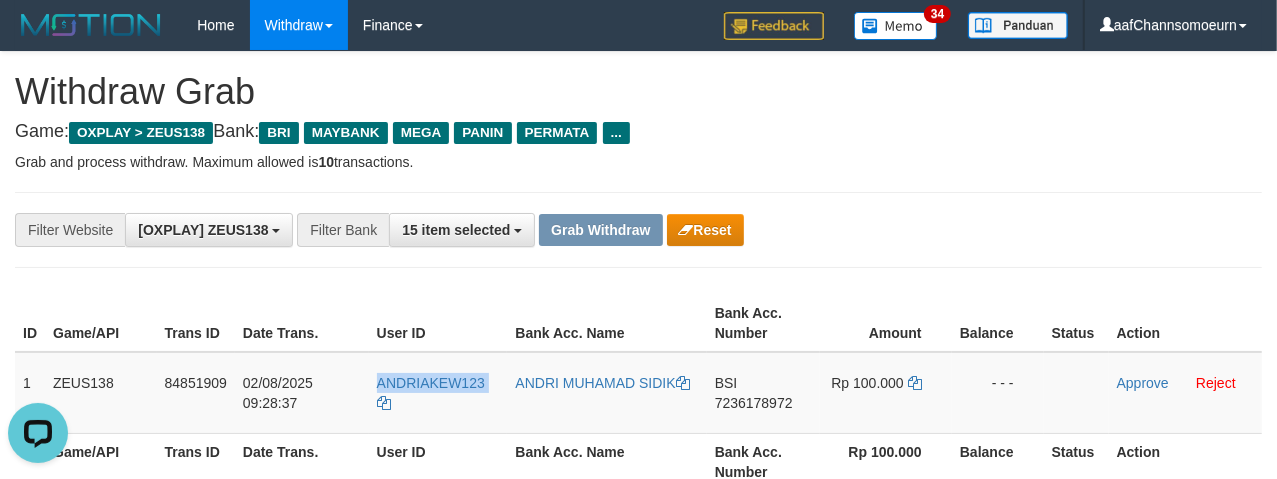 copy on "ANDRIAKEW123" 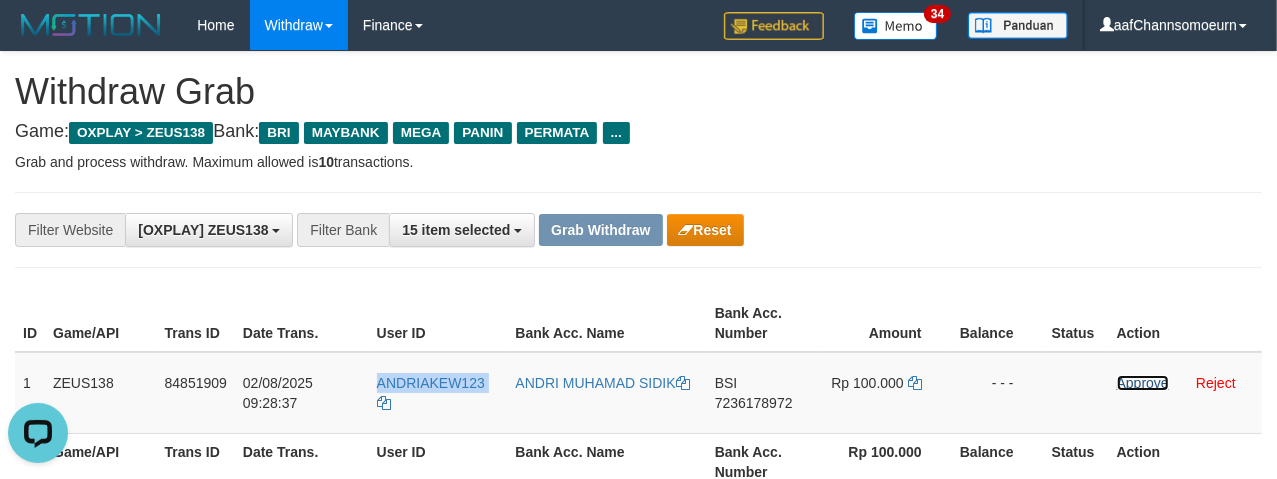 drag, startPoint x: 1123, startPoint y: 381, endPoint x: 725, endPoint y: 187, distance: 442.76404 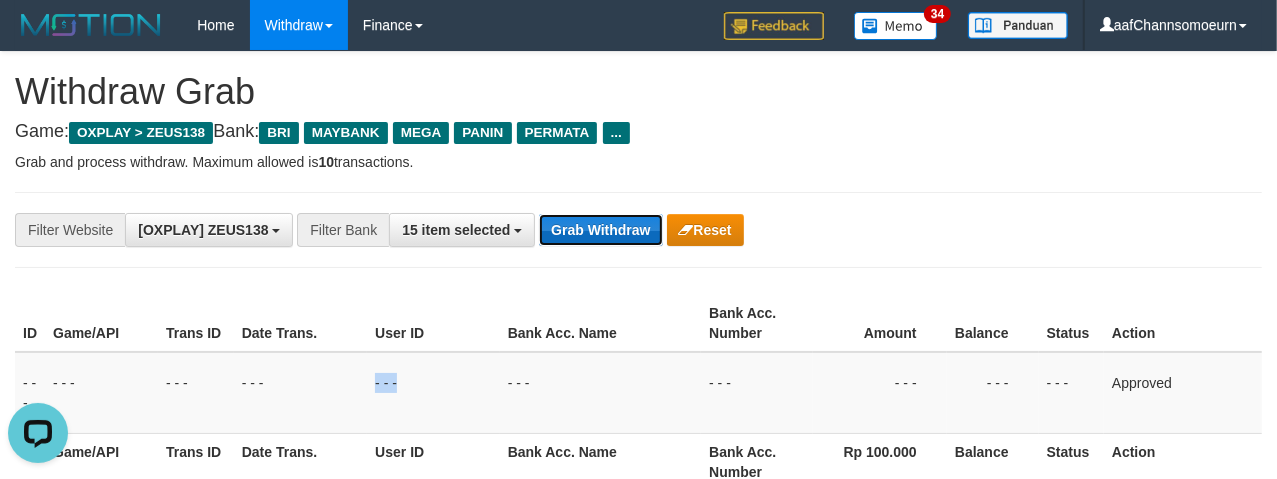 click on "Grab Withdraw" at bounding box center (600, 230) 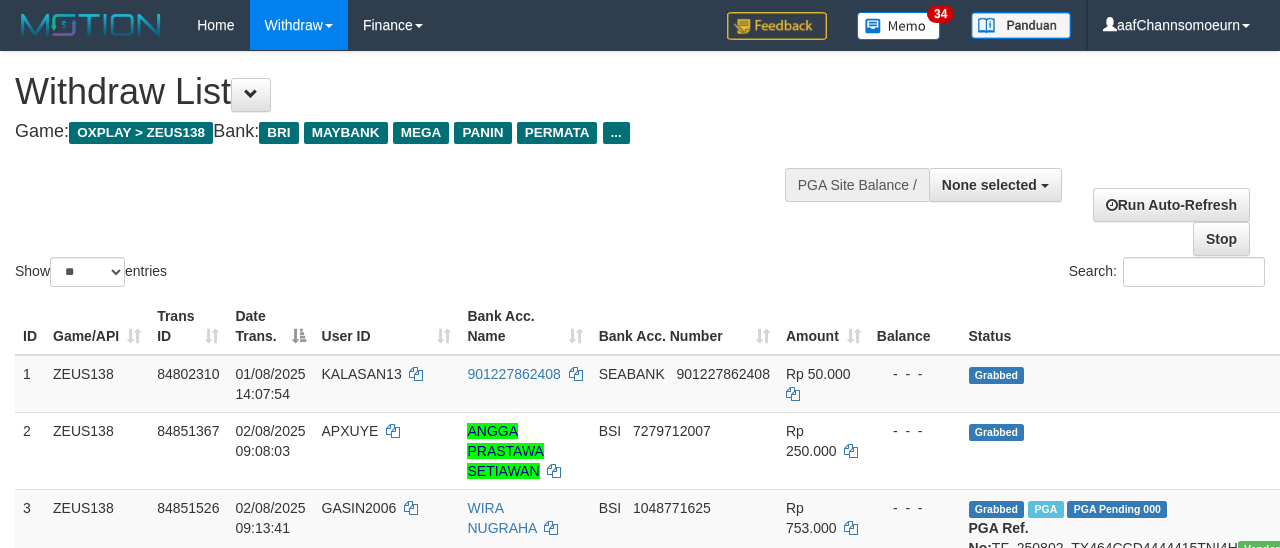select 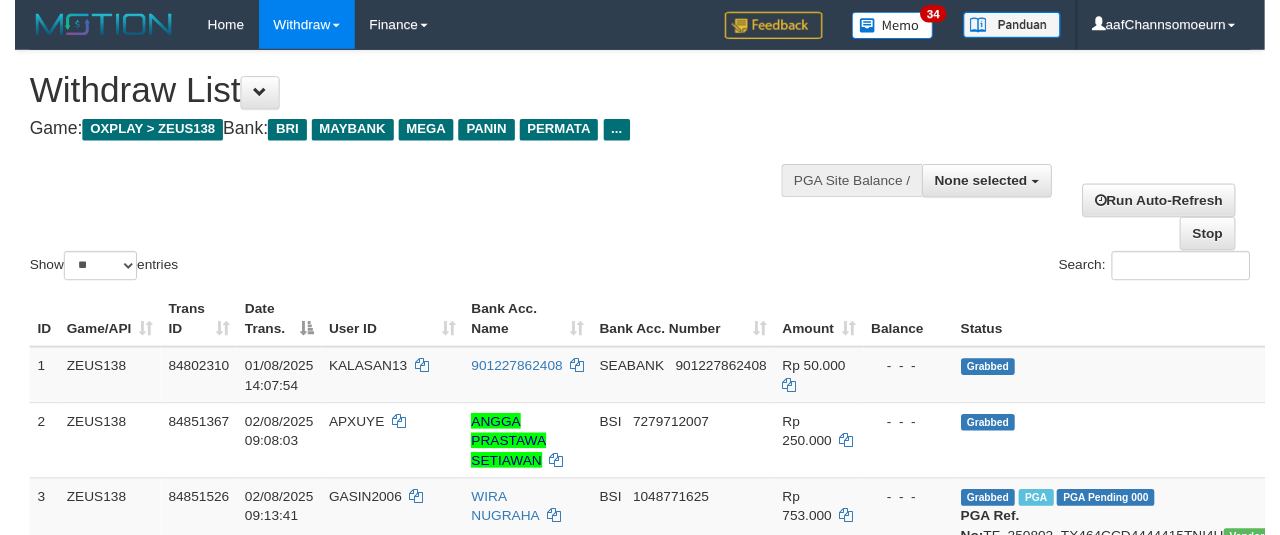 scroll, scrollTop: 358, scrollLeft: 0, axis: vertical 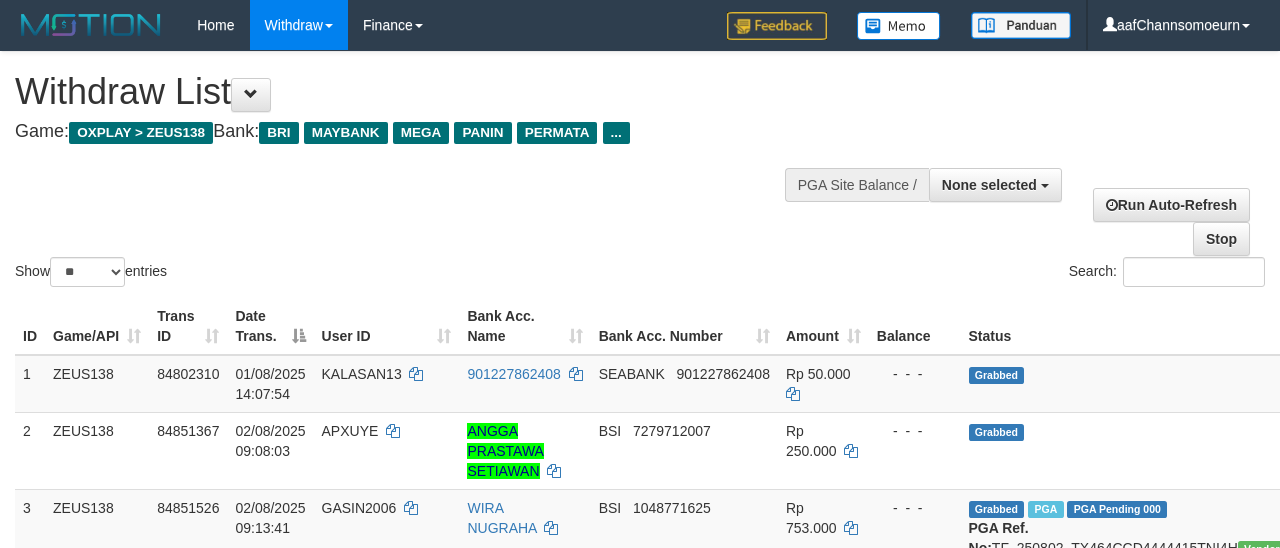 select 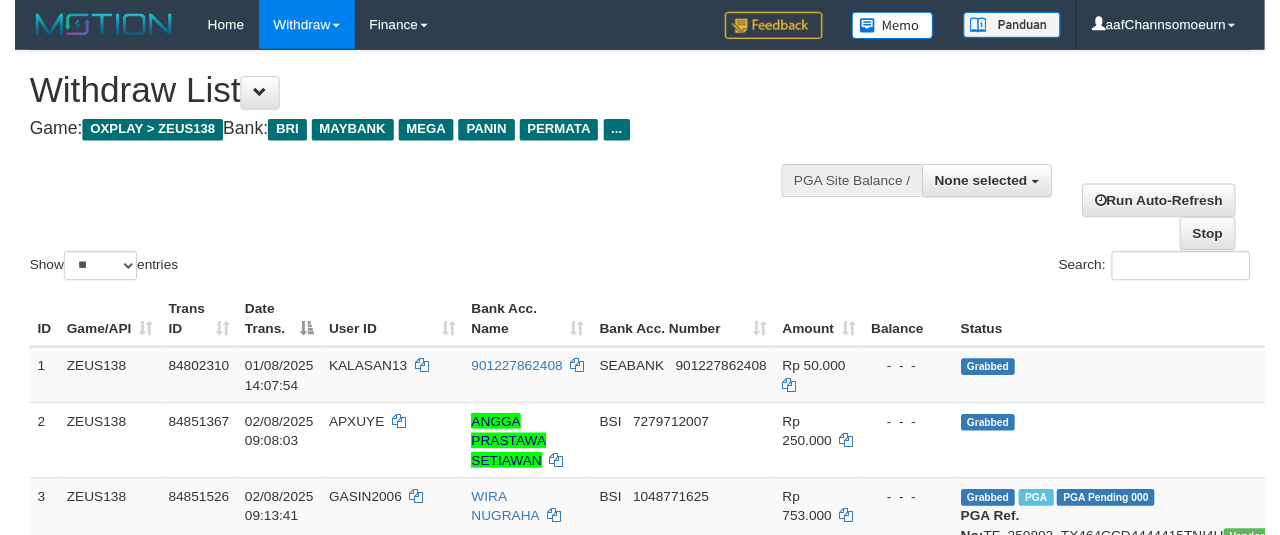 scroll, scrollTop: 358, scrollLeft: 0, axis: vertical 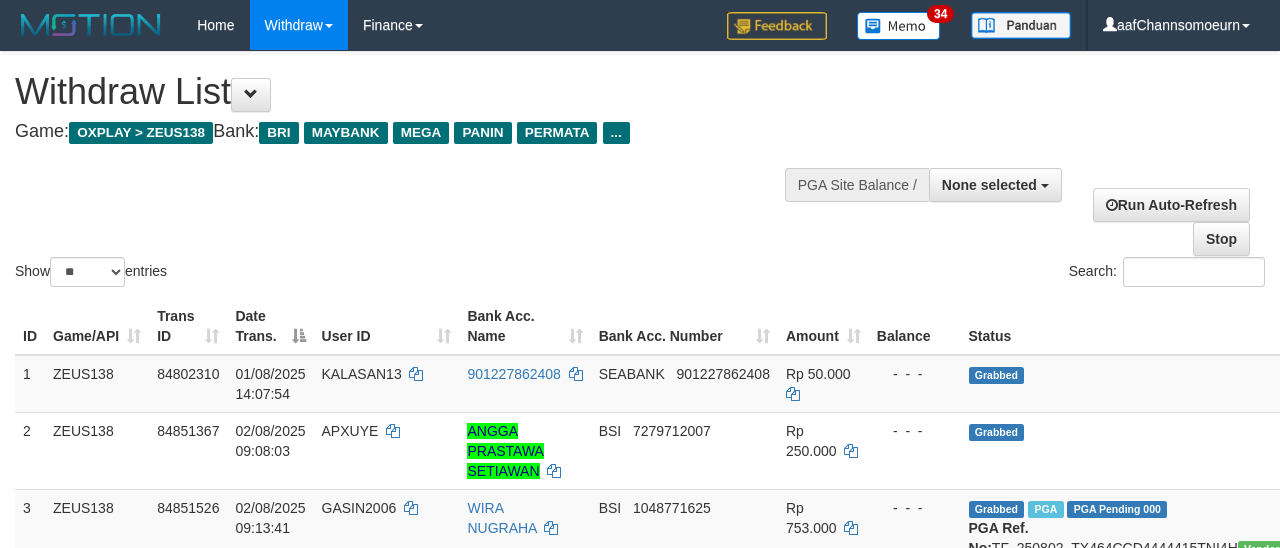 select 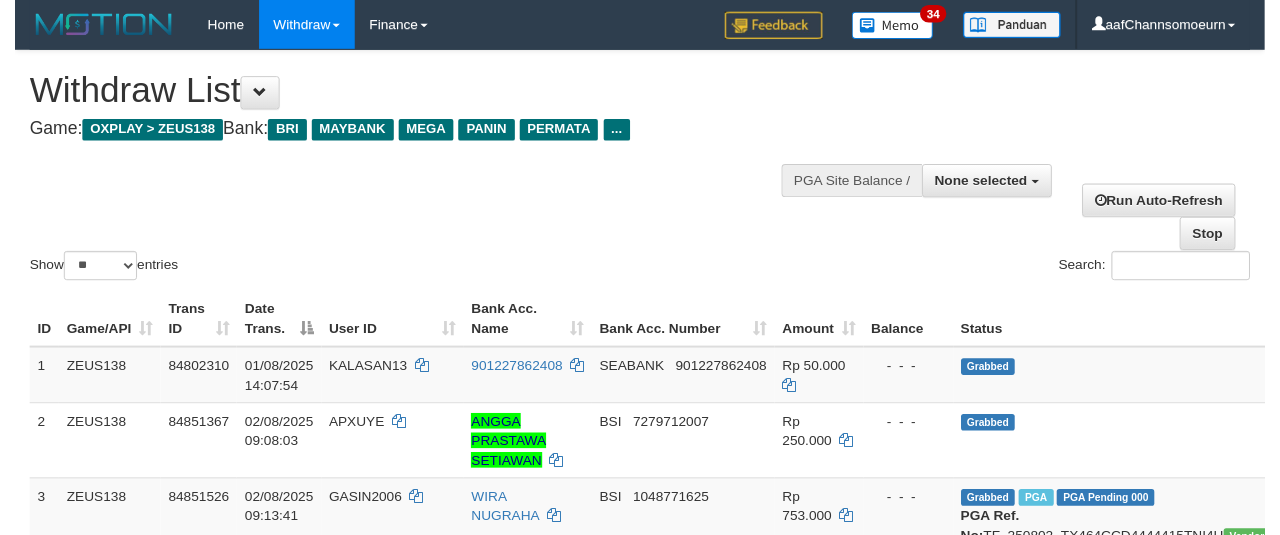scroll, scrollTop: 358, scrollLeft: 0, axis: vertical 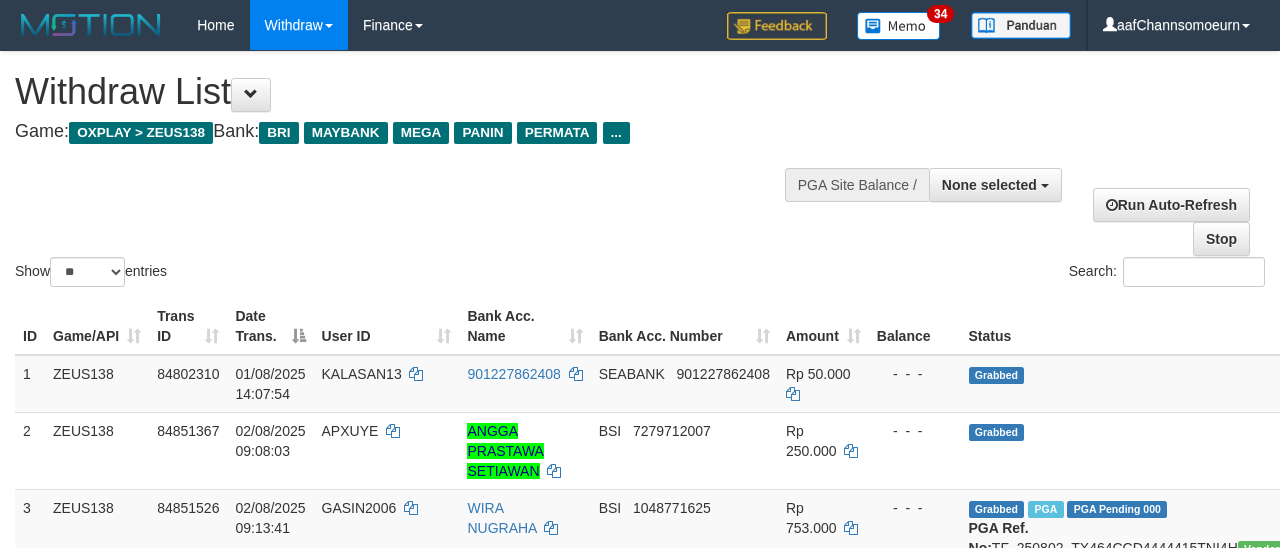 select 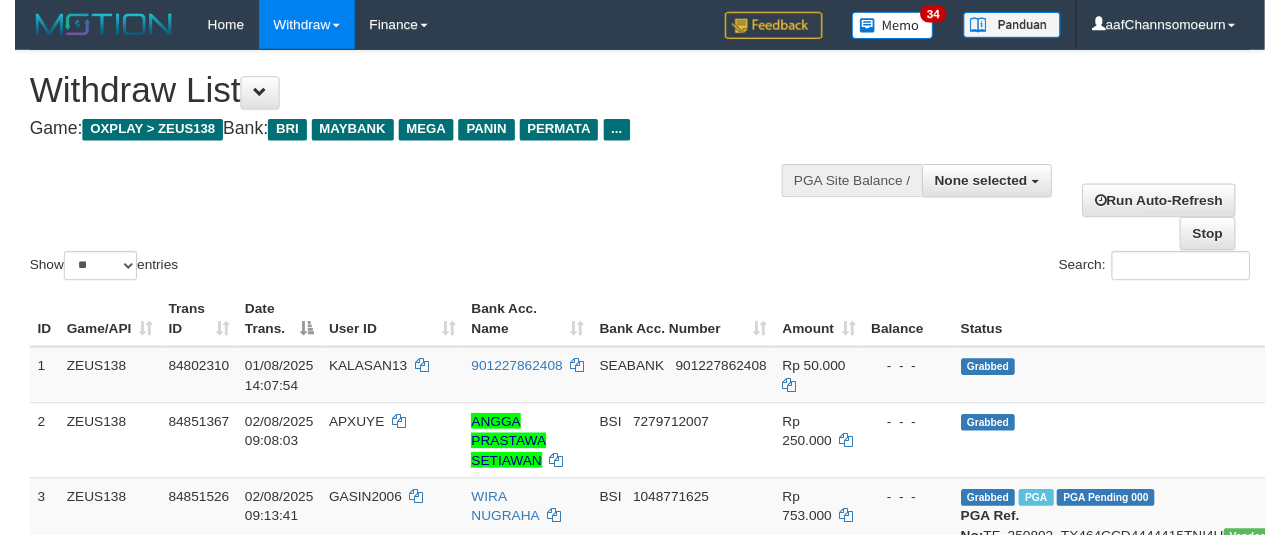 scroll, scrollTop: 358, scrollLeft: 0, axis: vertical 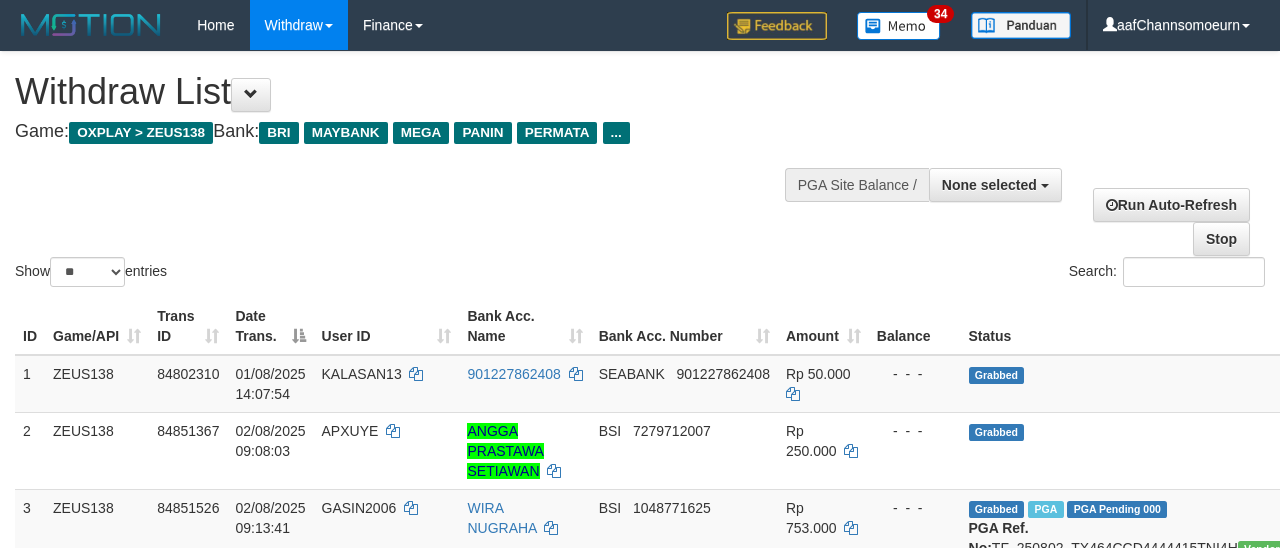 select 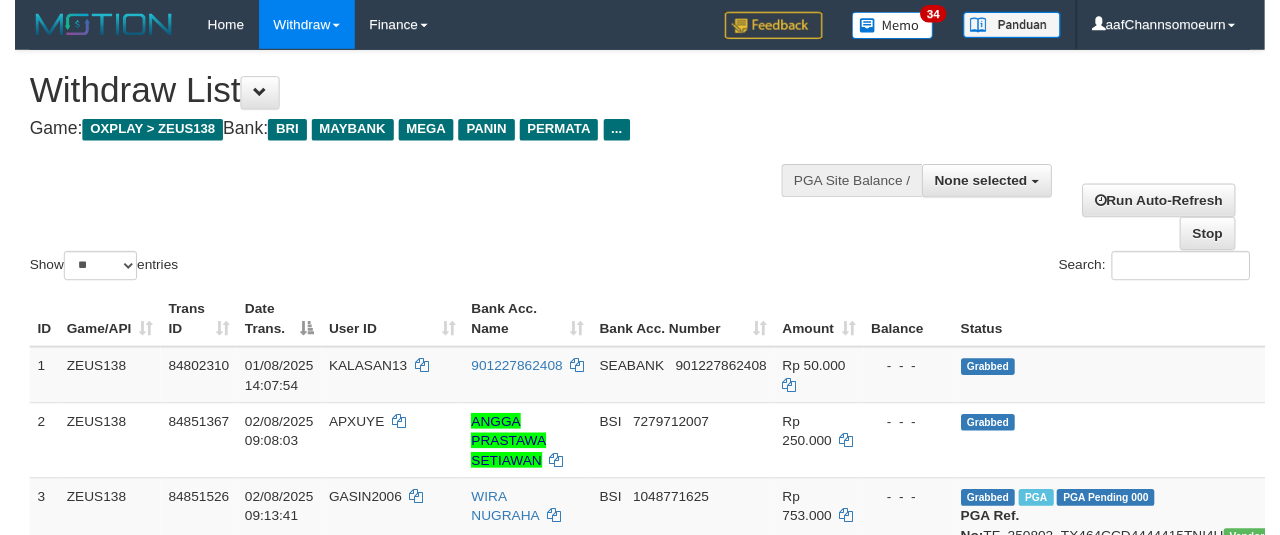 scroll, scrollTop: 358, scrollLeft: 0, axis: vertical 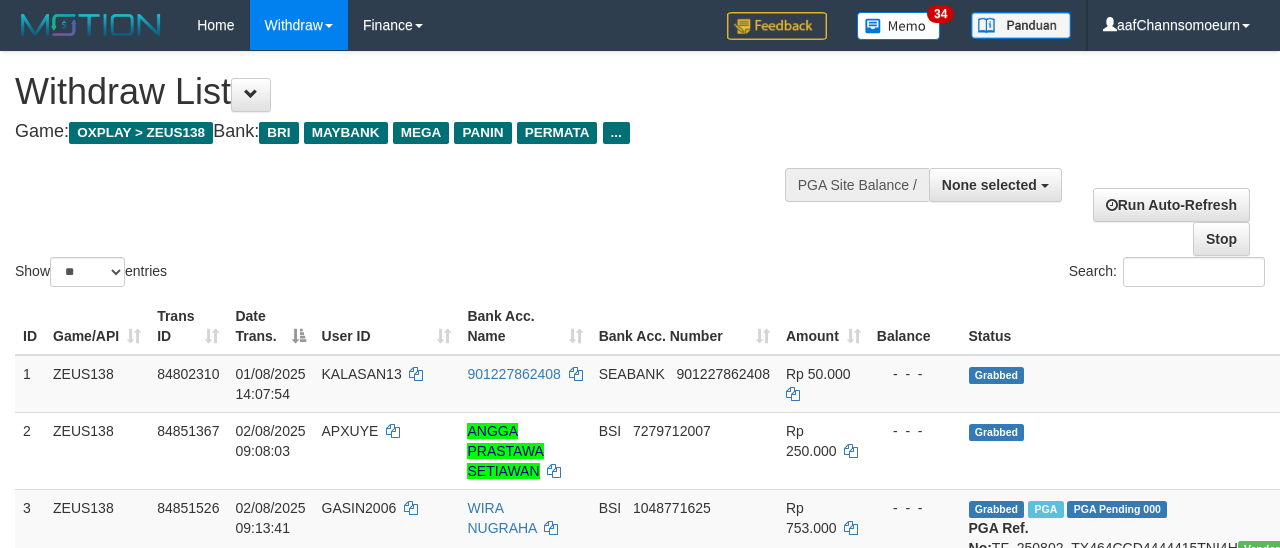 select 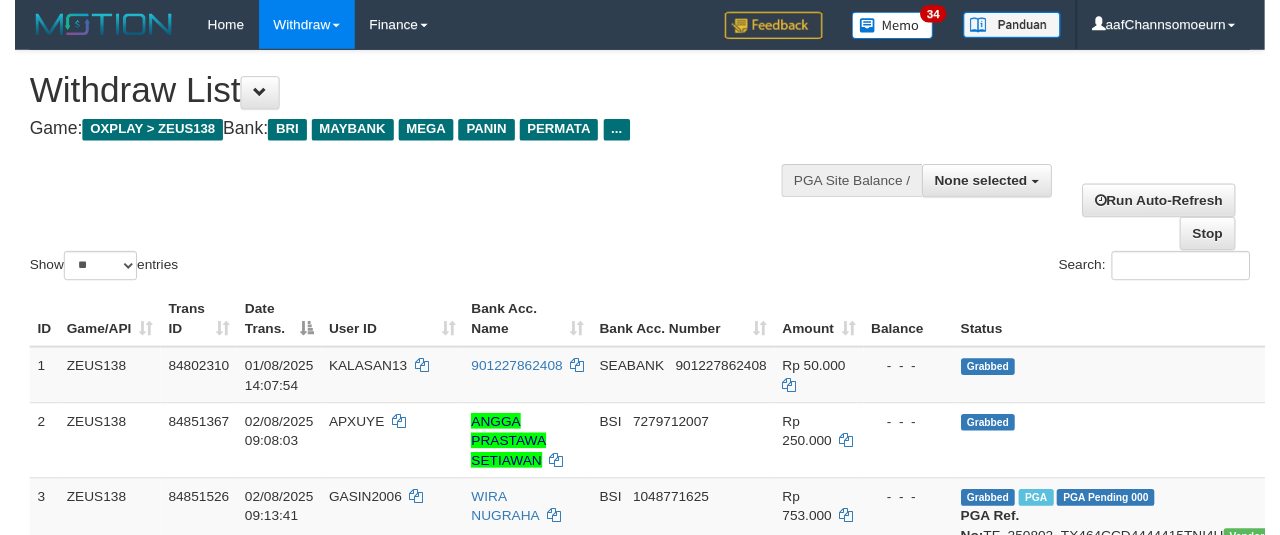 scroll, scrollTop: 358, scrollLeft: 0, axis: vertical 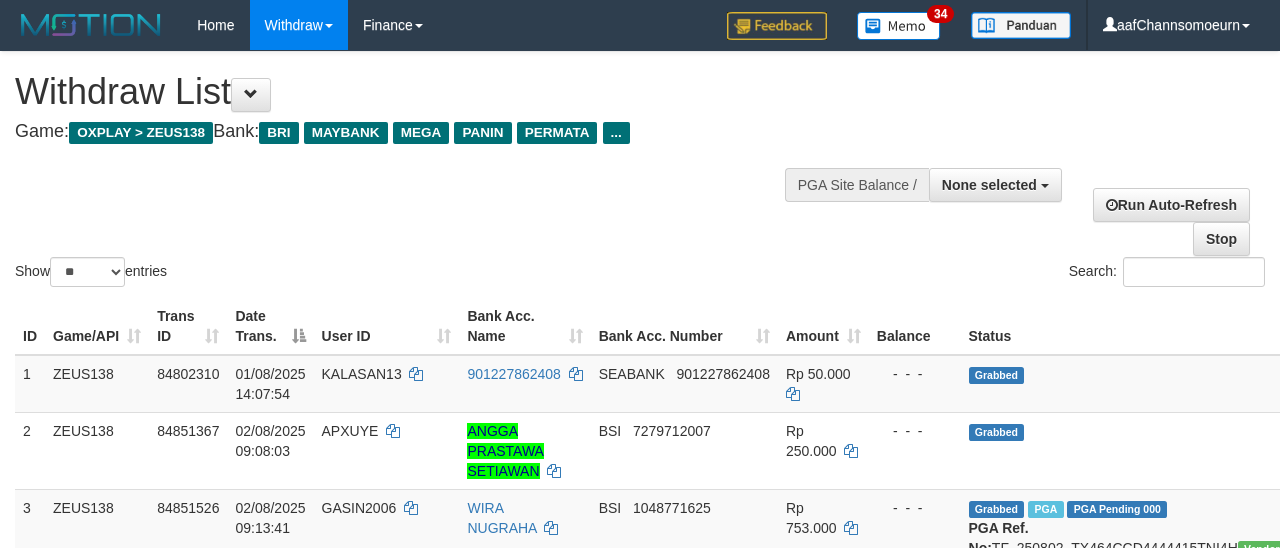 select 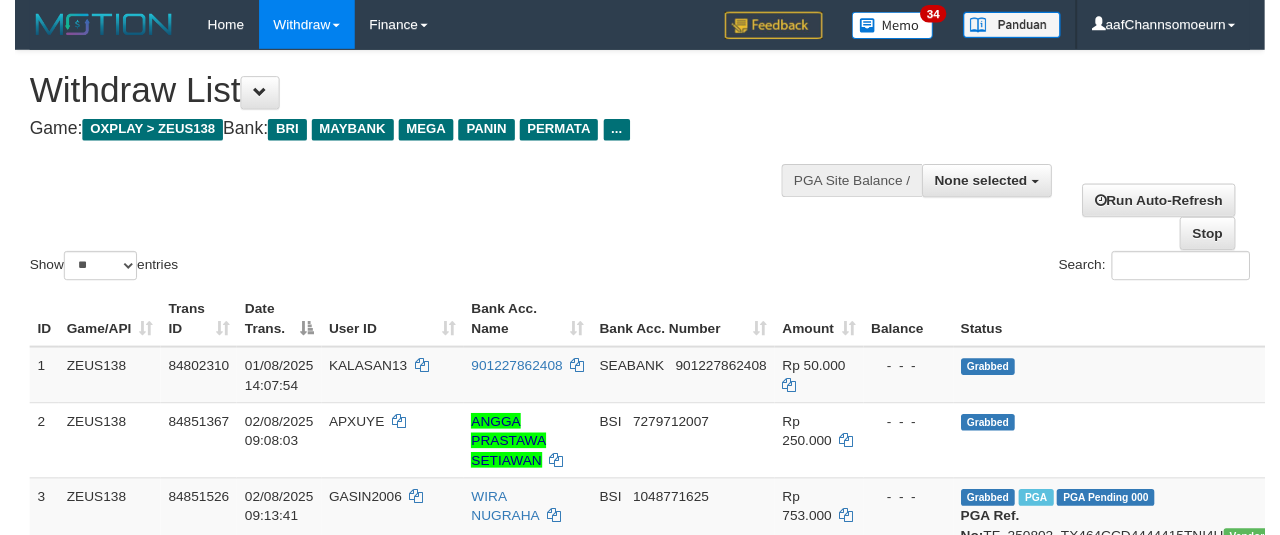 scroll, scrollTop: 358, scrollLeft: 0, axis: vertical 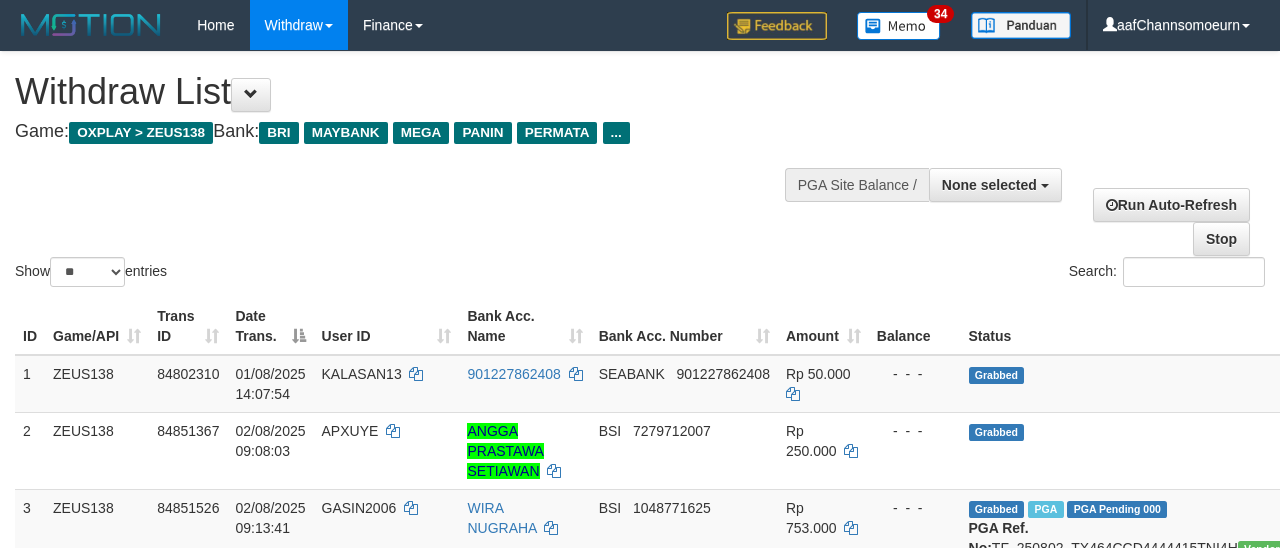 select 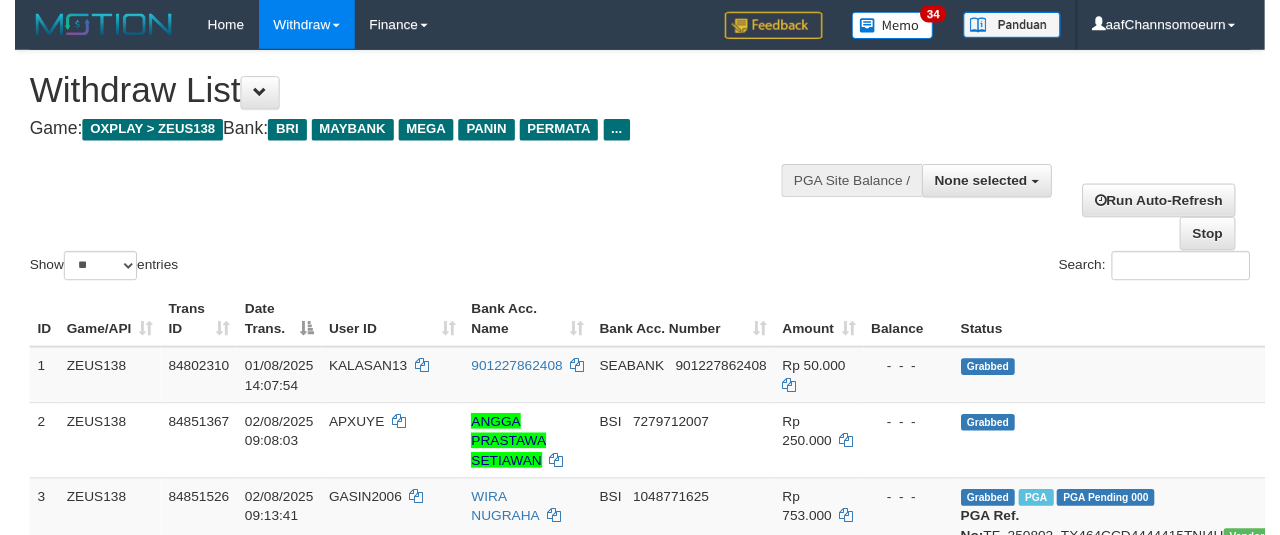 scroll, scrollTop: 358, scrollLeft: 0, axis: vertical 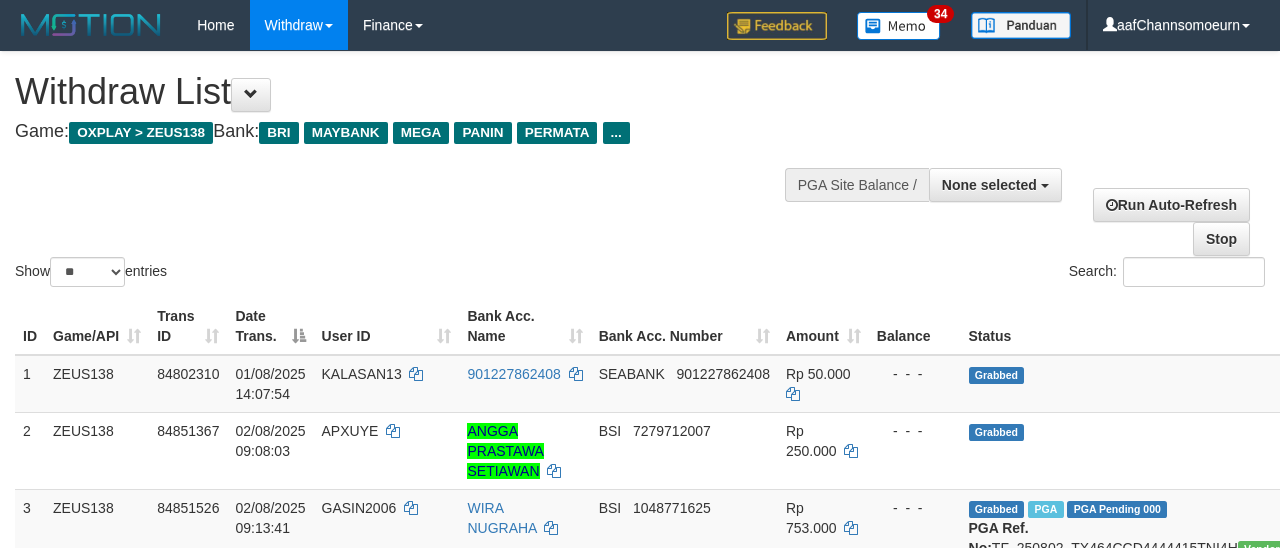 select 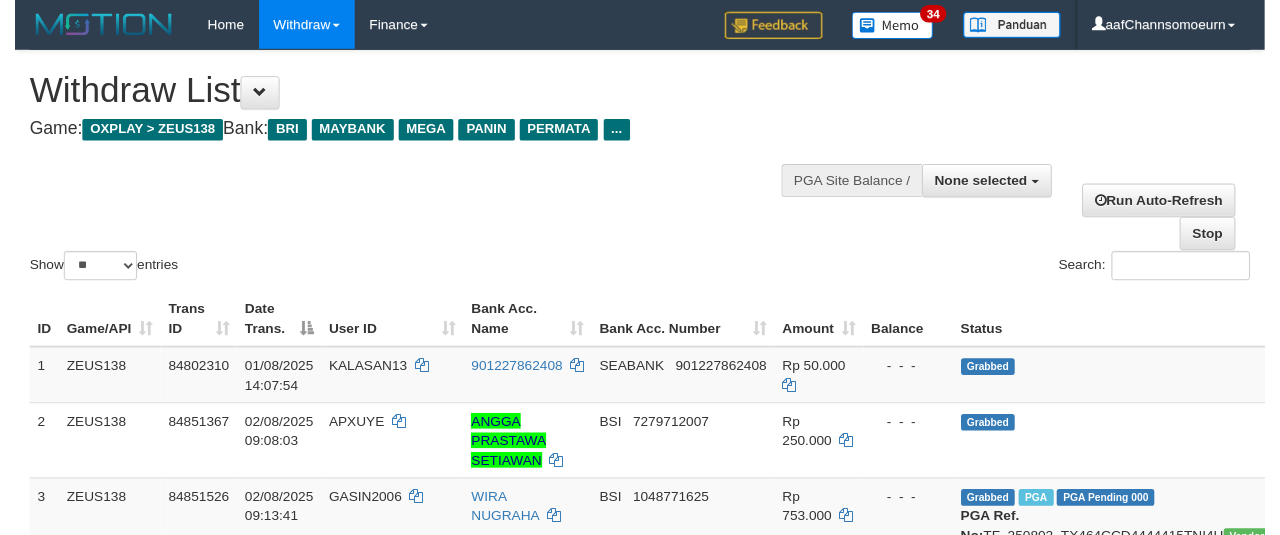 scroll, scrollTop: 358, scrollLeft: 0, axis: vertical 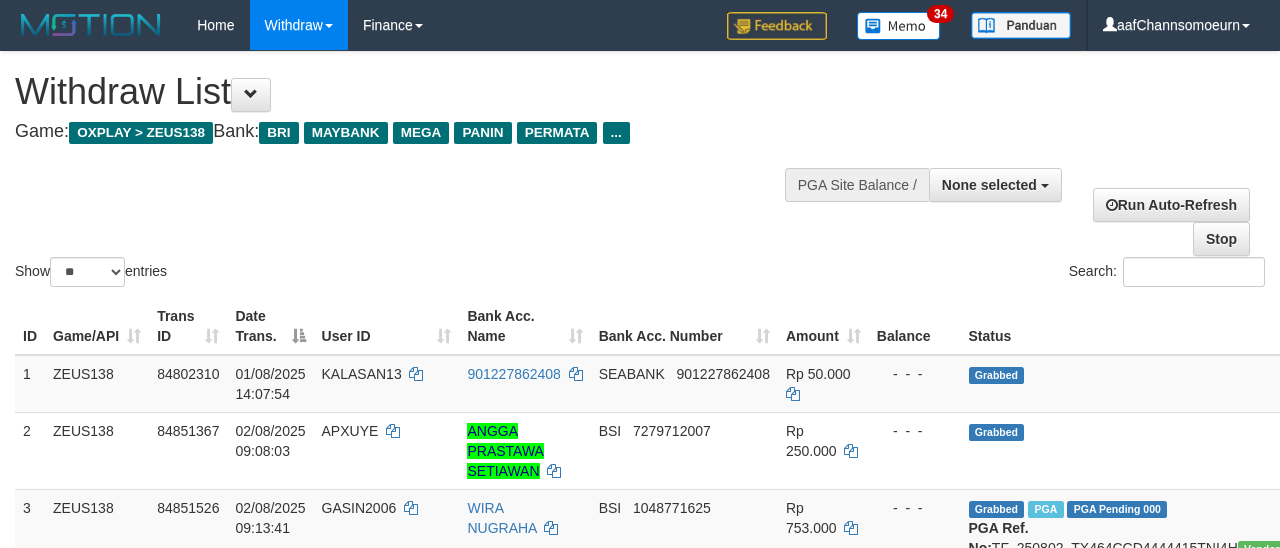 select 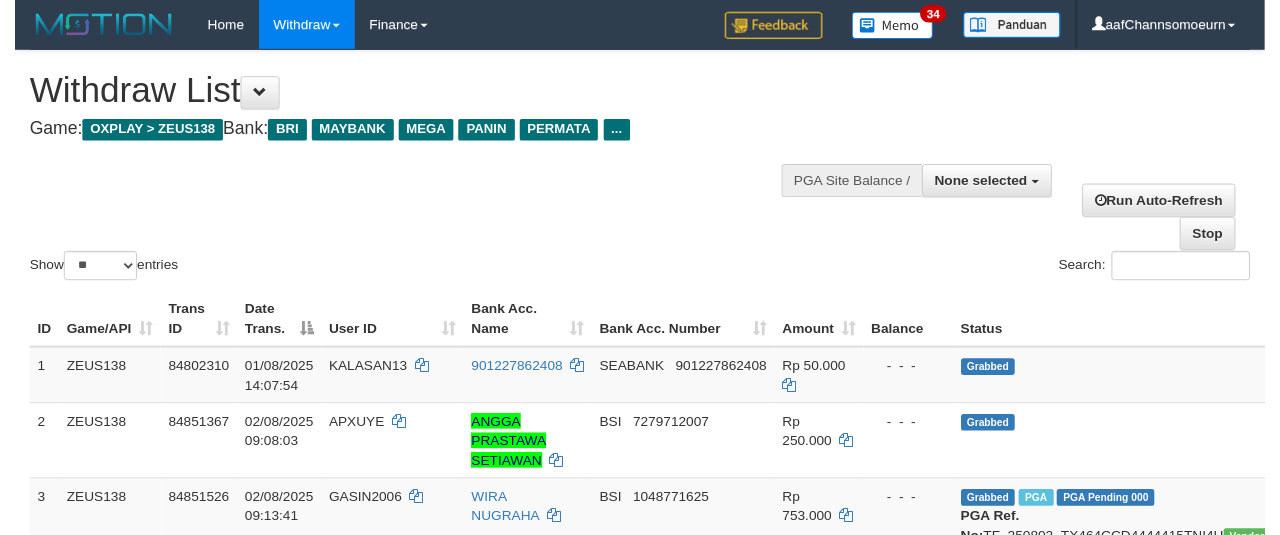 scroll, scrollTop: 358, scrollLeft: 0, axis: vertical 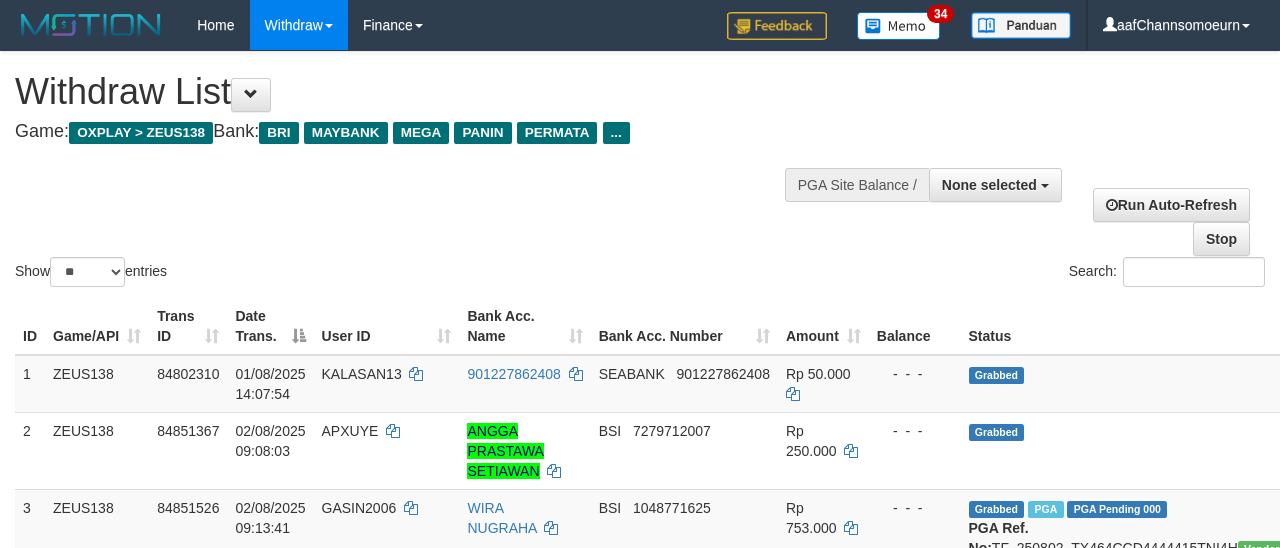 select 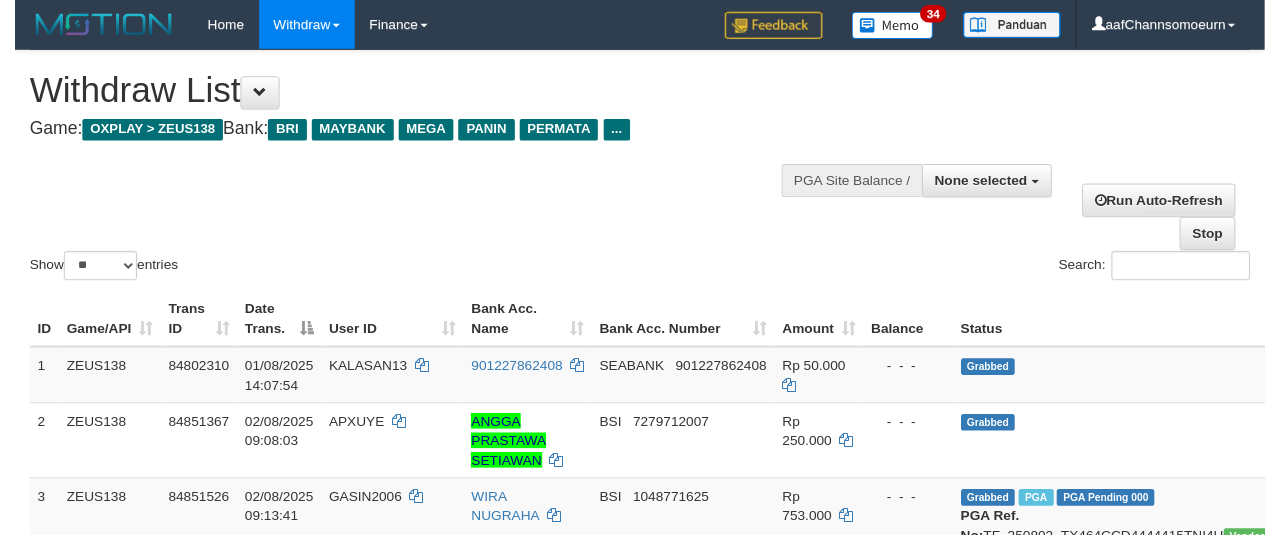 scroll, scrollTop: 358, scrollLeft: 0, axis: vertical 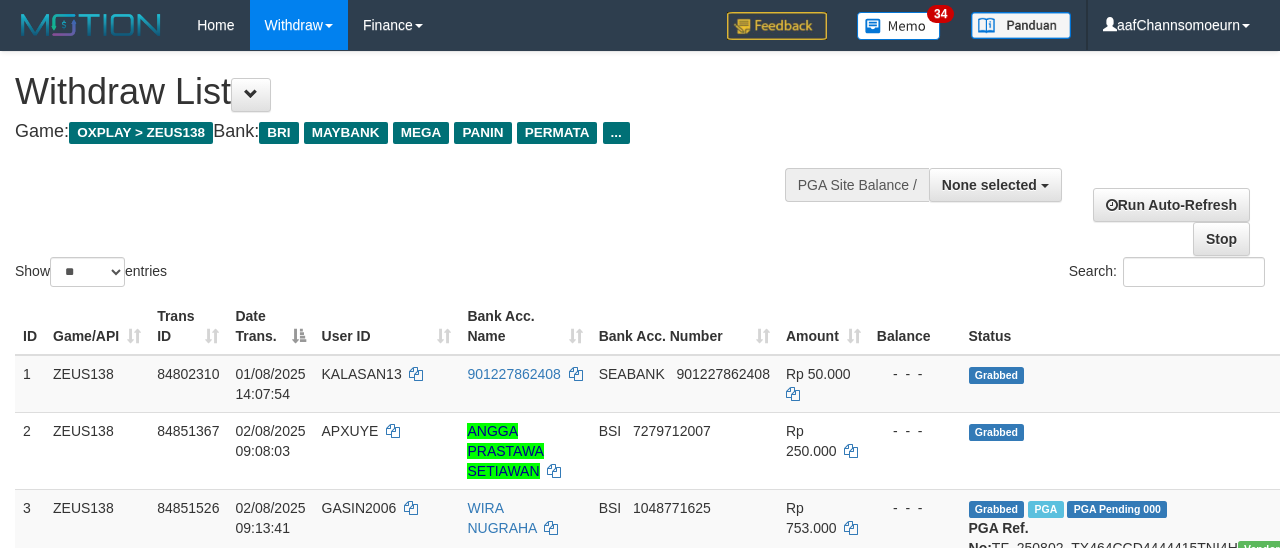 select 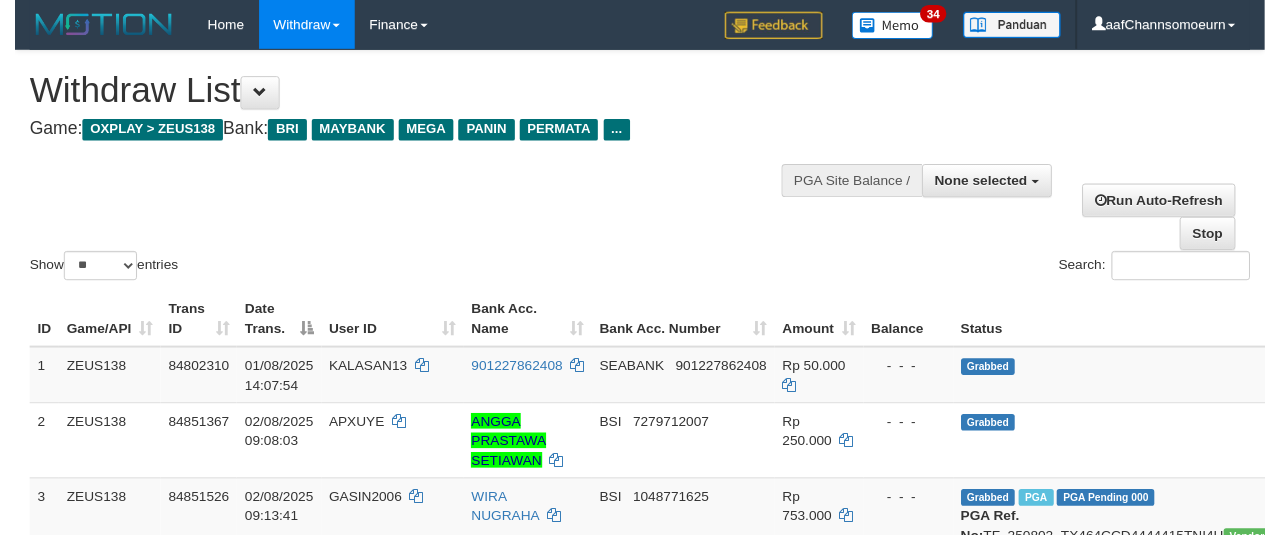 scroll, scrollTop: 358, scrollLeft: 0, axis: vertical 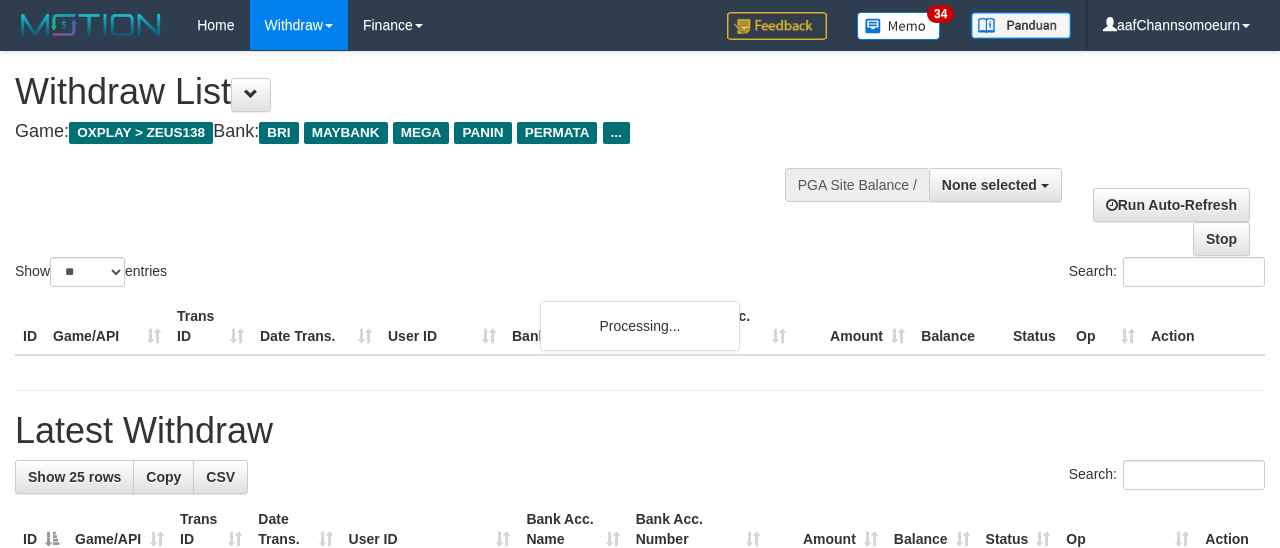 select 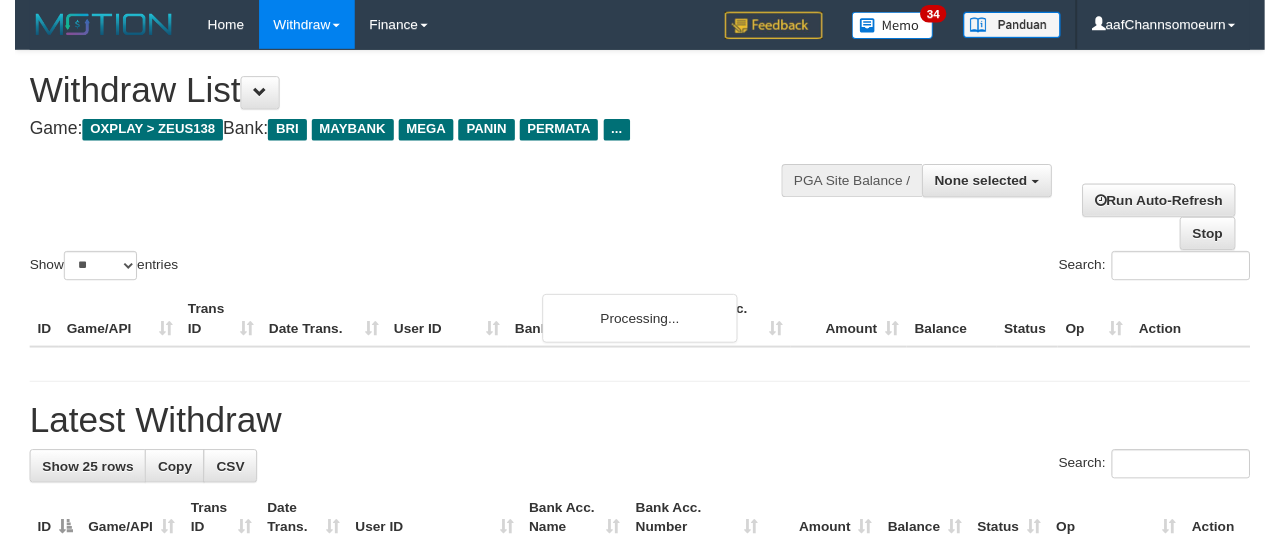 scroll, scrollTop: 358, scrollLeft: 0, axis: vertical 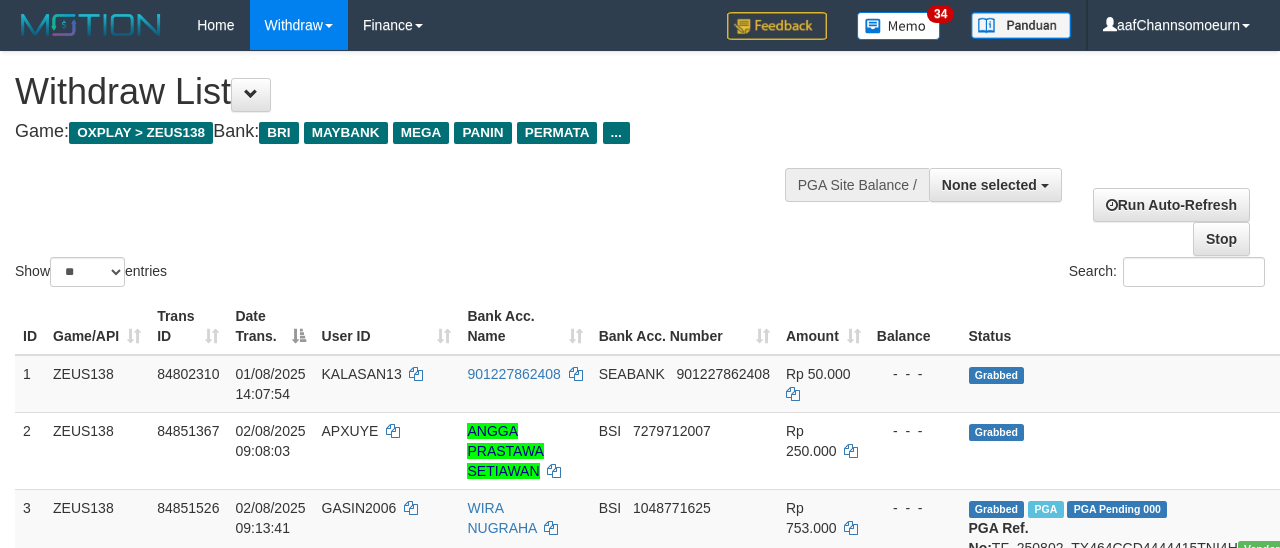 select 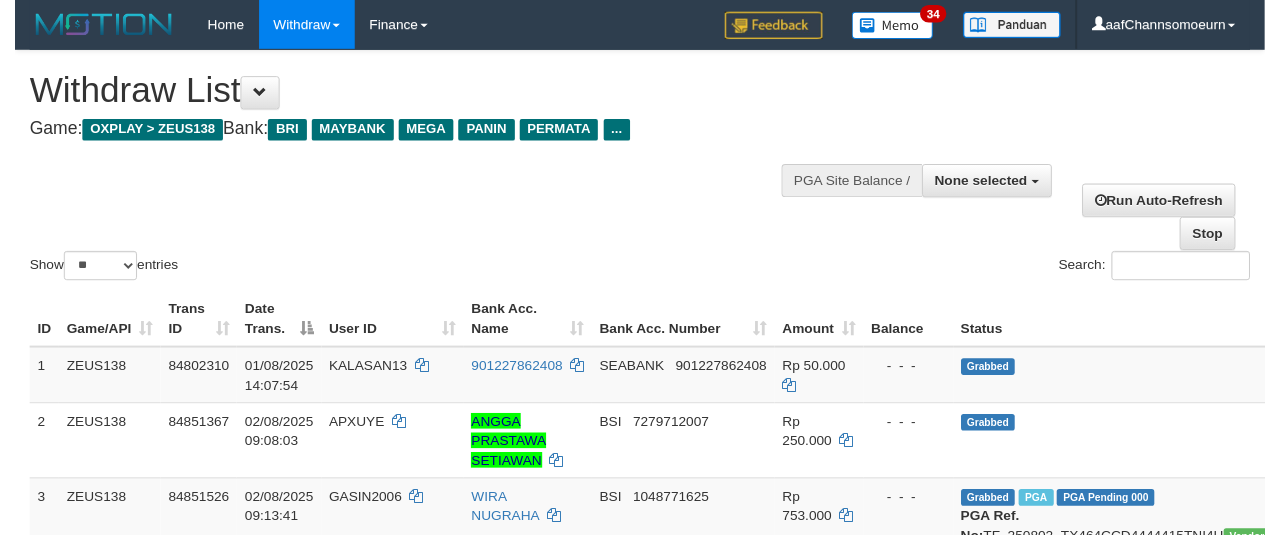 scroll, scrollTop: 358, scrollLeft: 0, axis: vertical 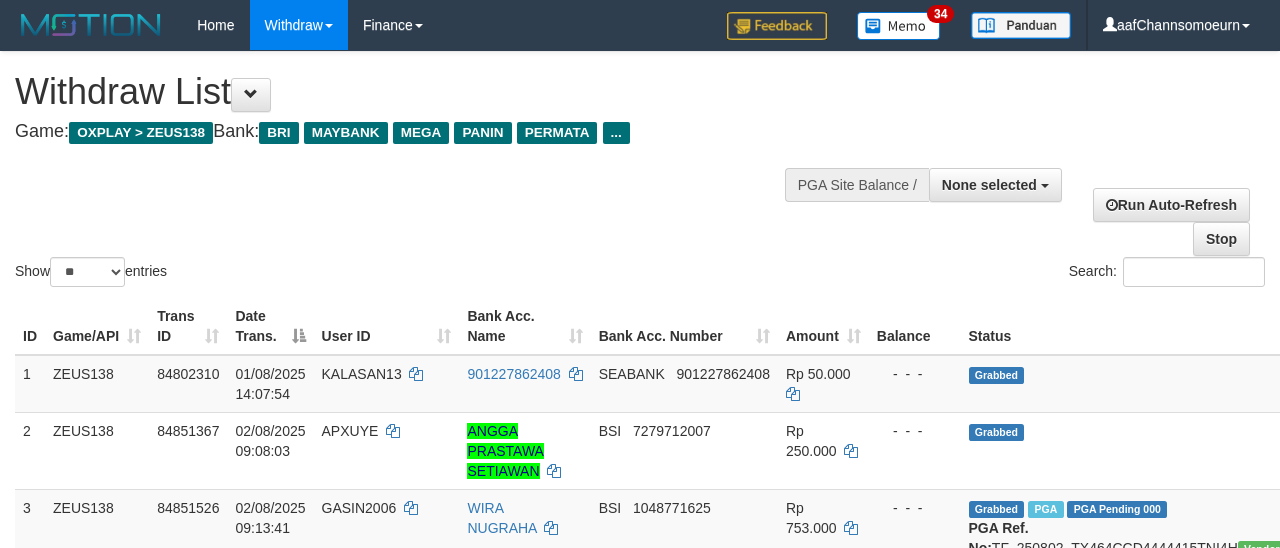select 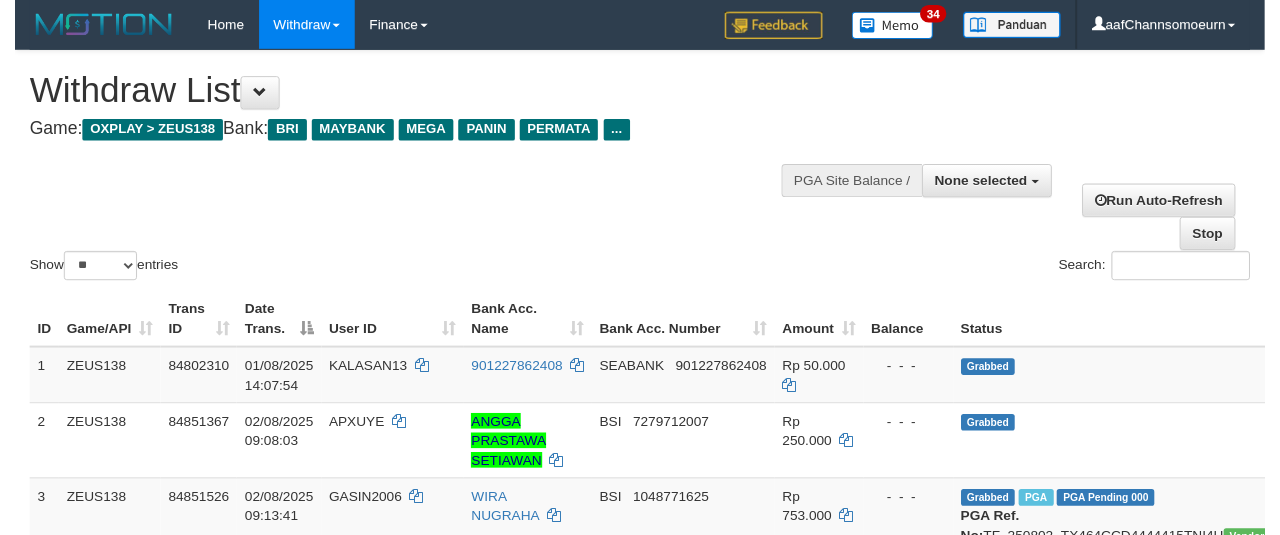 scroll, scrollTop: 358, scrollLeft: 0, axis: vertical 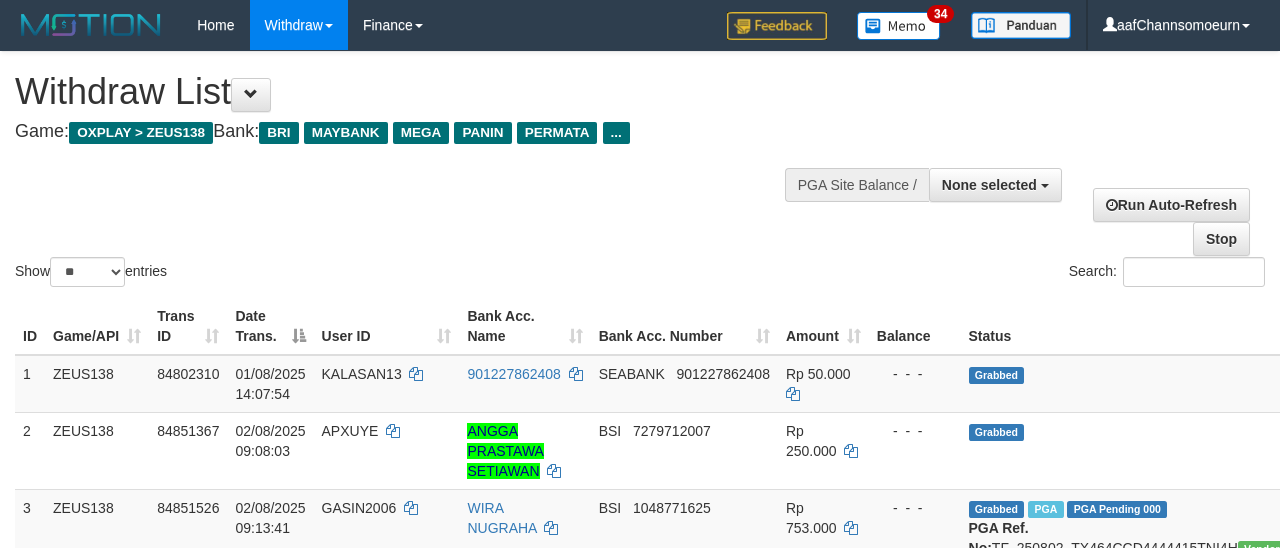 select 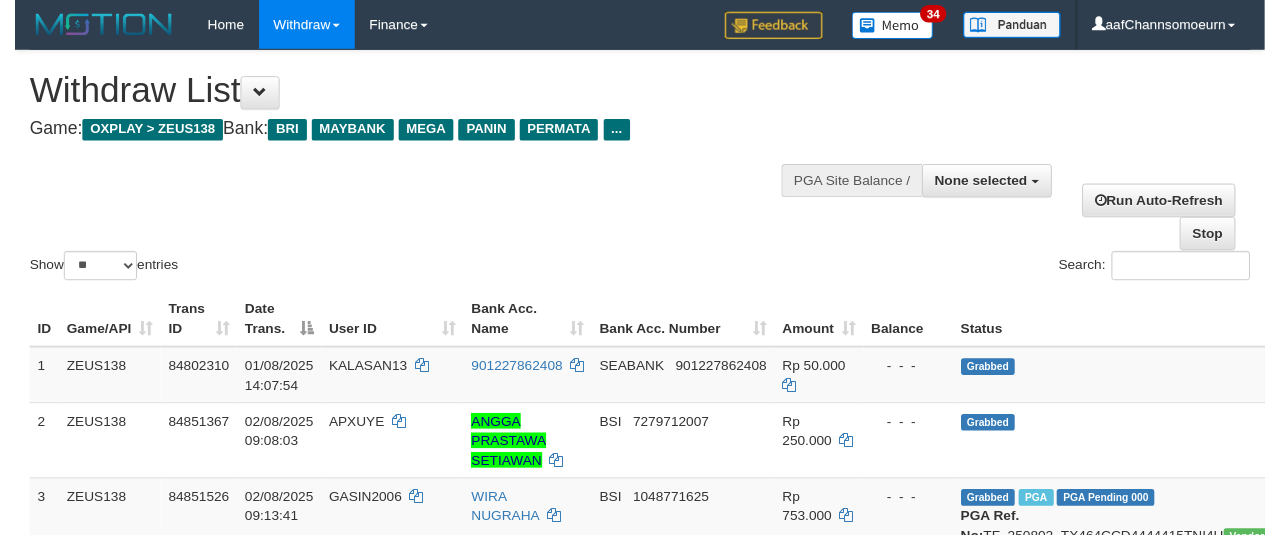 scroll, scrollTop: 358, scrollLeft: 0, axis: vertical 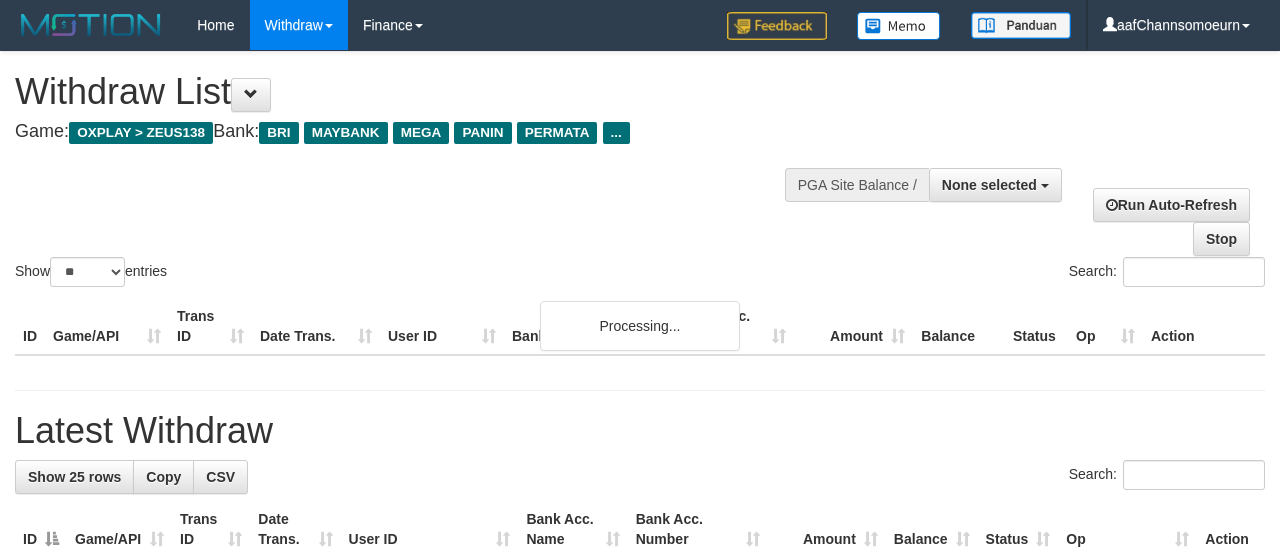 select 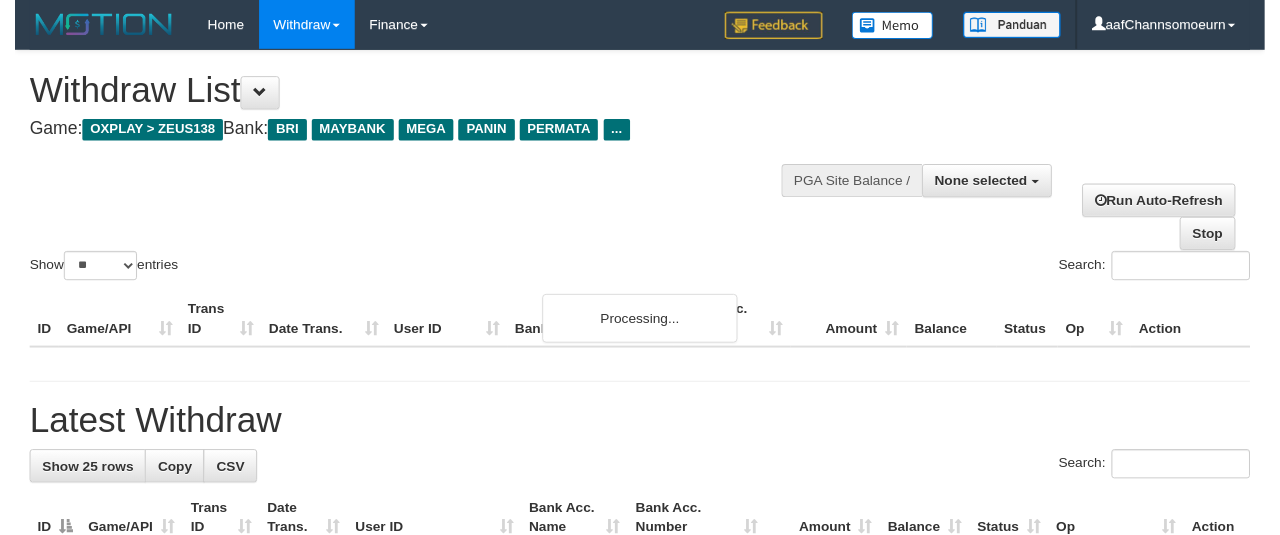scroll, scrollTop: 358, scrollLeft: 0, axis: vertical 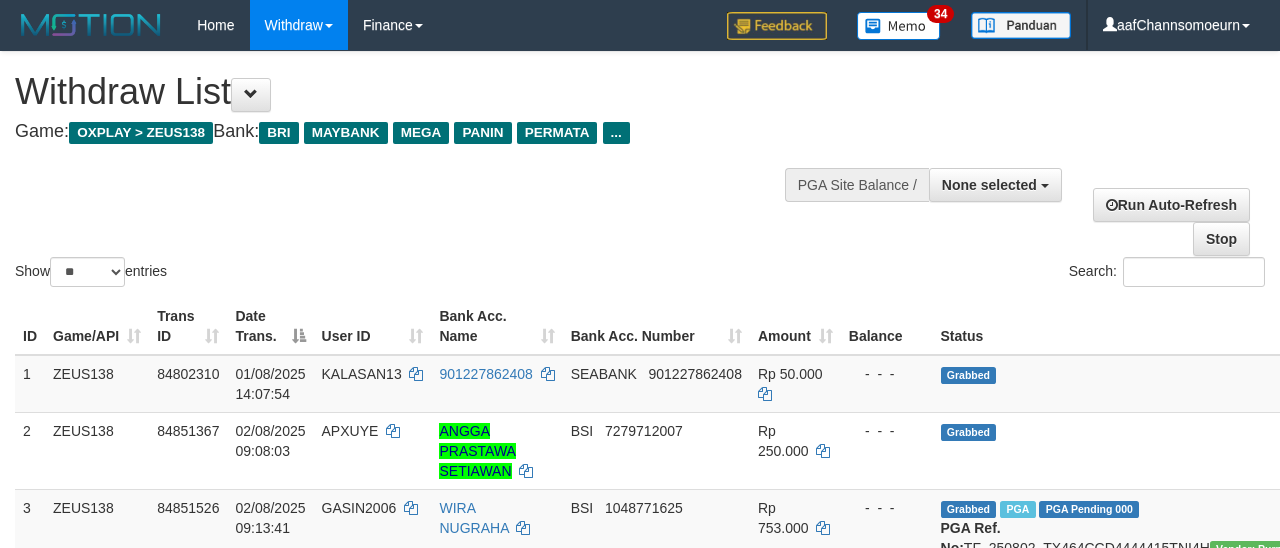 select 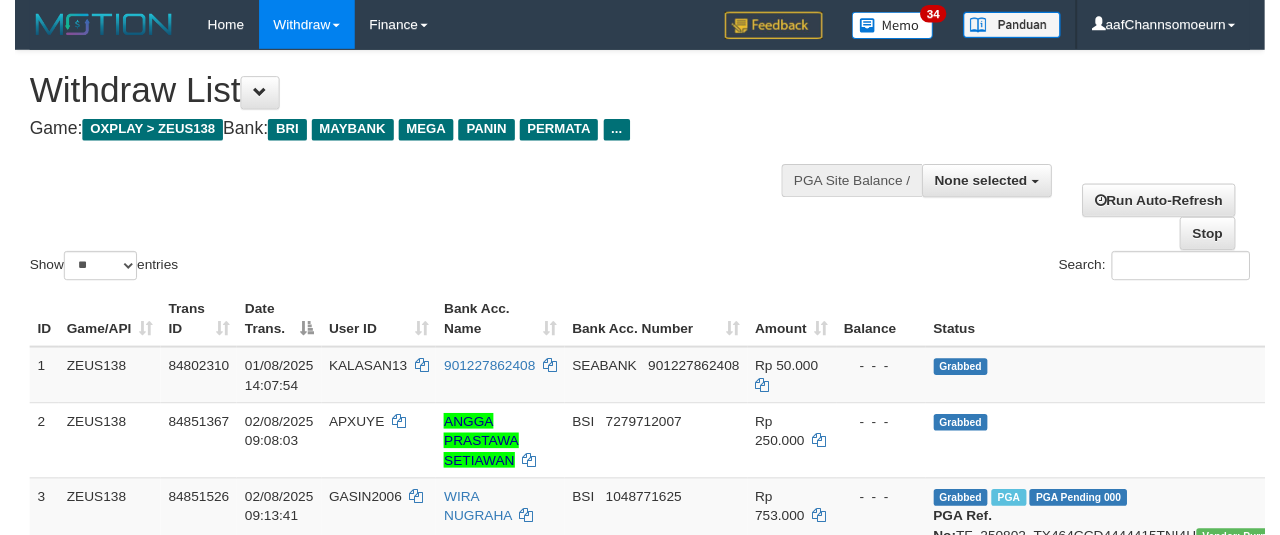 scroll, scrollTop: 358, scrollLeft: 0, axis: vertical 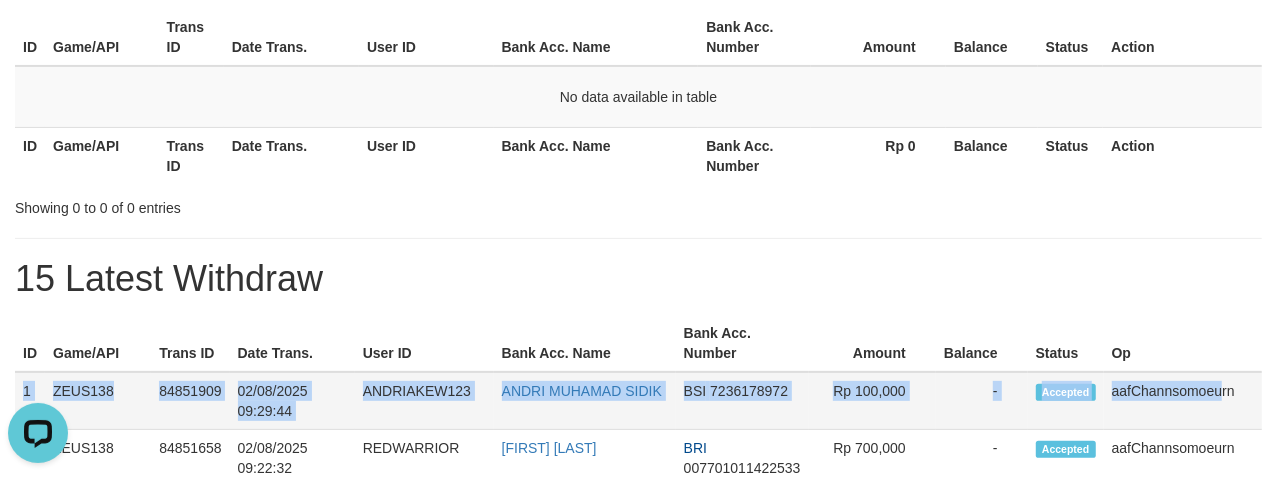 drag, startPoint x: 20, startPoint y: 383, endPoint x: 1290, endPoint y: 413, distance: 1270.3542 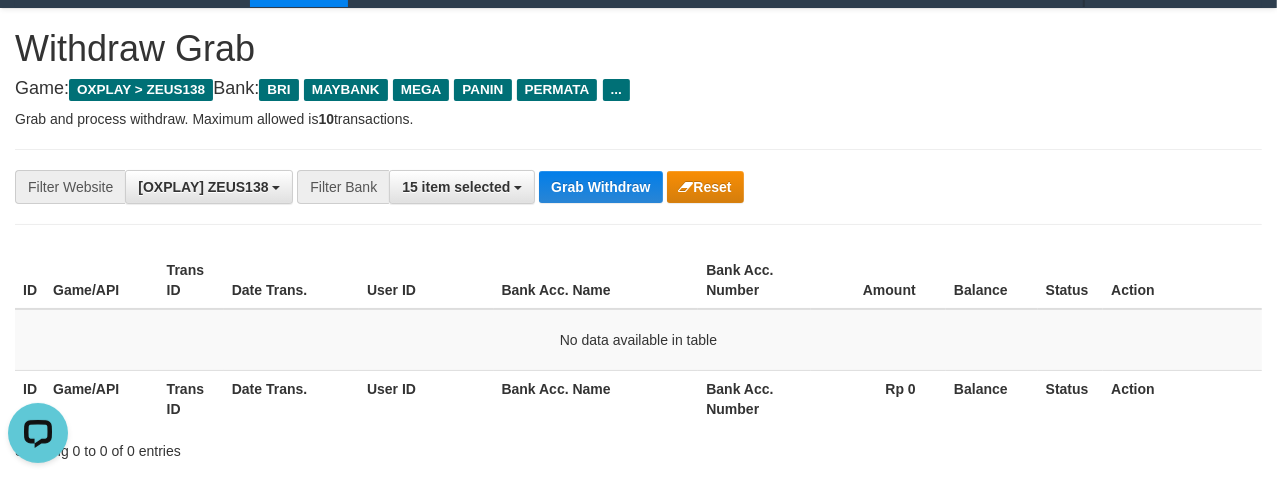 scroll, scrollTop: 0, scrollLeft: 0, axis: both 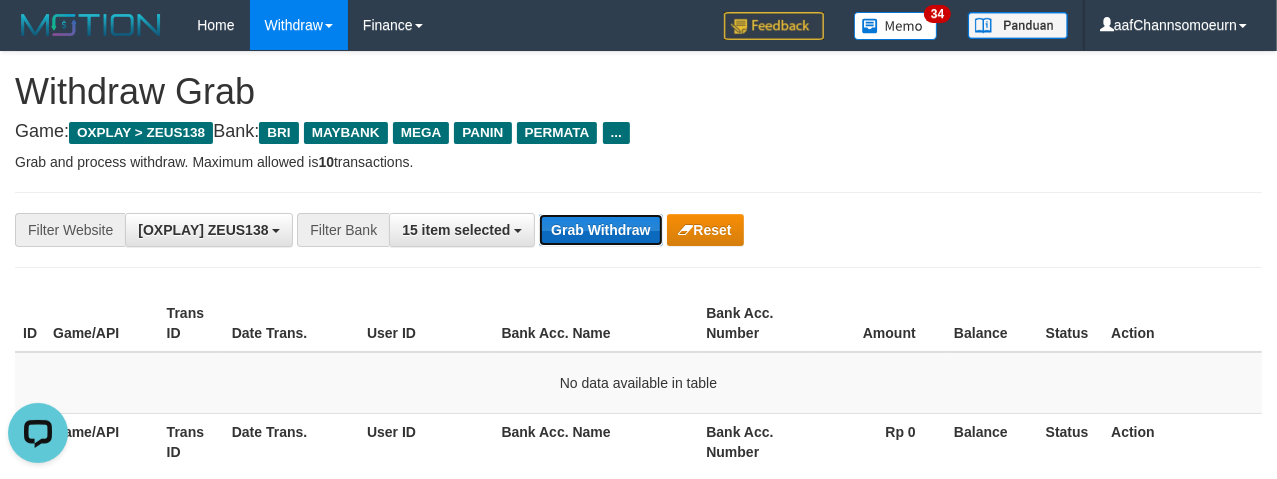 click on "Grab Withdraw" at bounding box center (600, 230) 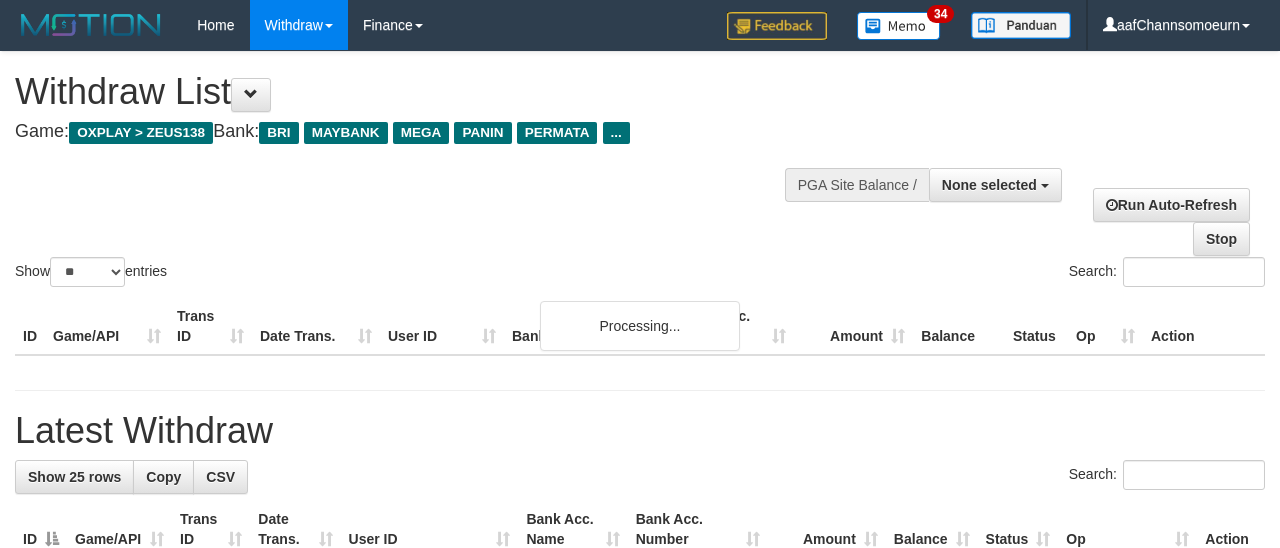 select 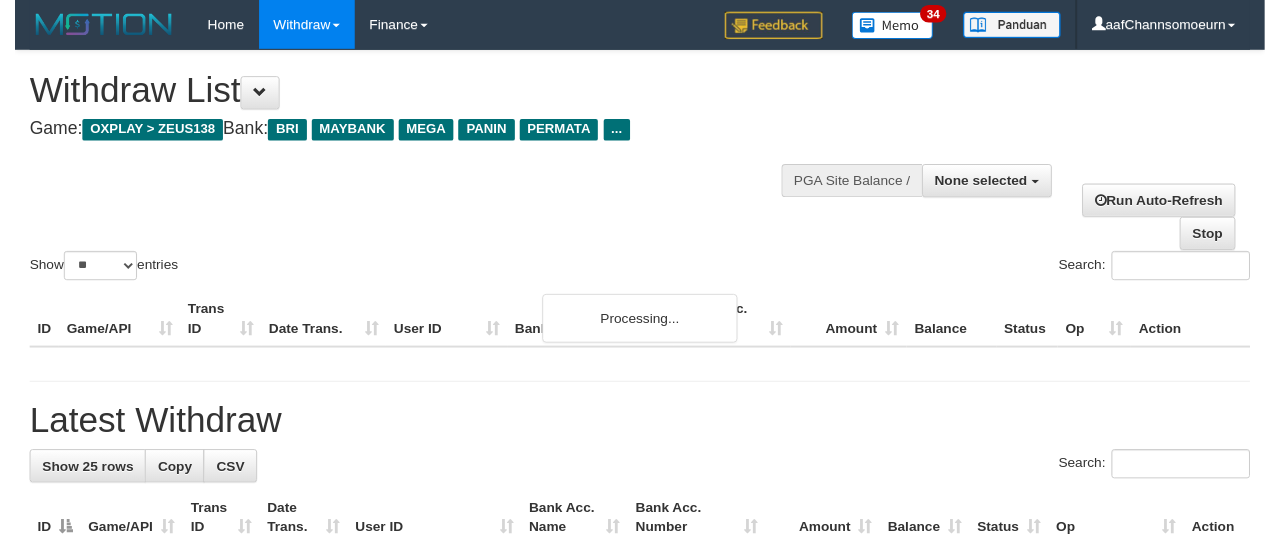 scroll, scrollTop: 358, scrollLeft: 0, axis: vertical 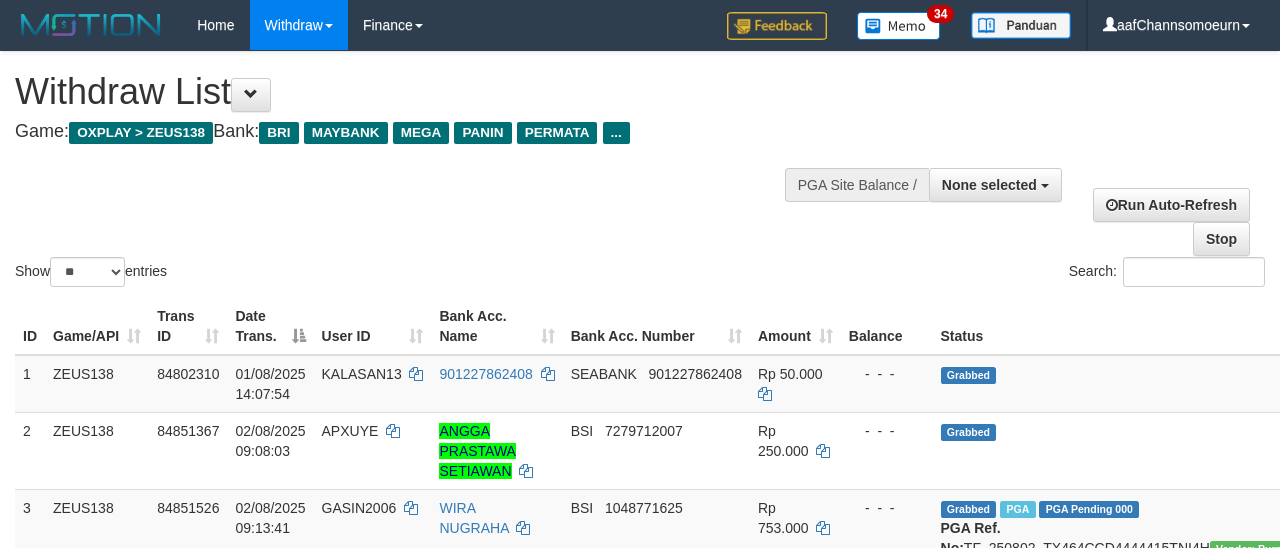 select 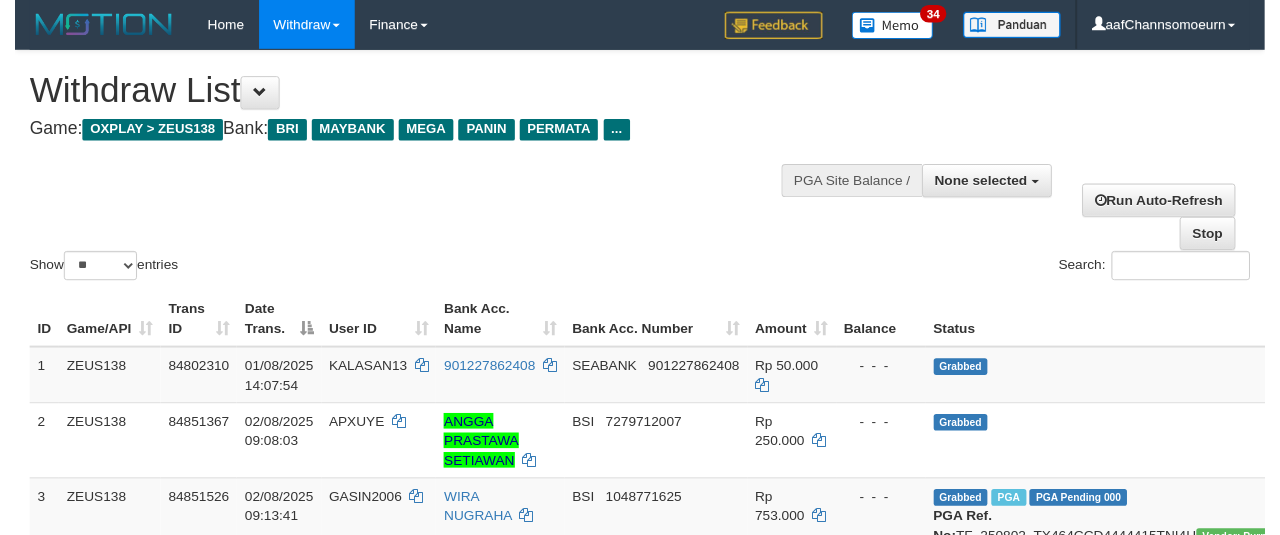 scroll, scrollTop: 358, scrollLeft: 0, axis: vertical 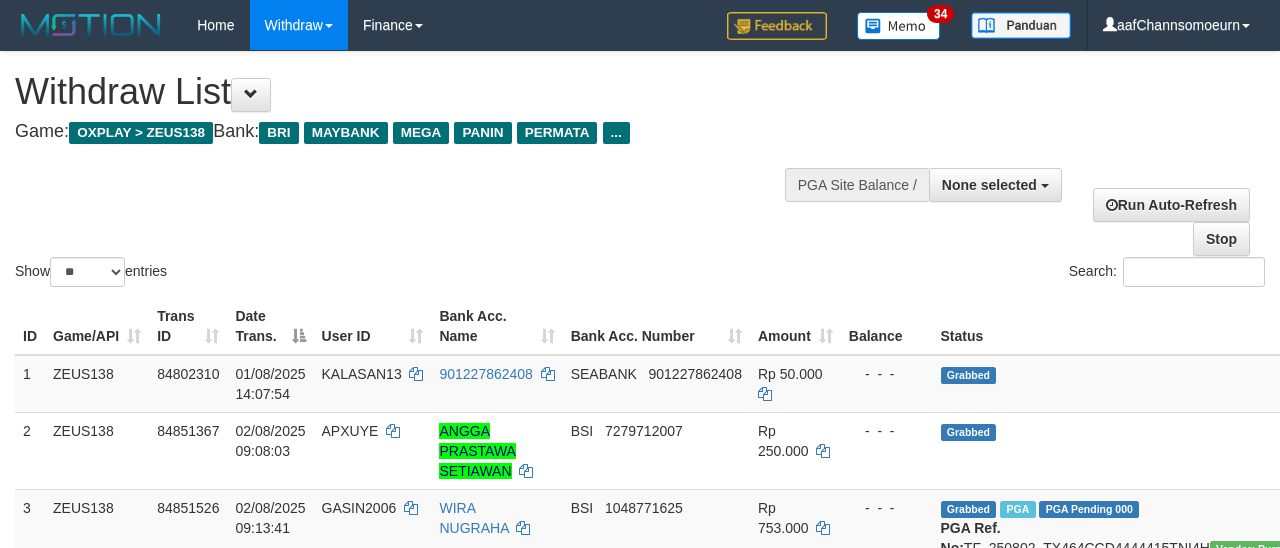 select 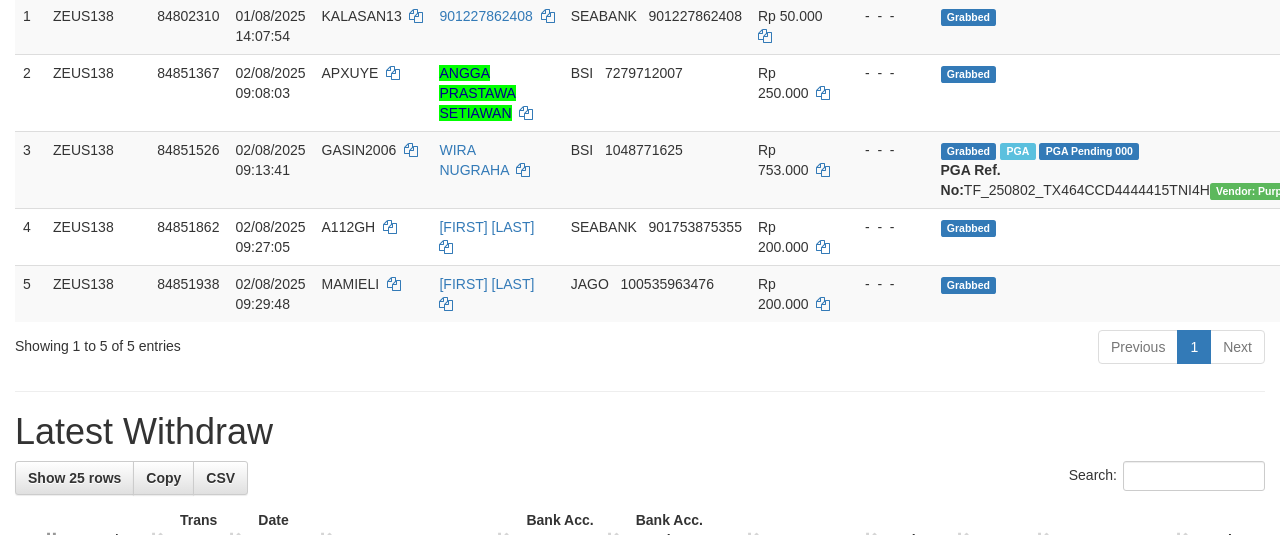 scroll, scrollTop: 358, scrollLeft: 0, axis: vertical 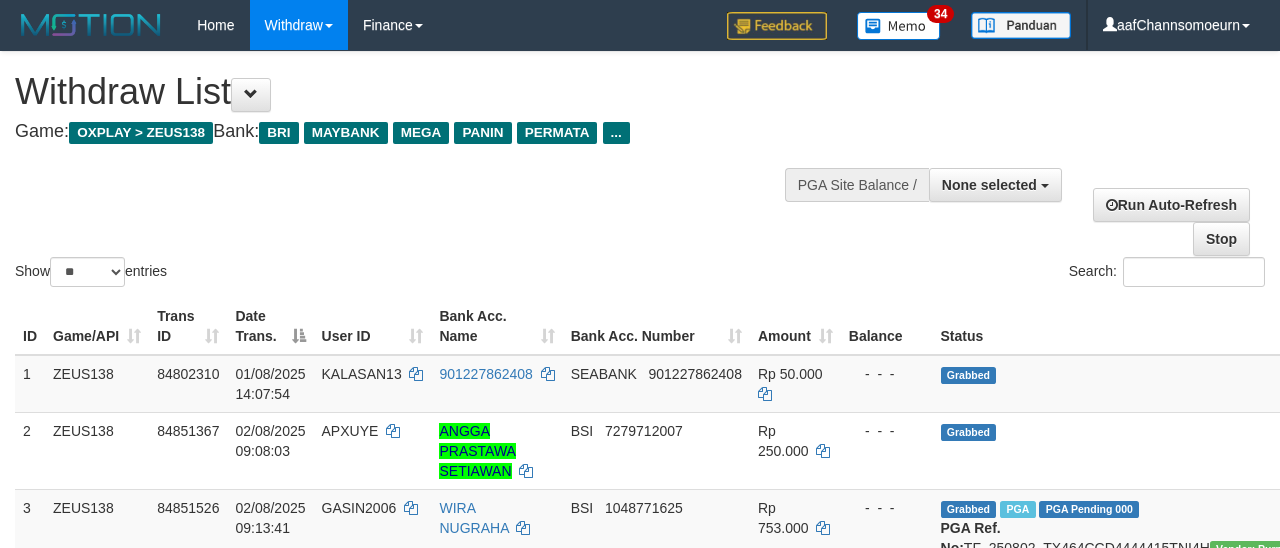 select 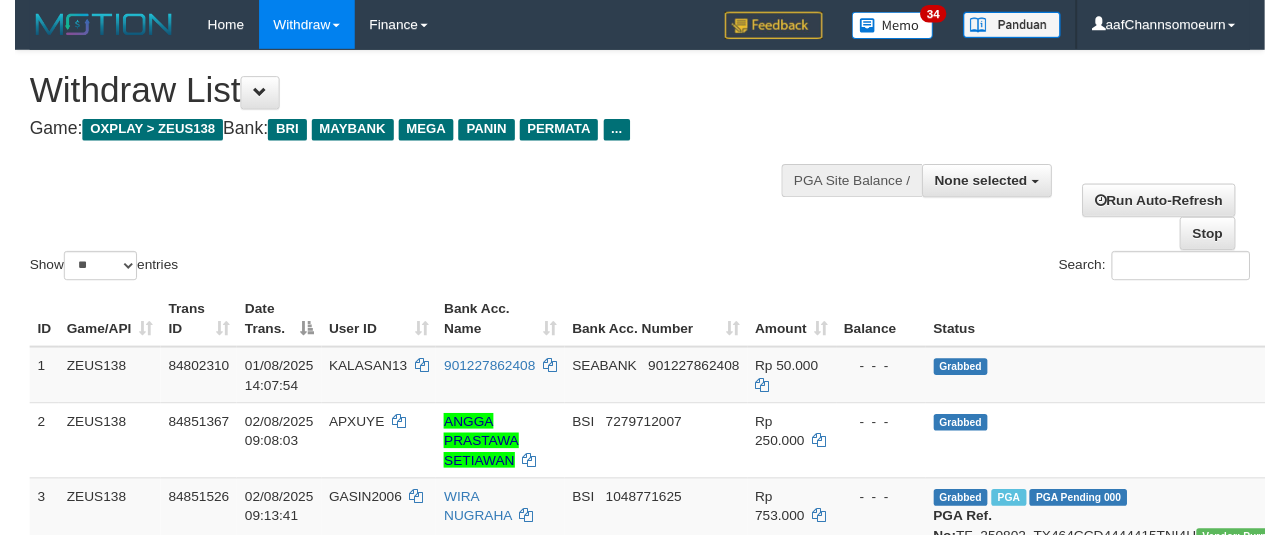 scroll, scrollTop: 358, scrollLeft: 0, axis: vertical 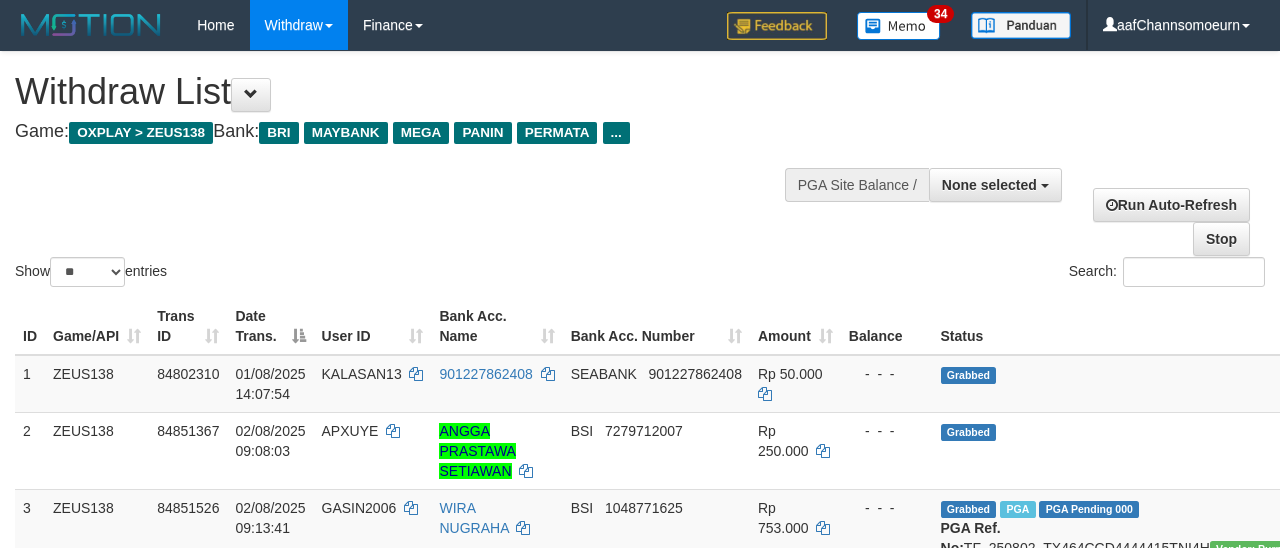select 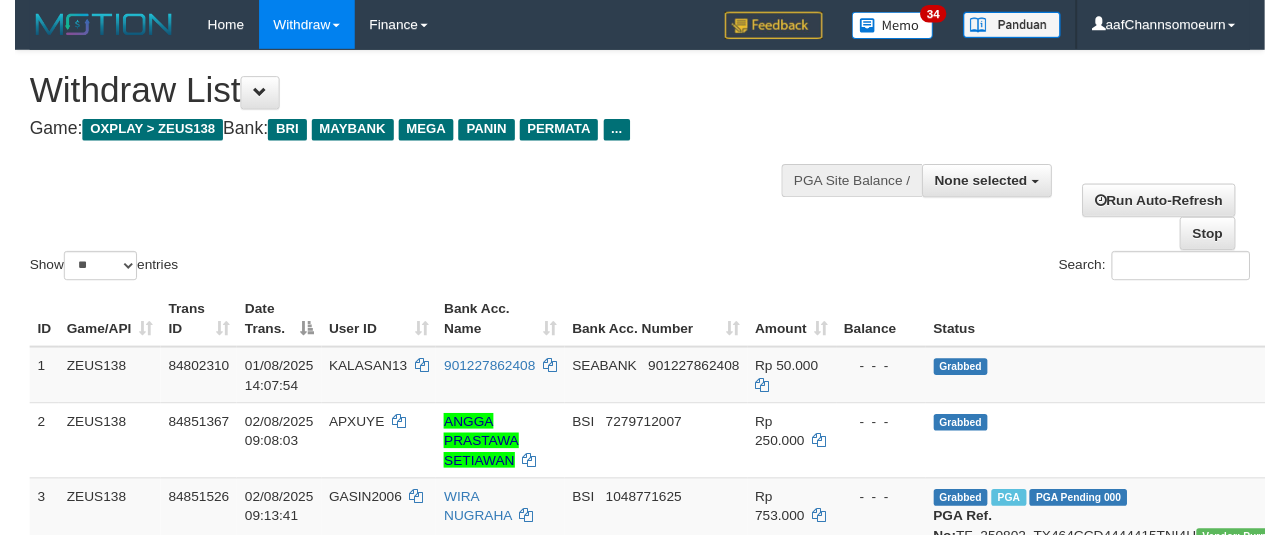 scroll, scrollTop: 358, scrollLeft: 0, axis: vertical 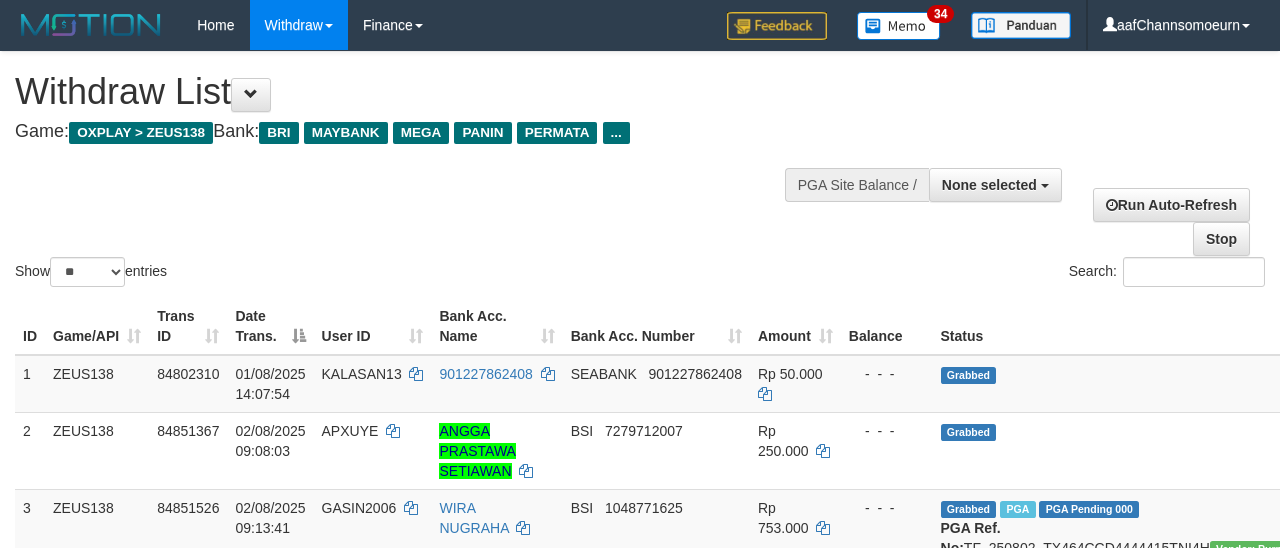 select 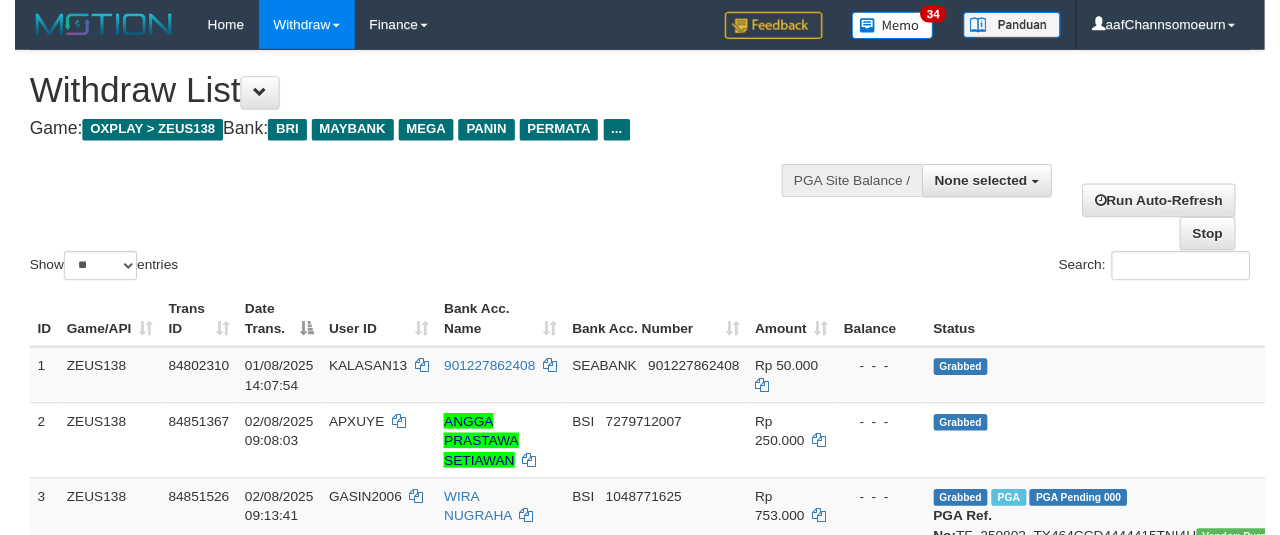 scroll, scrollTop: 358, scrollLeft: 0, axis: vertical 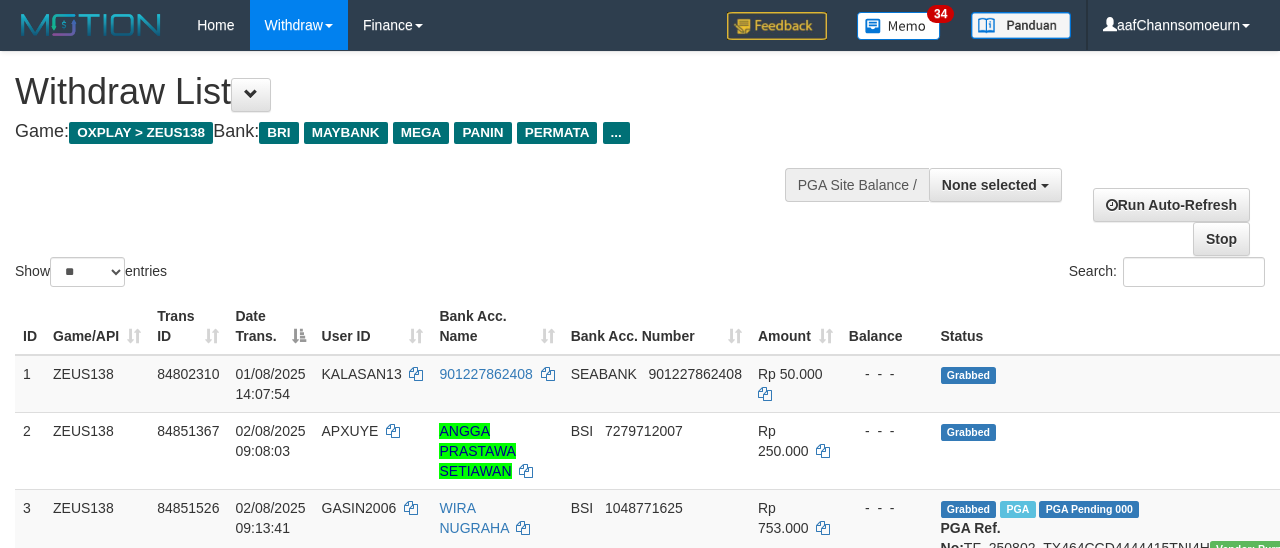 select 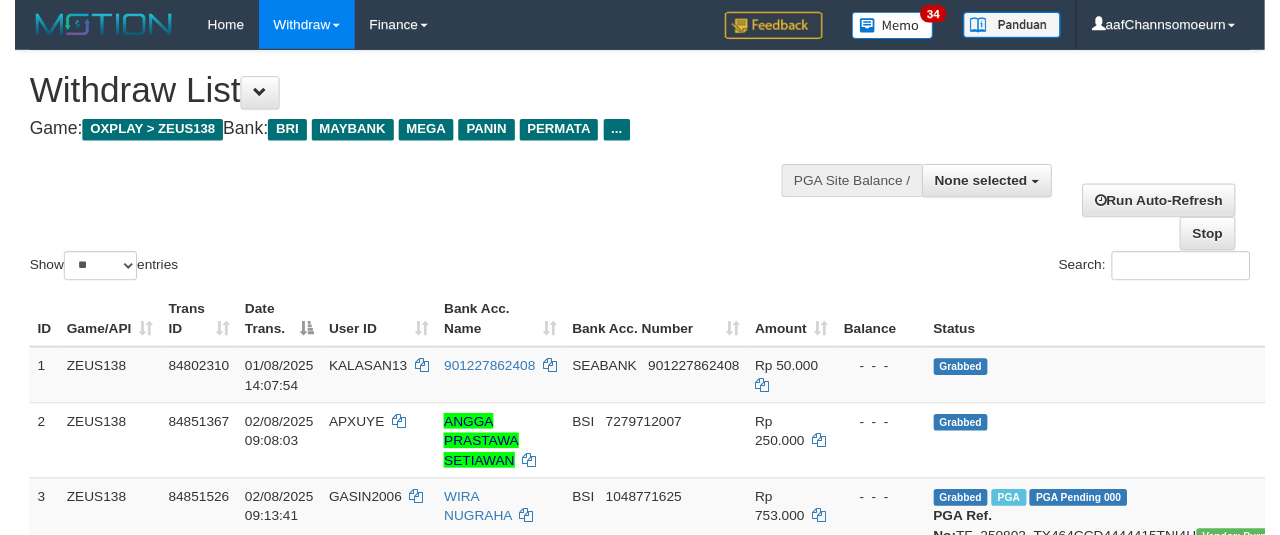 scroll, scrollTop: 358, scrollLeft: 0, axis: vertical 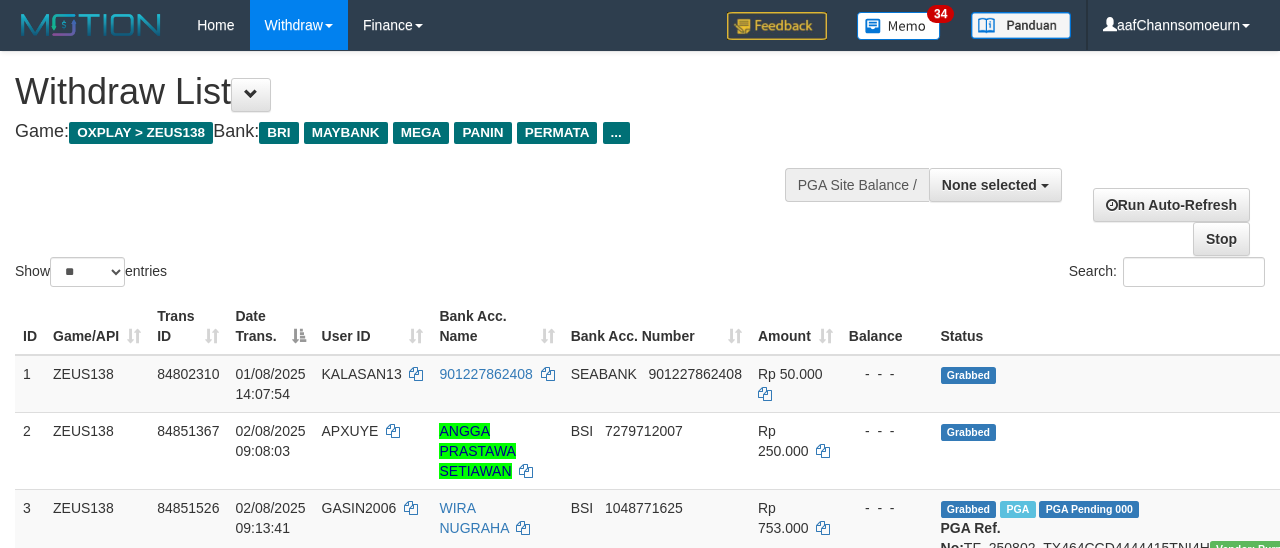 select 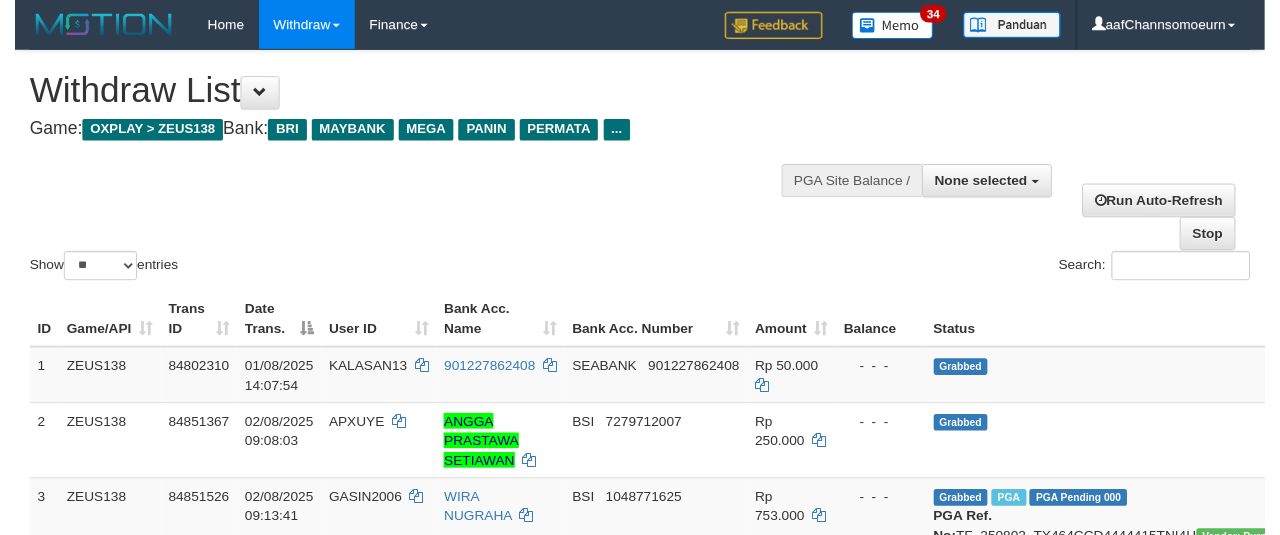 scroll, scrollTop: 358, scrollLeft: 0, axis: vertical 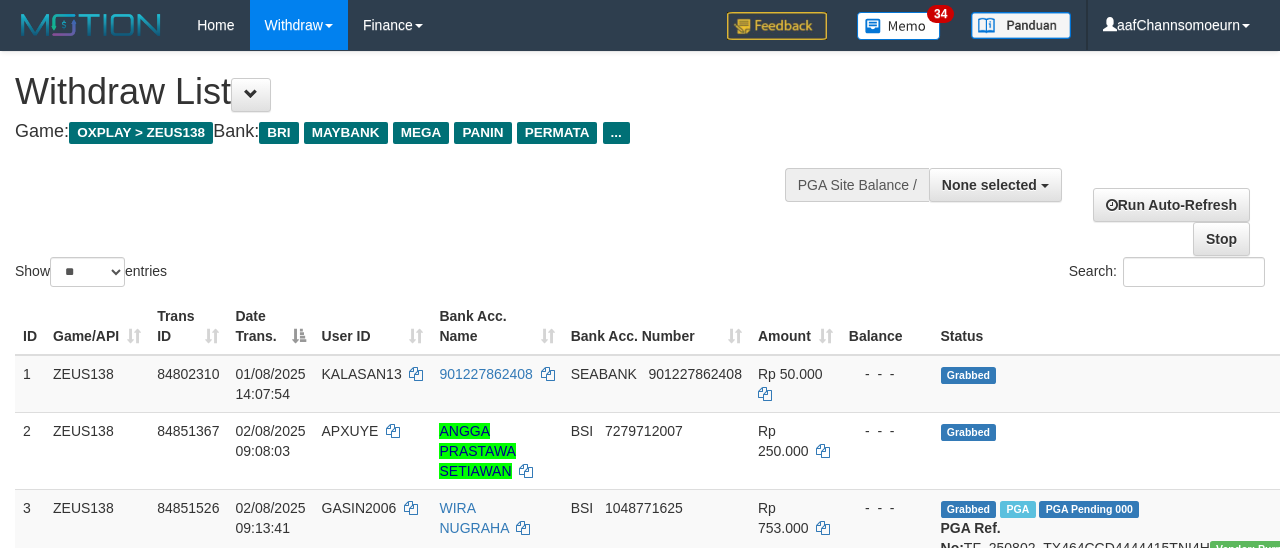 select 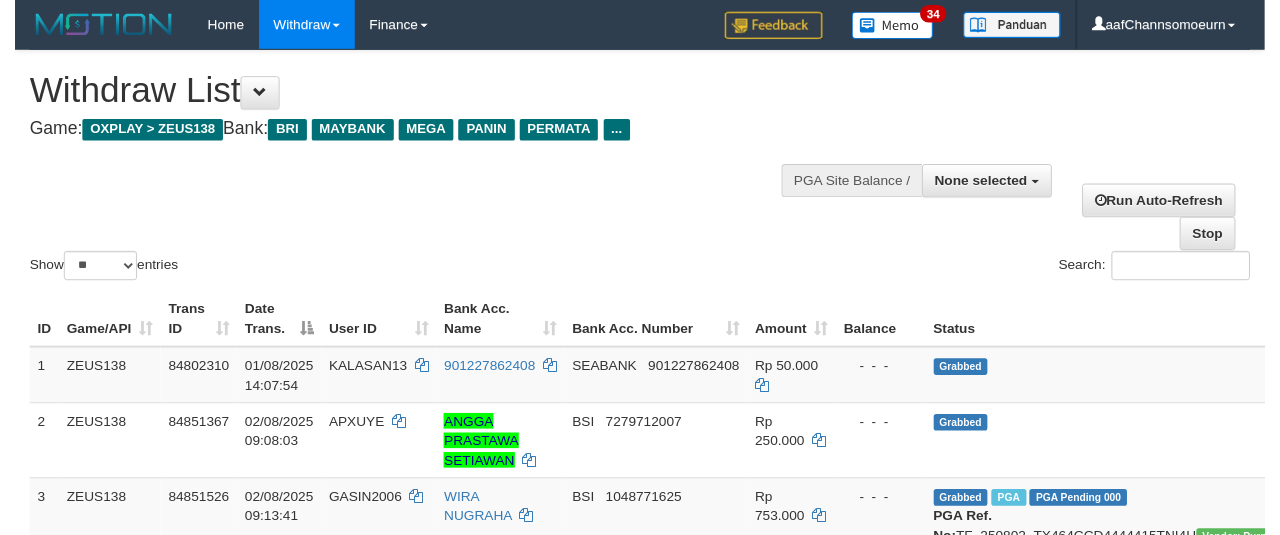 scroll, scrollTop: 358, scrollLeft: 0, axis: vertical 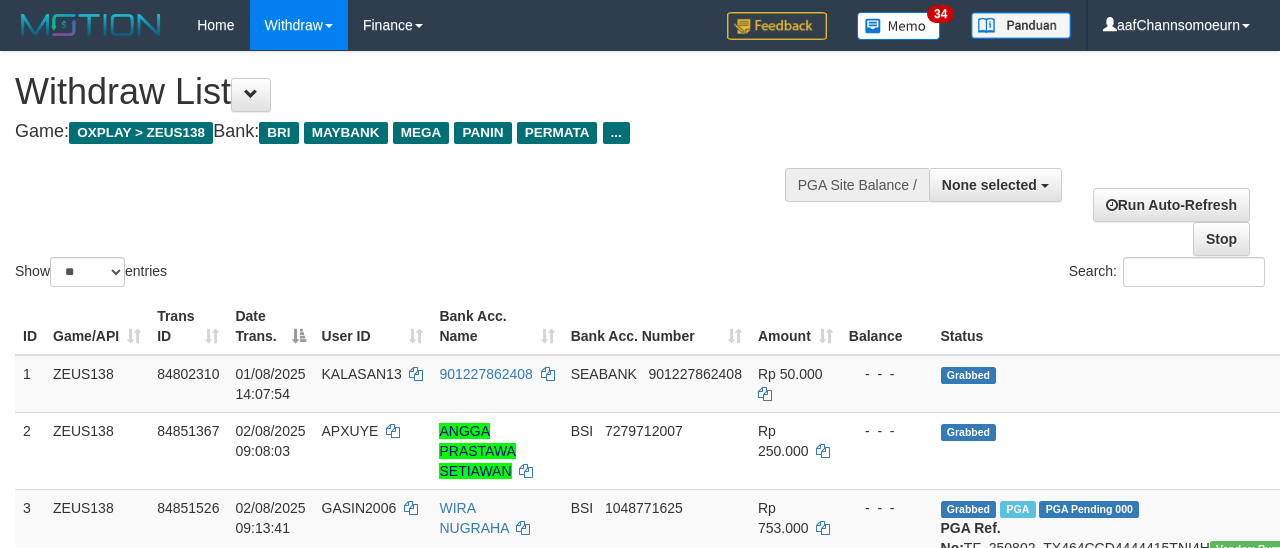 select 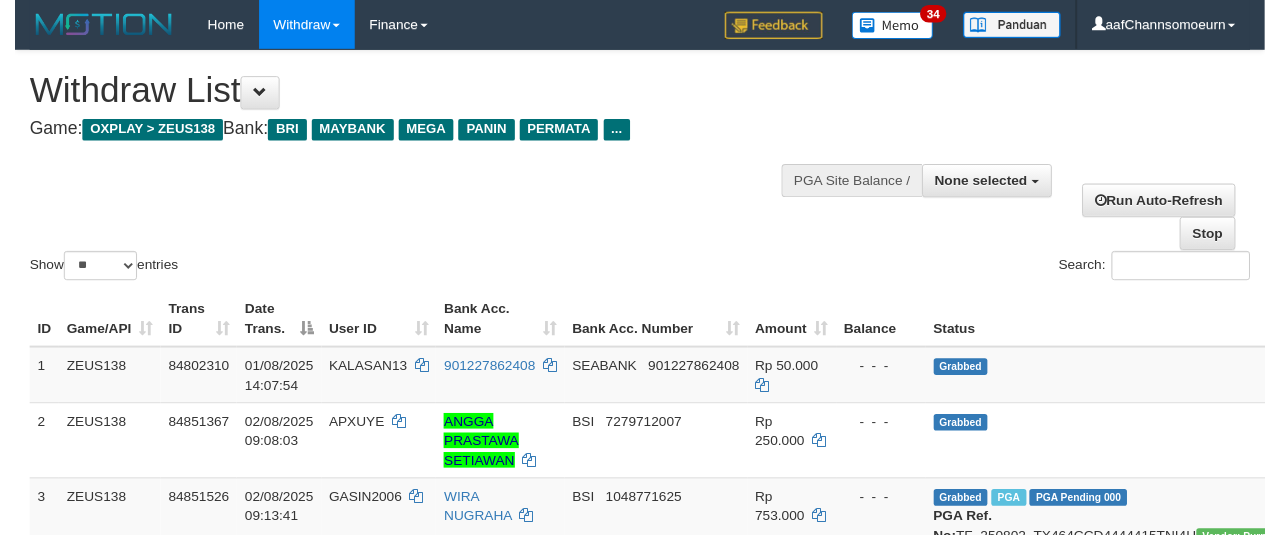 scroll, scrollTop: 358, scrollLeft: 0, axis: vertical 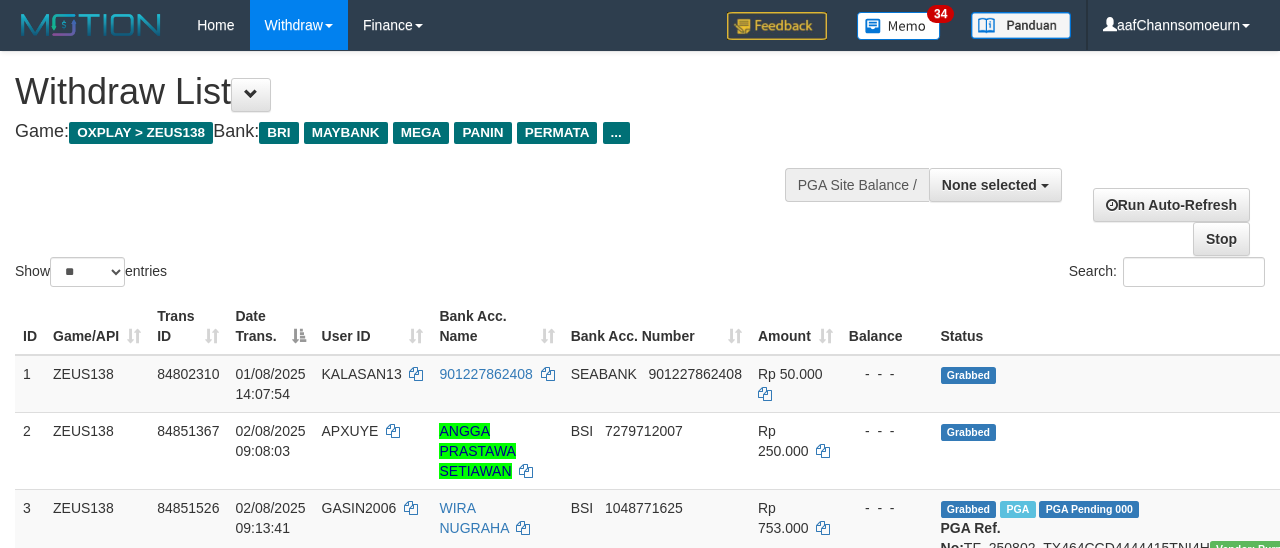 select 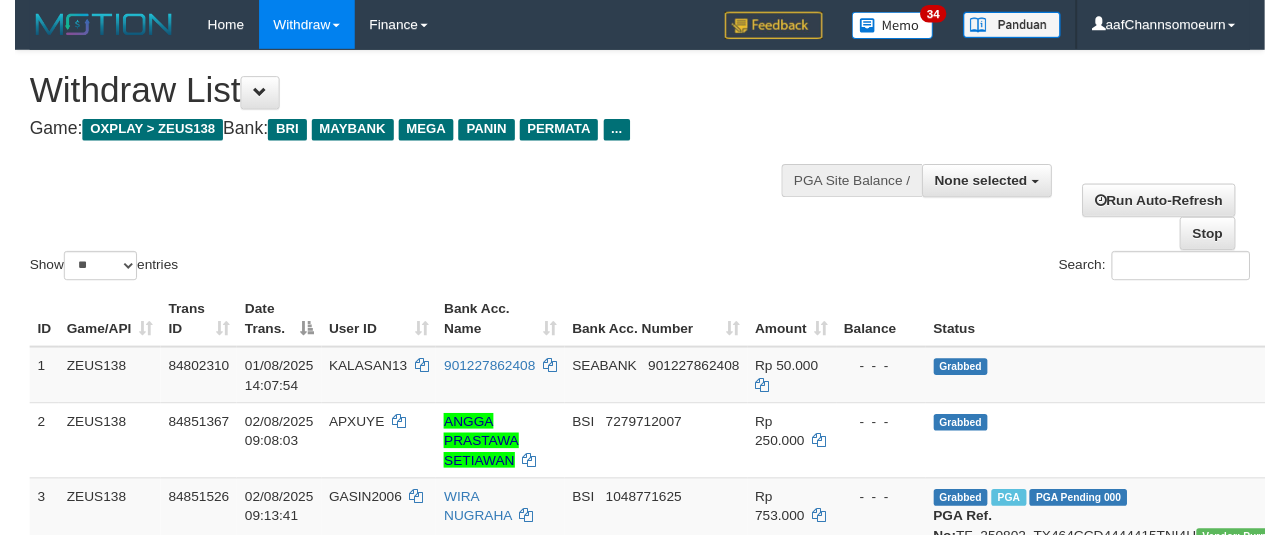 scroll, scrollTop: 358, scrollLeft: 0, axis: vertical 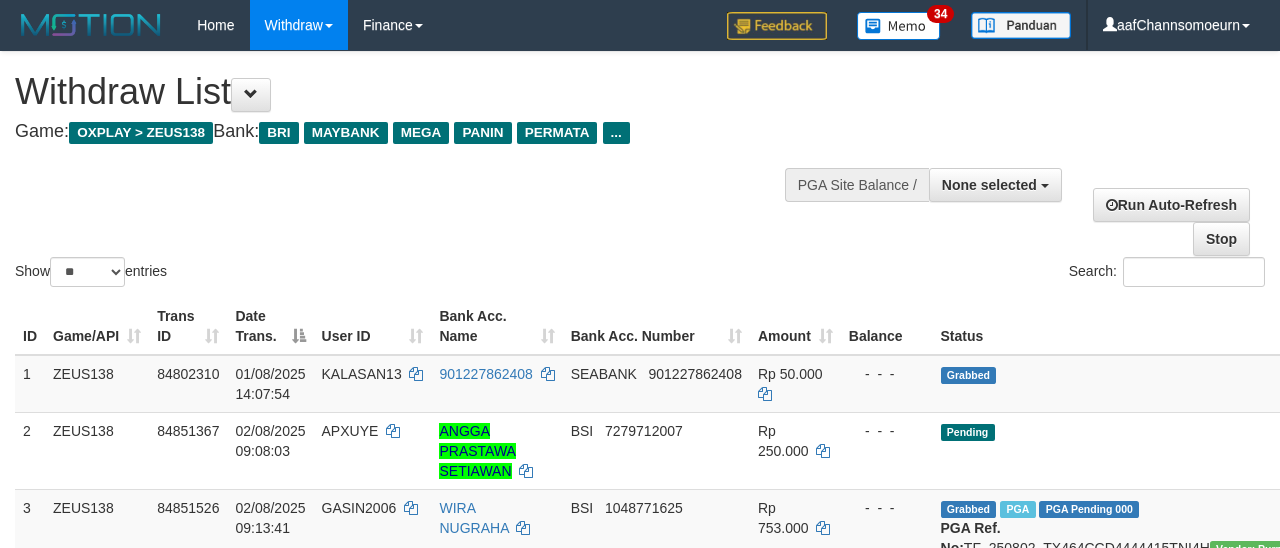 select 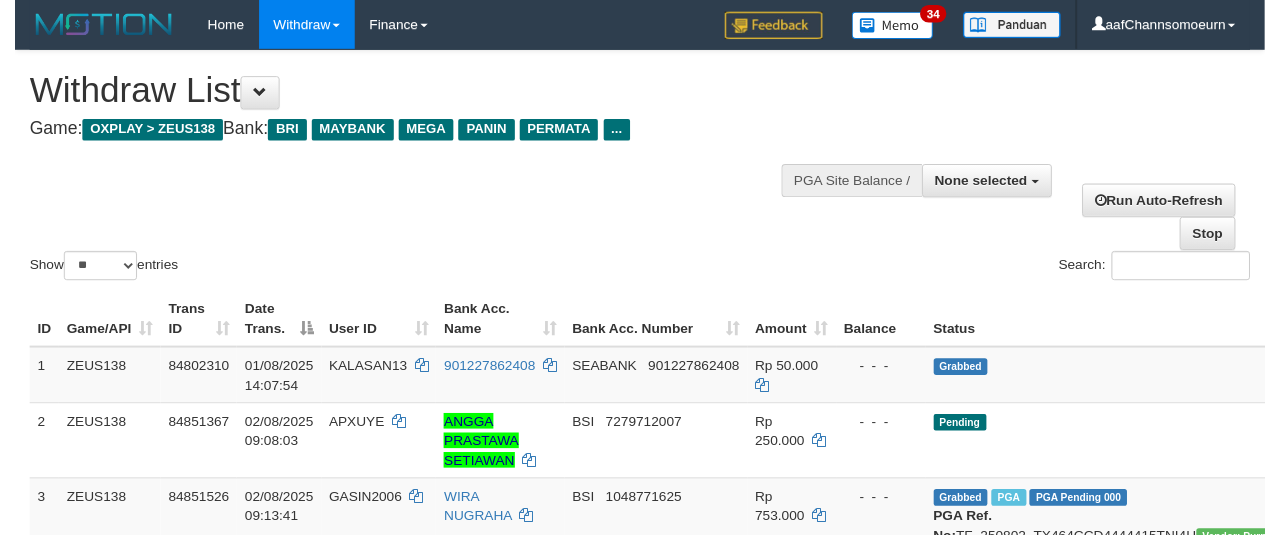 scroll, scrollTop: 358, scrollLeft: 0, axis: vertical 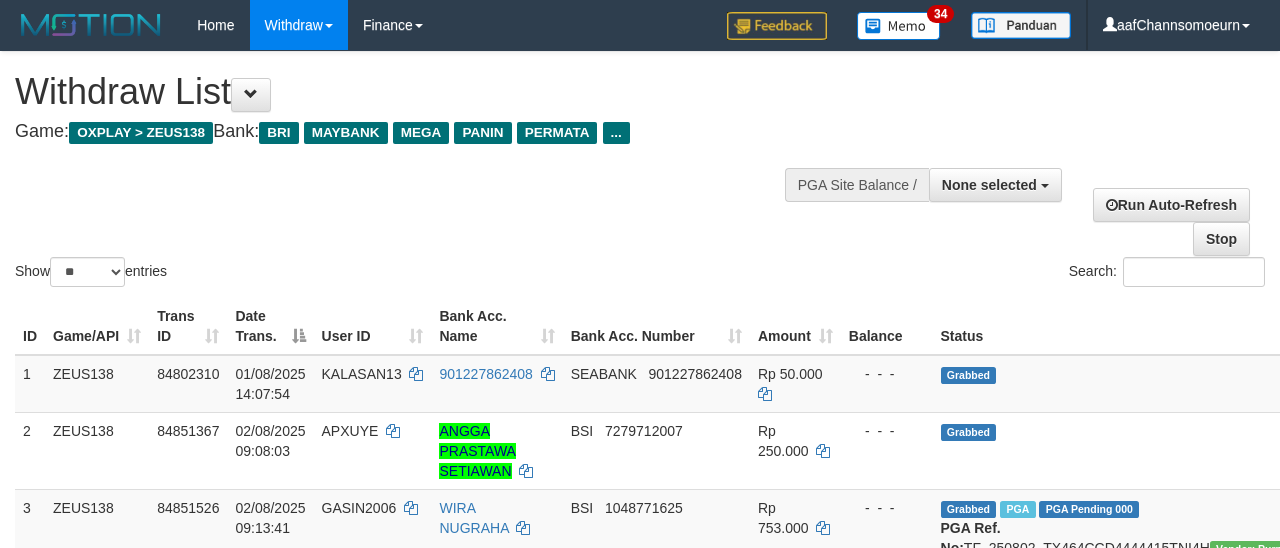 select 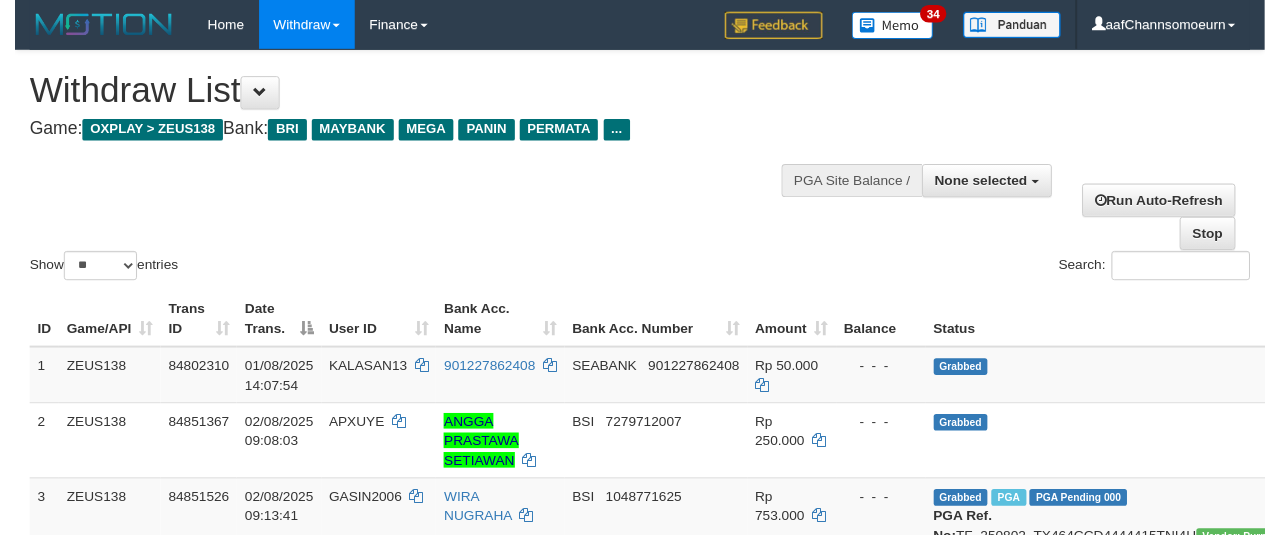 scroll, scrollTop: 358, scrollLeft: 0, axis: vertical 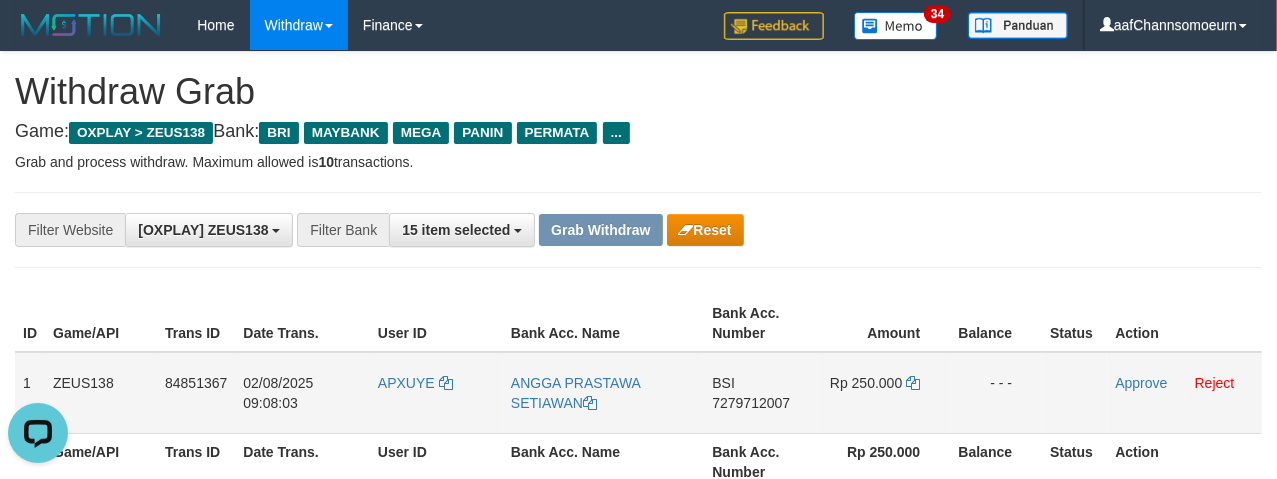 click on "7279712007" at bounding box center (751, 403) 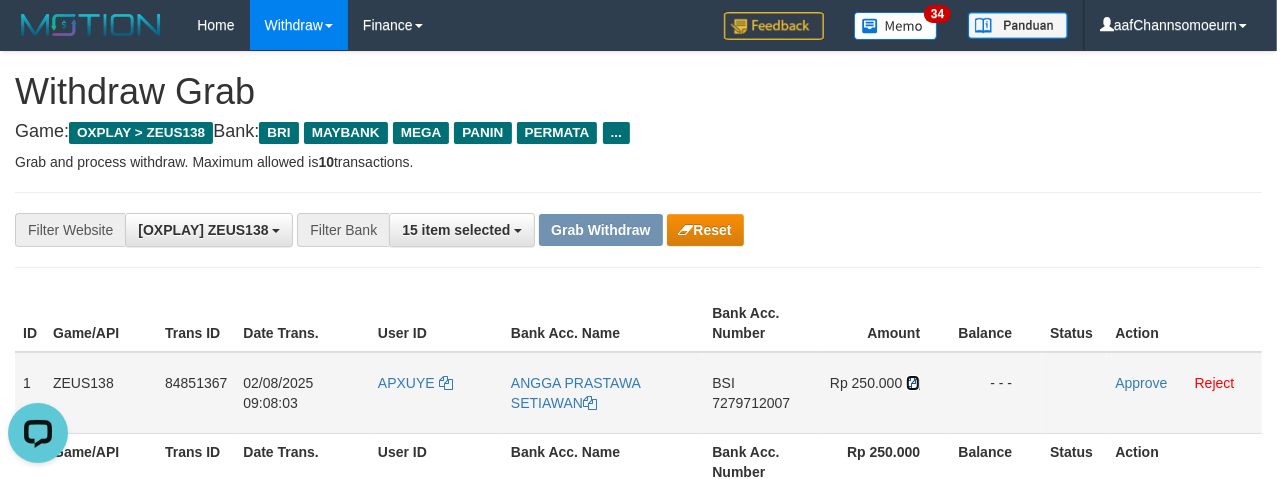click at bounding box center (913, 383) 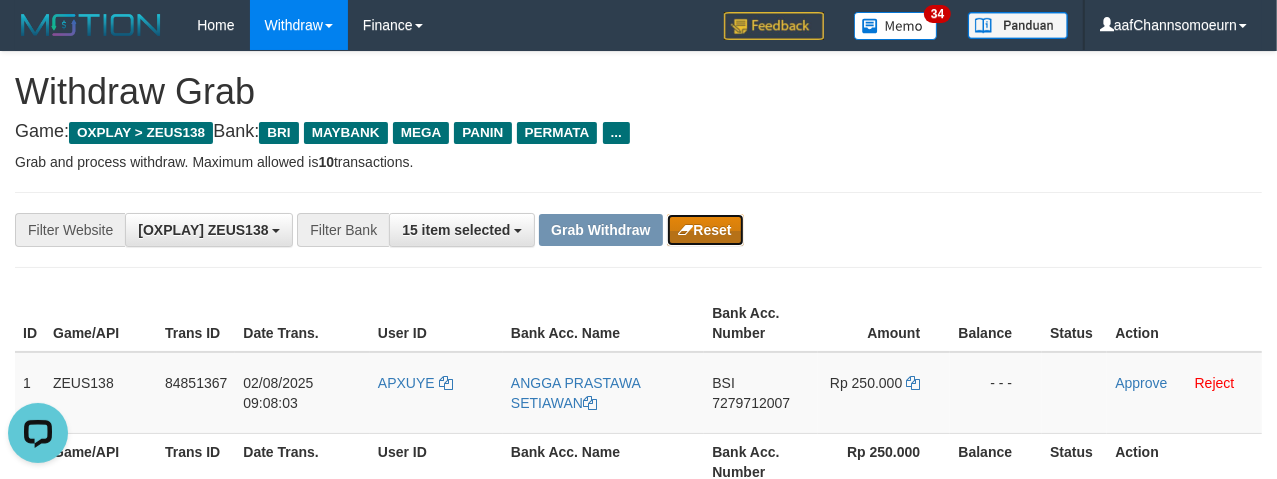 click on "Reset" at bounding box center (705, 230) 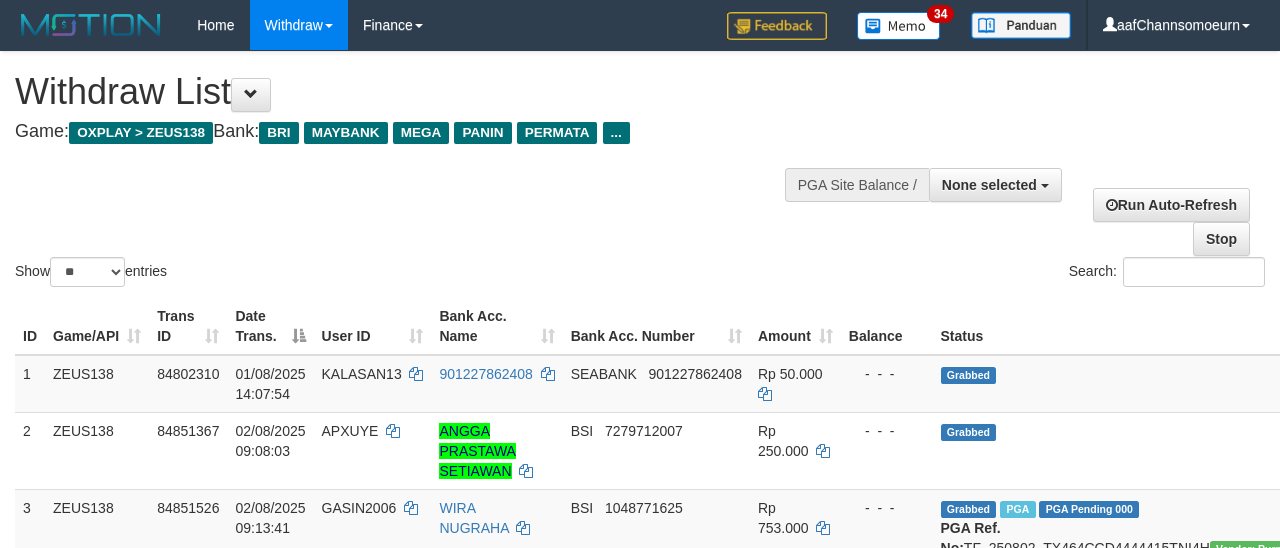 select 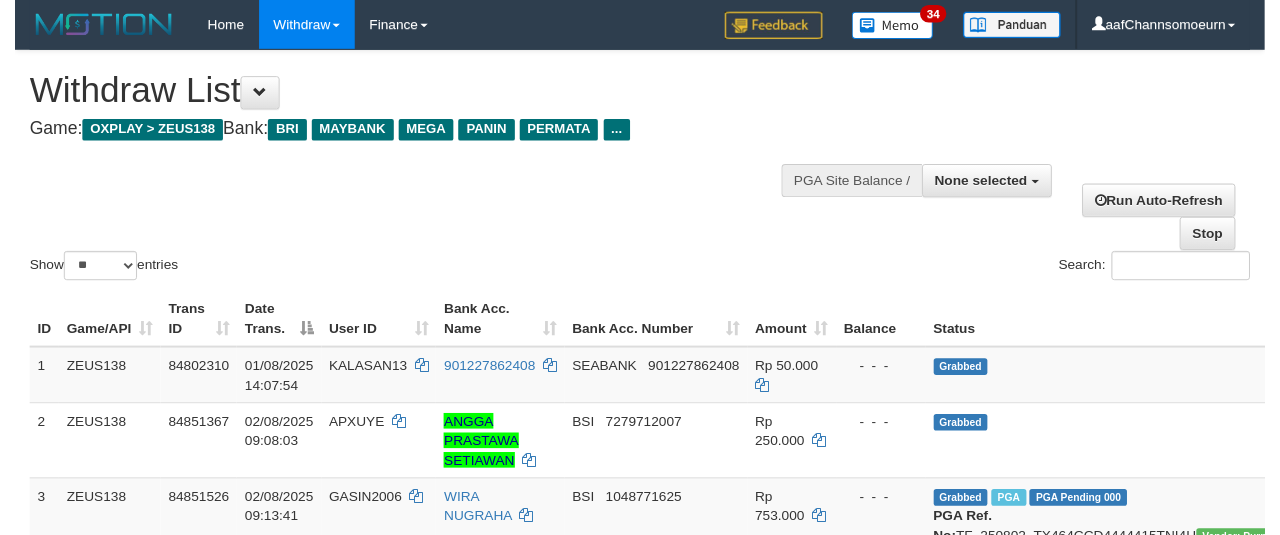 scroll, scrollTop: 358, scrollLeft: 0, axis: vertical 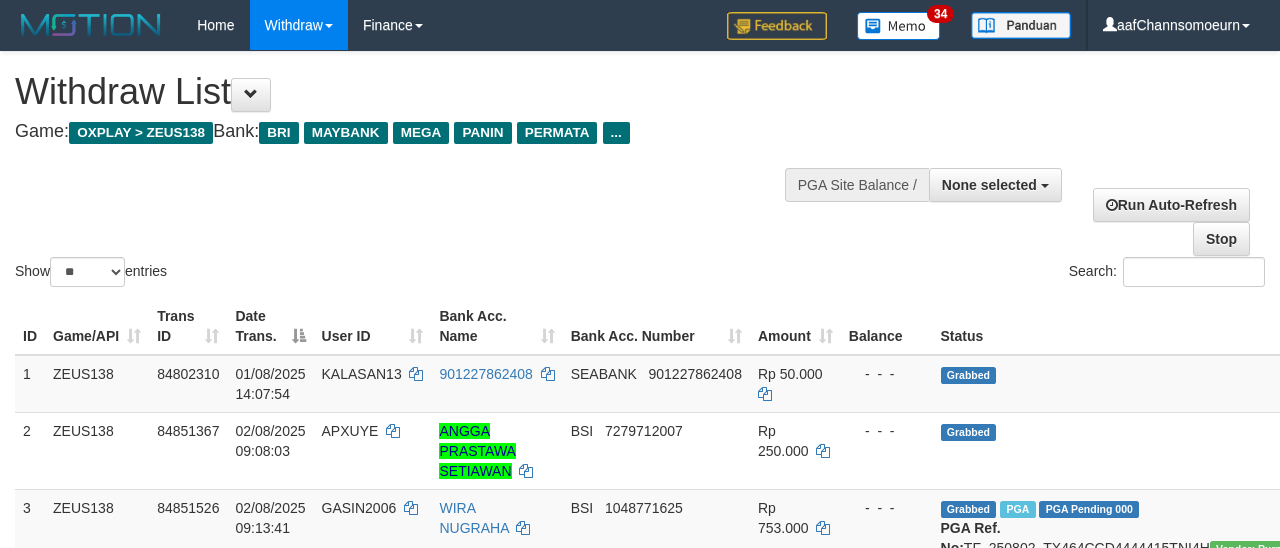 select 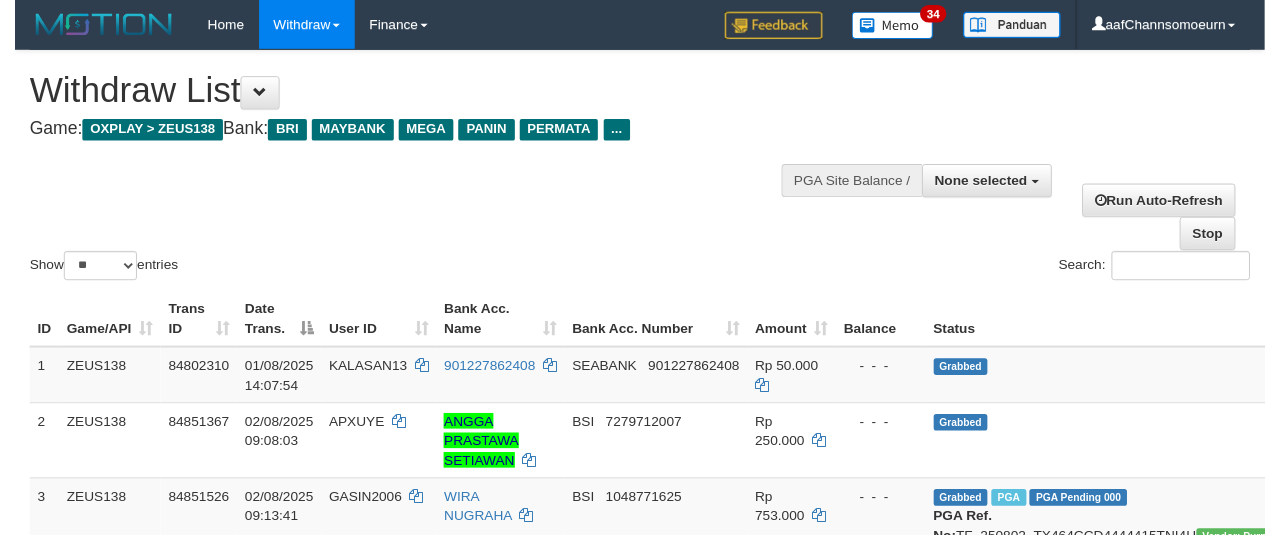 scroll, scrollTop: 358, scrollLeft: 0, axis: vertical 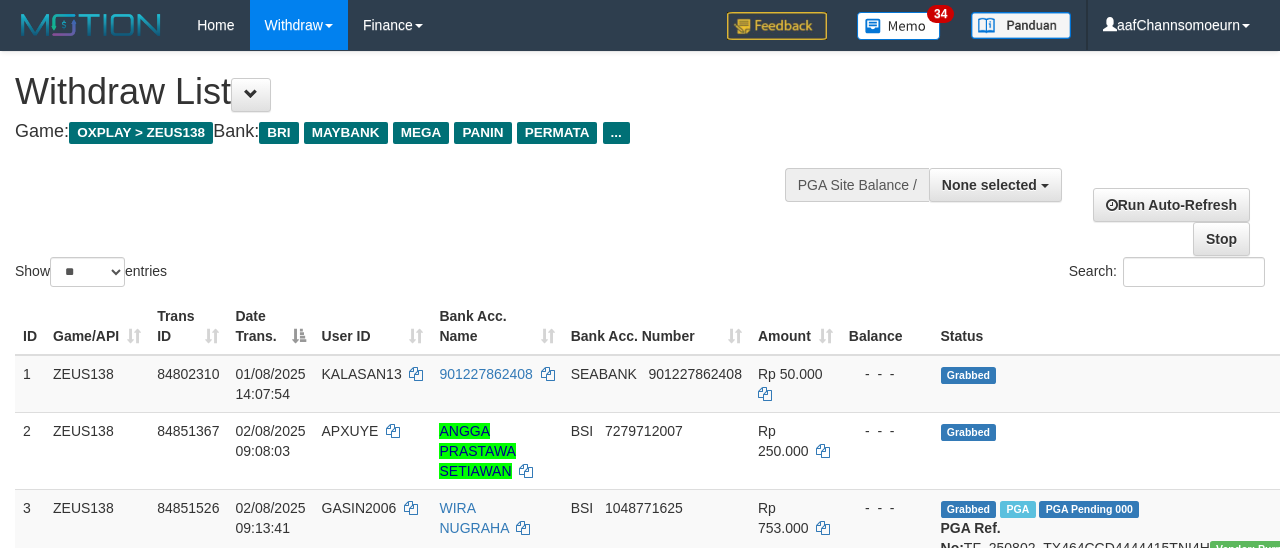 select 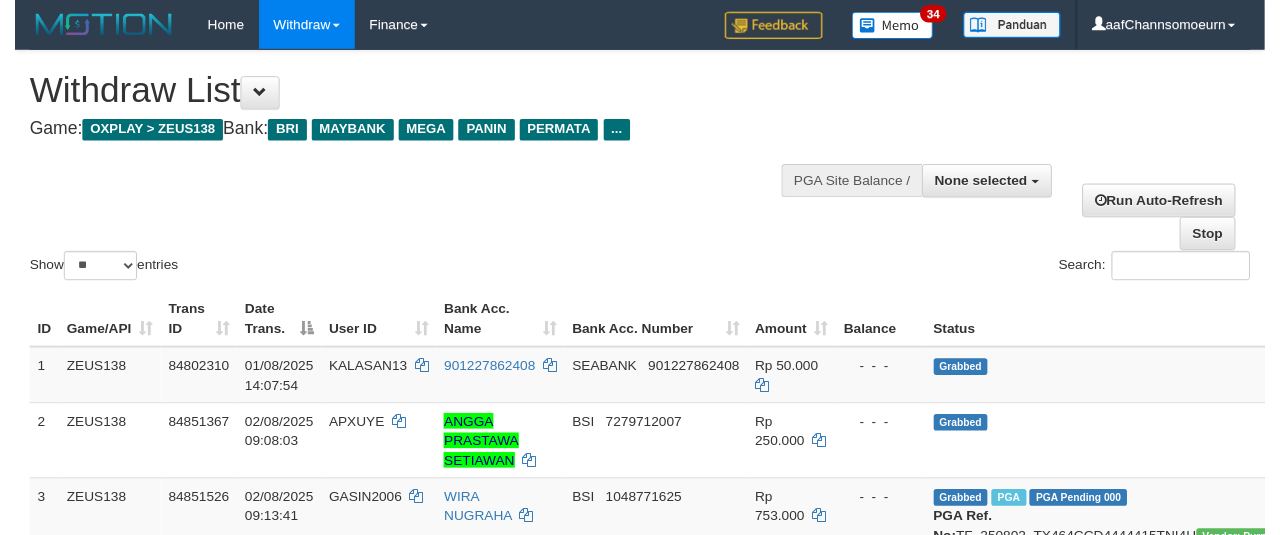 scroll, scrollTop: 358, scrollLeft: 0, axis: vertical 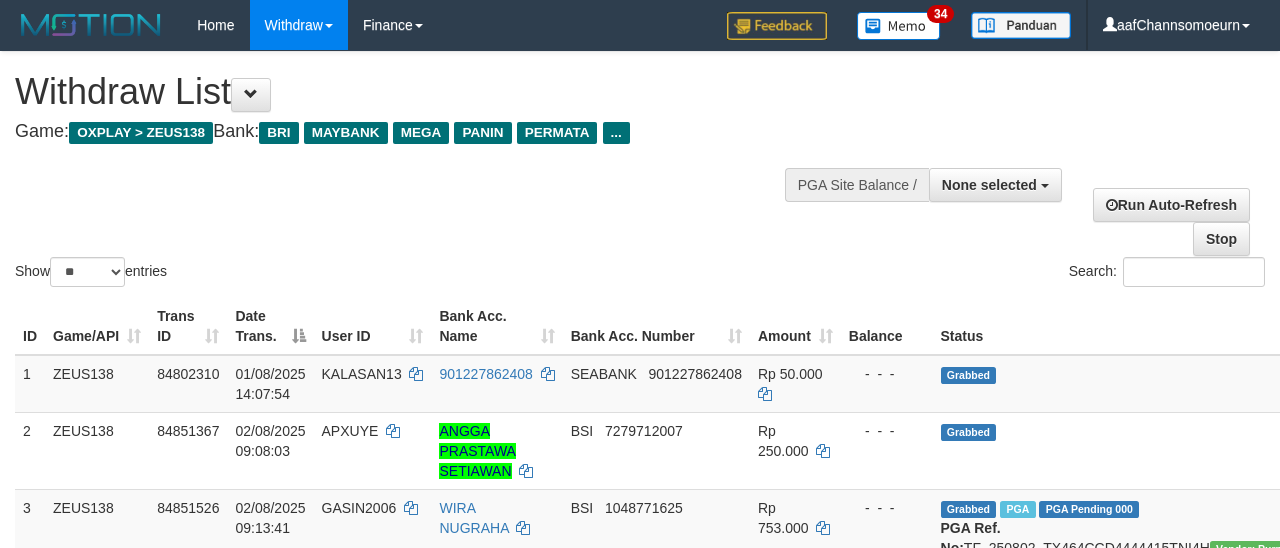 select 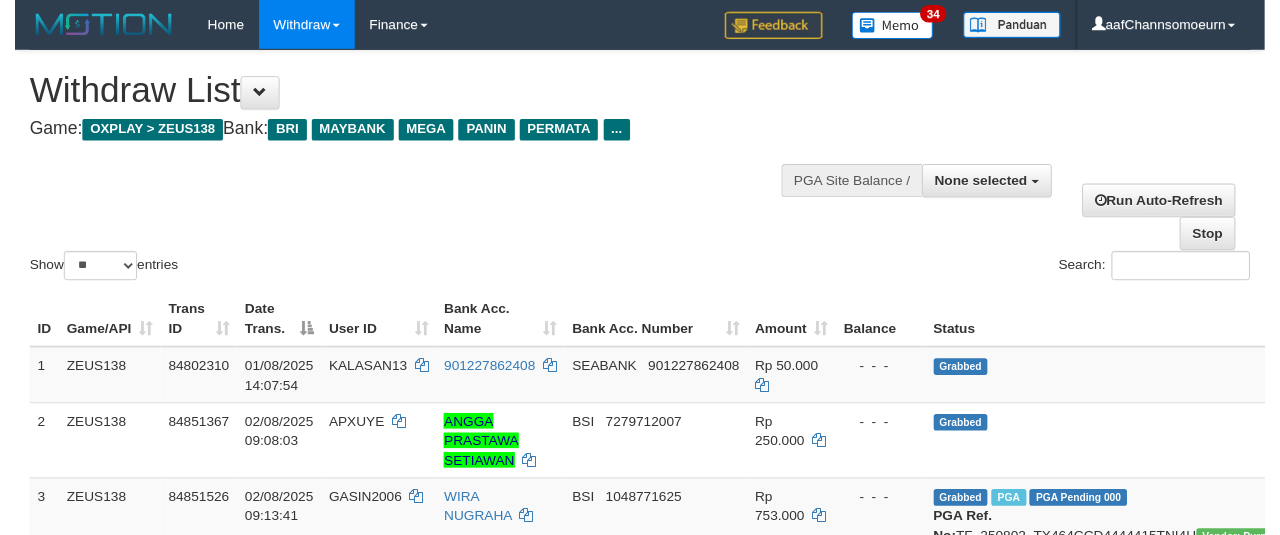 scroll, scrollTop: 358, scrollLeft: 0, axis: vertical 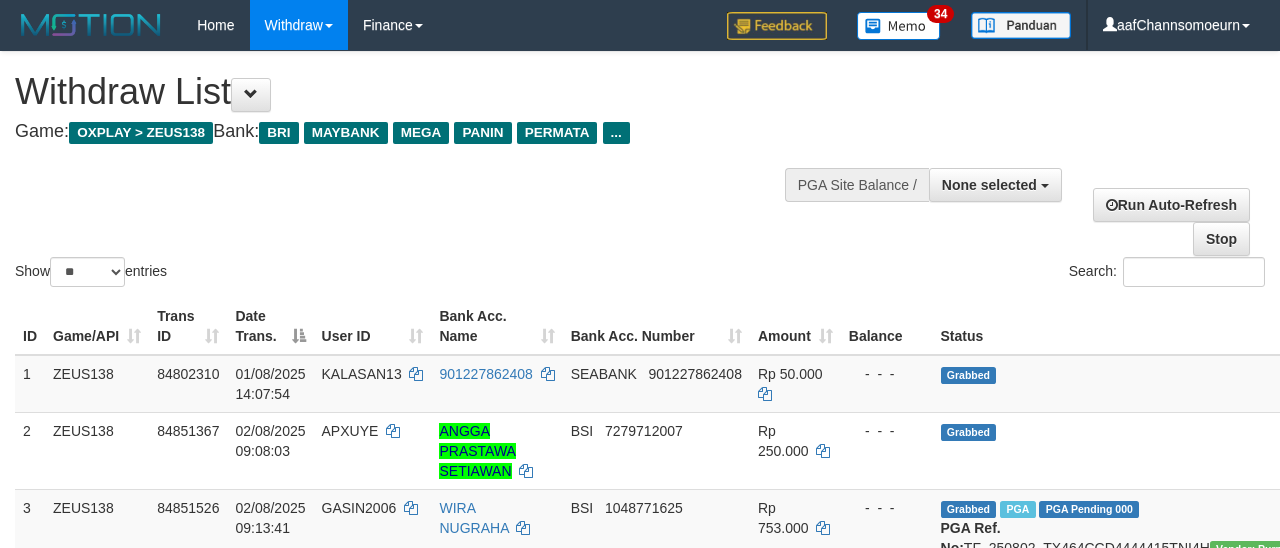 select 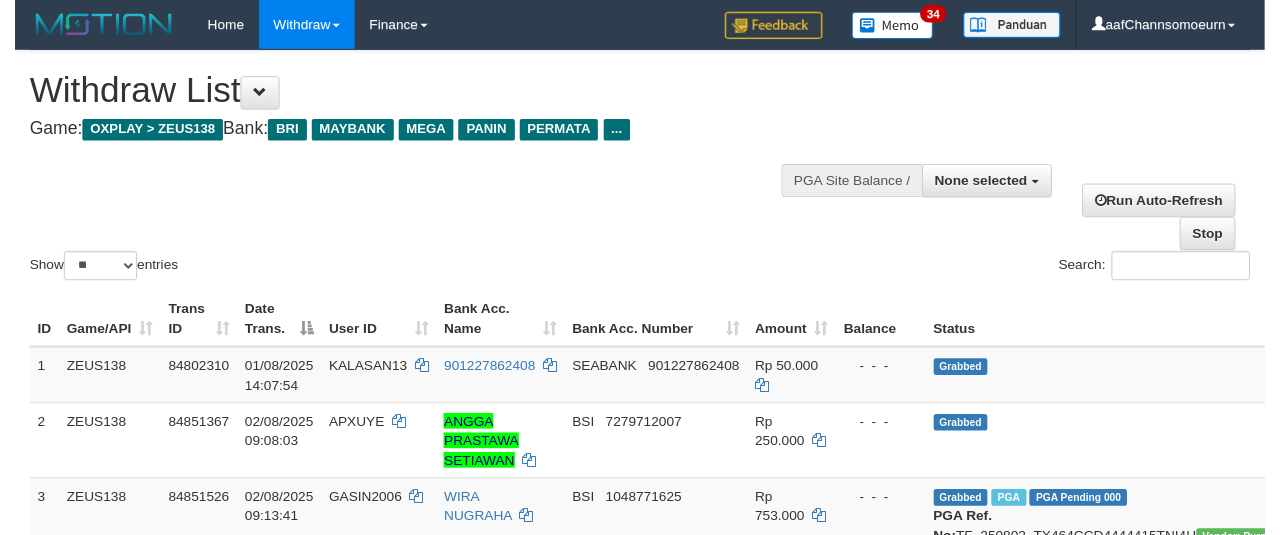 scroll, scrollTop: 358, scrollLeft: 0, axis: vertical 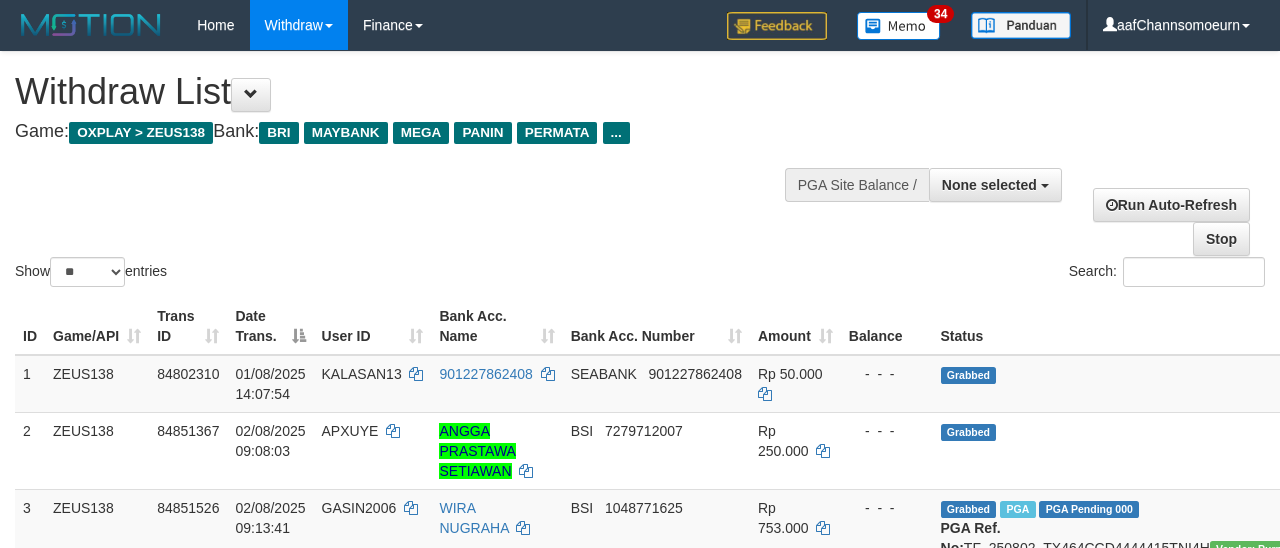 select 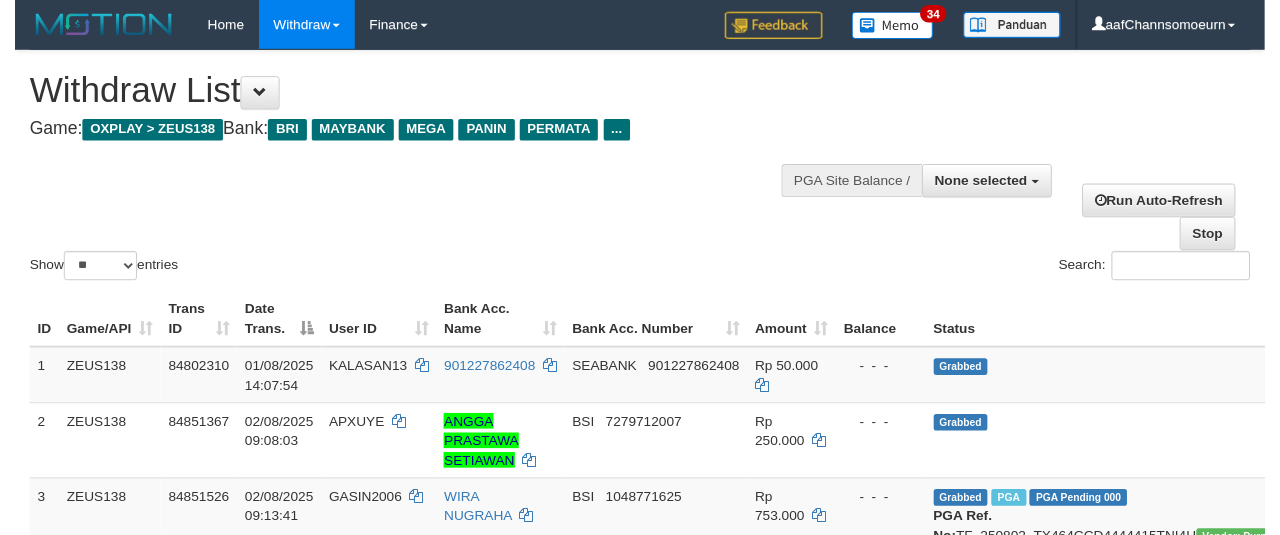 scroll, scrollTop: 358, scrollLeft: 0, axis: vertical 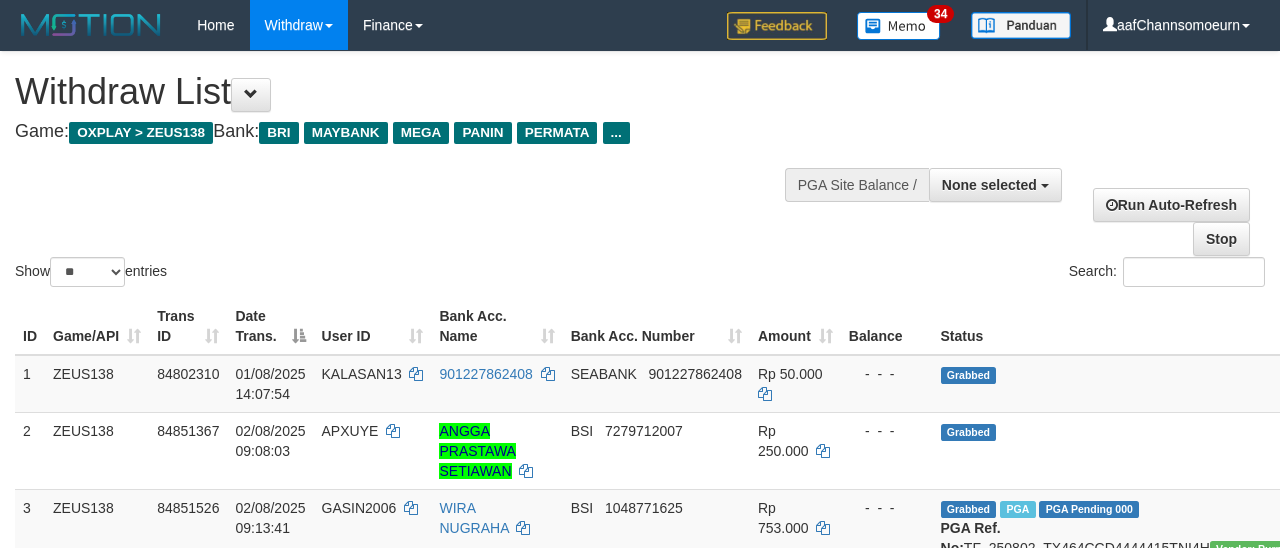 select 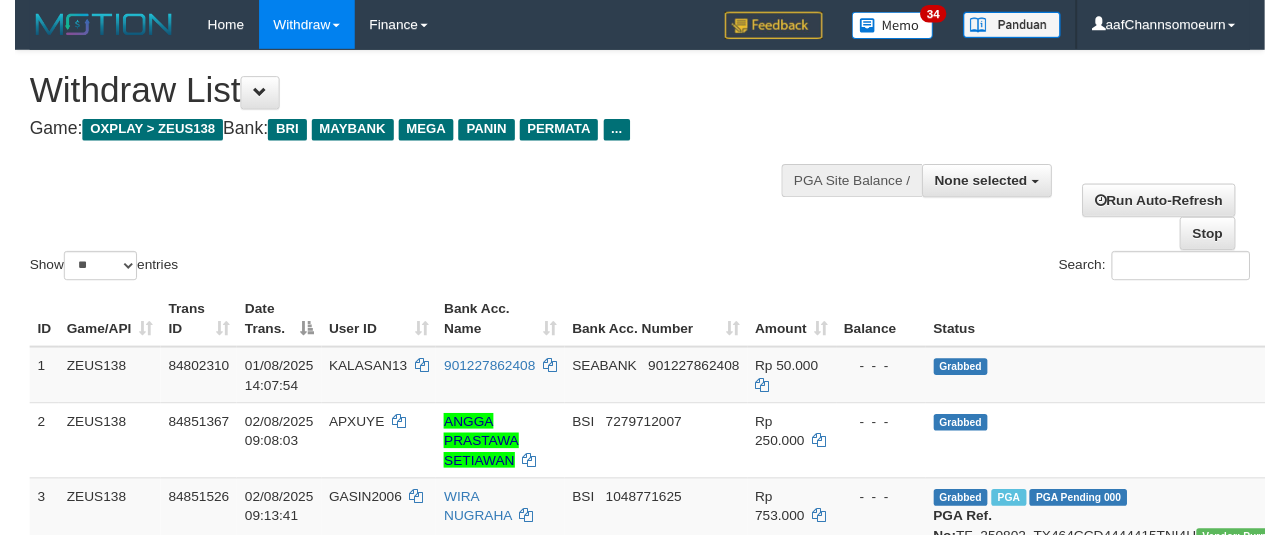 scroll, scrollTop: 358, scrollLeft: 0, axis: vertical 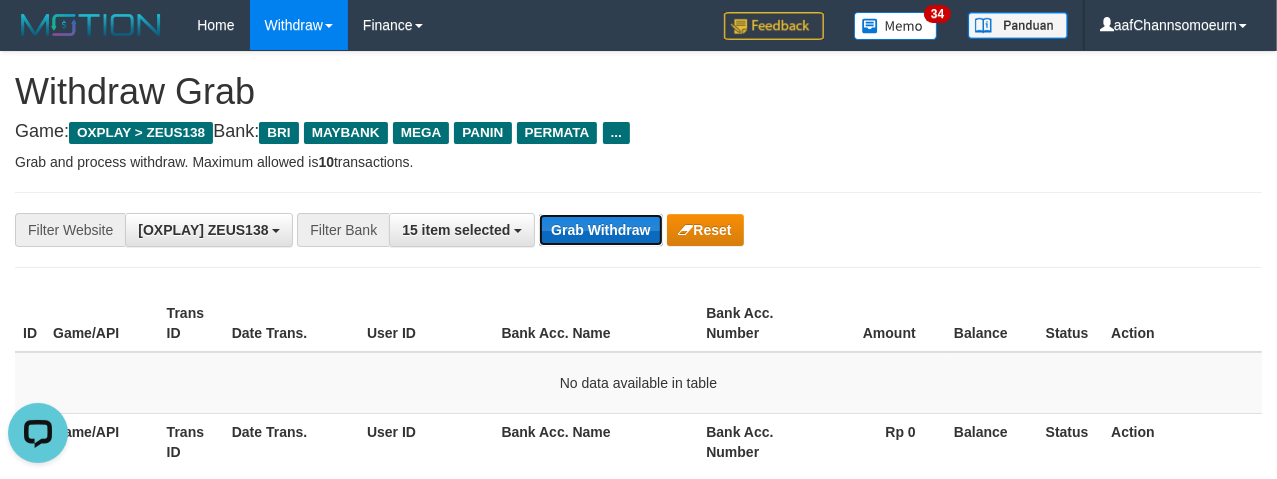 click on "Grab Withdraw" at bounding box center (600, 230) 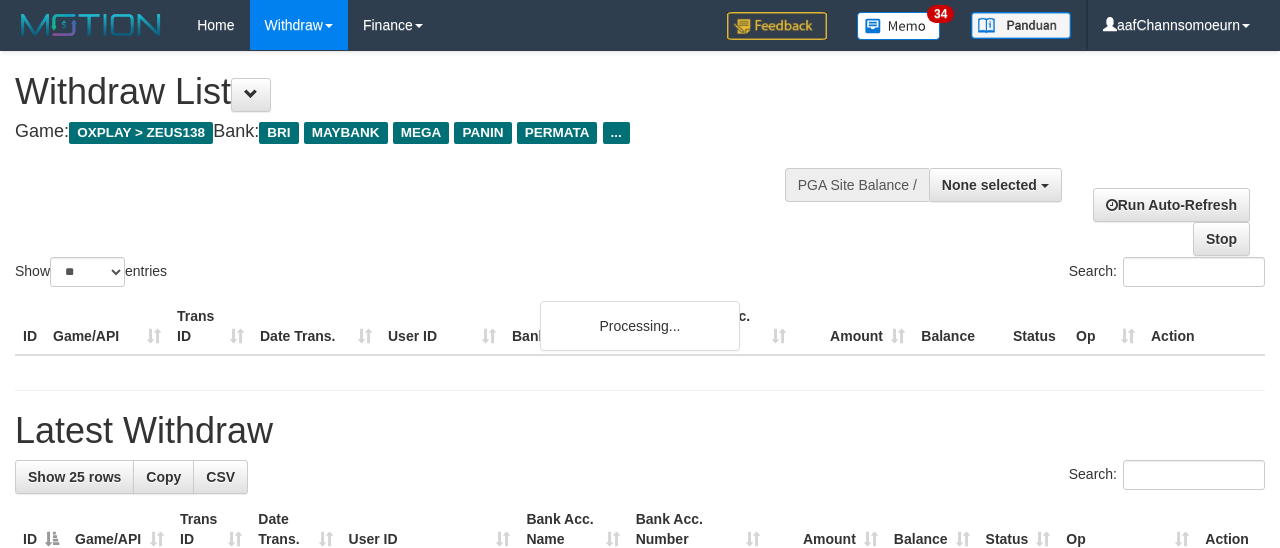 select 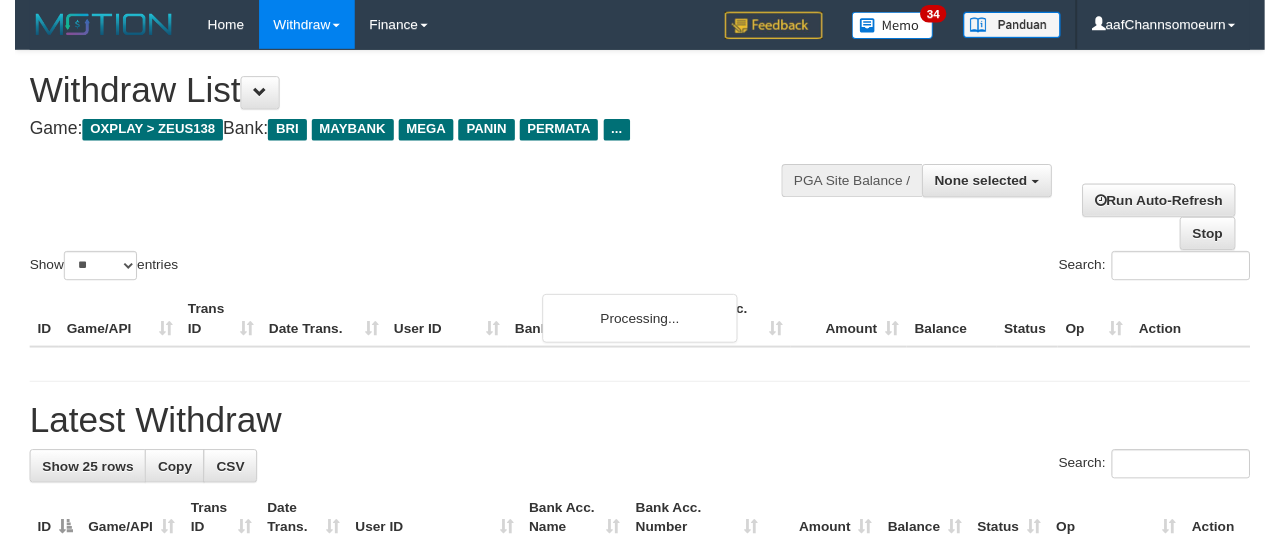 scroll, scrollTop: 358, scrollLeft: 0, axis: vertical 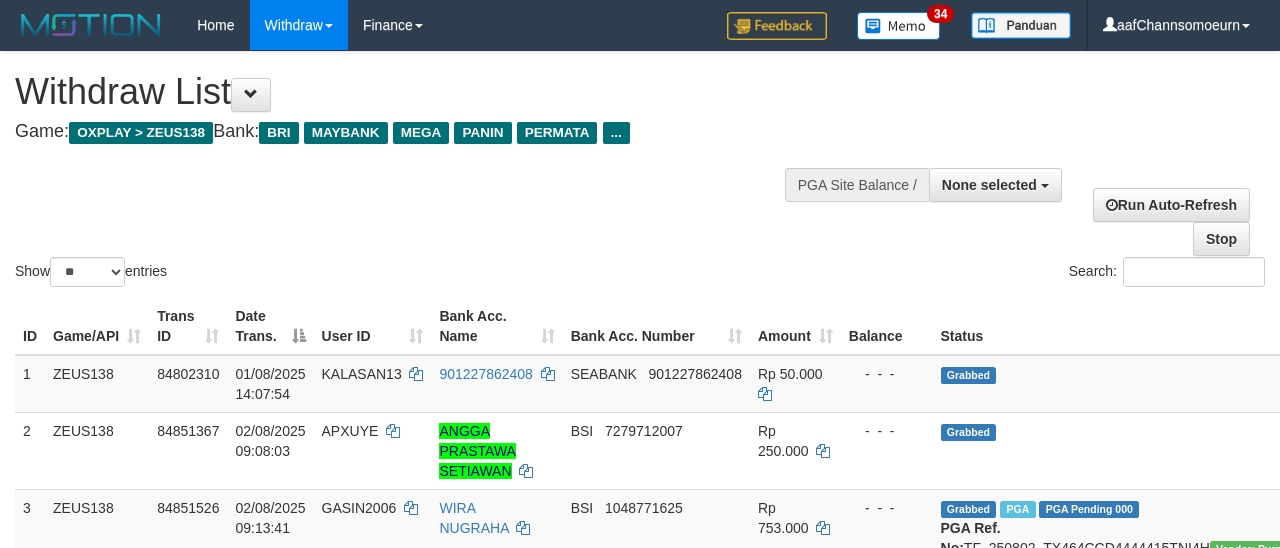 select 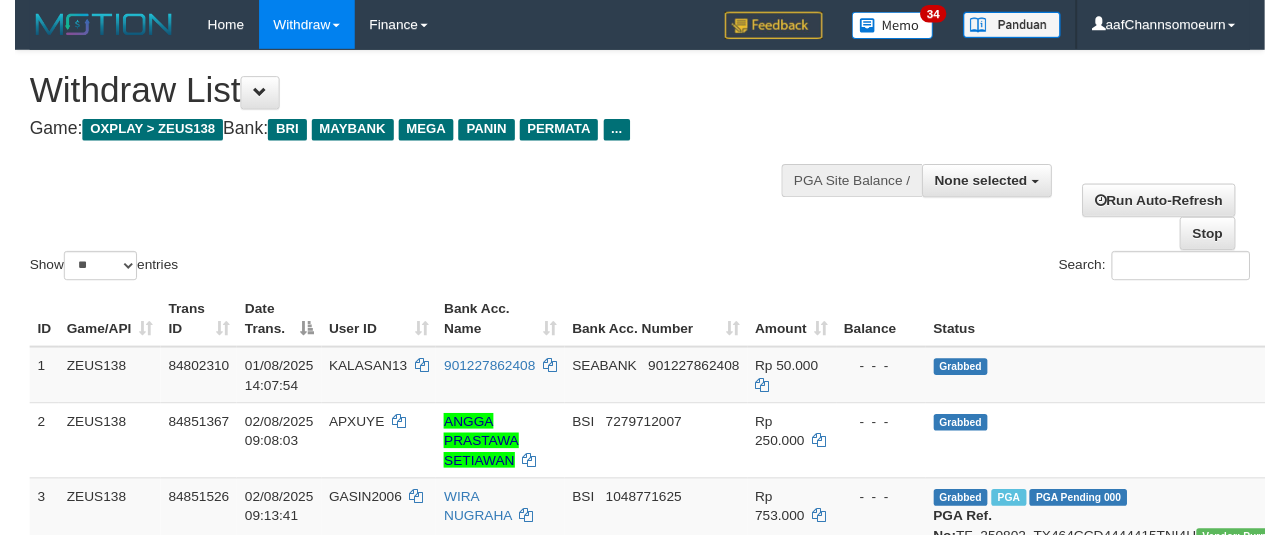 scroll, scrollTop: 358, scrollLeft: 0, axis: vertical 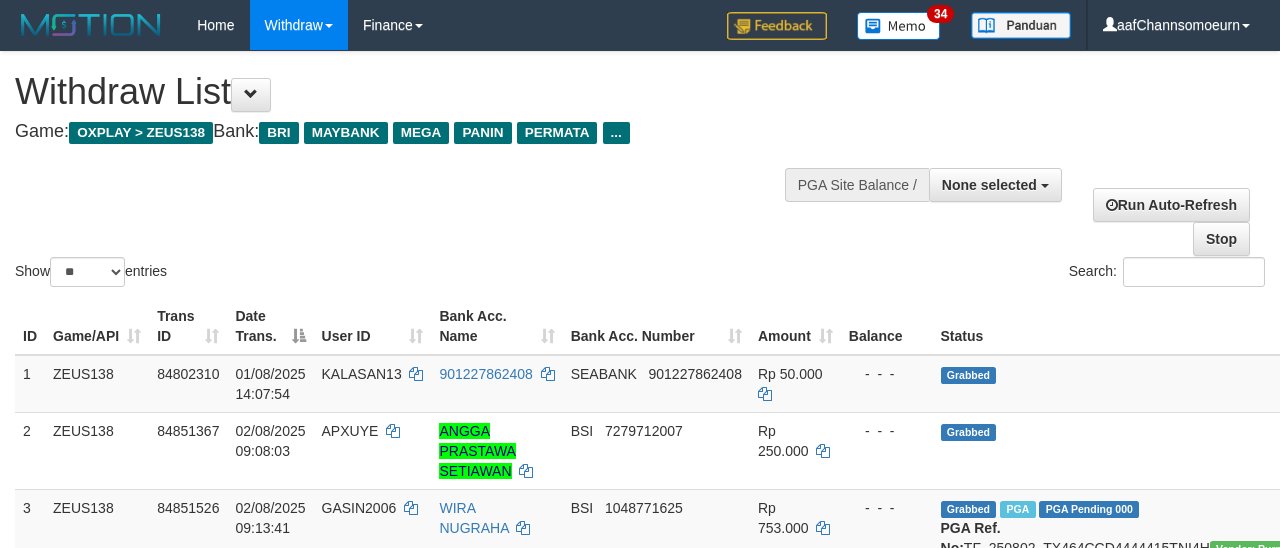 select 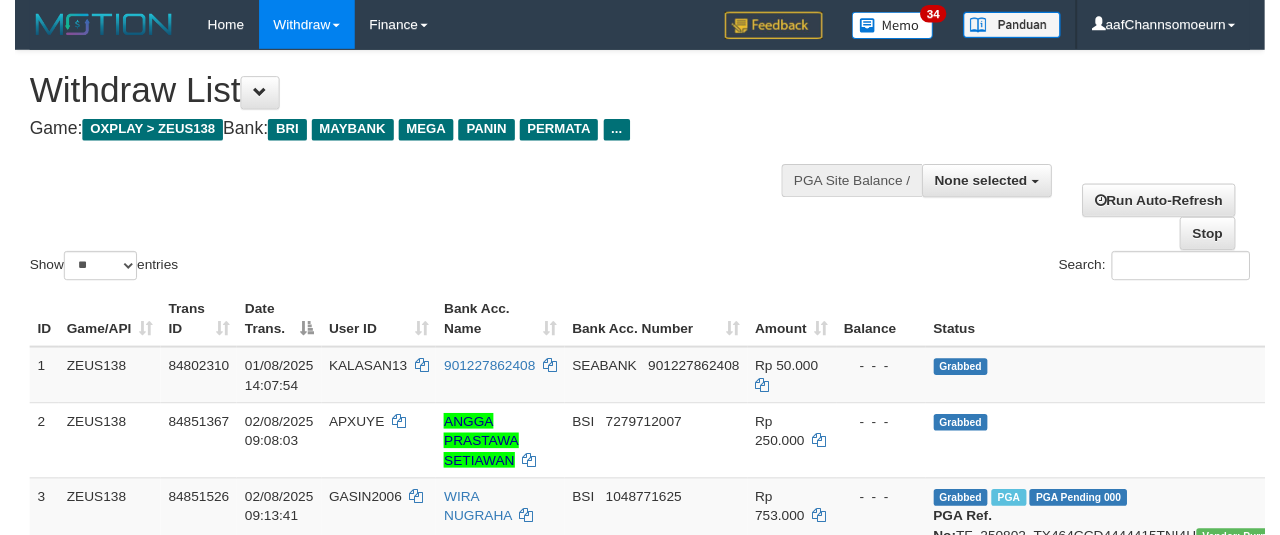 scroll, scrollTop: 358, scrollLeft: 0, axis: vertical 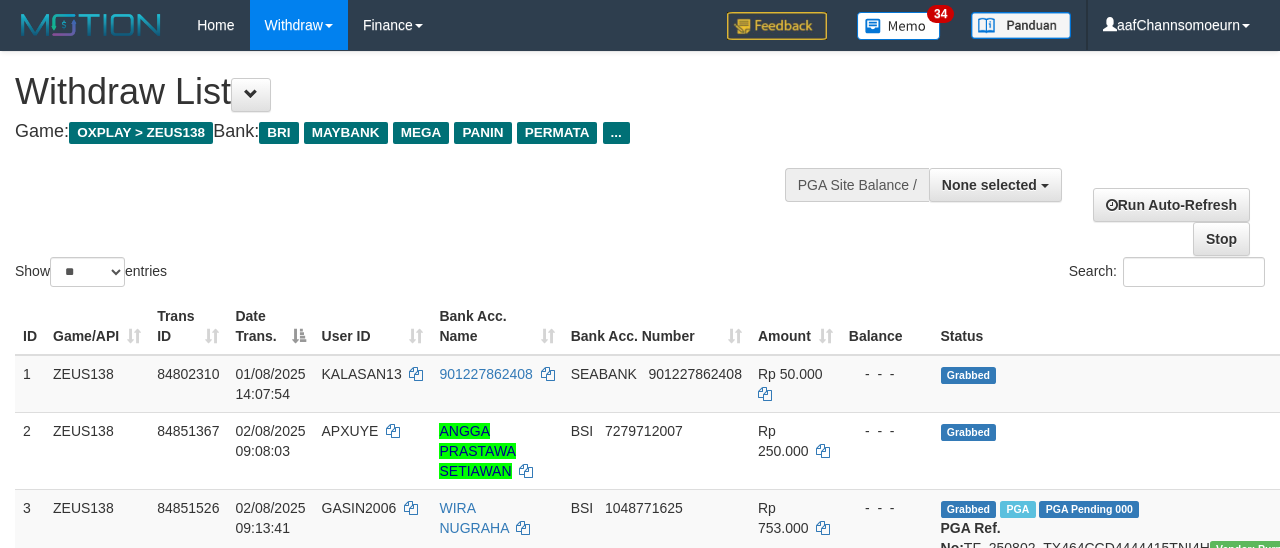 select 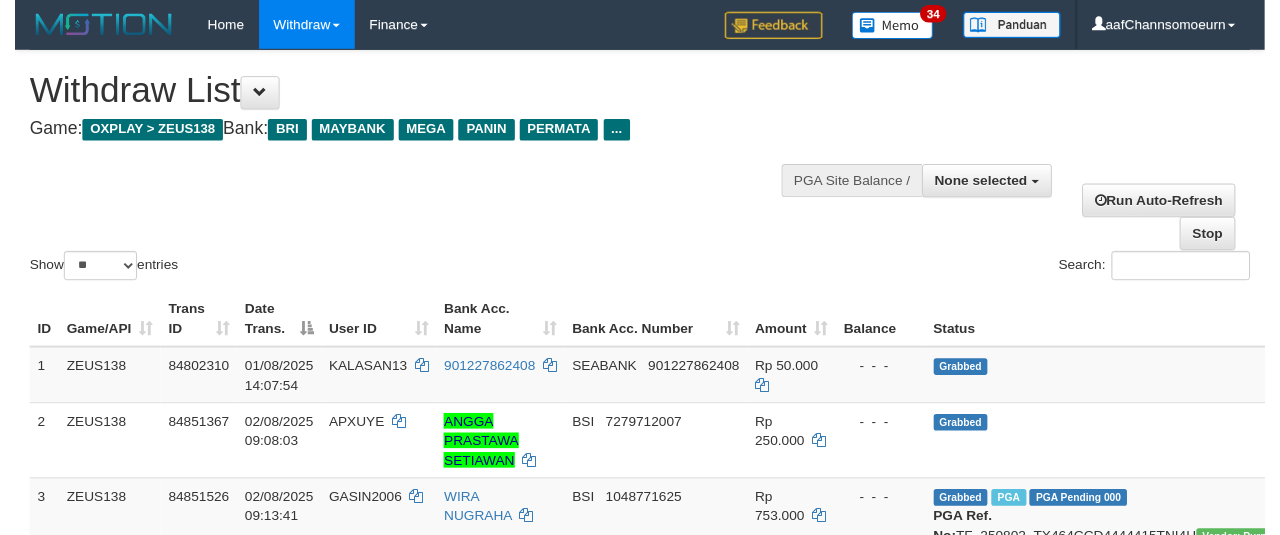 scroll, scrollTop: 358, scrollLeft: 0, axis: vertical 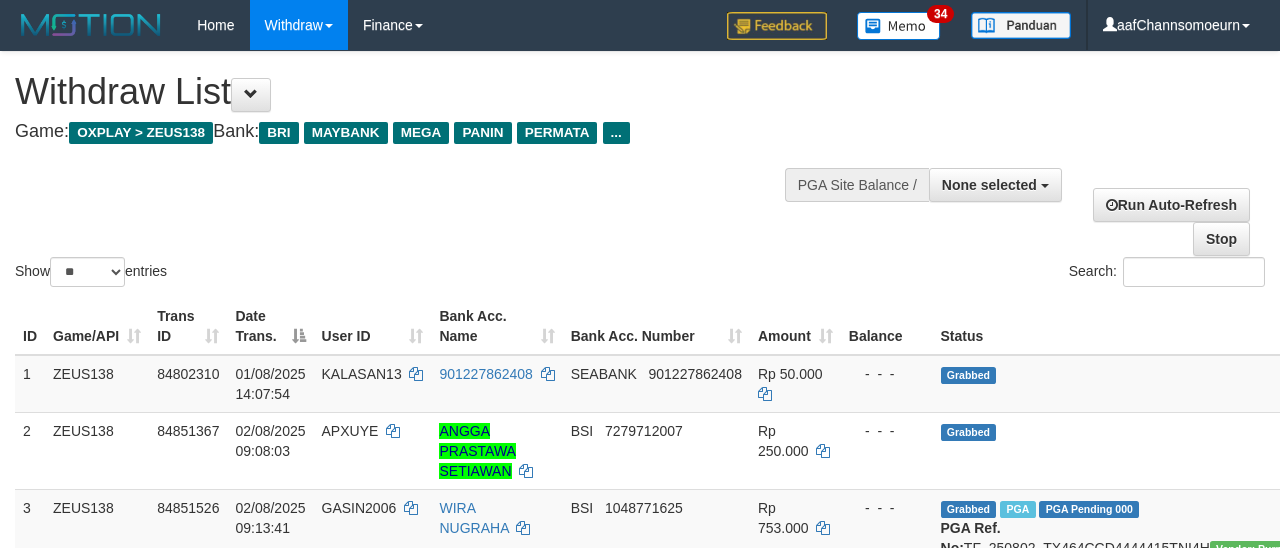select 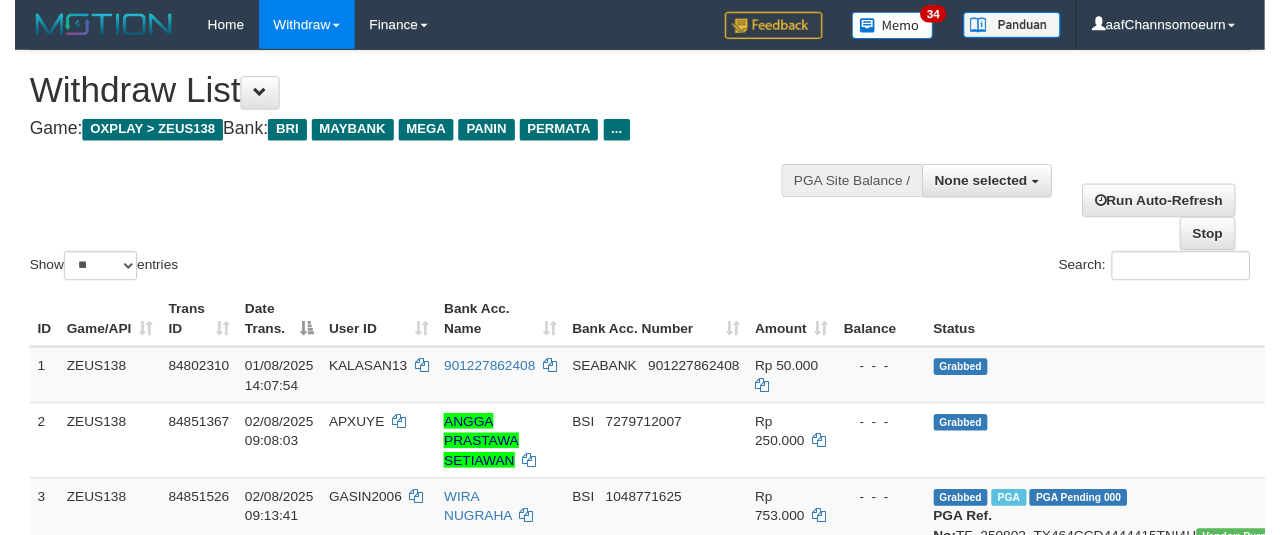 scroll, scrollTop: 358, scrollLeft: 0, axis: vertical 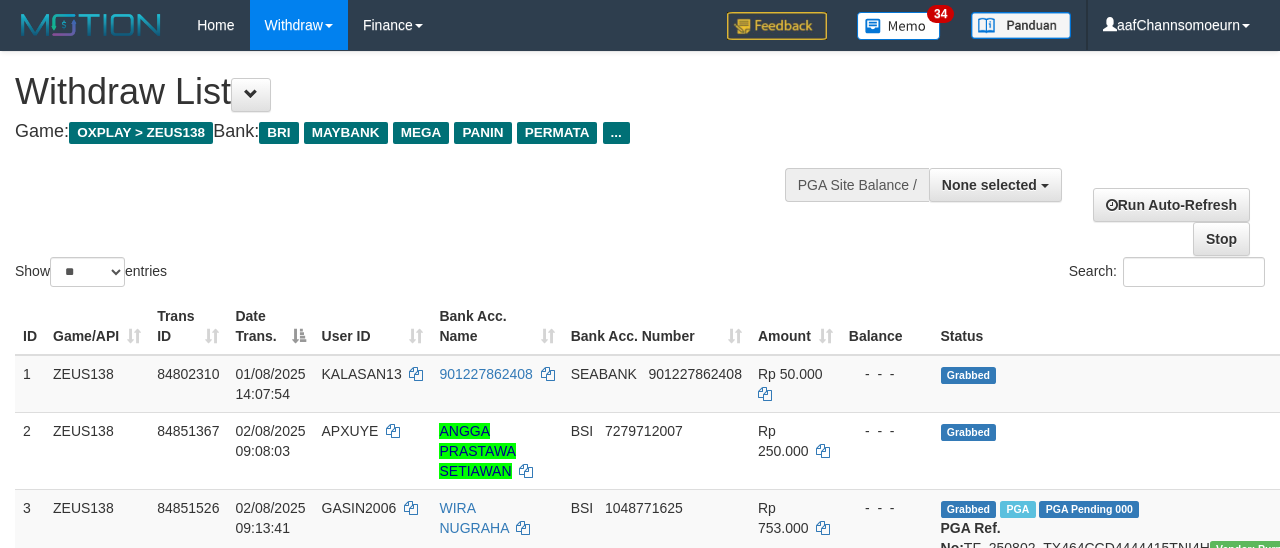 select 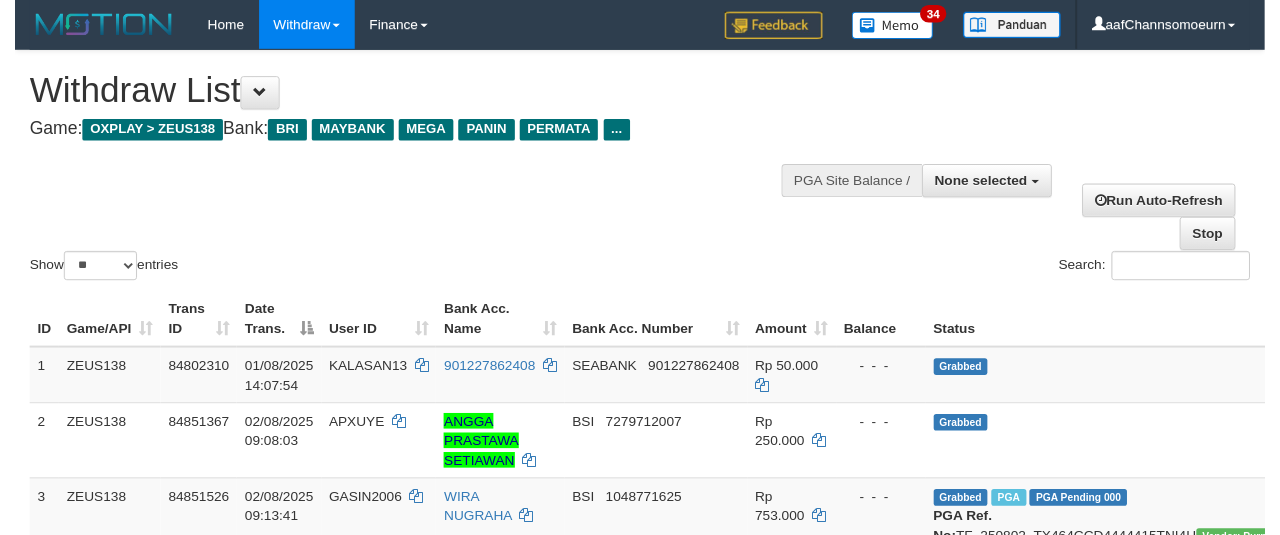 scroll, scrollTop: 358, scrollLeft: 0, axis: vertical 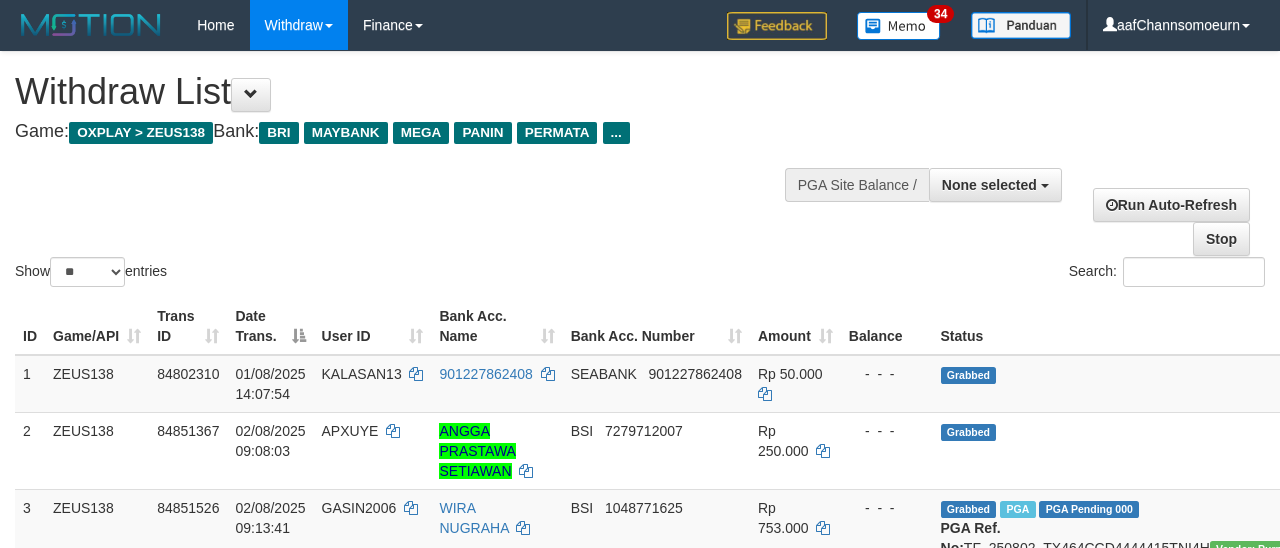 select 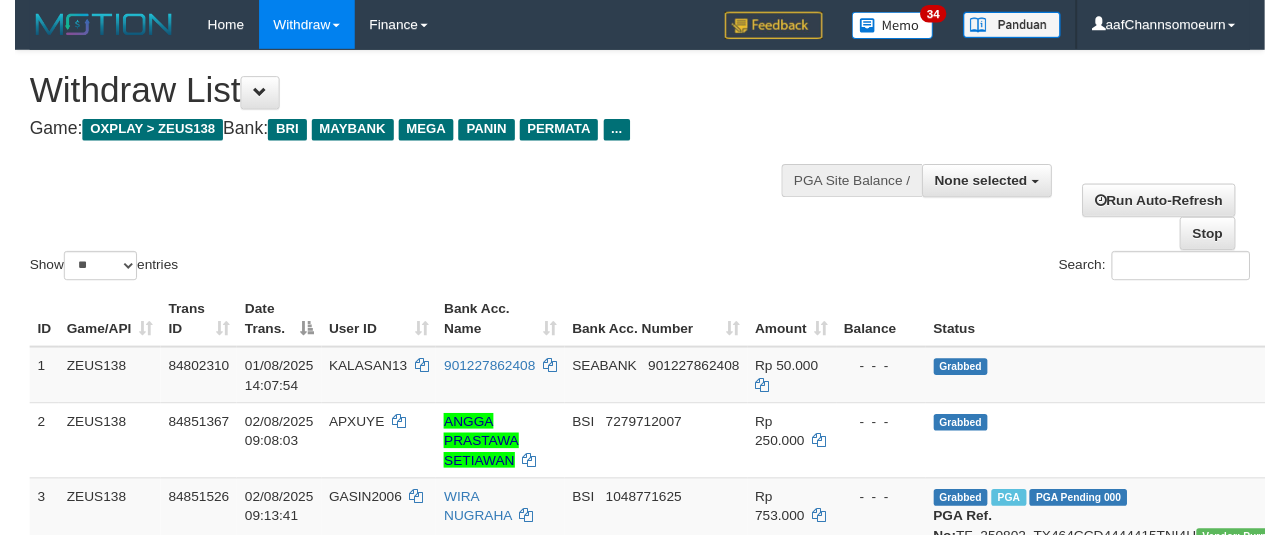scroll, scrollTop: 358, scrollLeft: 0, axis: vertical 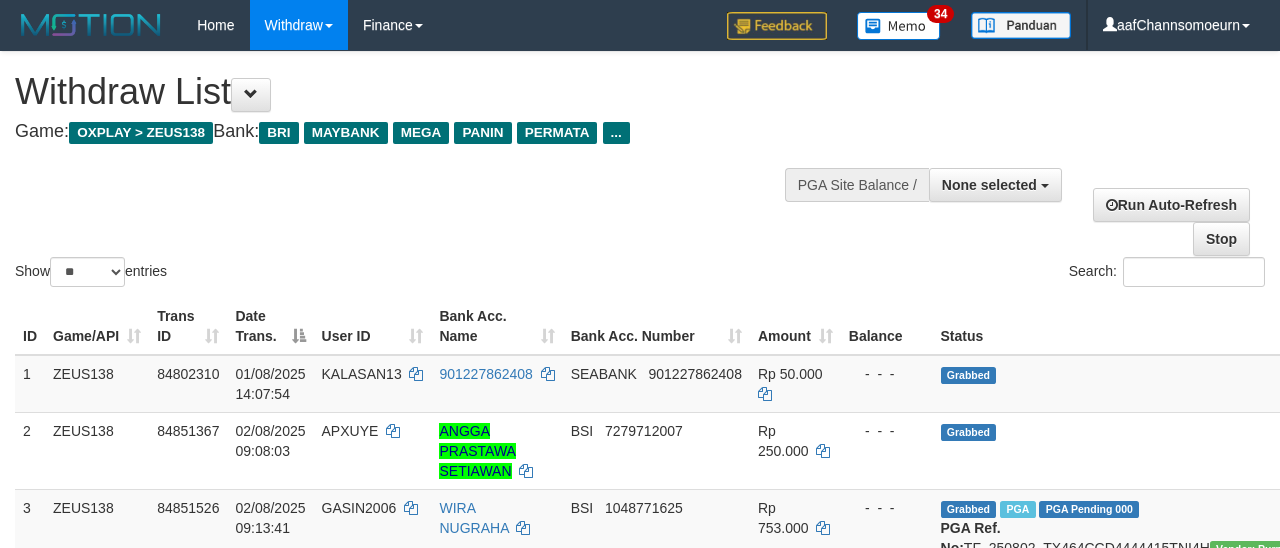 select 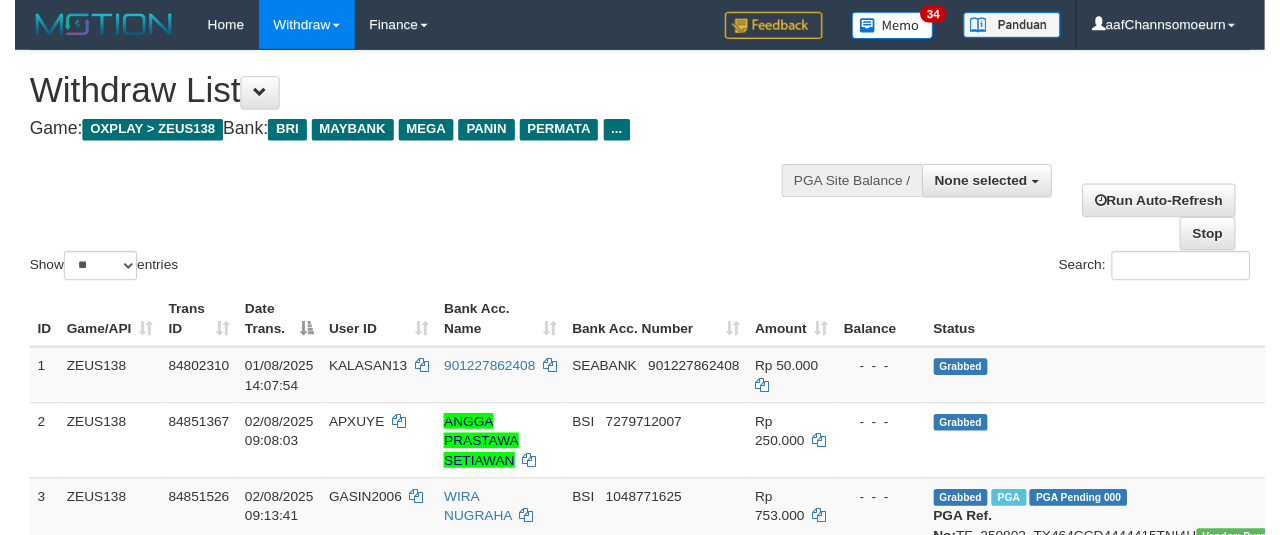 scroll, scrollTop: 358, scrollLeft: 0, axis: vertical 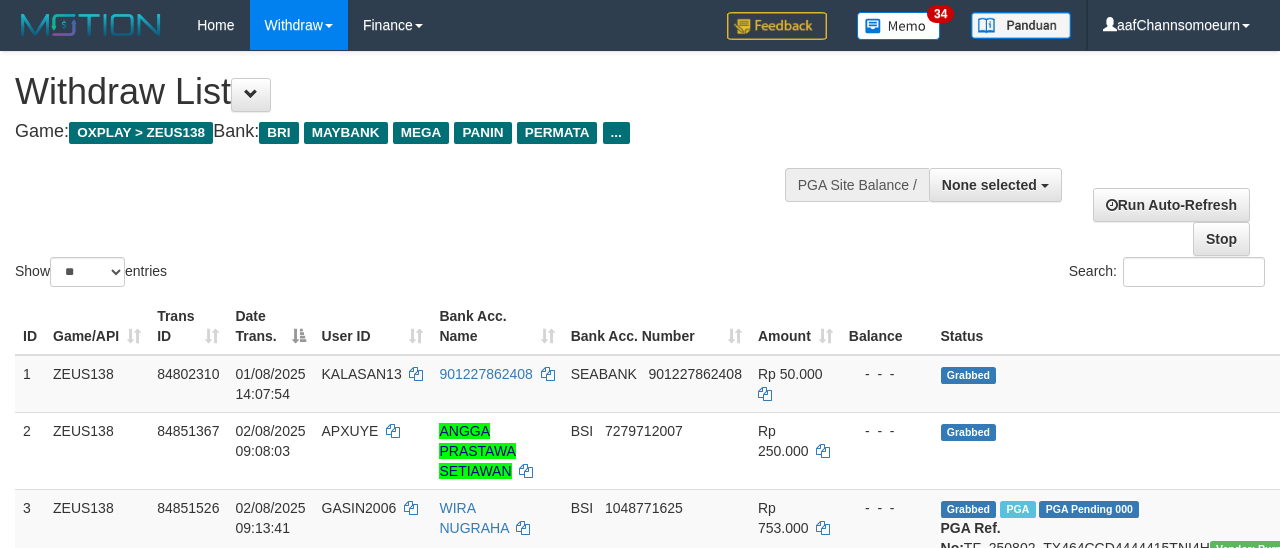 select 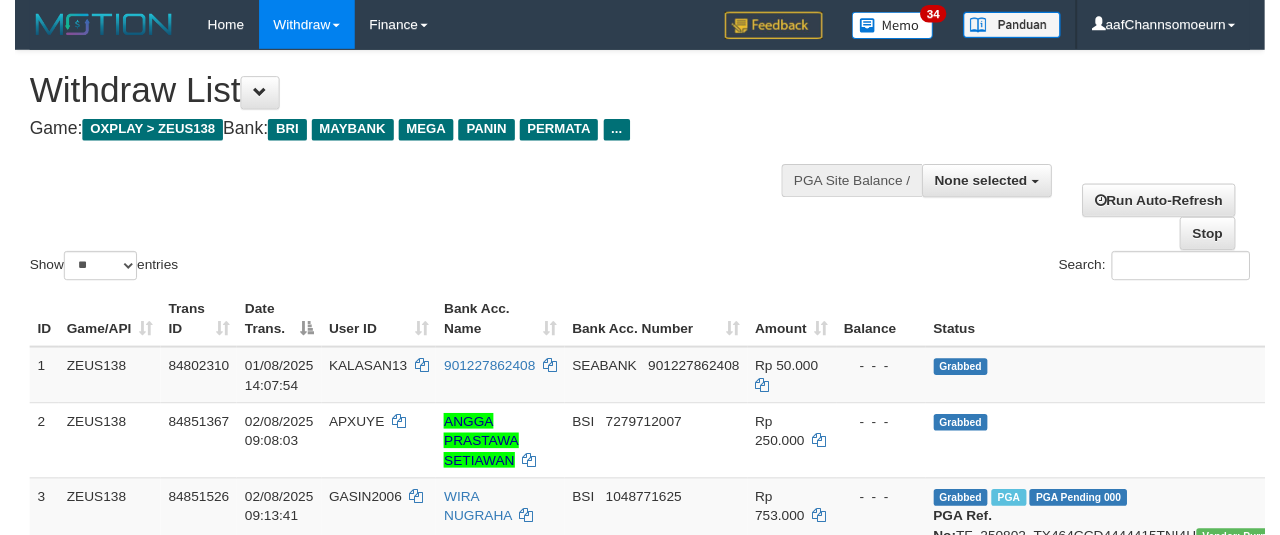 scroll, scrollTop: 358, scrollLeft: 0, axis: vertical 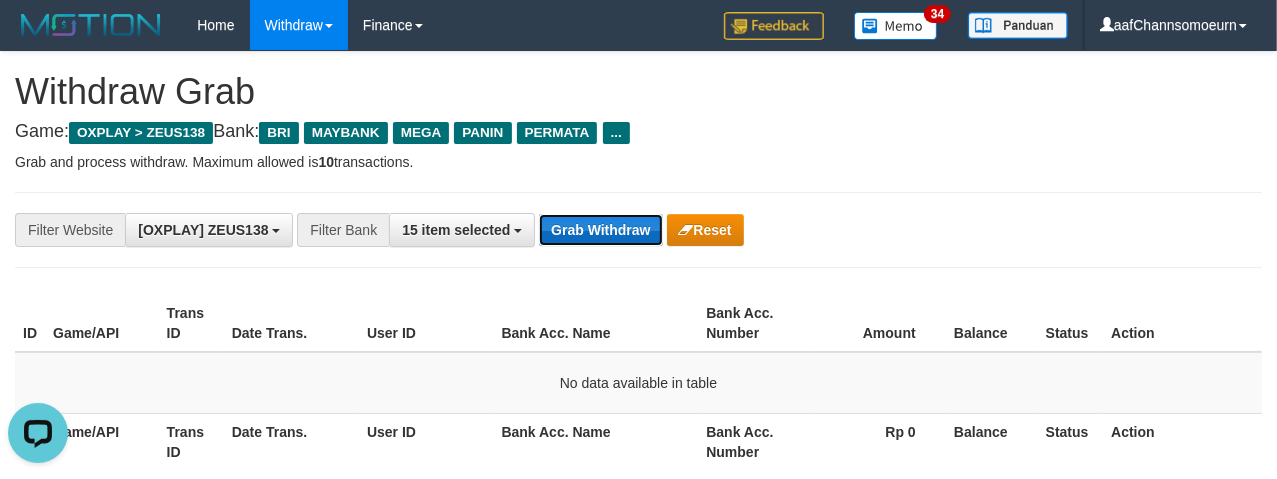 click on "Grab Withdraw" at bounding box center (600, 230) 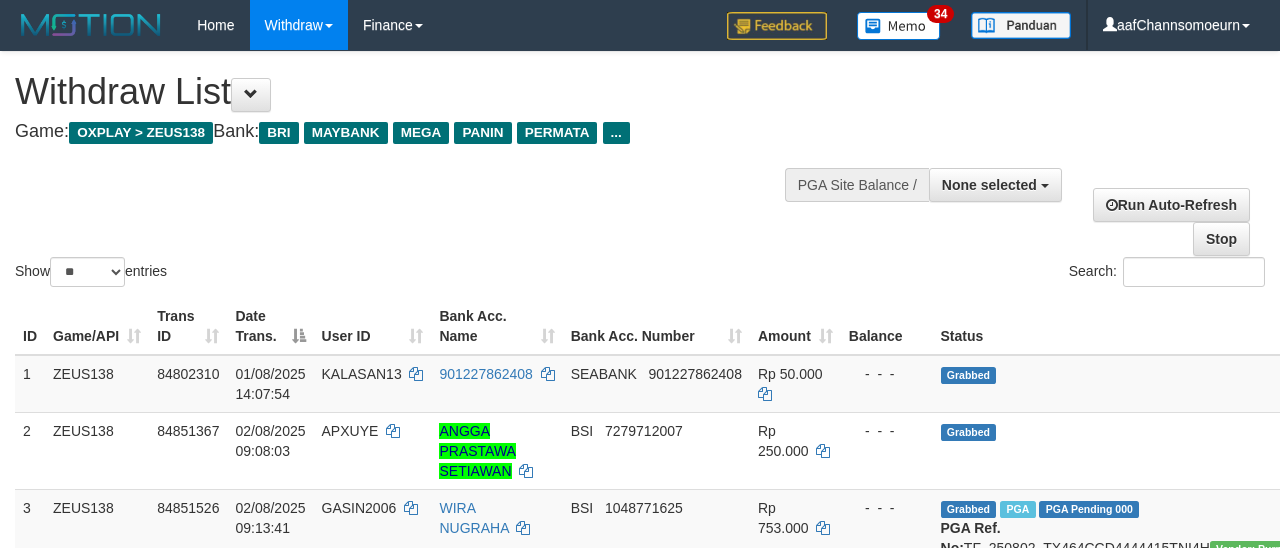 select 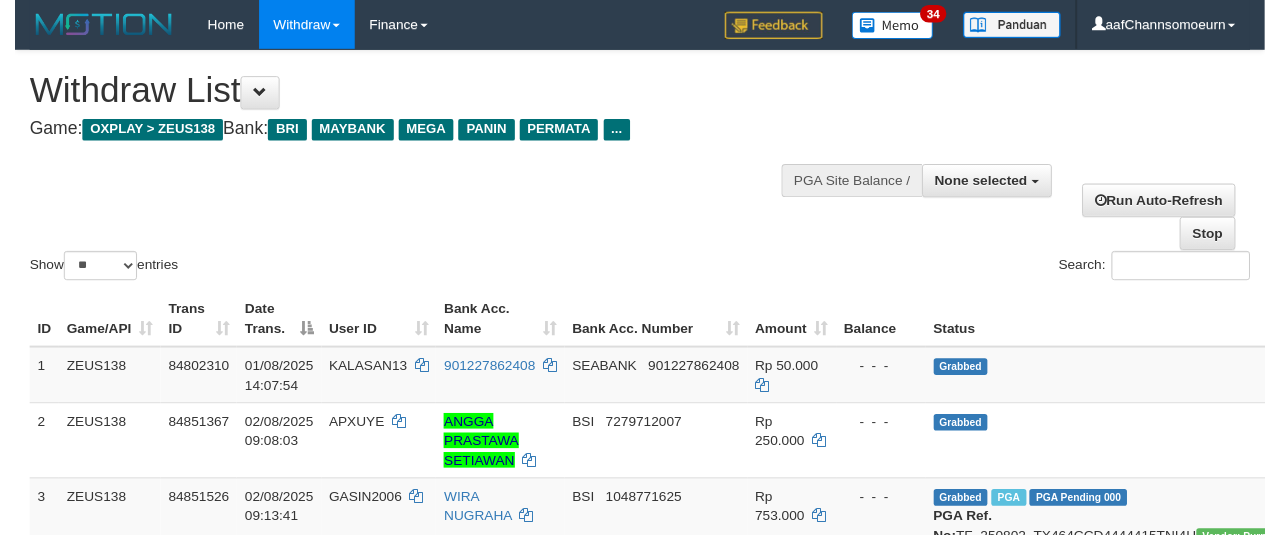 scroll, scrollTop: 358, scrollLeft: 0, axis: vertical 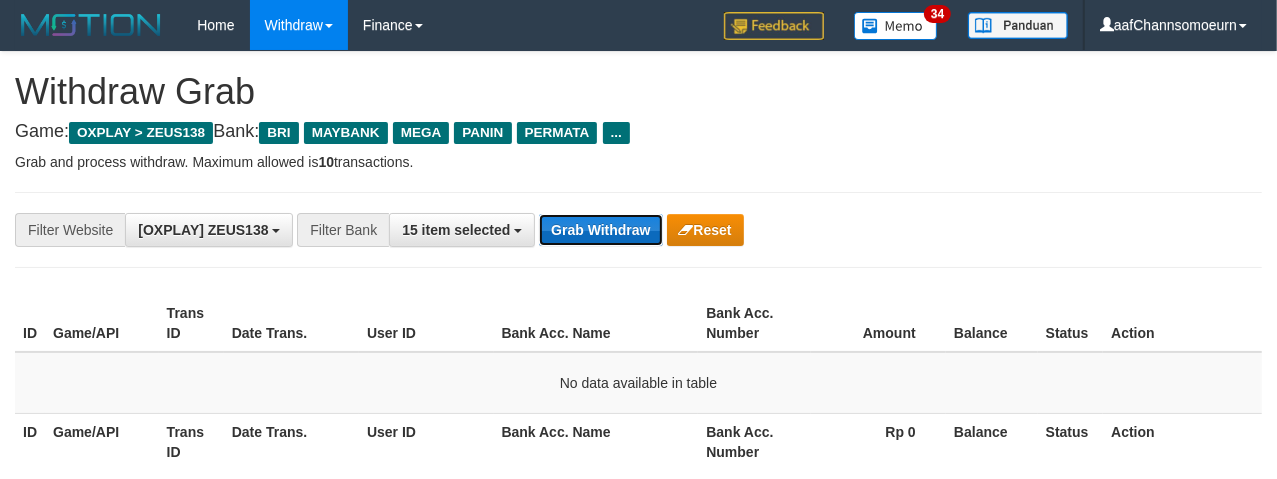 click on "Grab Withdraw" at bounding box center [600, 230] 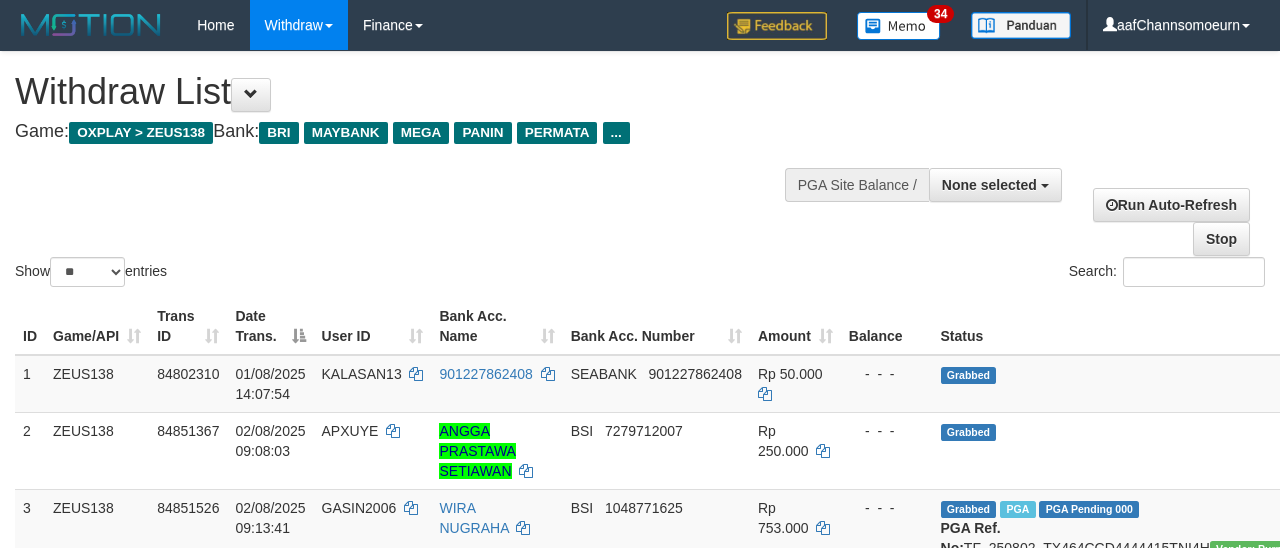 select 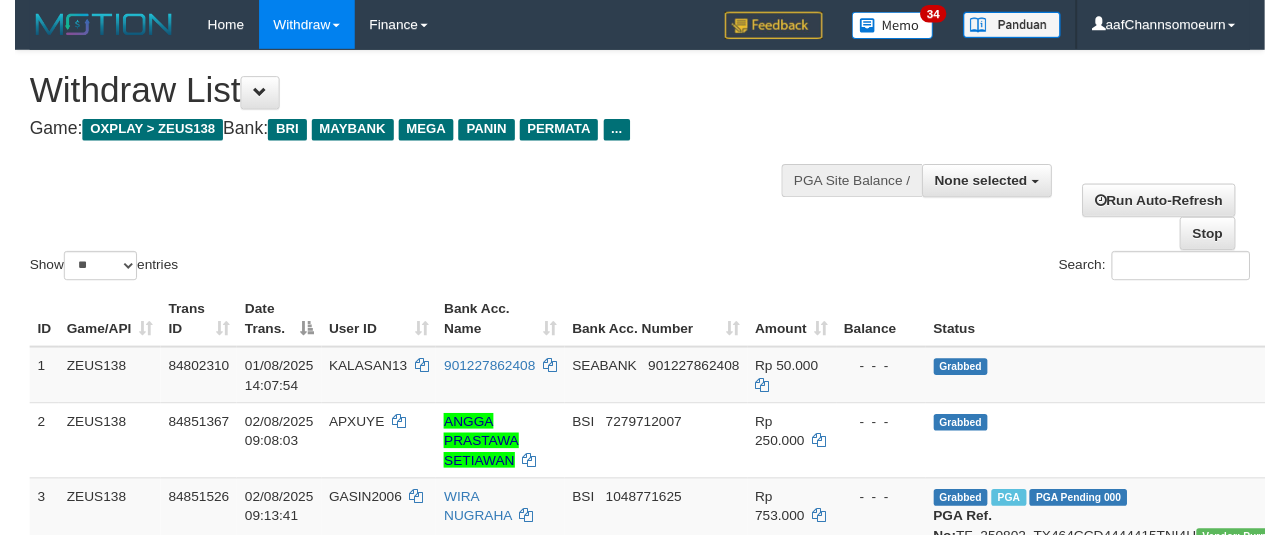 scroll, scrollTop: 358, scrollLeft: 0, axis: vertical 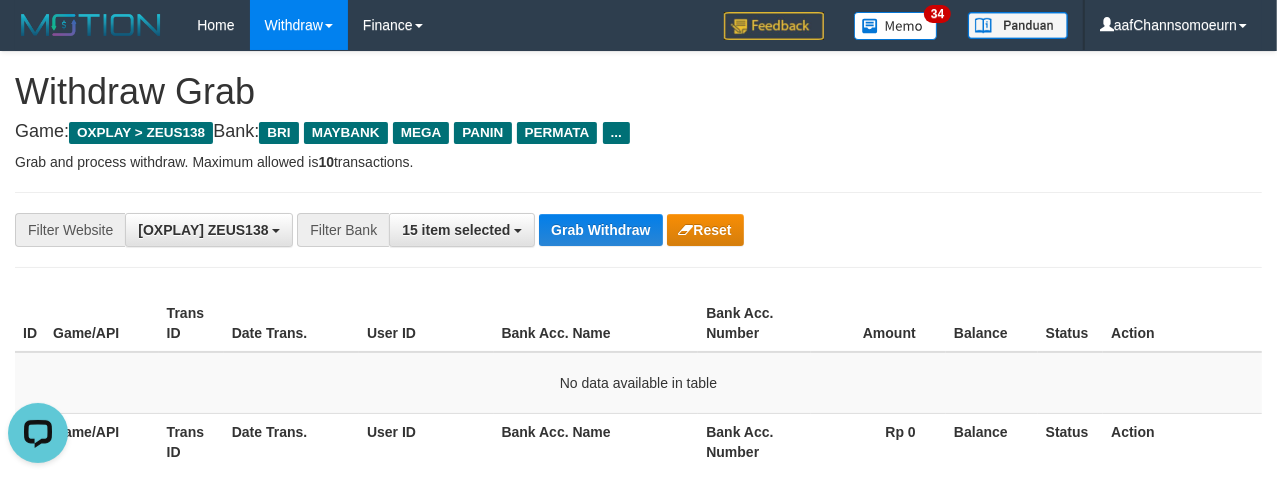 click on "Game:   OXPLAY > ZEUS138    		Bank:   BRI   MAYBANK   MEGA   PANIN   PERMATA   ..." at bounding box center [638, 132] 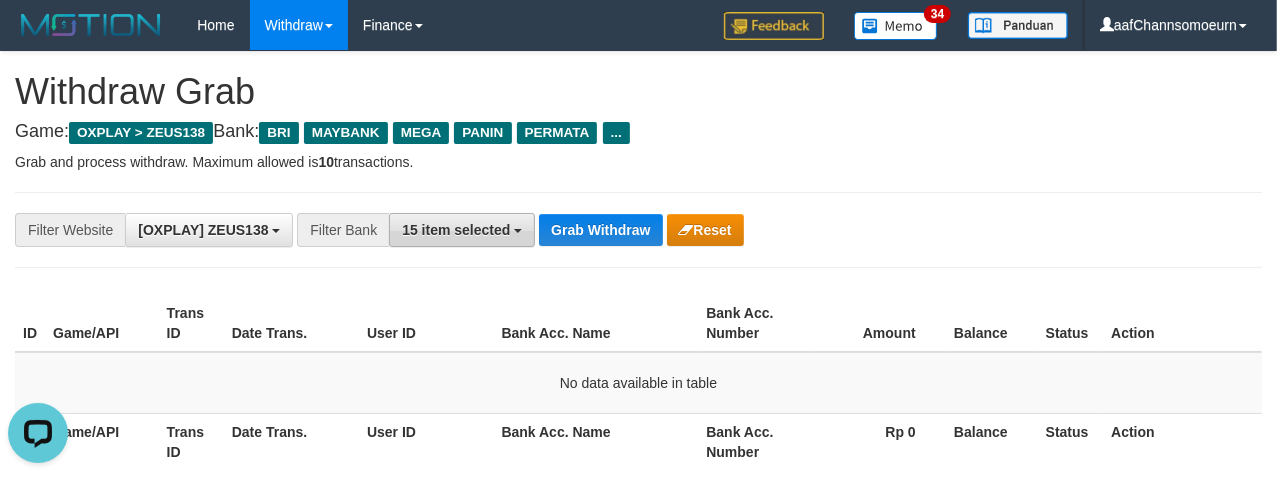 click on "15 item selected" at bounding box center (456, 230) 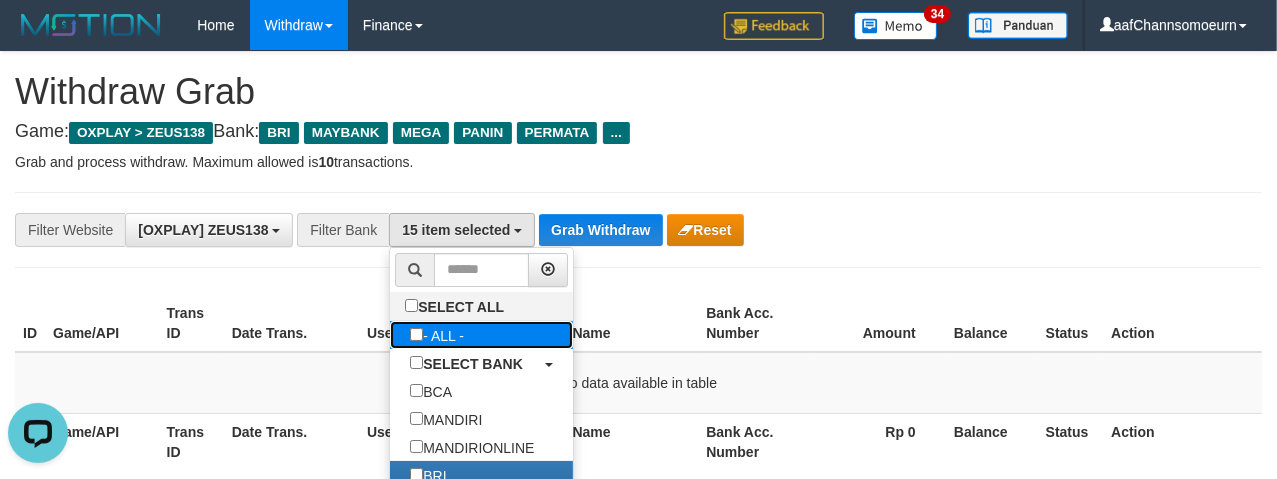 click on "- ALL -" at bounding box center [437, 335] 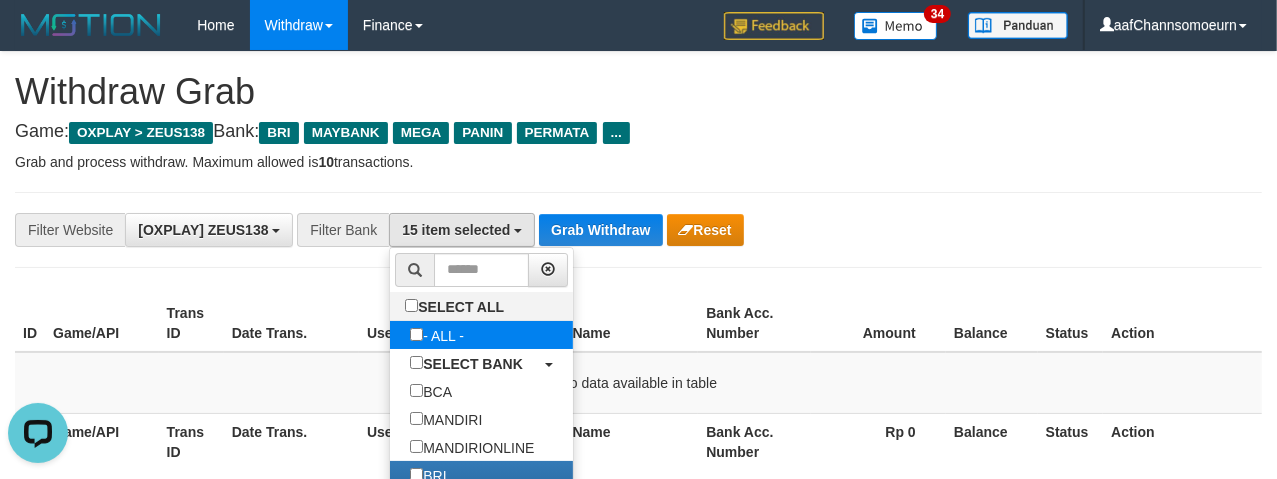 select on "***" 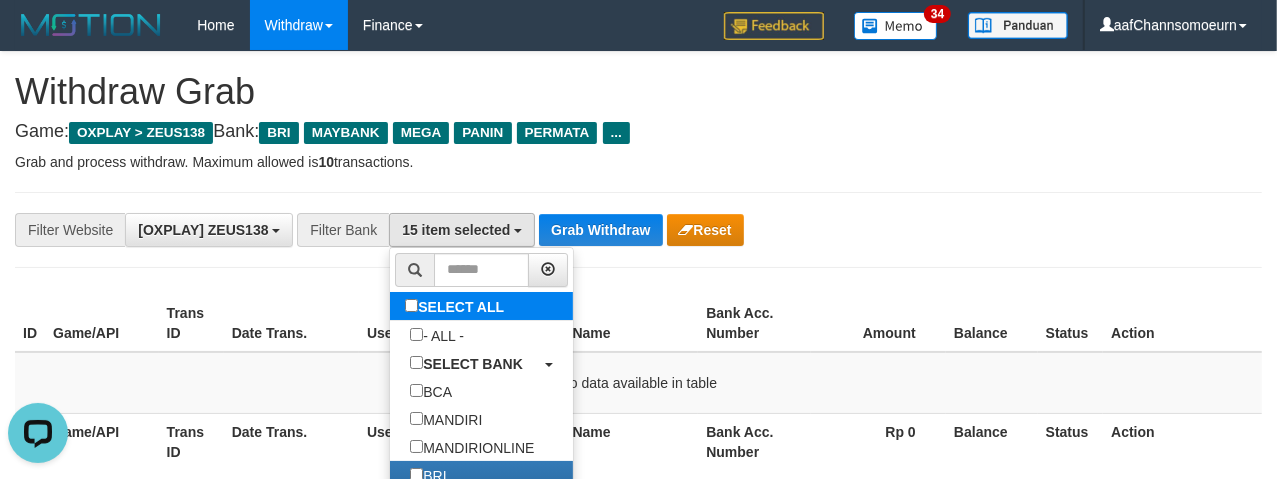 scroll, scrollTop: 87, scrollLeft: 0, axis: vertical 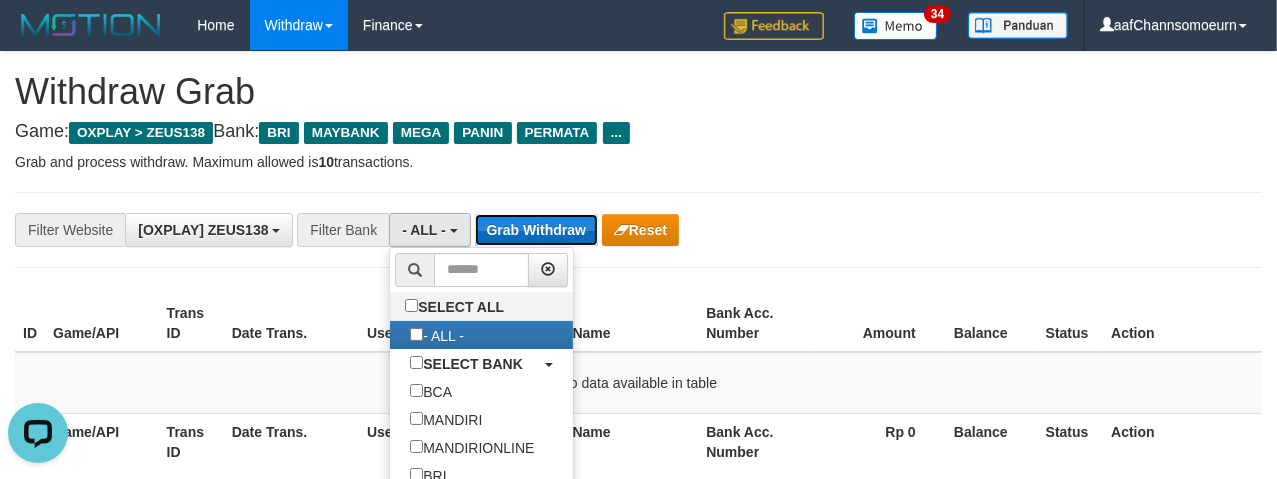 click on "Grab Withdraw" at bounding box center (536, 230) 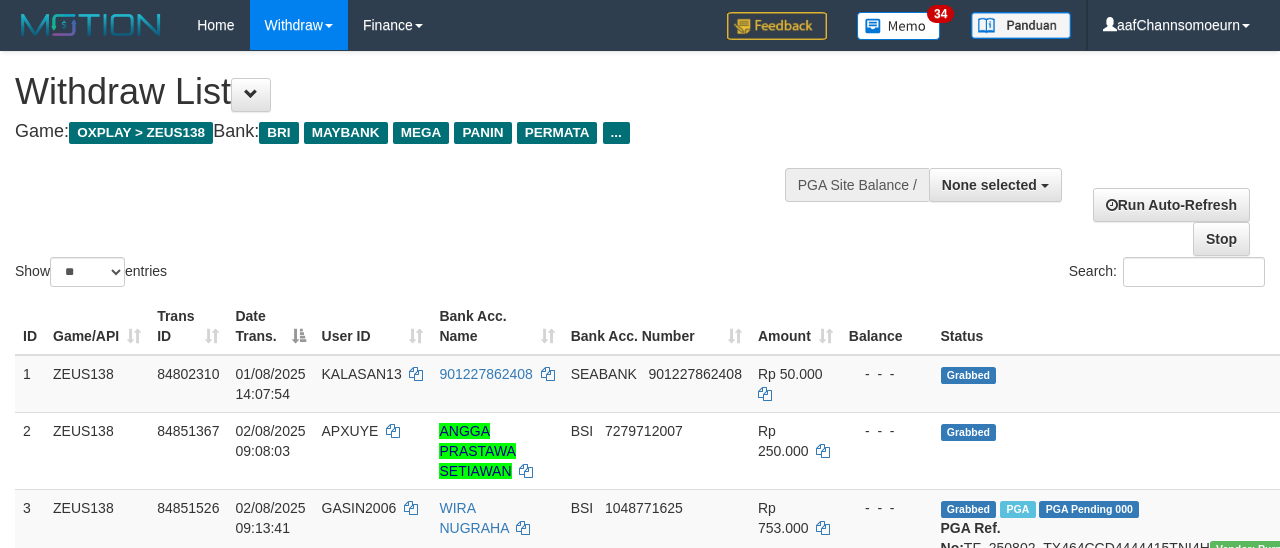 select 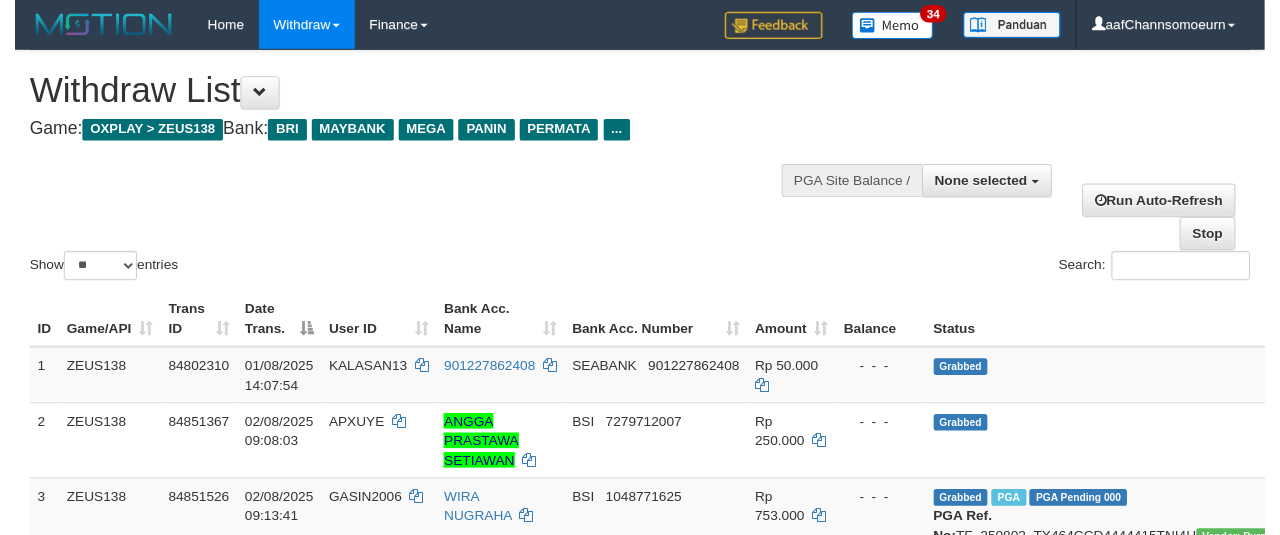 scroll, scrollTop: 358, scrollLeft: 0, axis: vertical 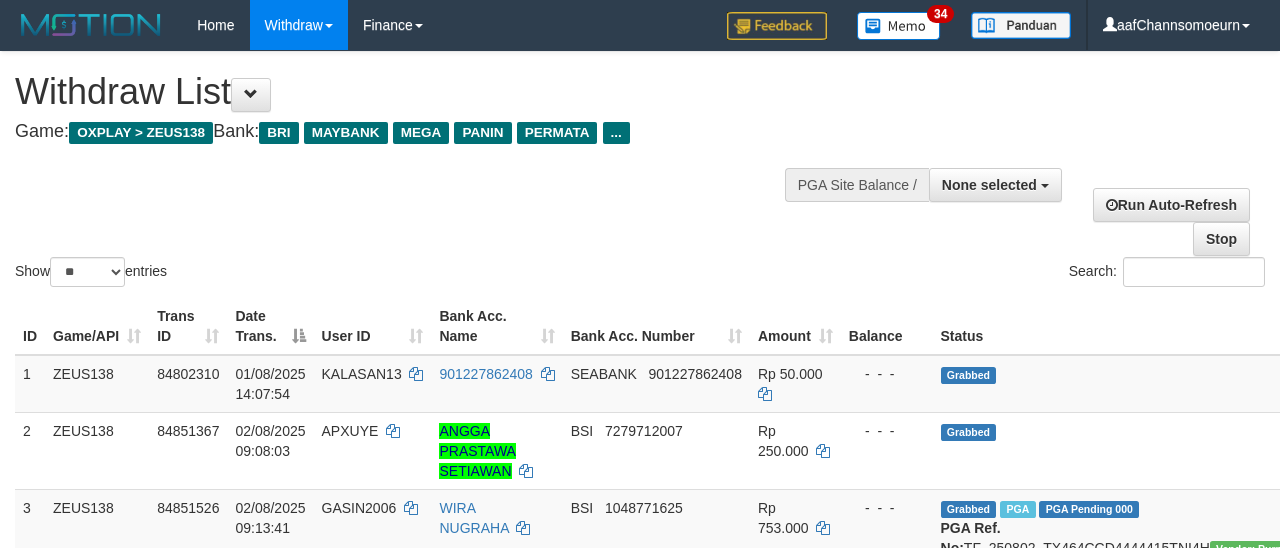 select 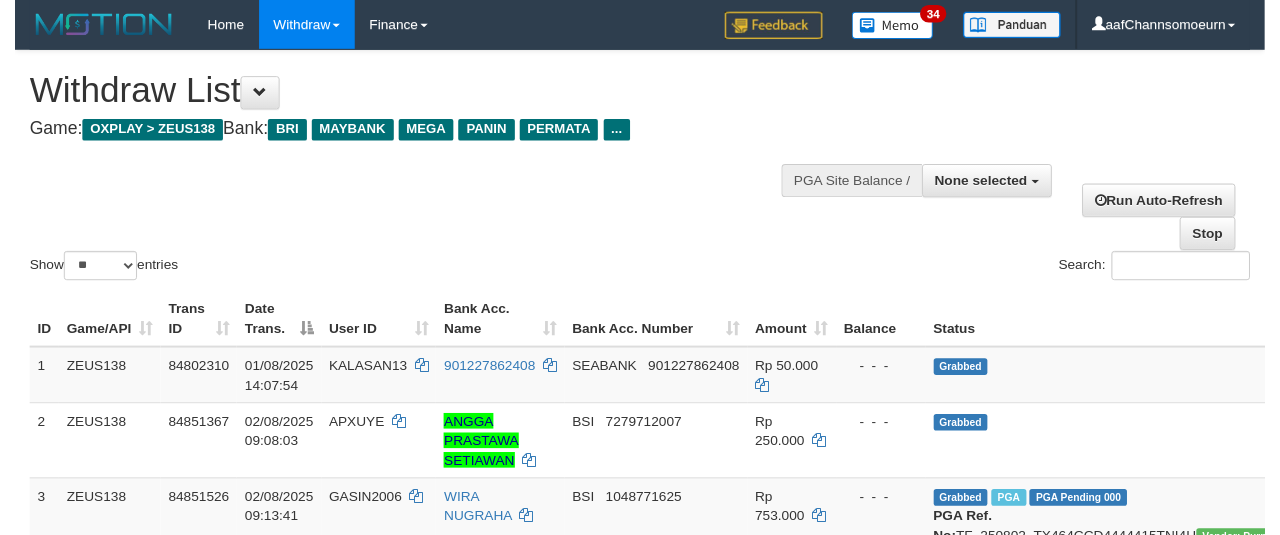 scroll, scrollTop: 358, scrollLeft: 0, axis: vertical 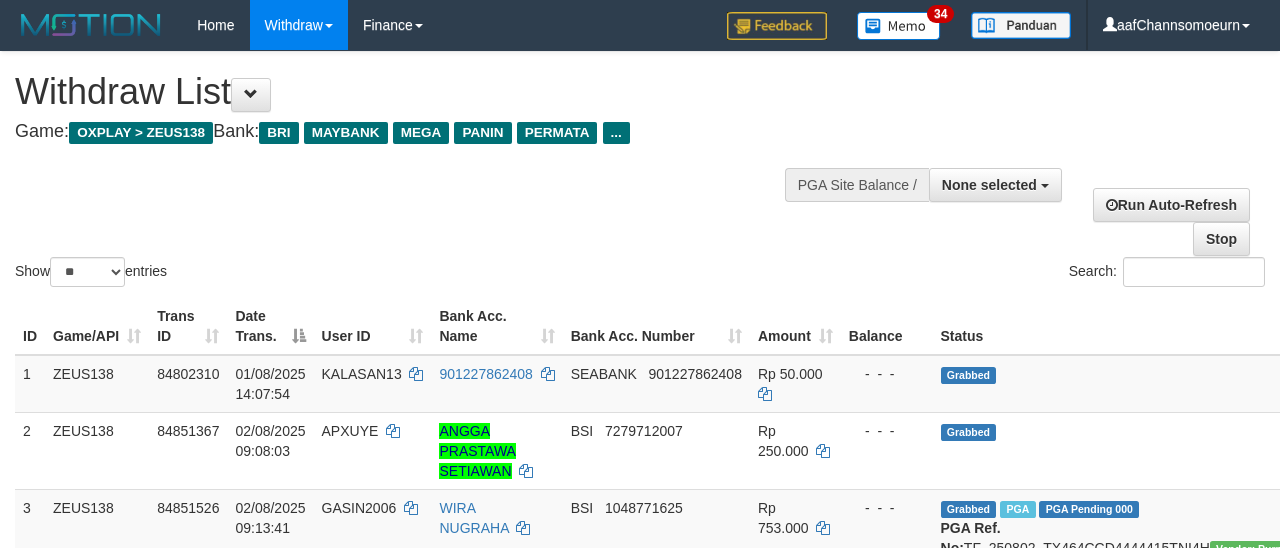 select 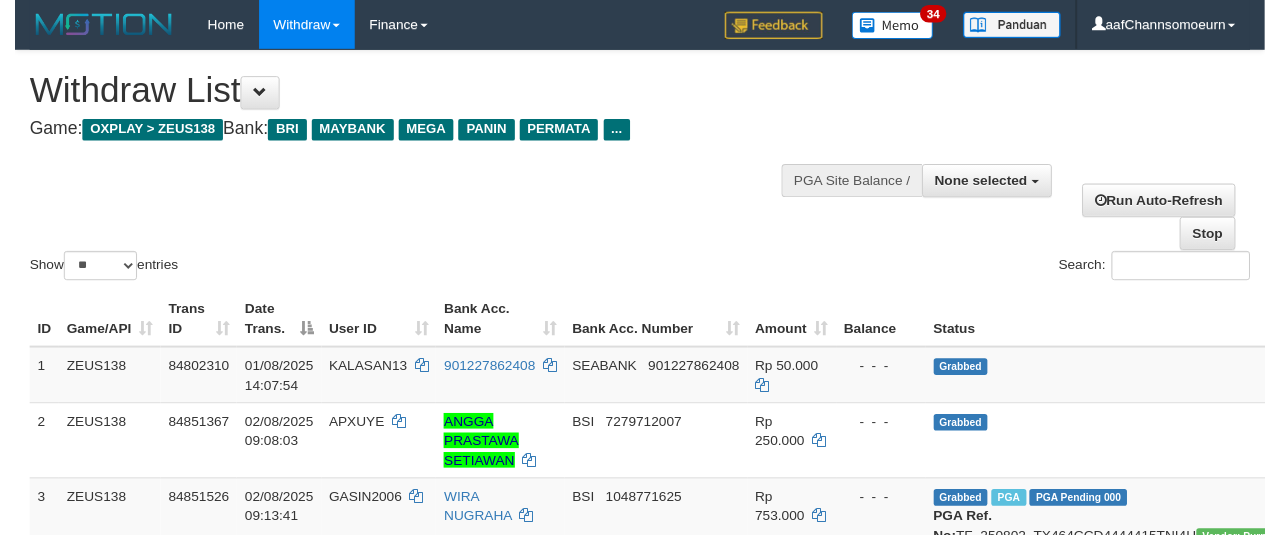 scroll, scrollTop: 358, scrollLeft: 0, axis: vertical 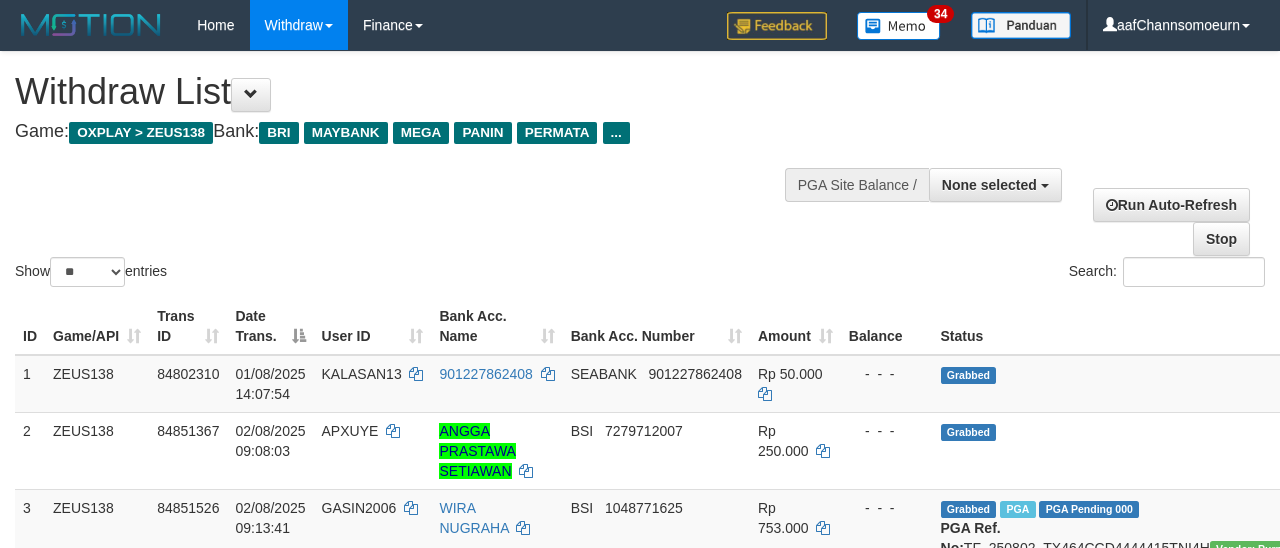 select 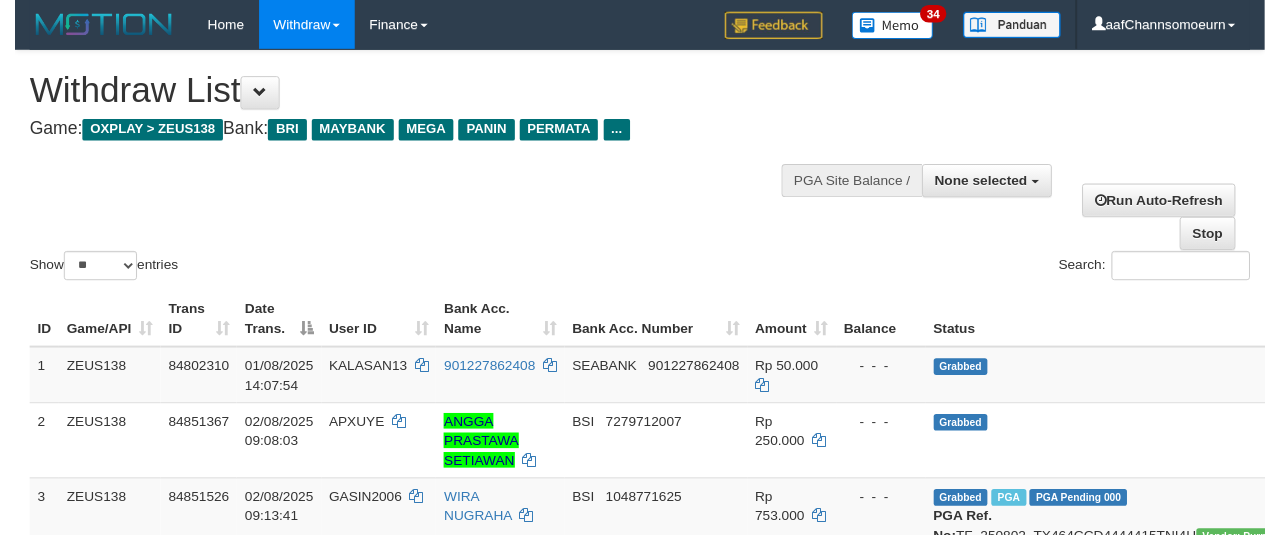 scroll, scrollTop: 358, scrollLeft: 0, axis: vertical 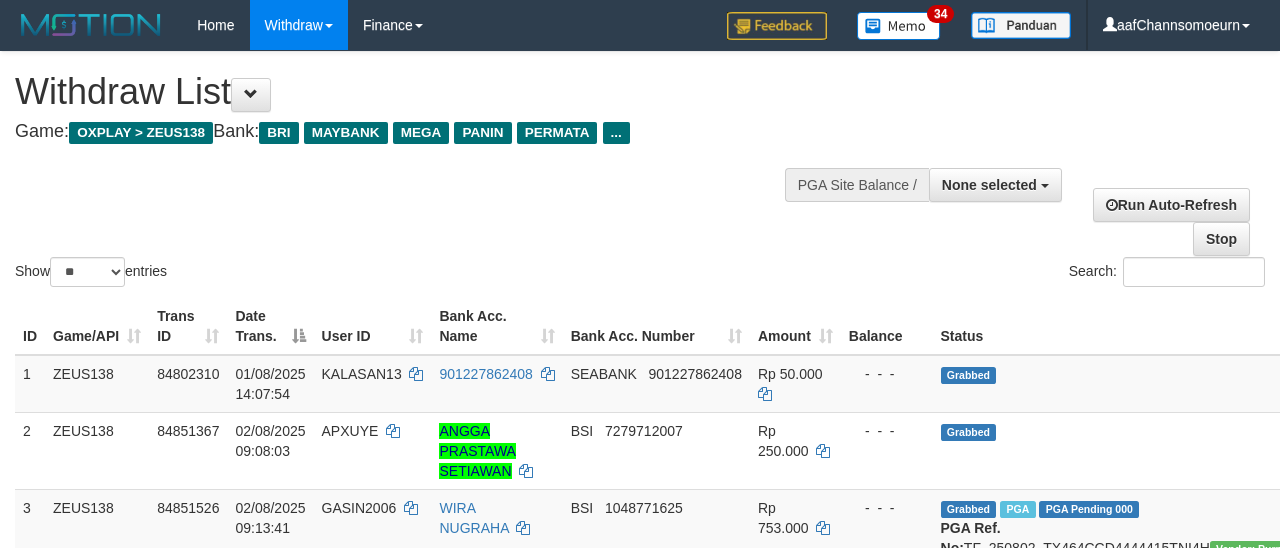 select 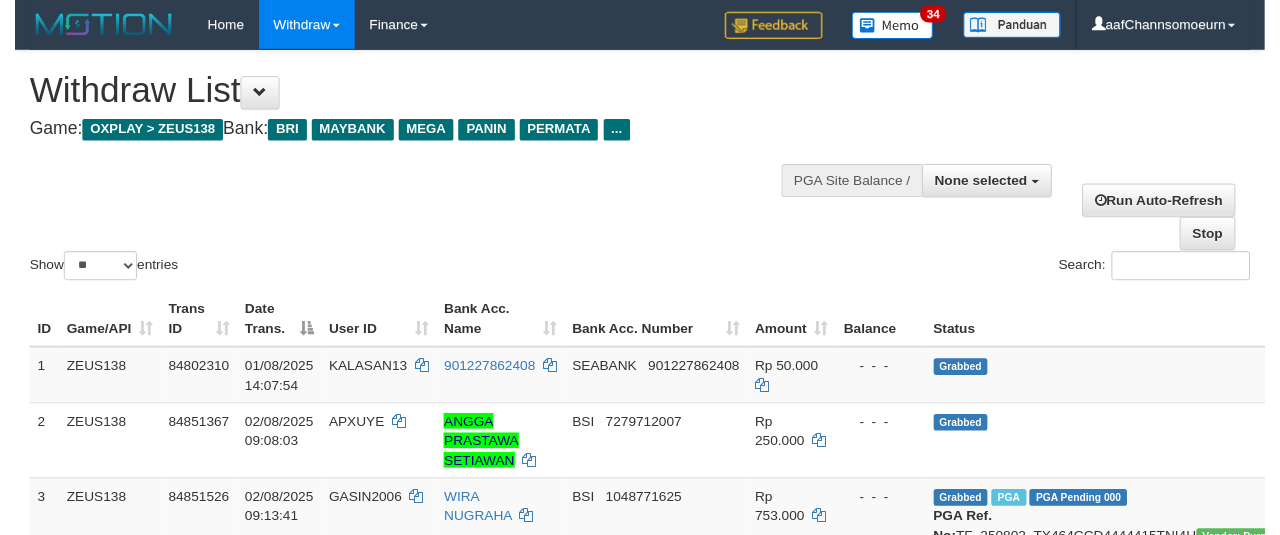 scroll, scrollTop: 358, scrollLeft: 0, axis: vertical 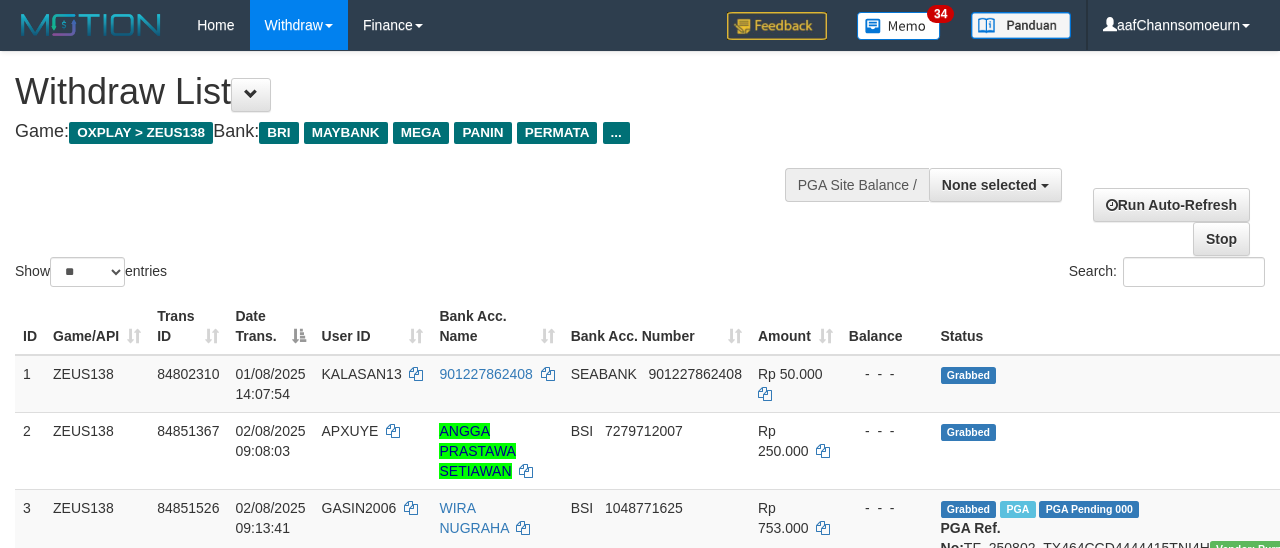 select 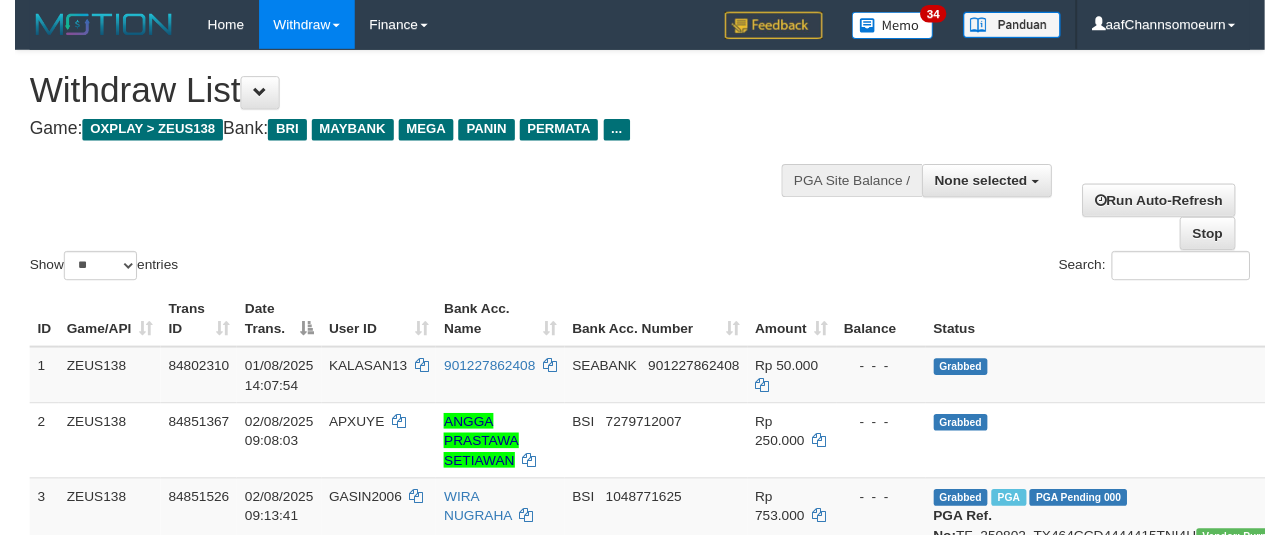 scroll, scrollTop: 358, scrollLeft: 0, axis: vertical 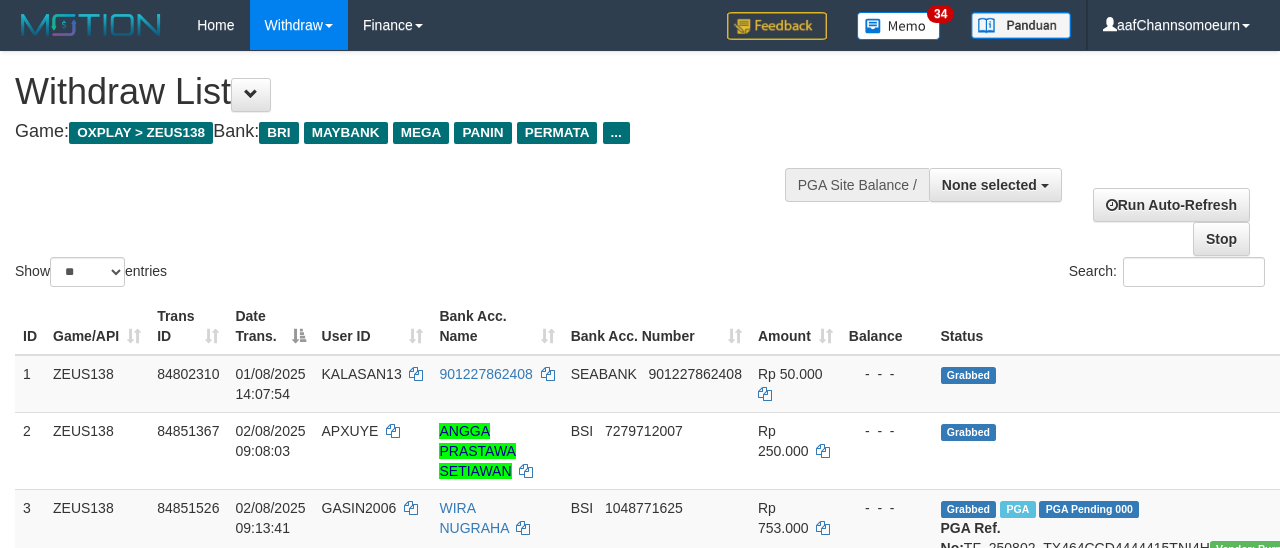 select 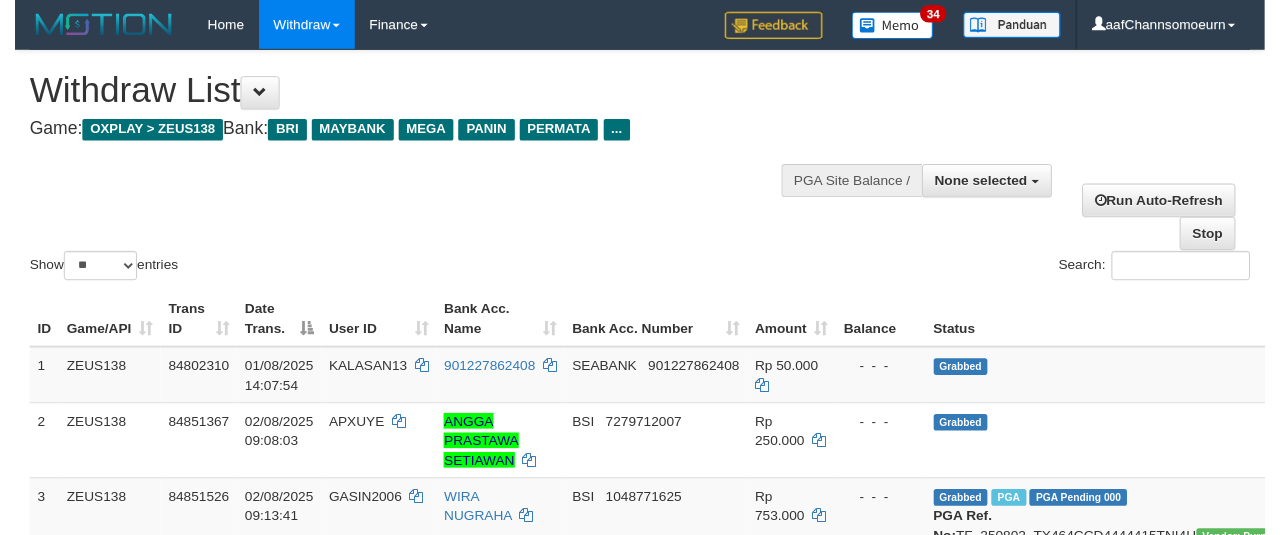 scroll, scrollTop: 358, scrollLeft: 0, axis: vertical 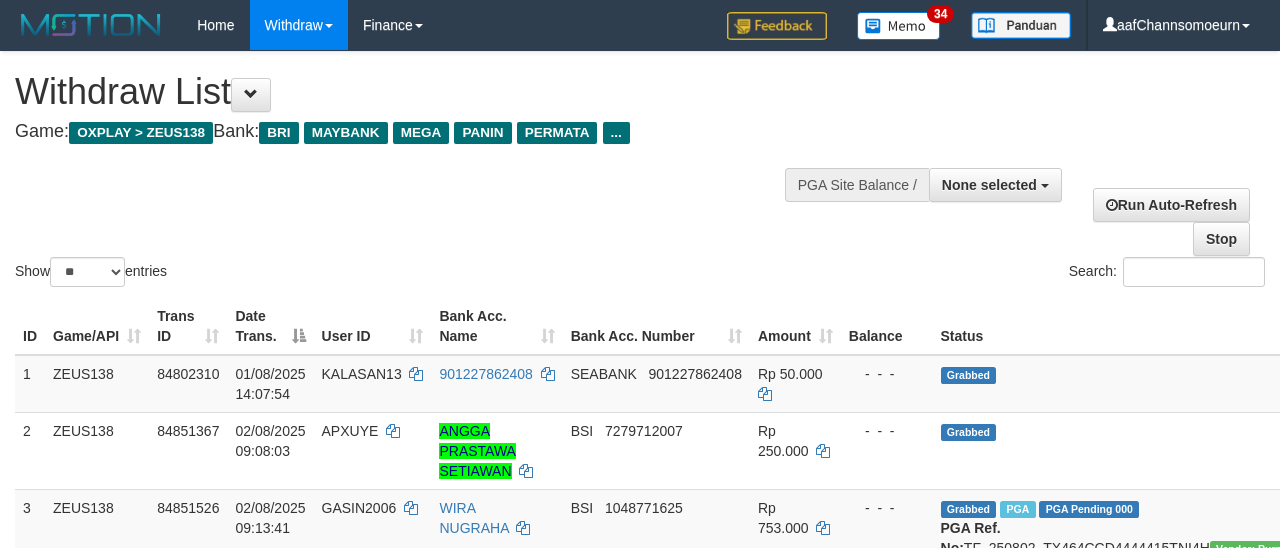 select 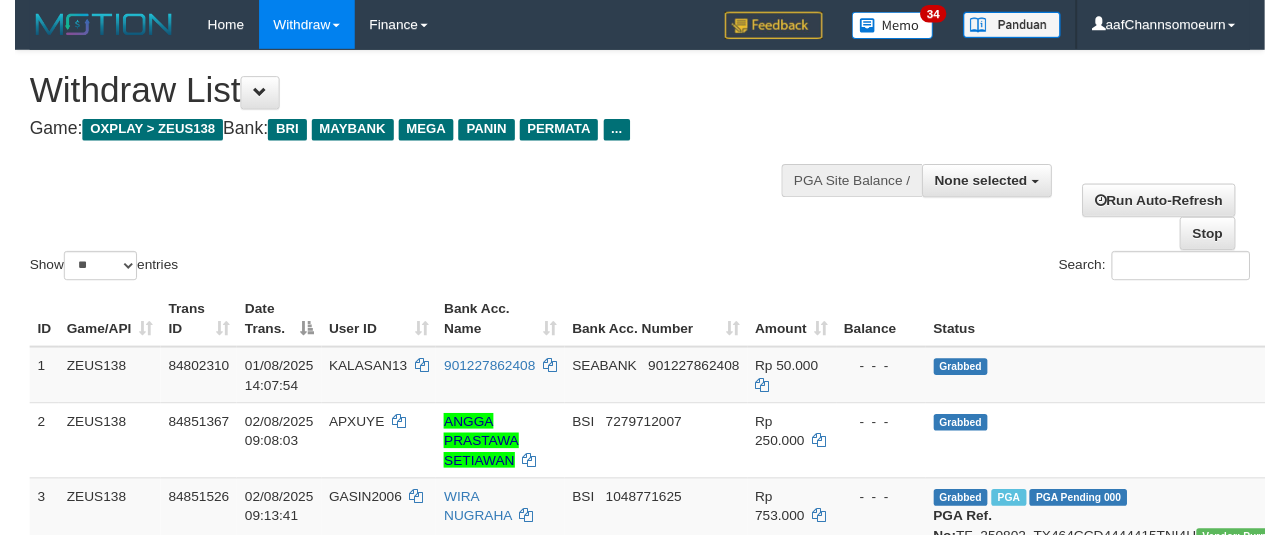 scroll, scrollTop: 358, scrollLeft: 0, axis: vertical 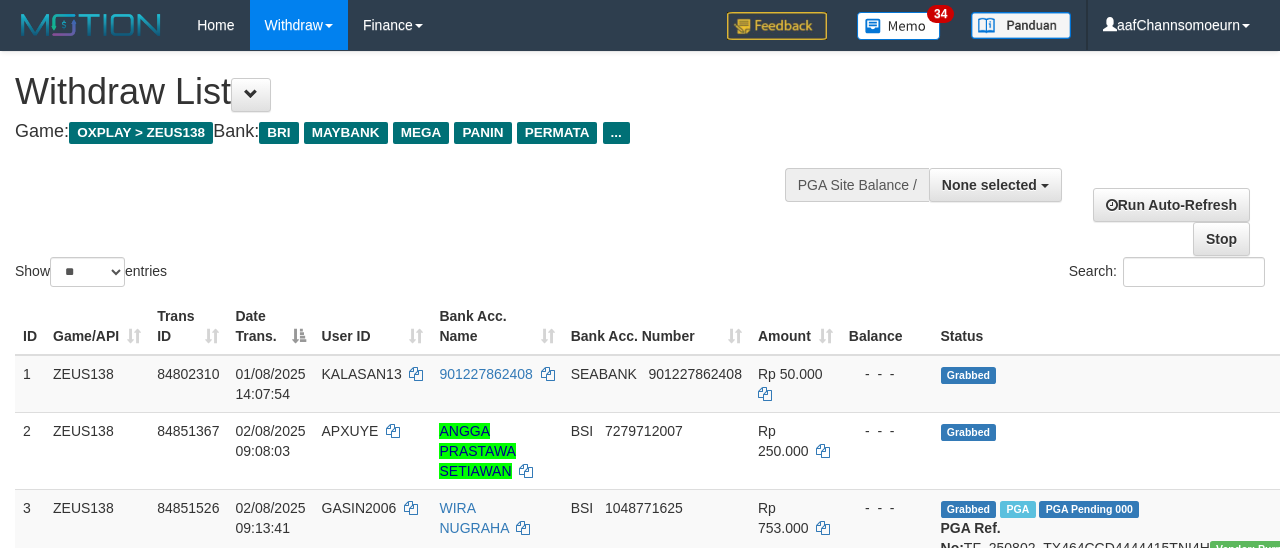 select 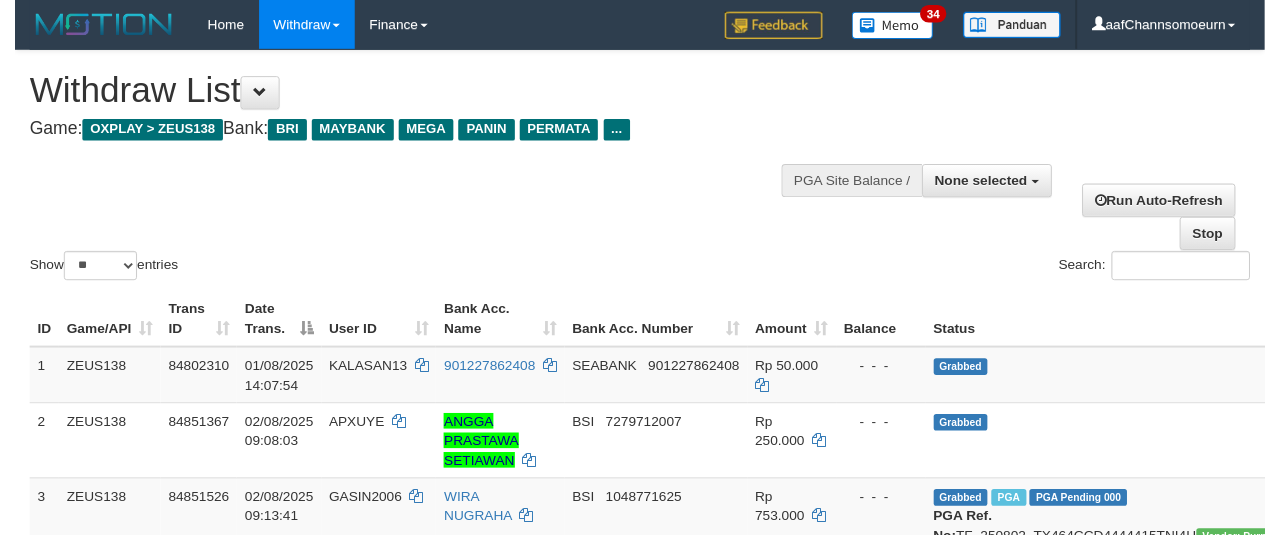 scroll, scrollTop: 358, scrollLeft: 0, axis: vertical 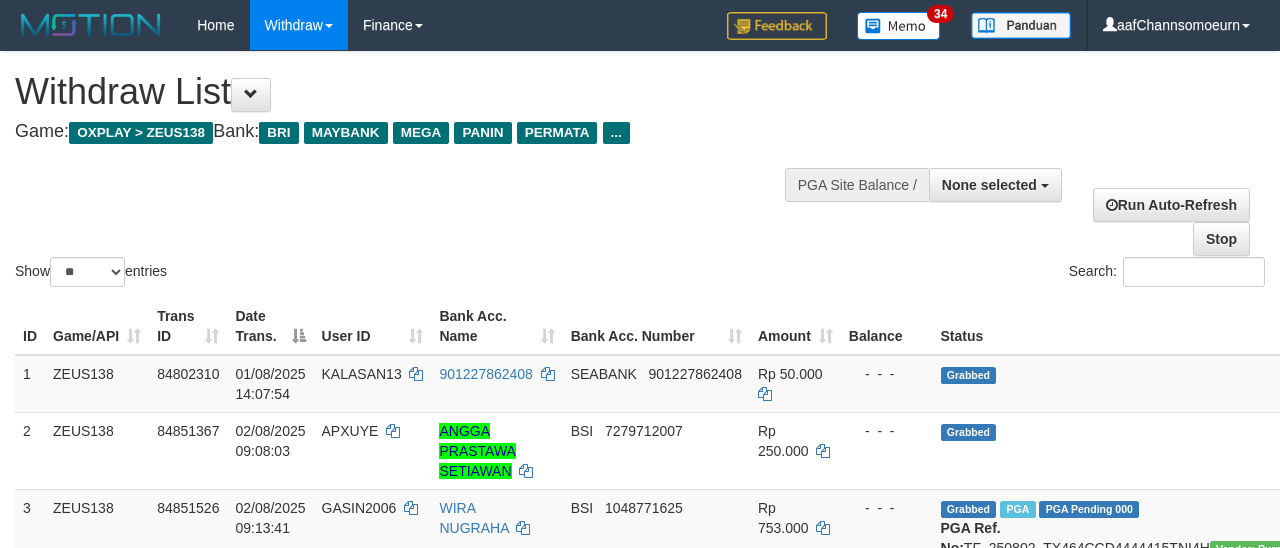 select 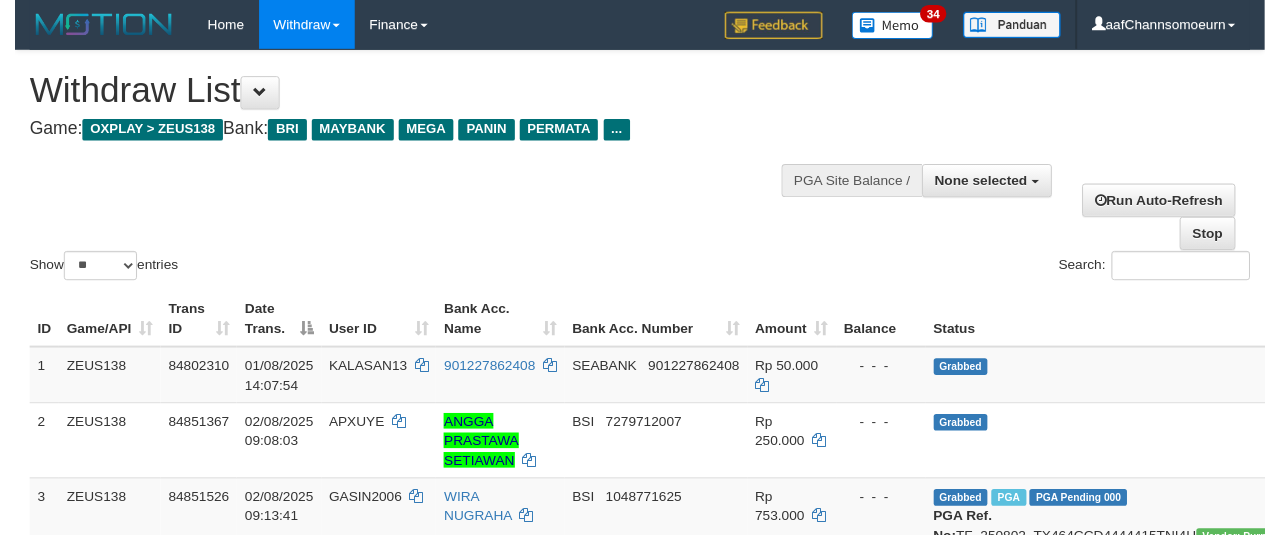 scroll, scrollTop: 358, scrollLeft: 0, axis: vertical 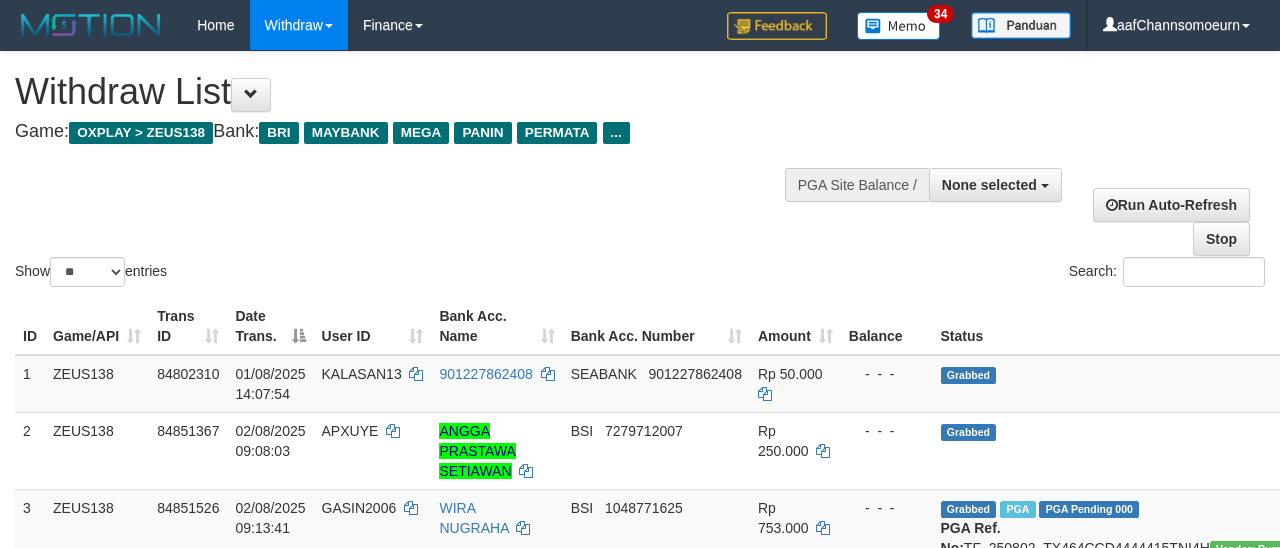 select 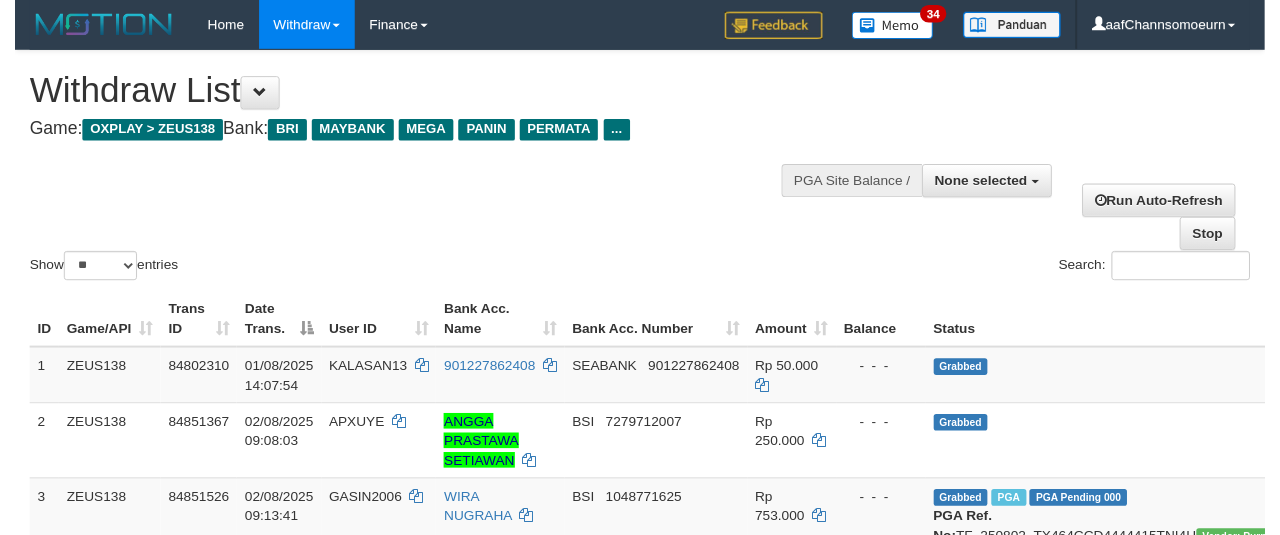 scroll, scrollTop: 358, scrollLeft: 0, axis: vertical 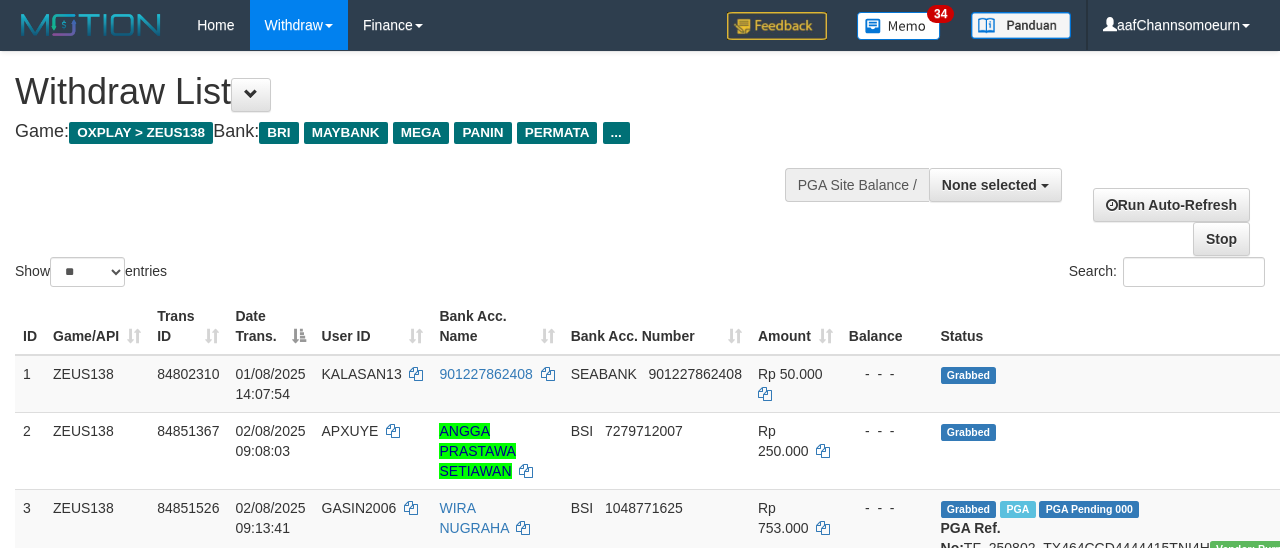 select 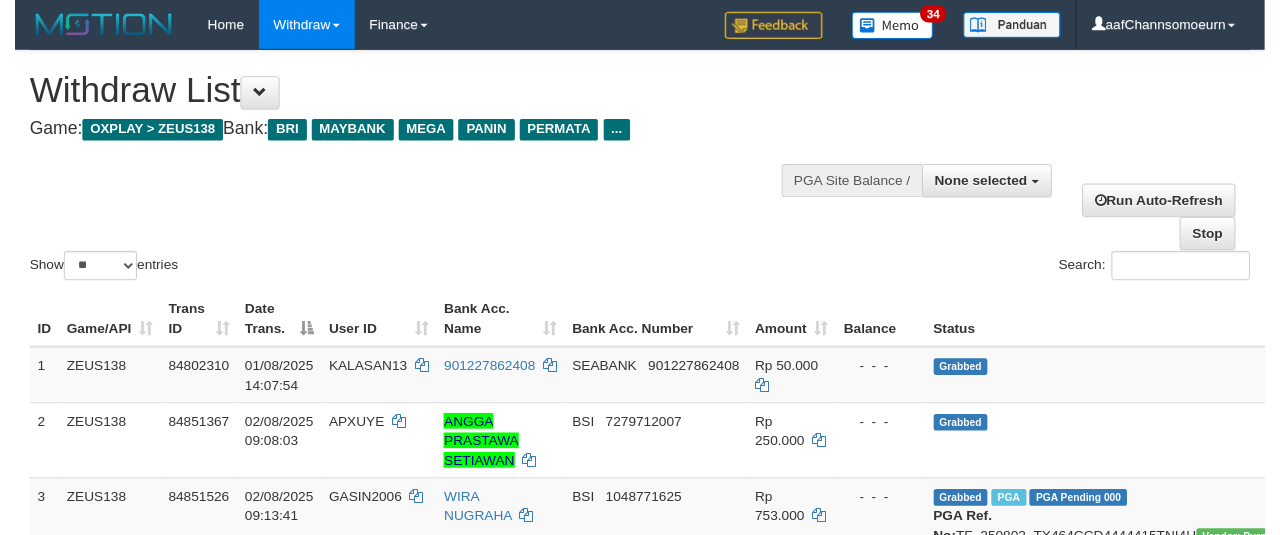 scroll, scrollTop: 358, scrollLeft: 0, axis: vertical 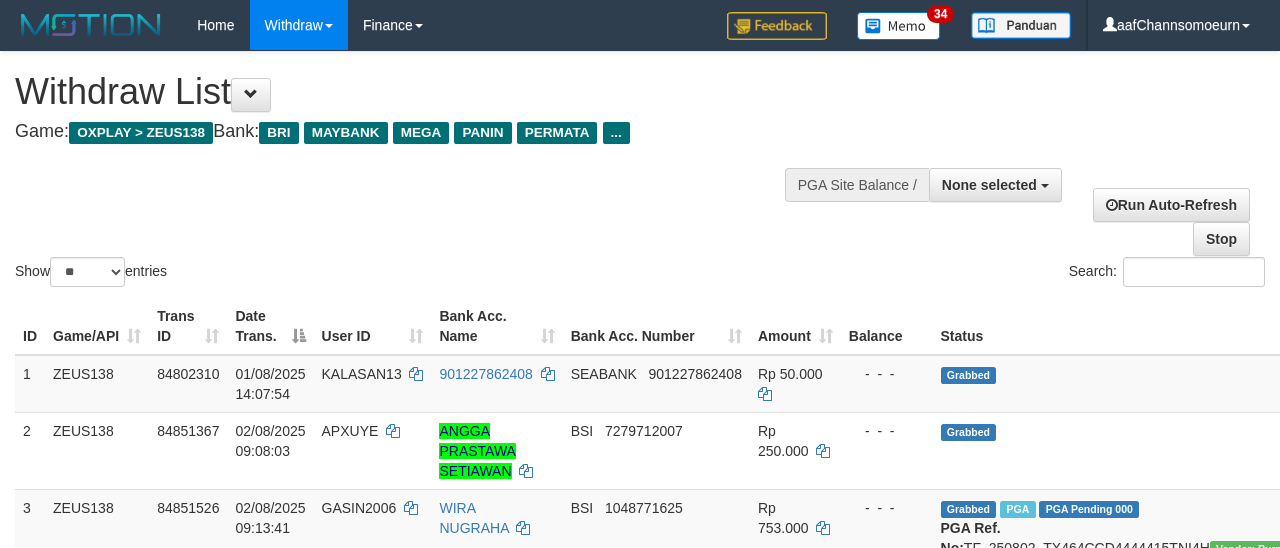 select 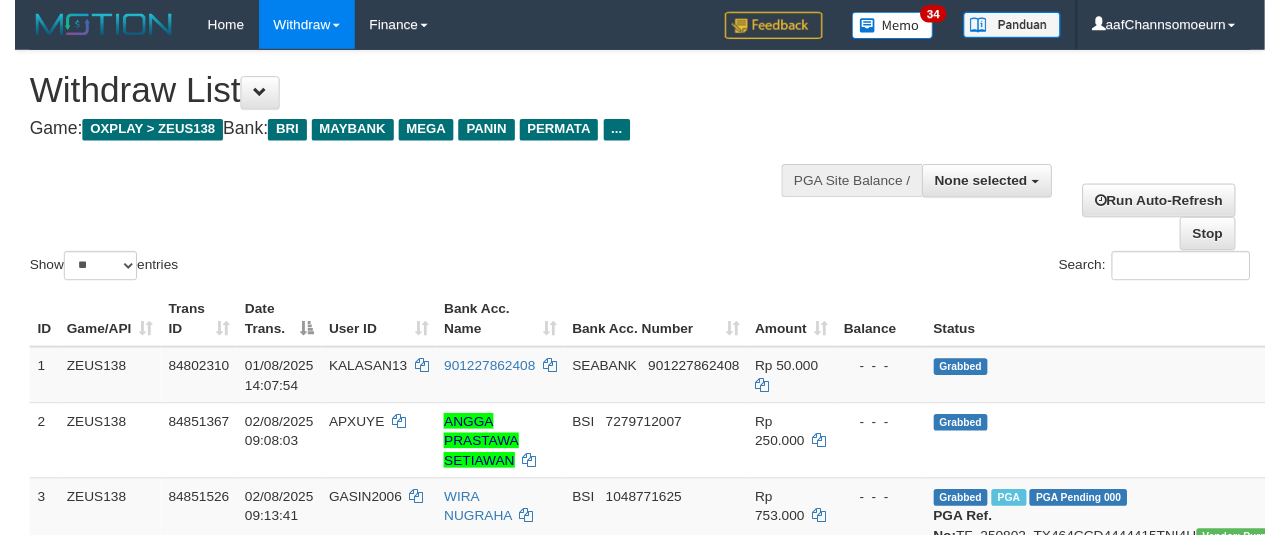 scroll, scrollTop: 358, scrollLeft: 0, axis: vertical 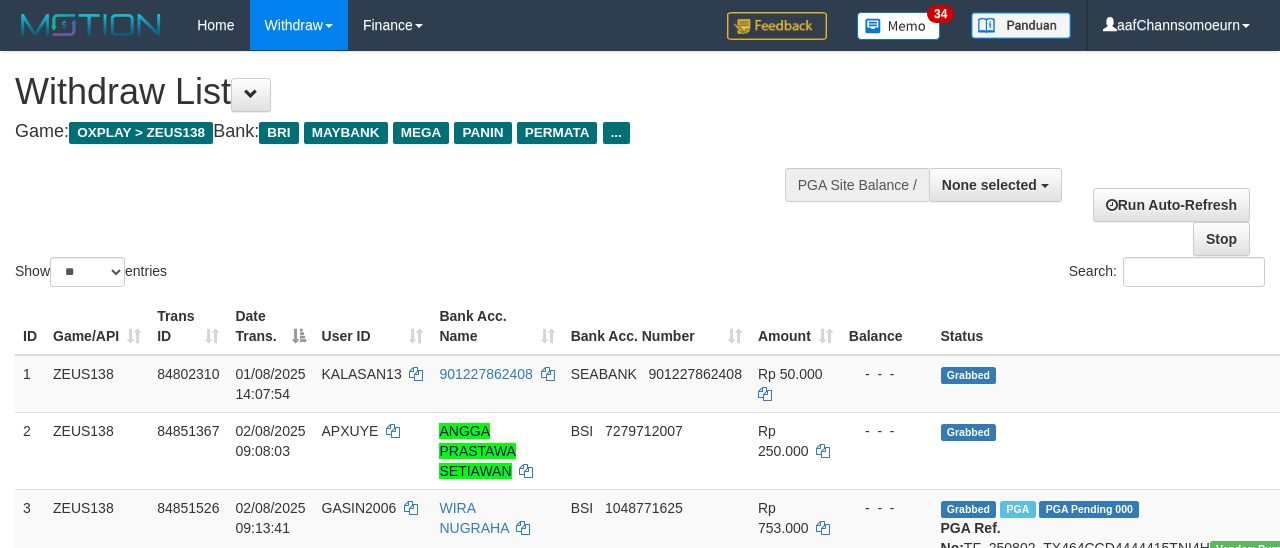 select 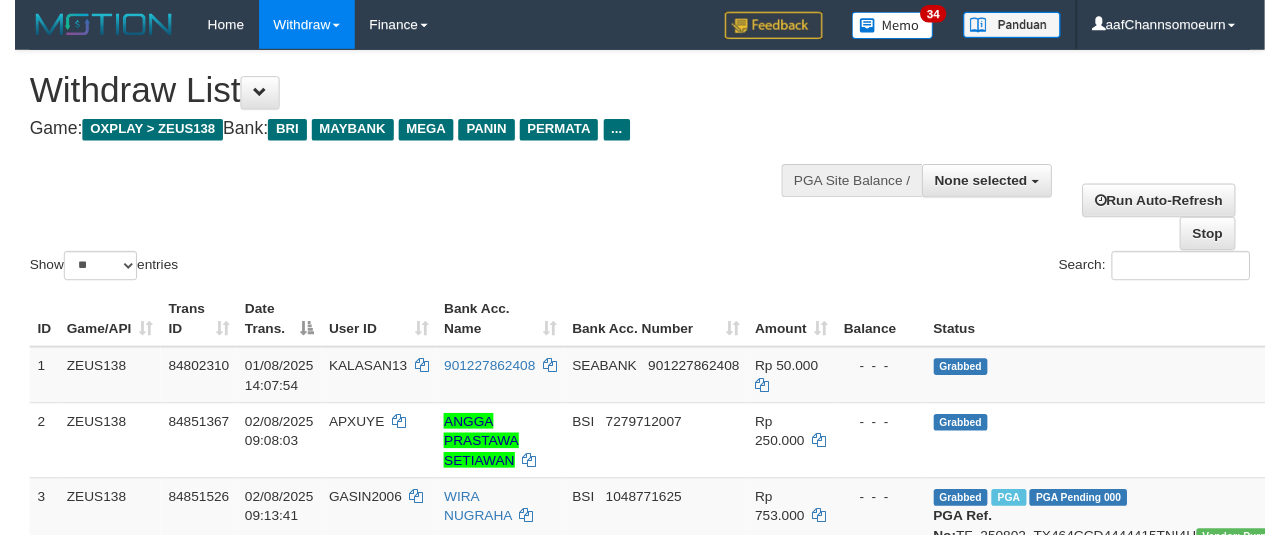 scroll, scrollTop: 358, scrollLeft: 0, axis: vertical 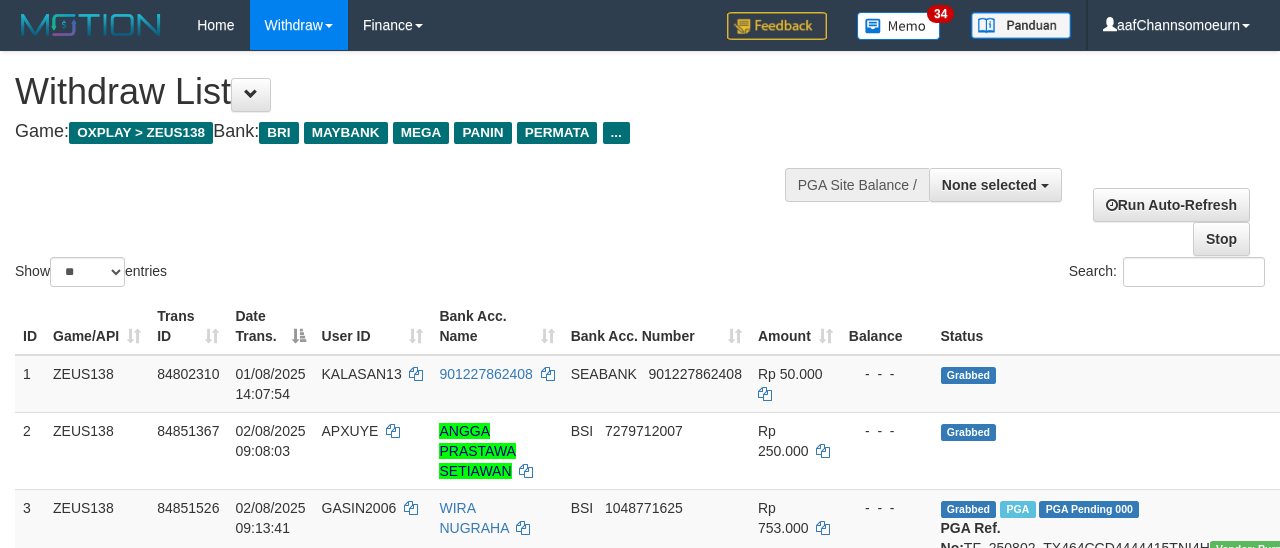 select 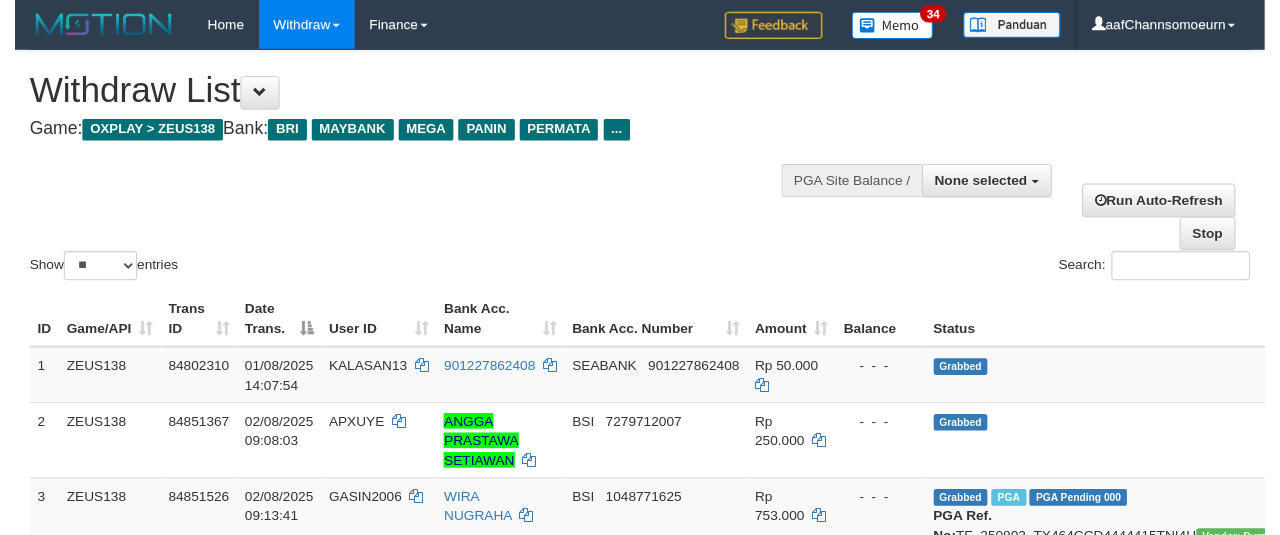 scroll, scrollTop: 358, scrollLeft: 0, axis: vertical 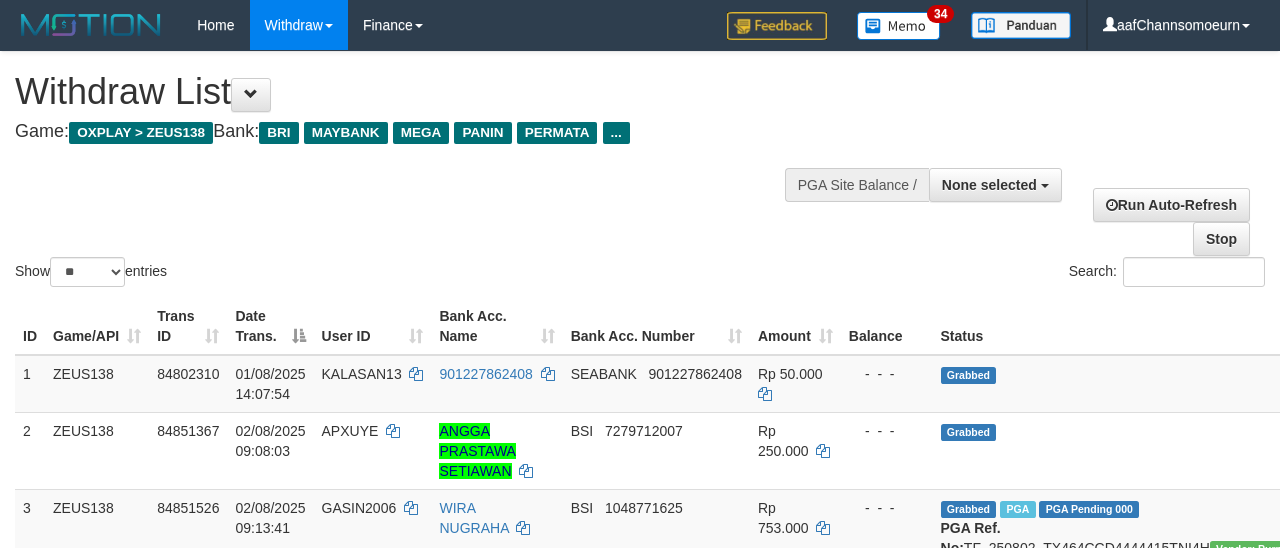 select 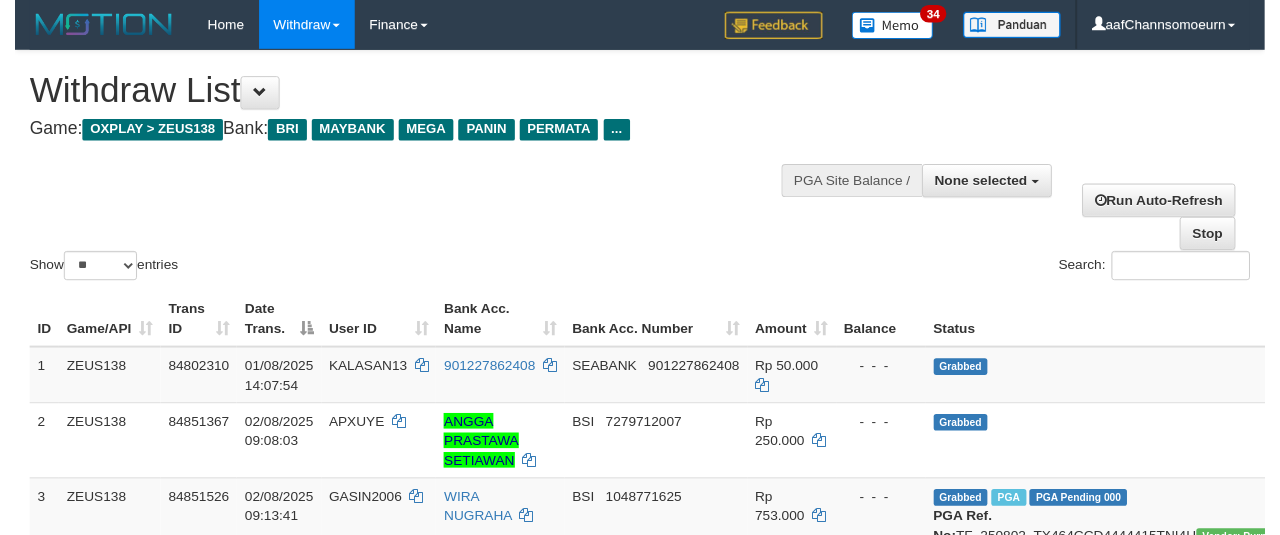 scroll, scrollTop: 358, scrollLeft: 0, axis: vertical 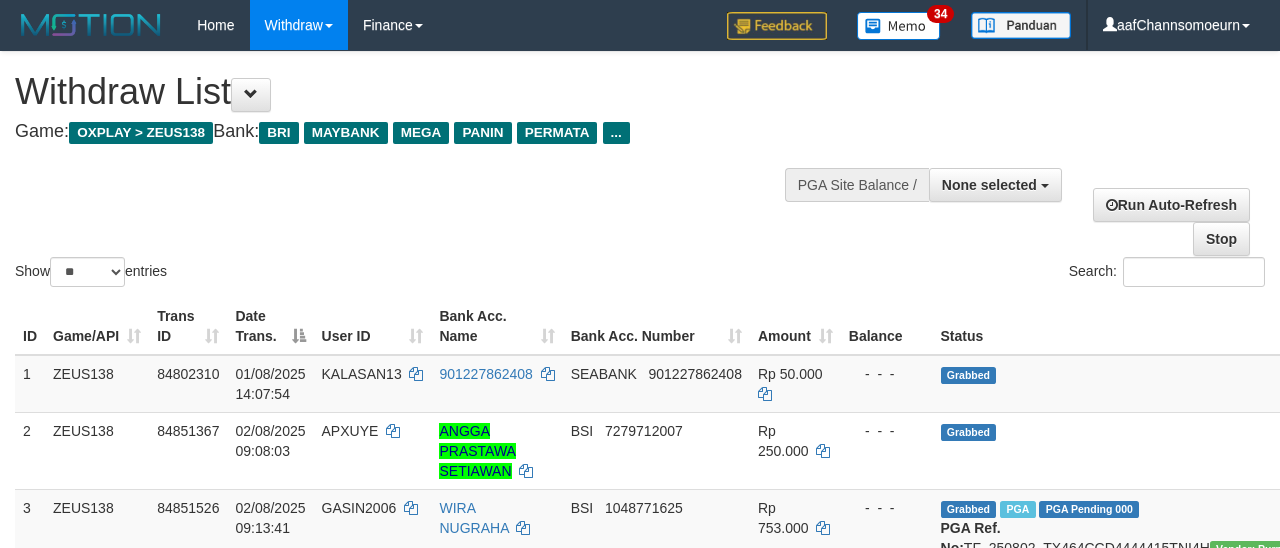select 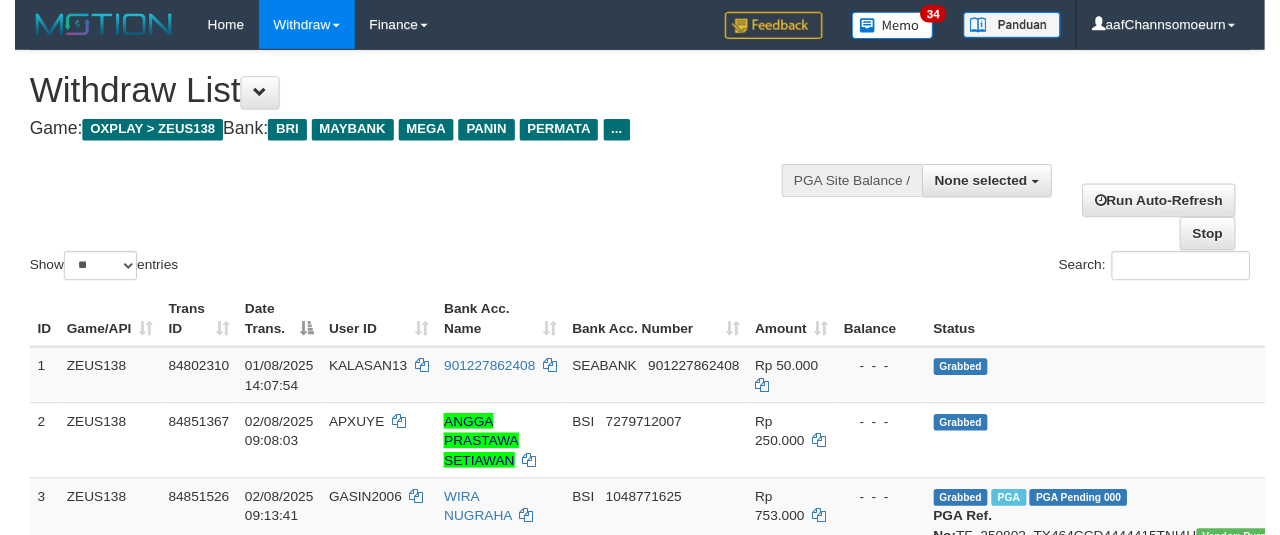 scroll, scrollTop: 358, scrollLeft: 0, axis: vertical 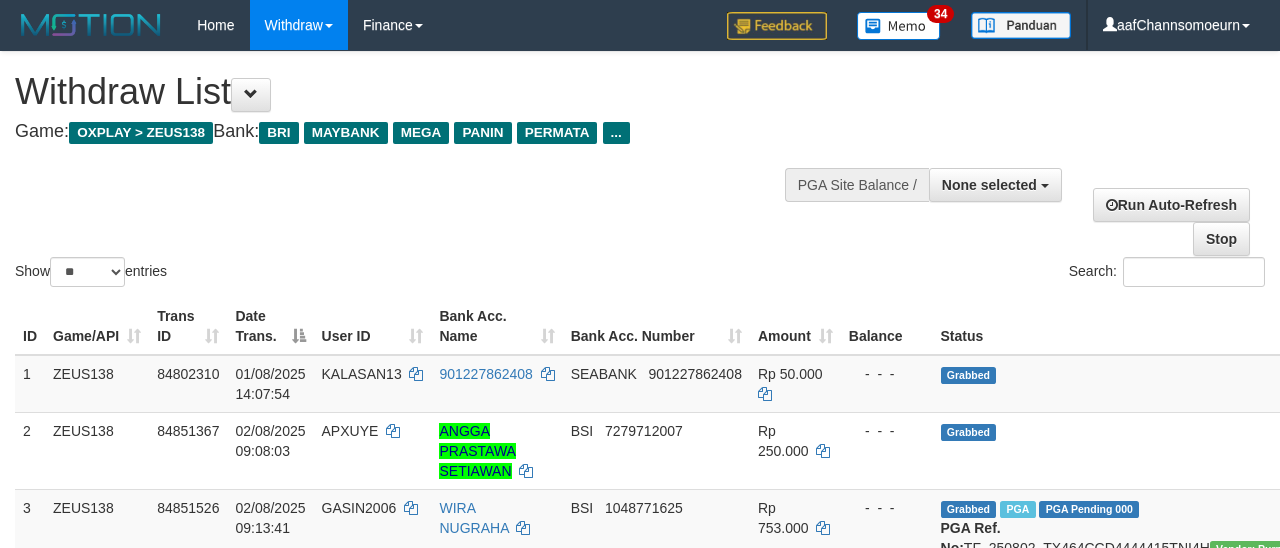 select 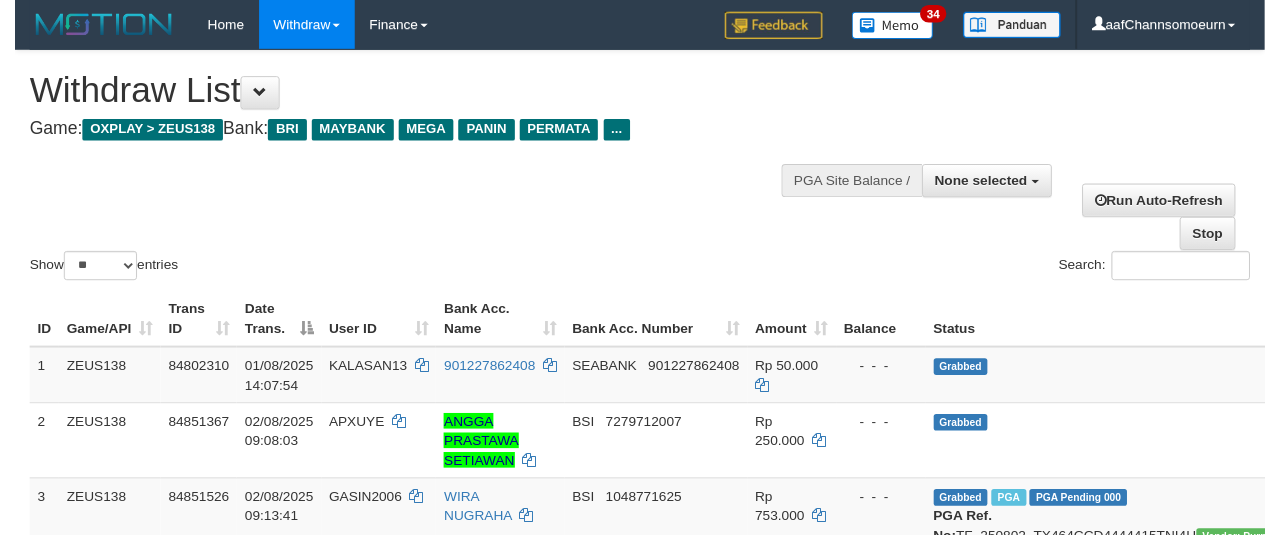 scroll, scrollTop: 358, scrollLeft: 0, axis: vertical 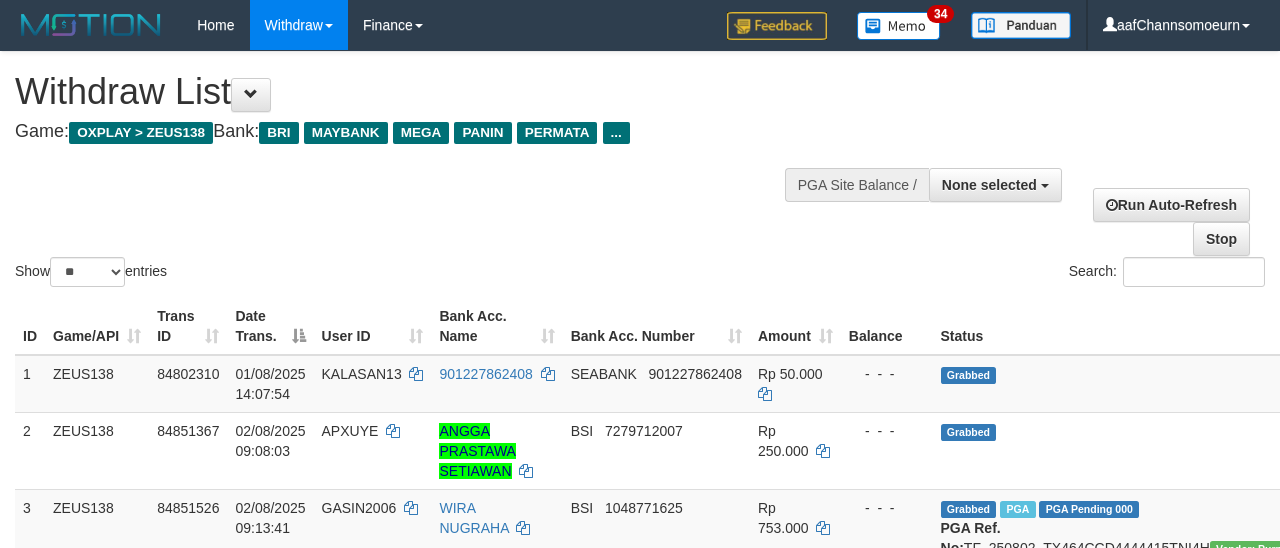 select 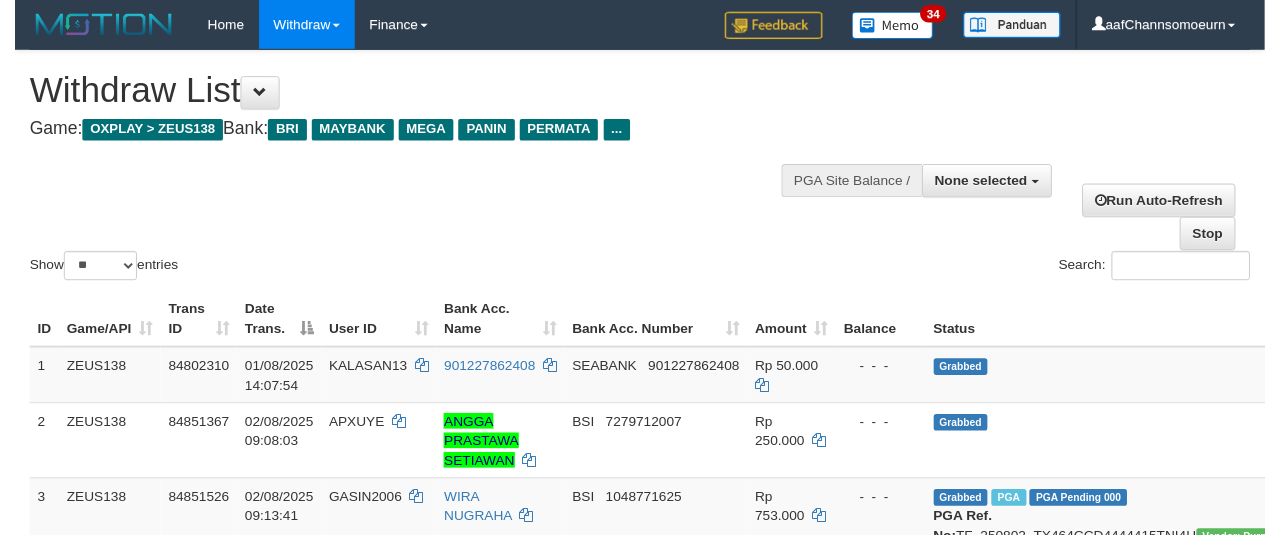 scroll, scrollTop: 358, scrollLeft: 0, axis: vertical 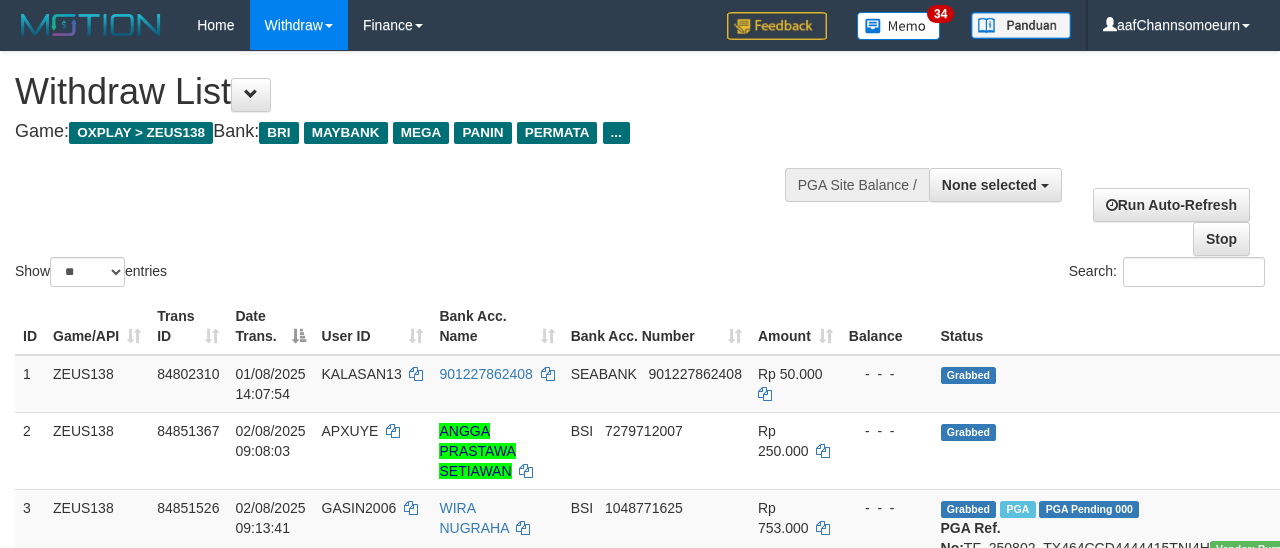 select 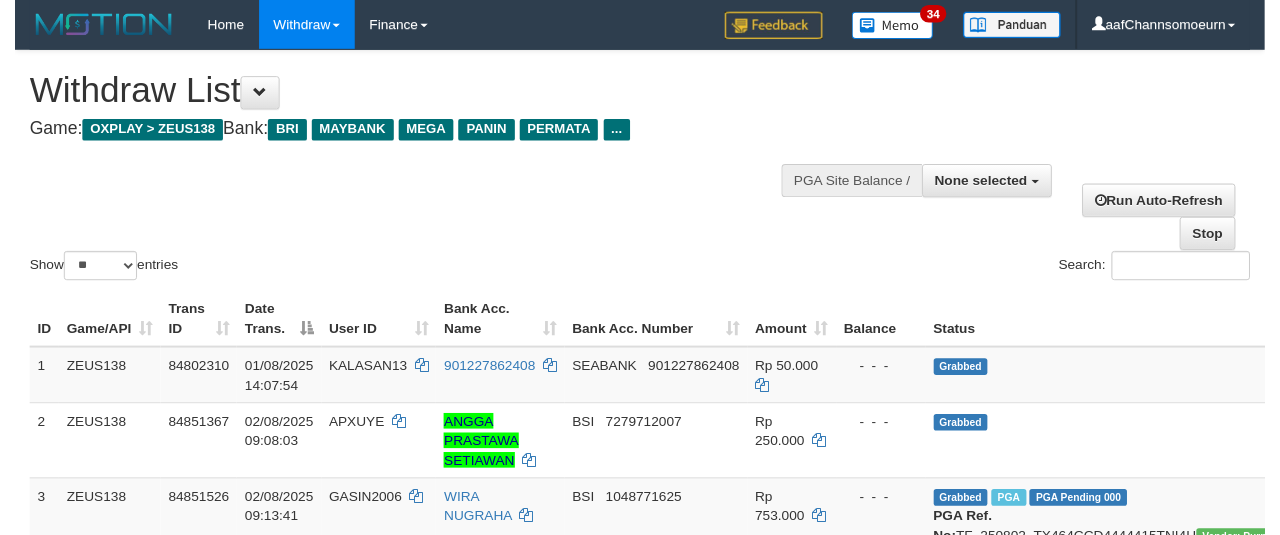 scroll, scrollTop: 358, scrollLeft: 0, axis: vertical 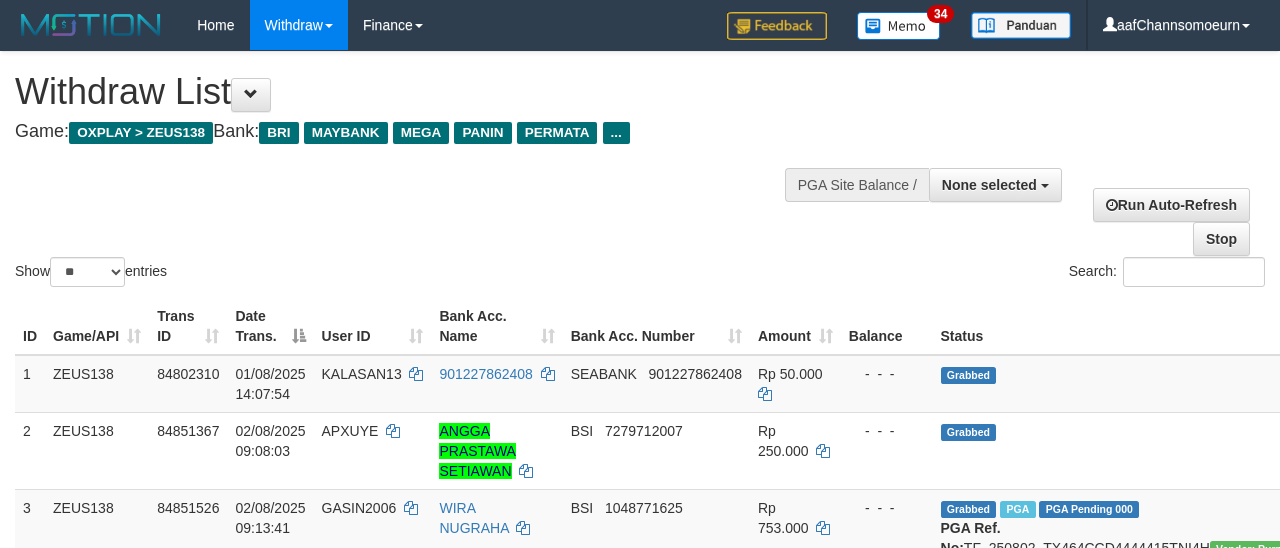 select 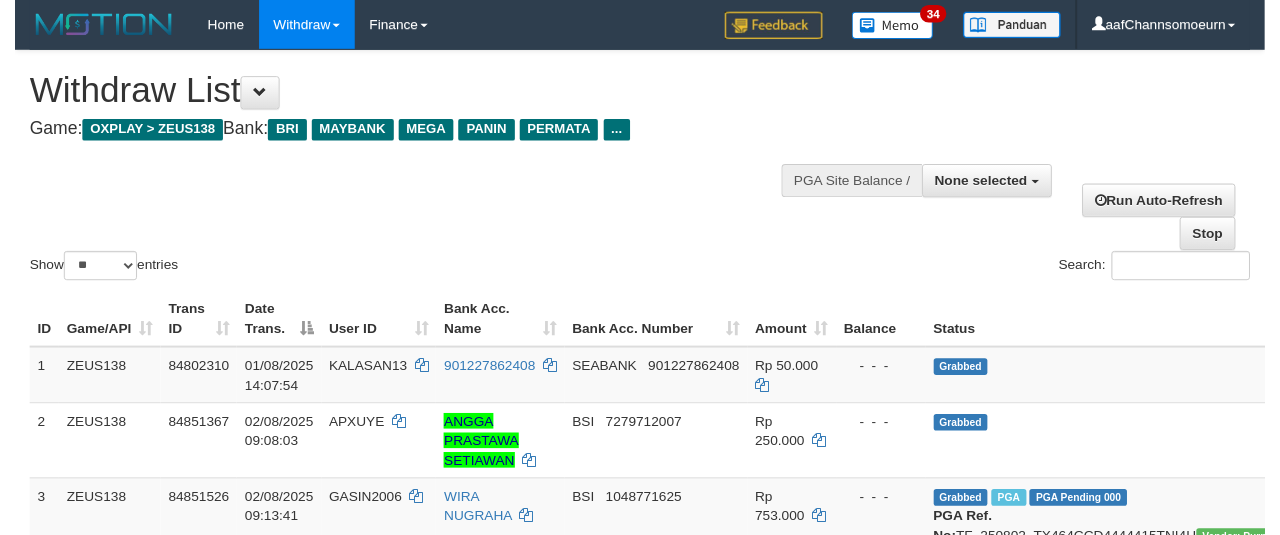 scroll, scrollTop: 358, scrollLeft: 0, axis: vertical 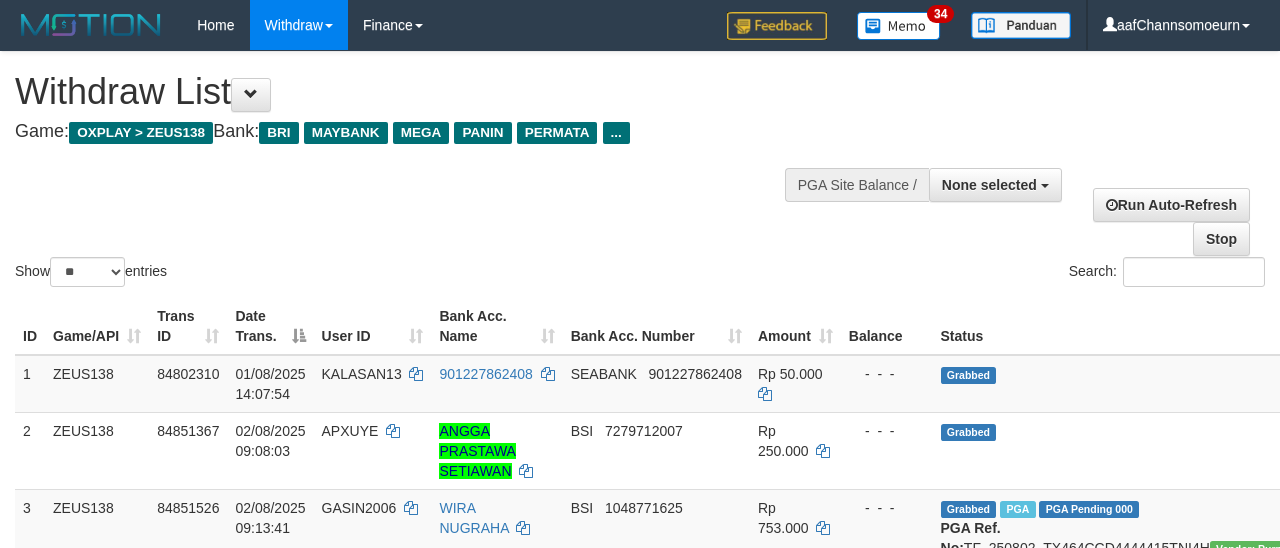 select 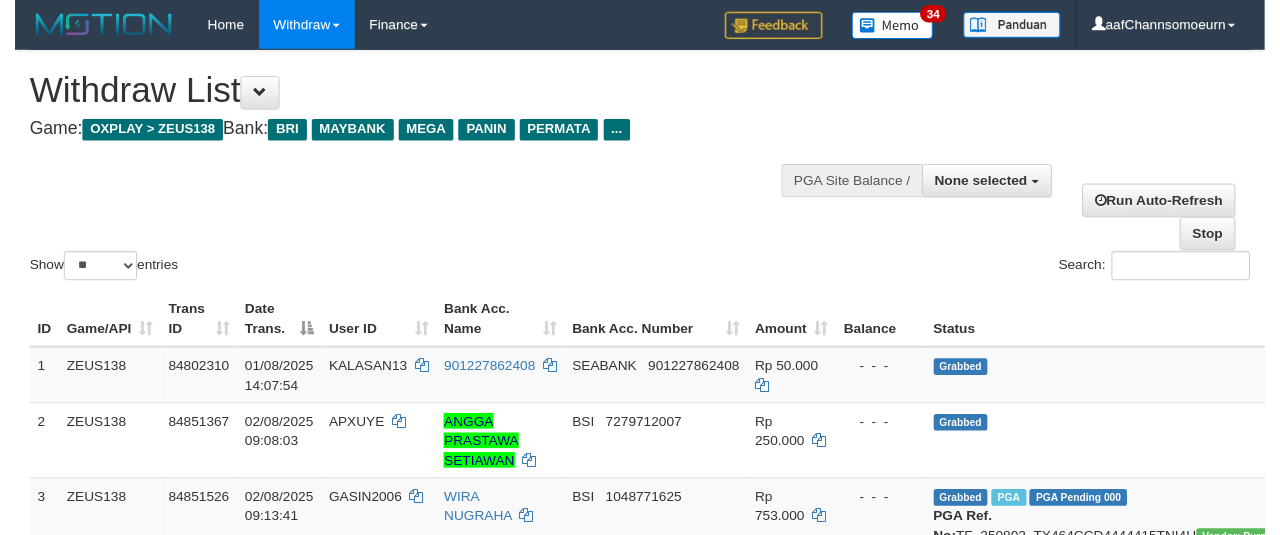 scroll, scrollTop: 358, scrollLeft: 0, axis: vertical 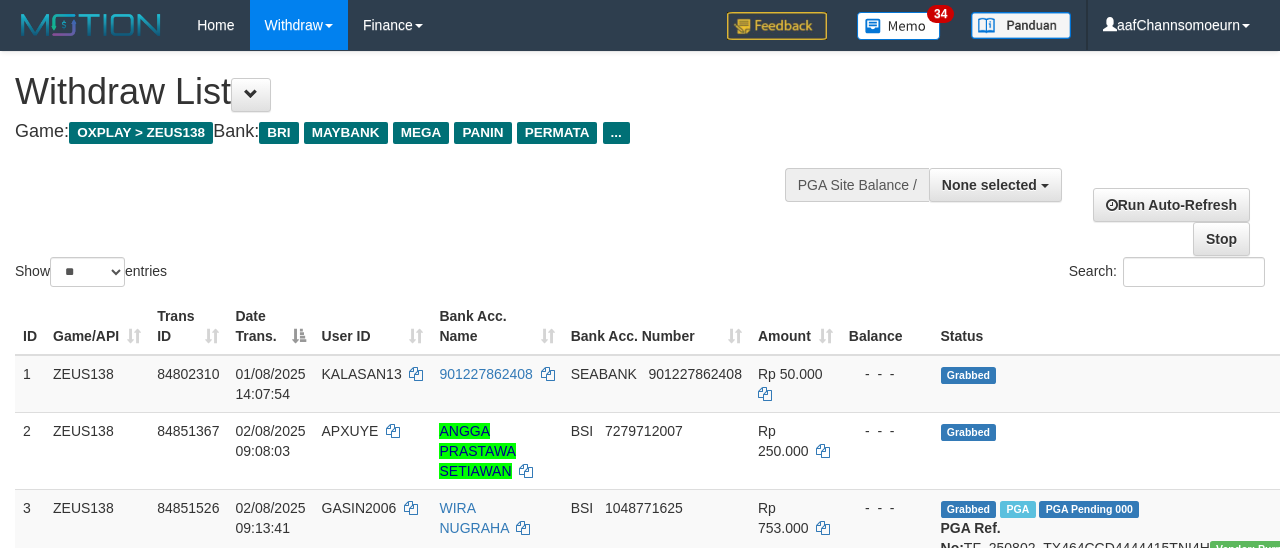 select 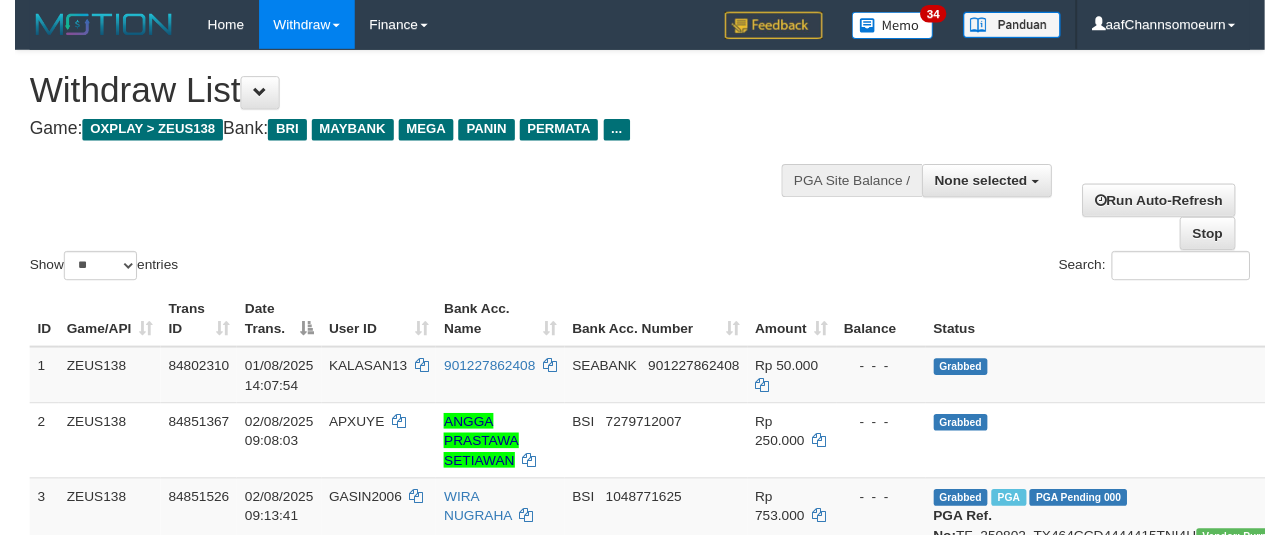 scroll, scrollTop: 358, scrollLeft: 0, axis: vertical 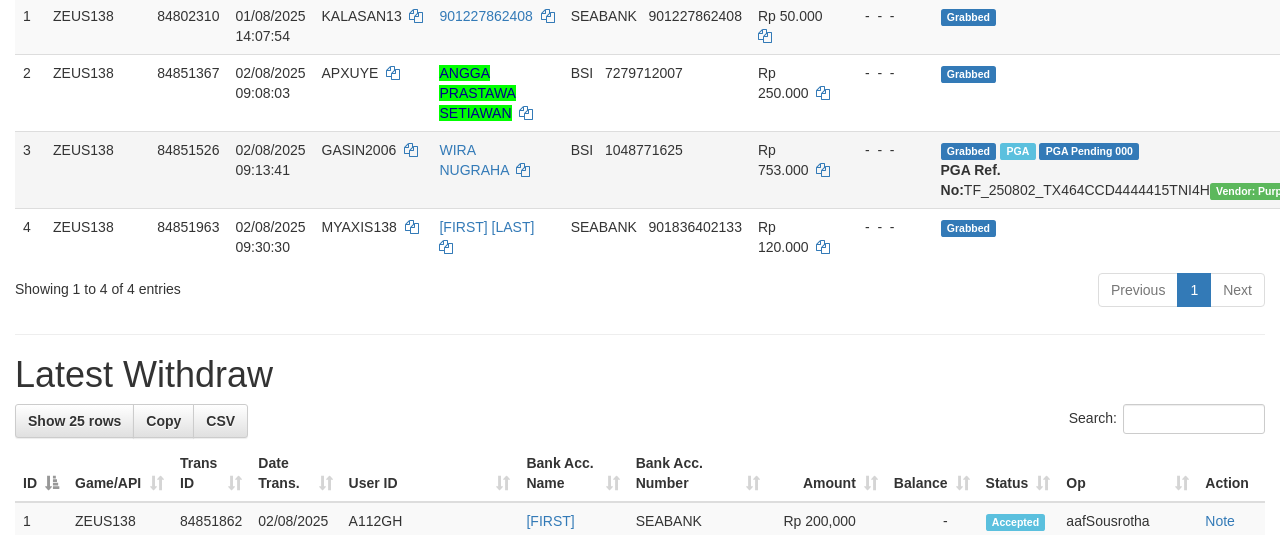 drag, startPoint x: 1076, startPoint y: 227, endPoint x: 1074, endPoint y: 217, distance: 10.198039 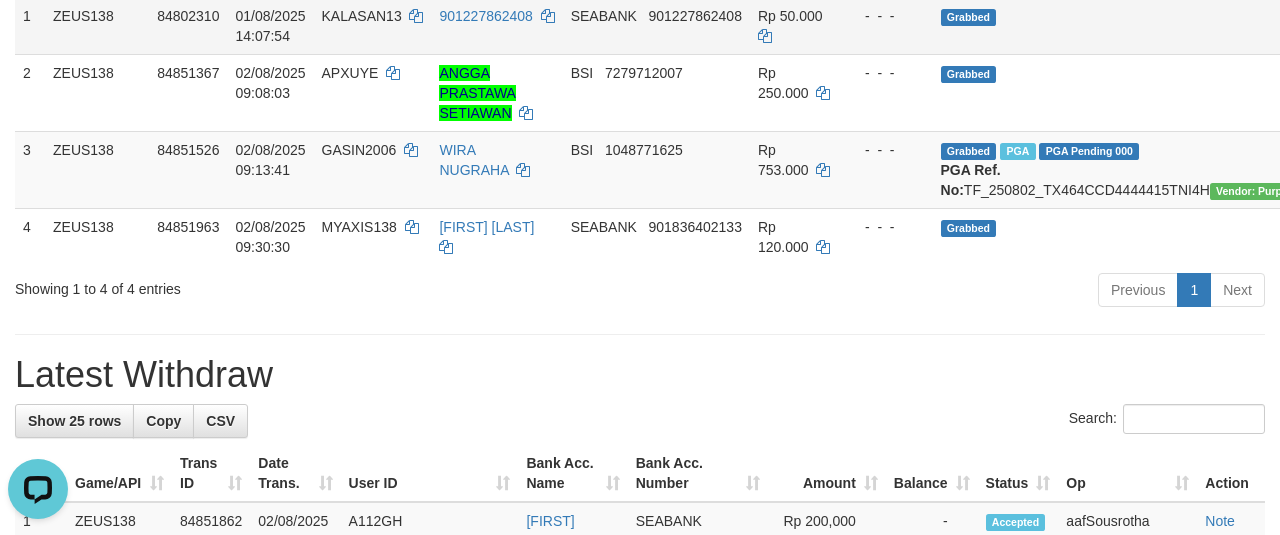 scroll, scrollTop: 0, scrollLeft: 0, axis: both 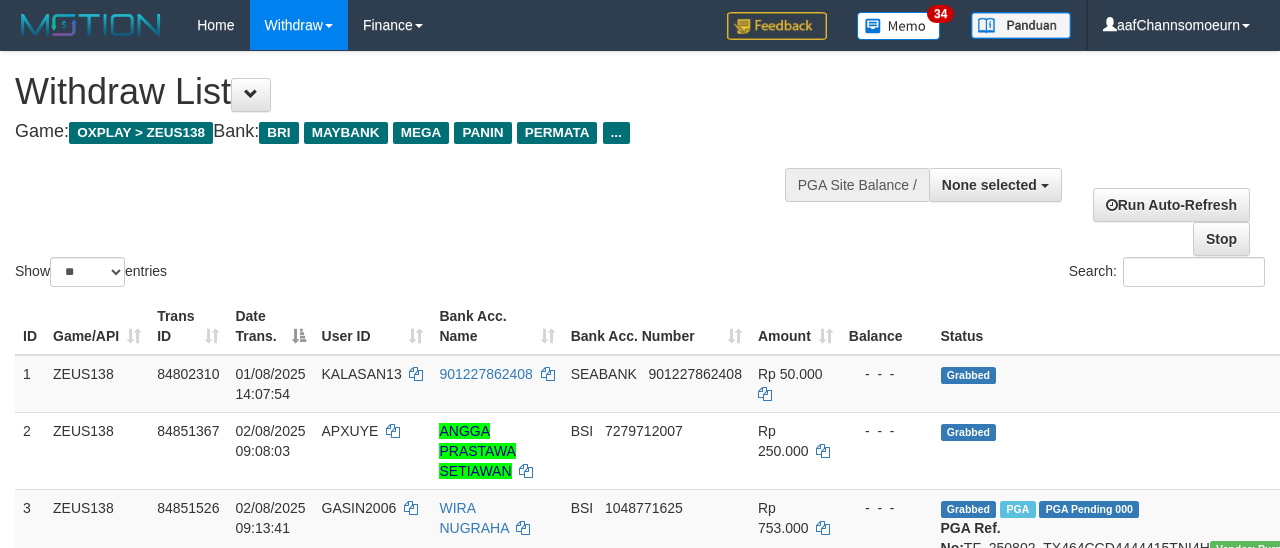 select 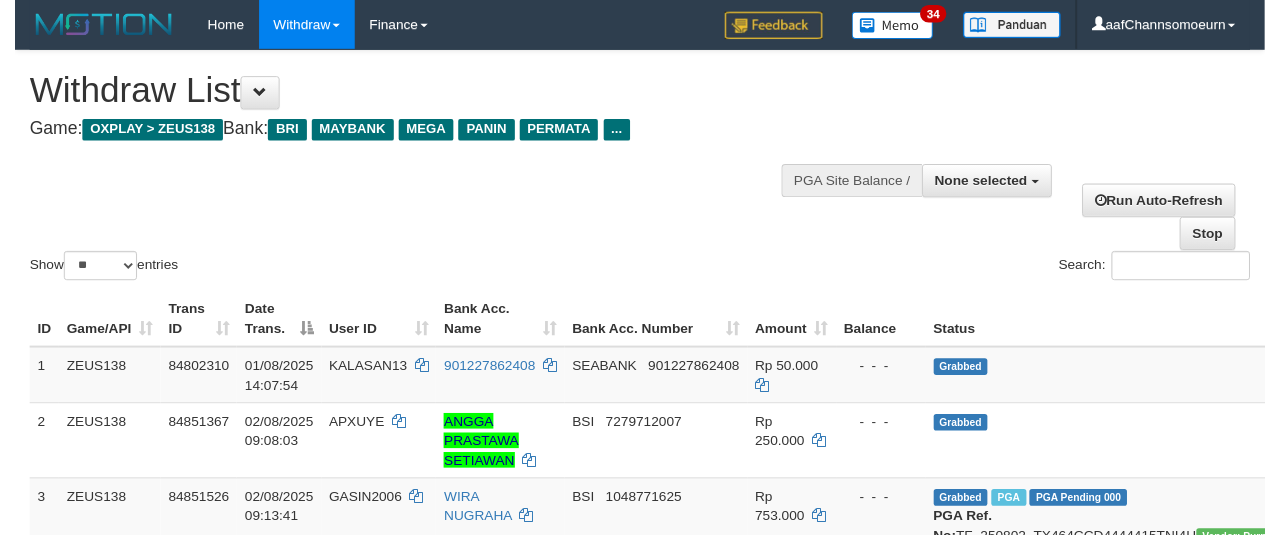 scroll, scrollTop: 358, scrollLeft: 0, axis: vertical 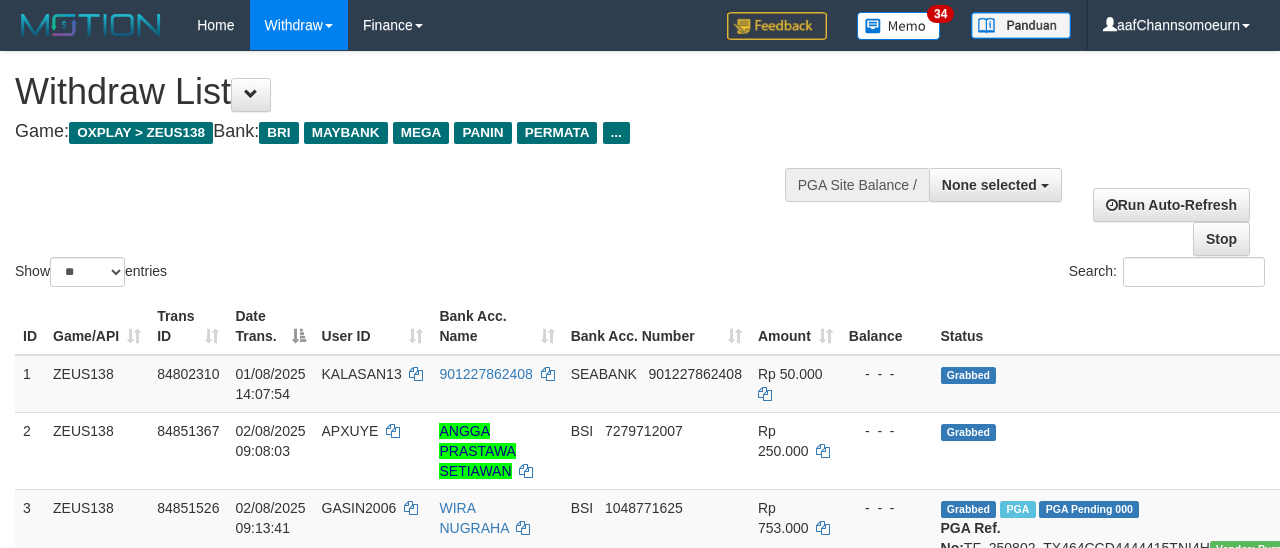 select 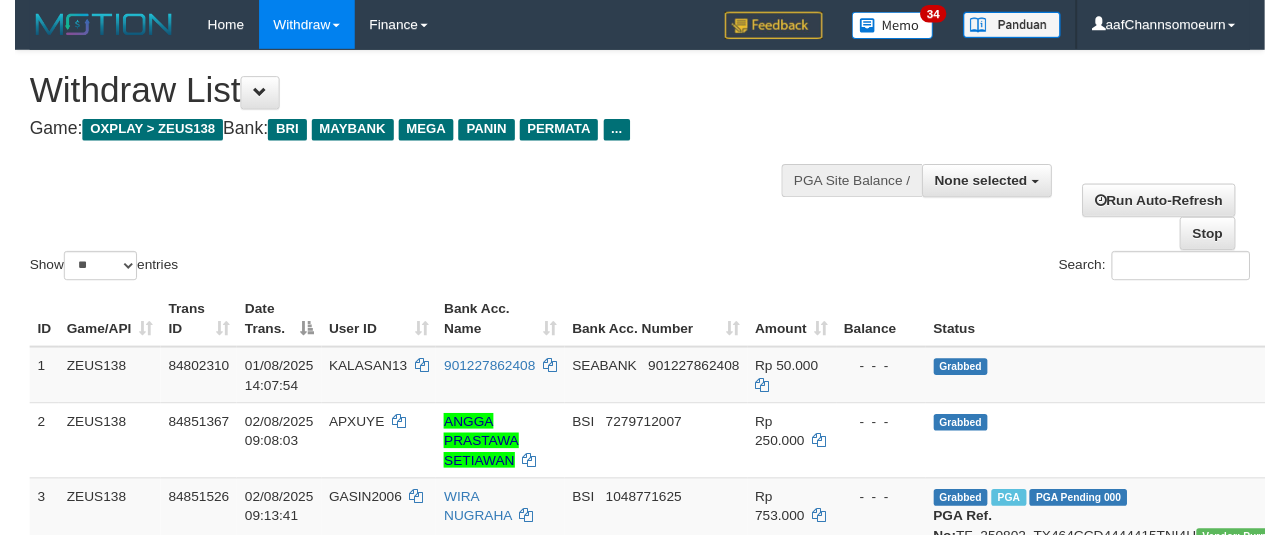 scroll, scrollTop: 358, scrollLeft: 0, axis: vertical 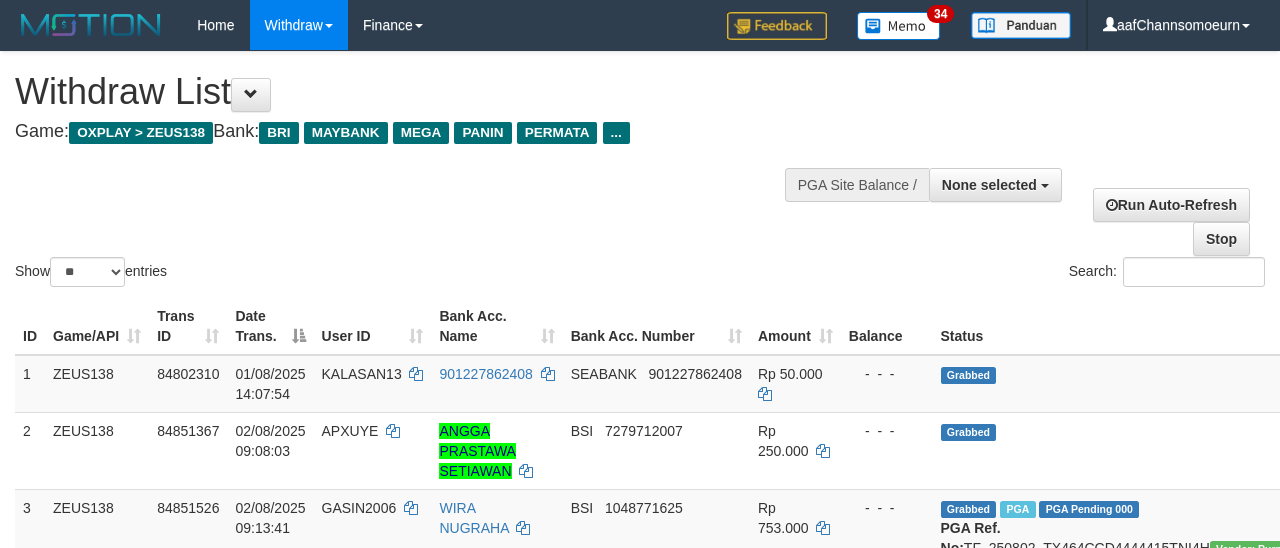select 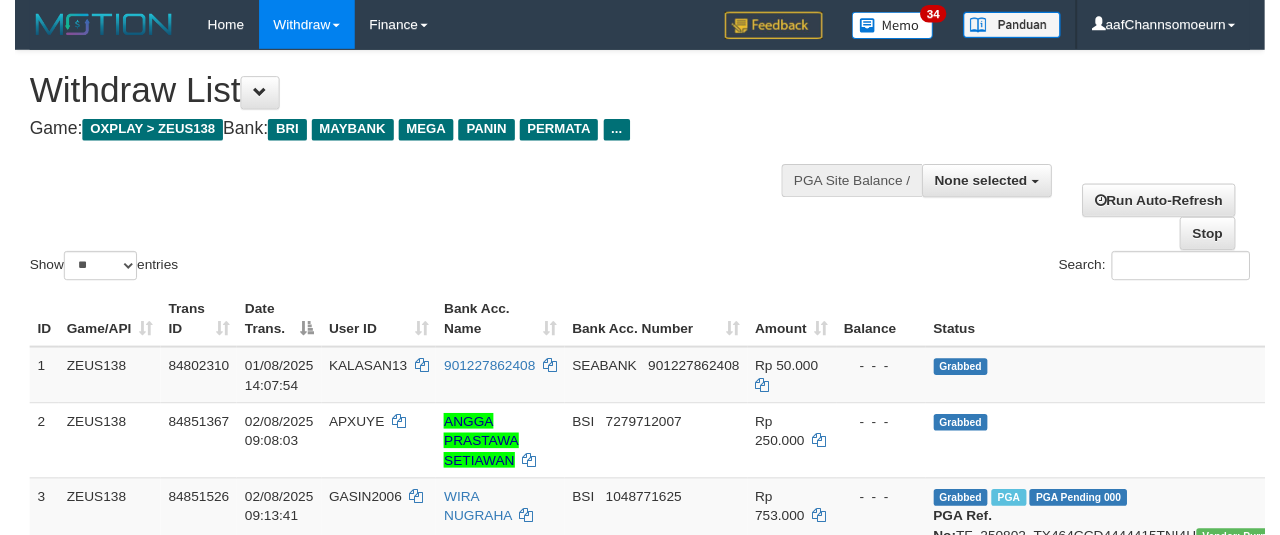 scroll, scrollTop: 358, scrollLeft: 0, axis: vertical 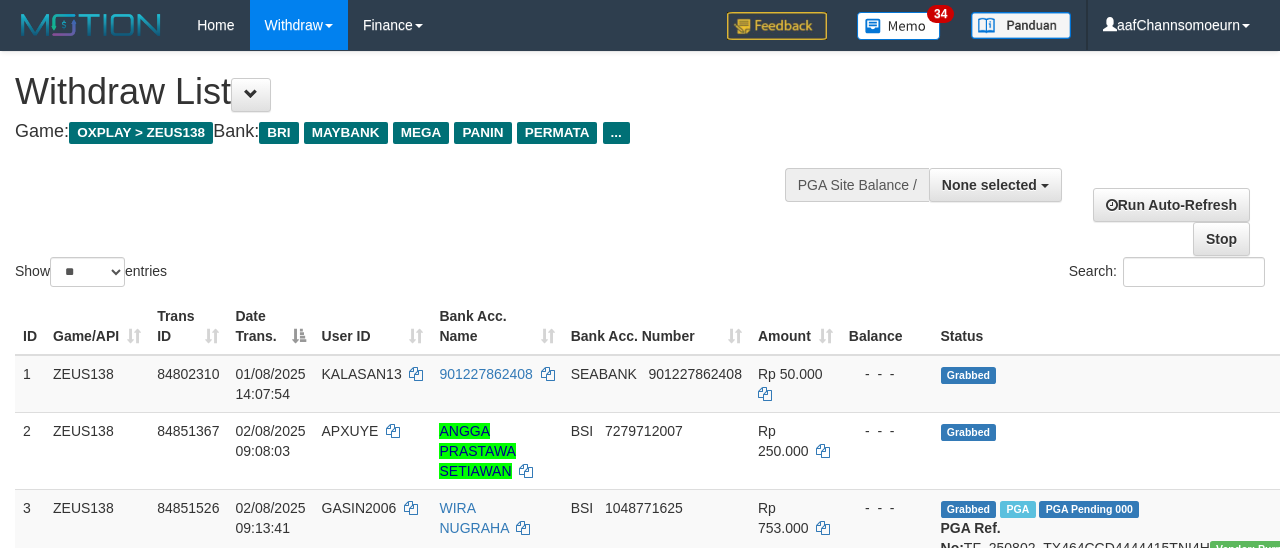 select 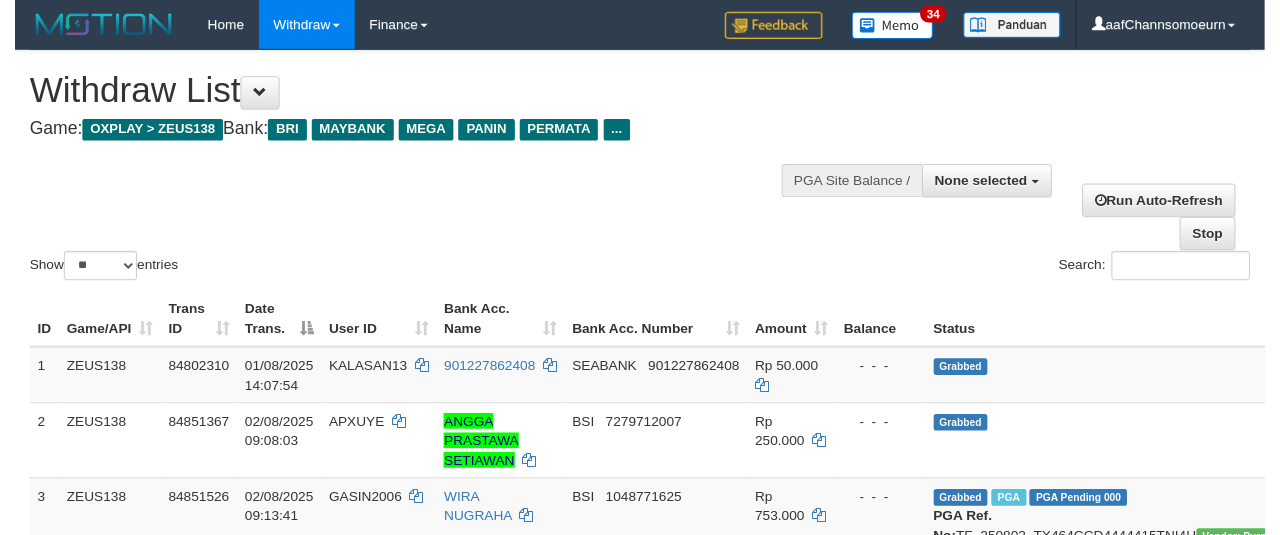 scroll, scrollTop: 358, scrollLeft: 0, axis: vertical 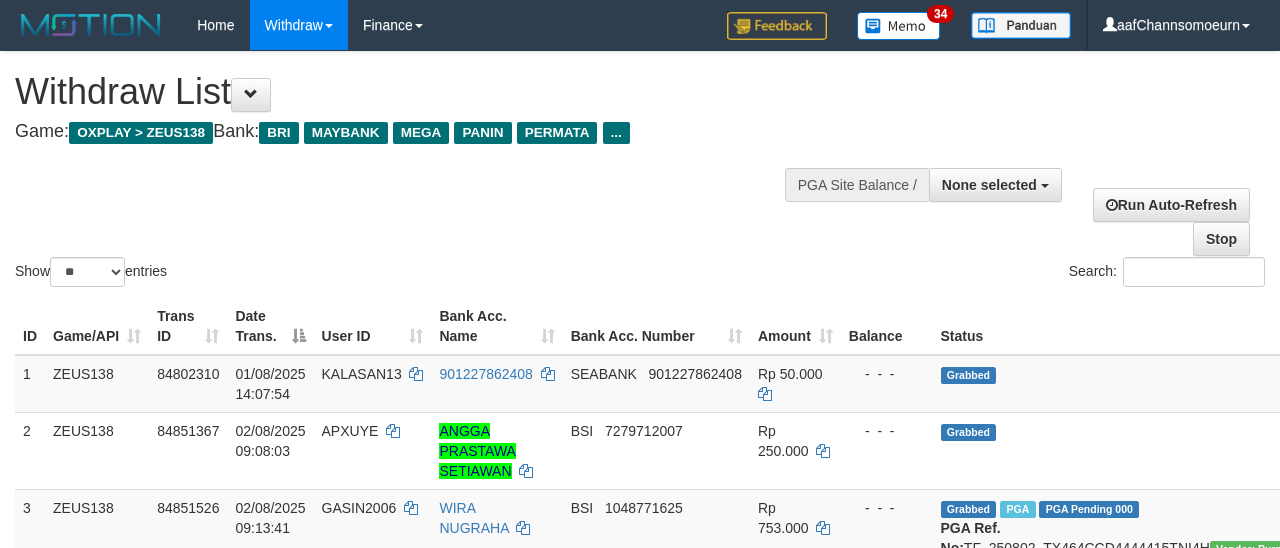select 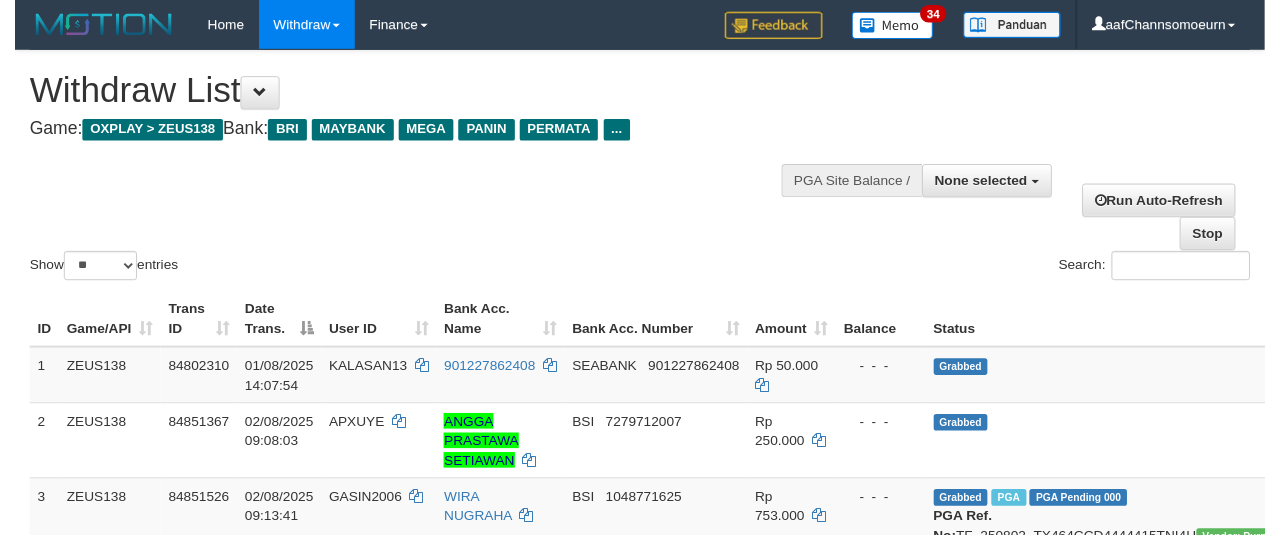 scroll, scrollTop: 358, scrollLeft: 0, axis: vertical 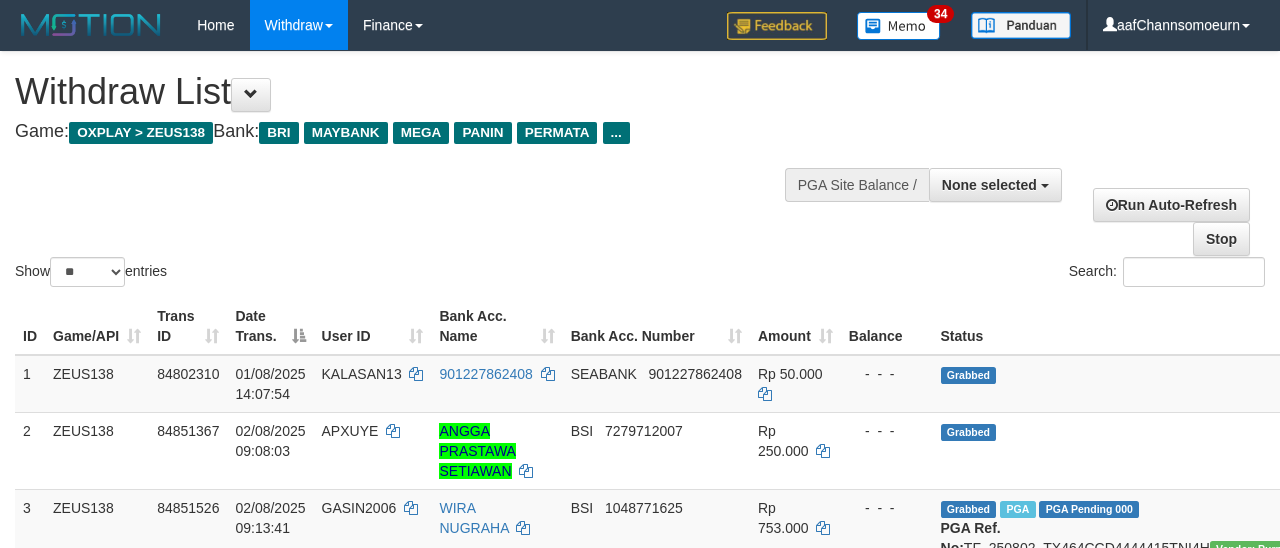 select 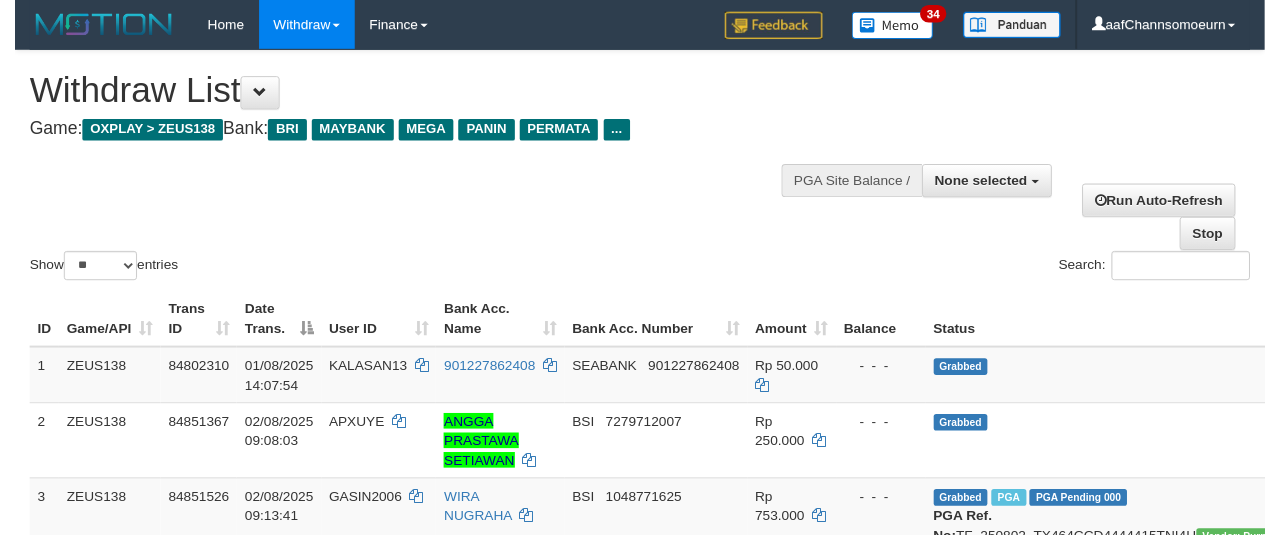 scroll, scrollTop: 358, scrollLeft: 0, axis: vertical 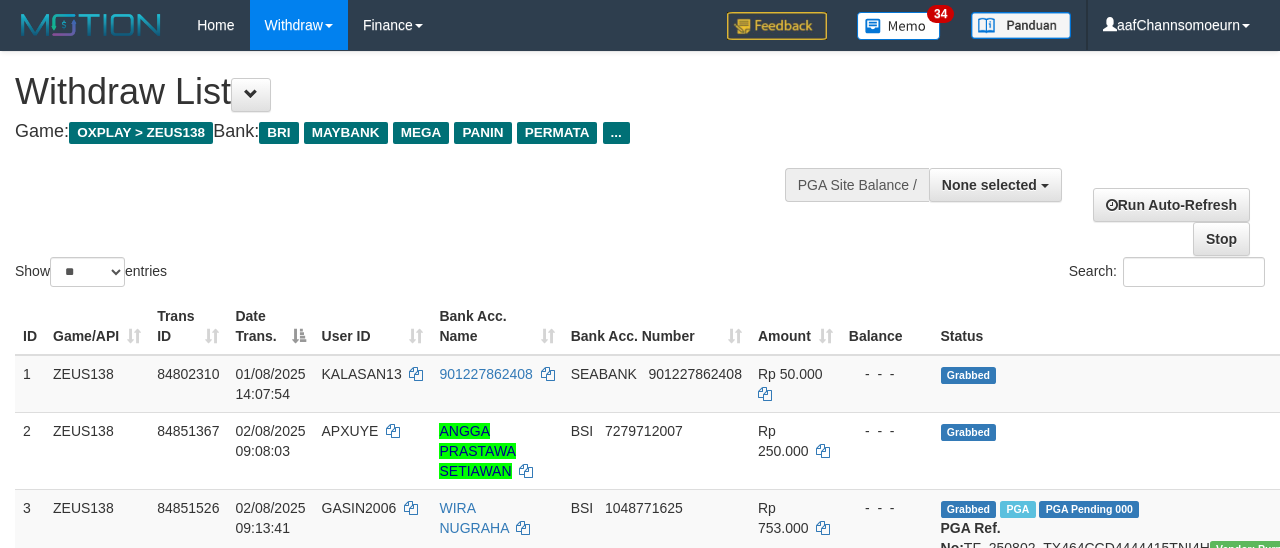 select 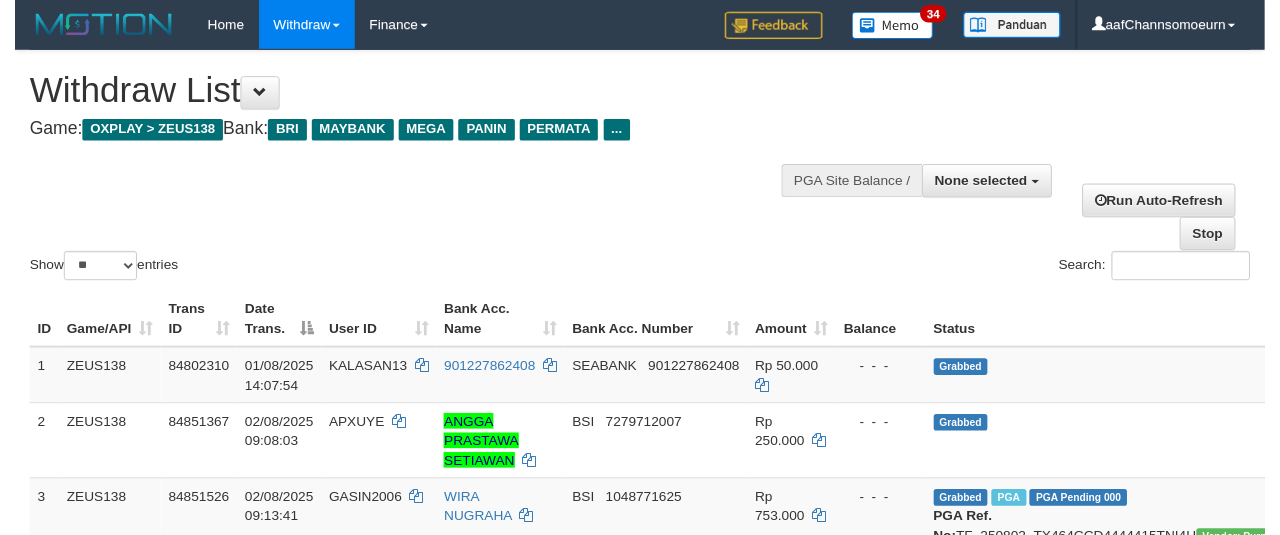 scroll, scrollTop: 358, scrollLeft: 0, axis: vertical 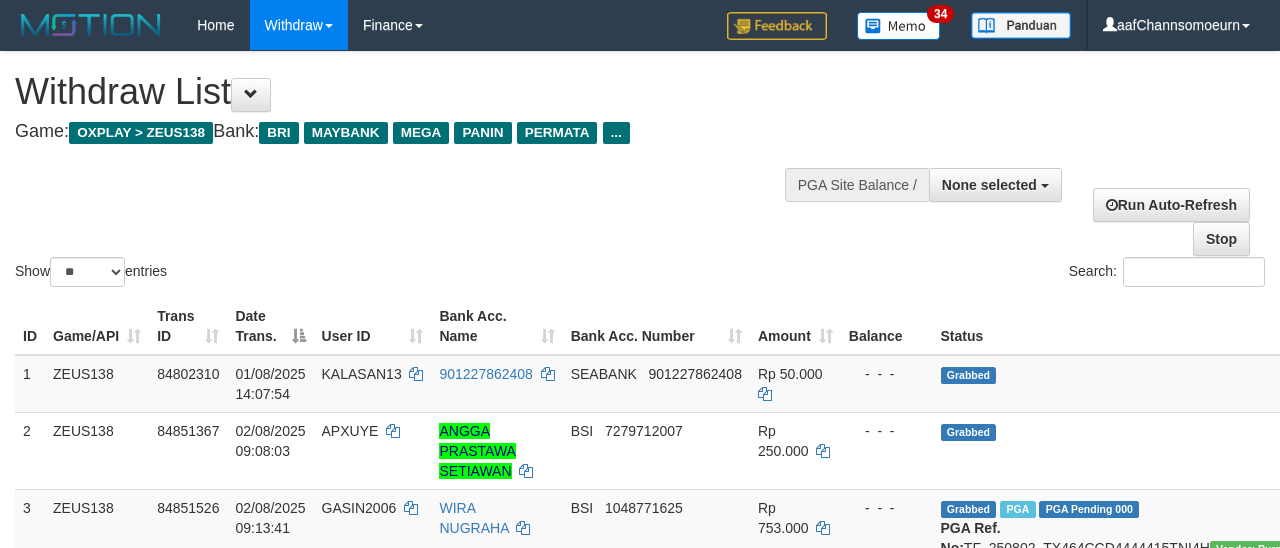 select 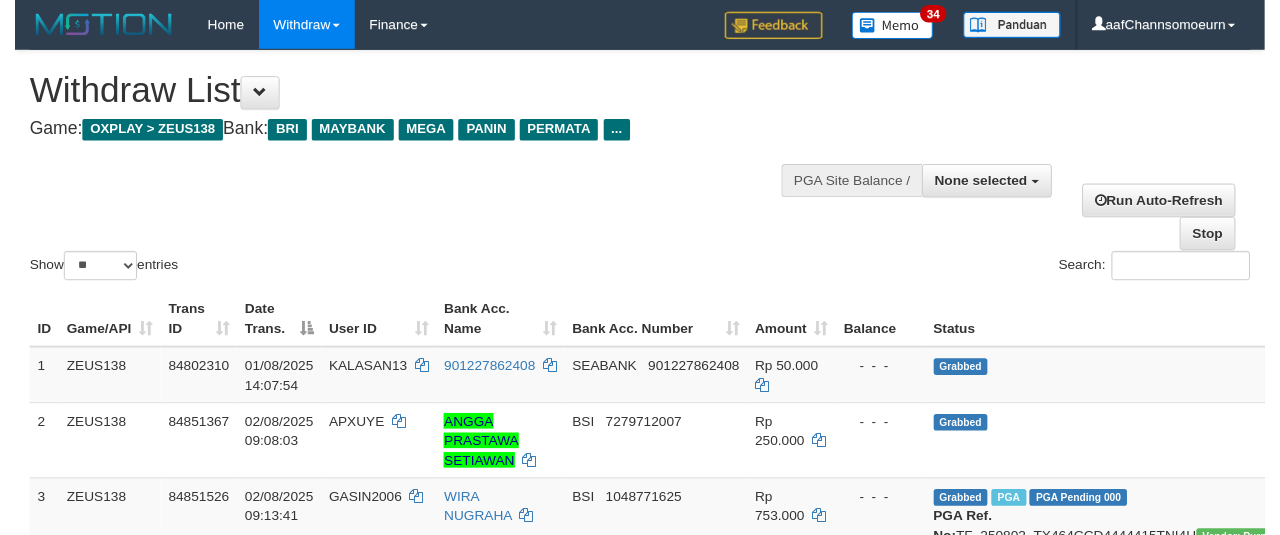 scroll, scrollTop: 358, scrollLeft: 0, axis: vertical 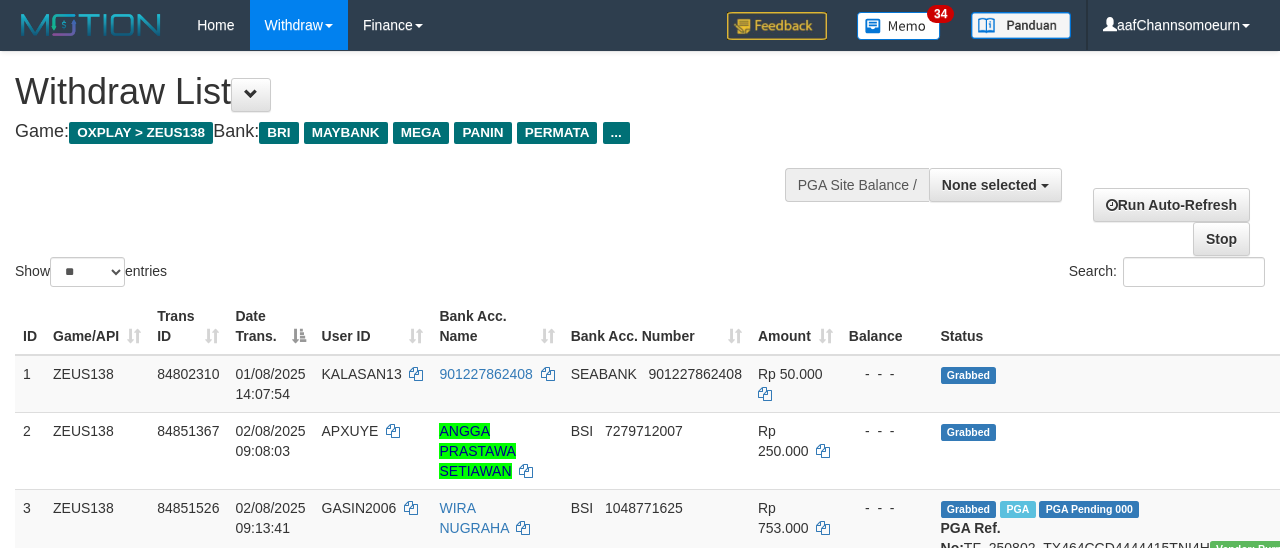 select 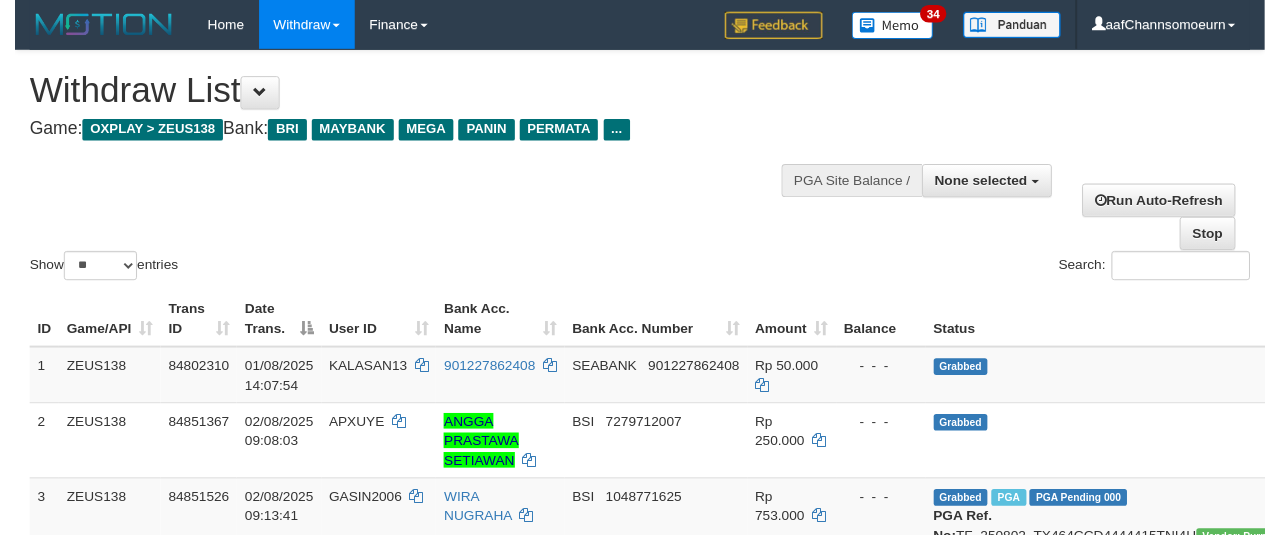 scroll, scrollTop: 358, scrollLeft: 0, axis: vertical 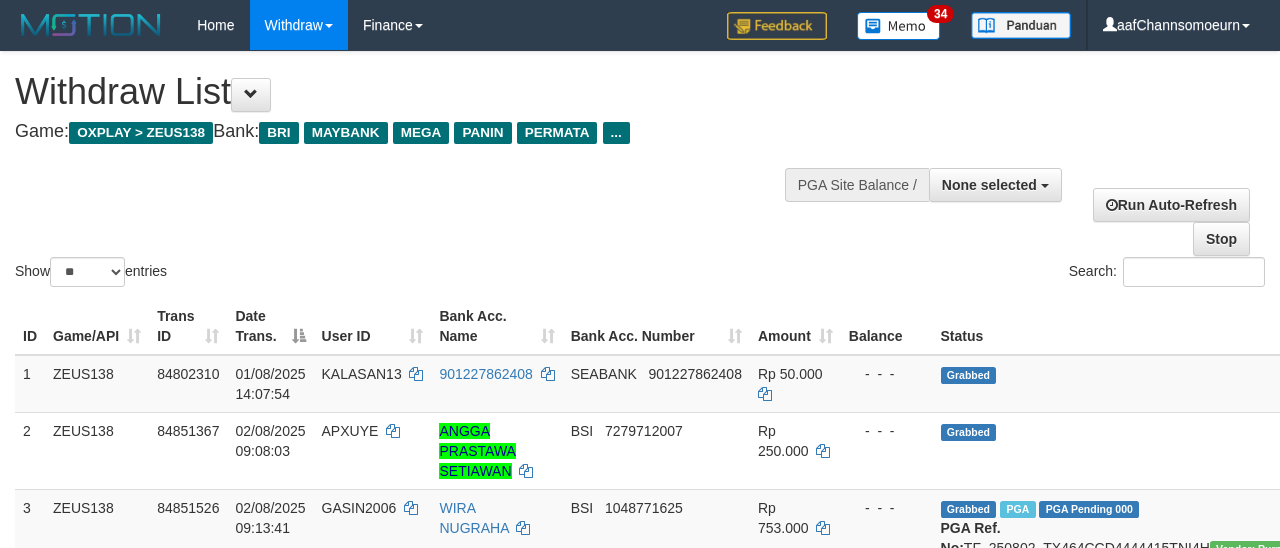 select 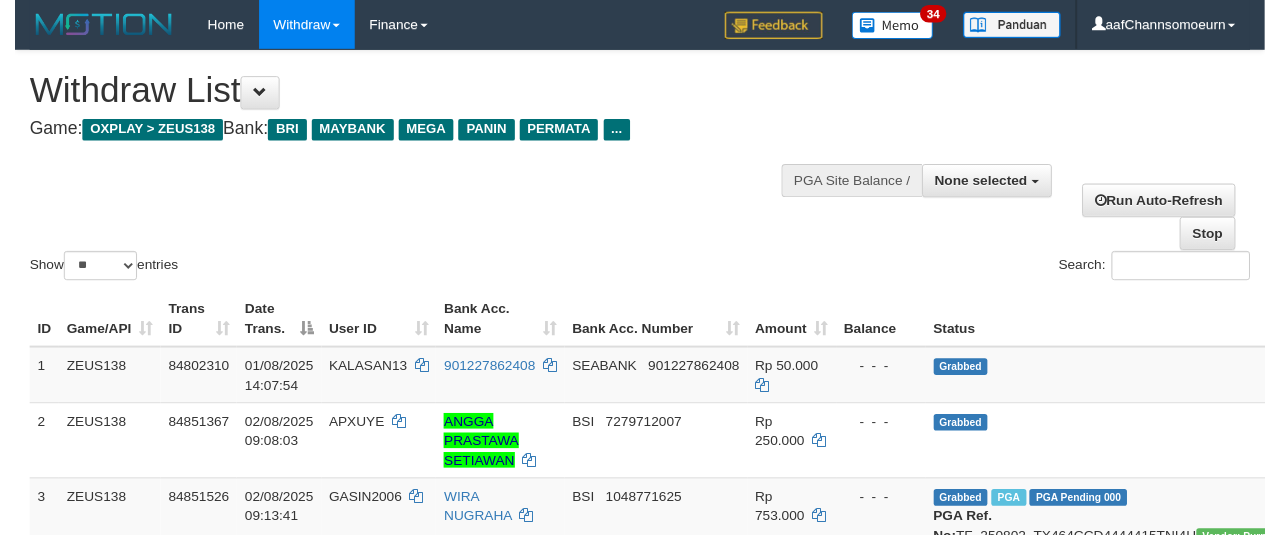 scroll, scrollTop: 358, scrollLeft: 0, axis: vertical 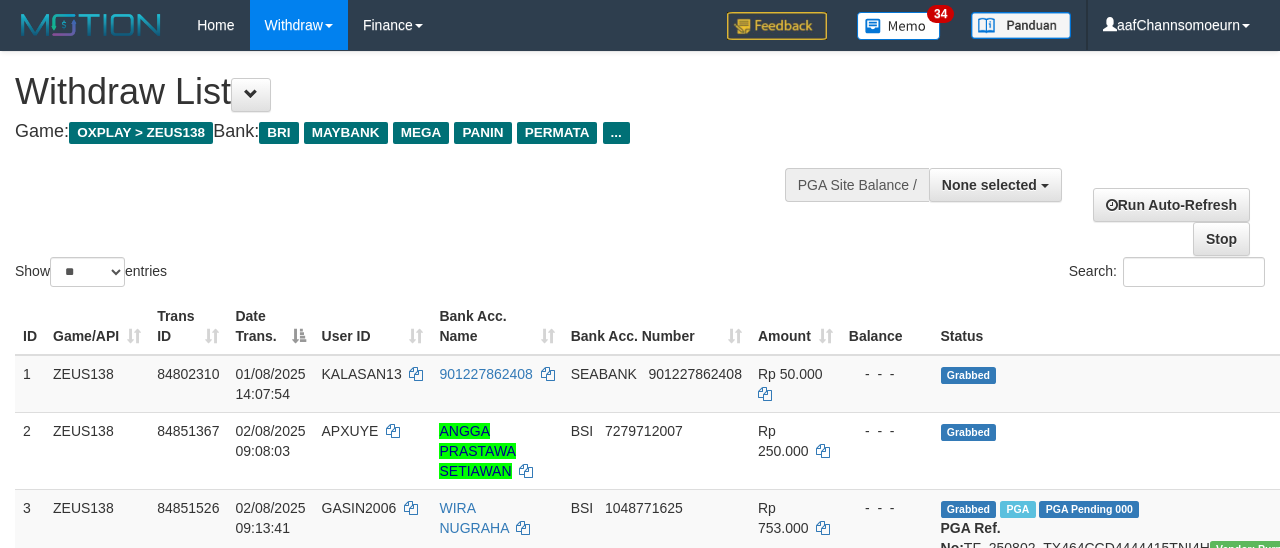 select 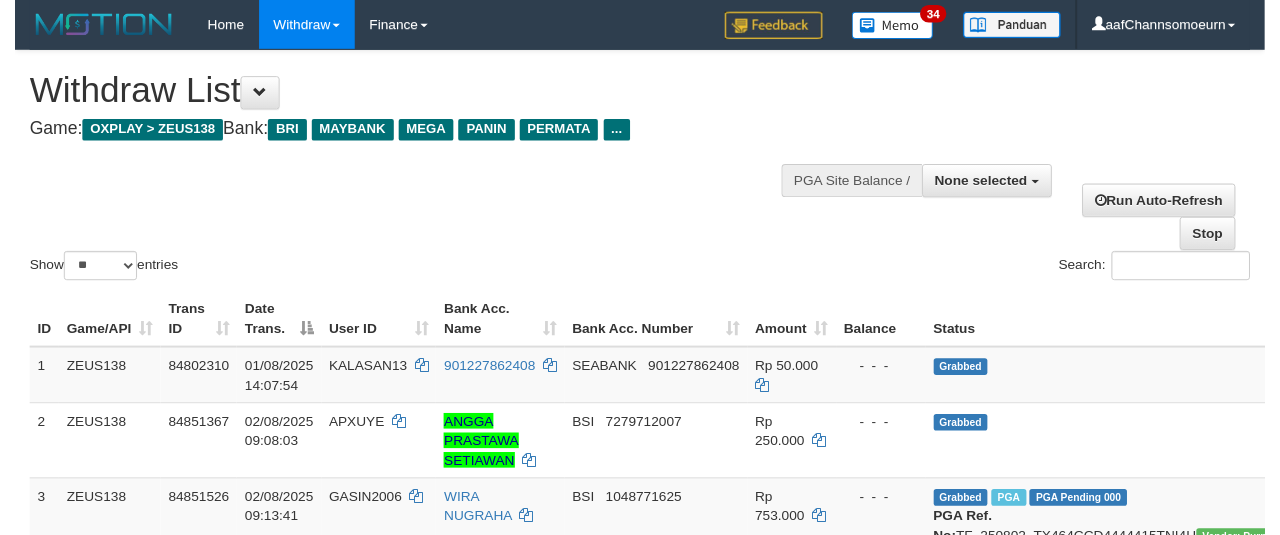 scroll, scrollTop: 358, scrollLeft: 0, axis: vertical 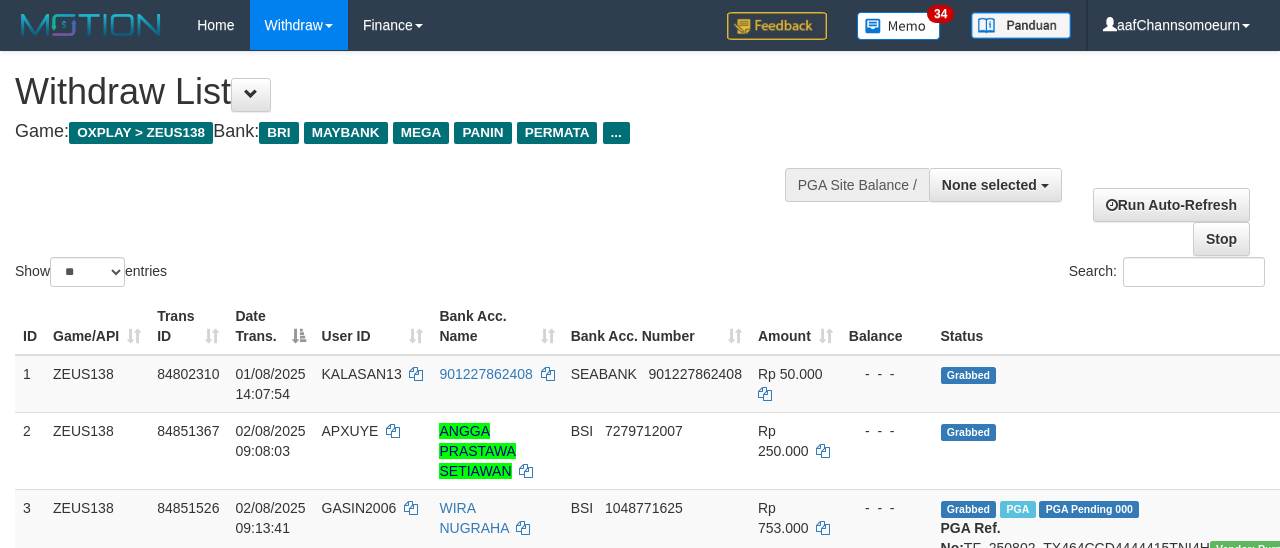 select 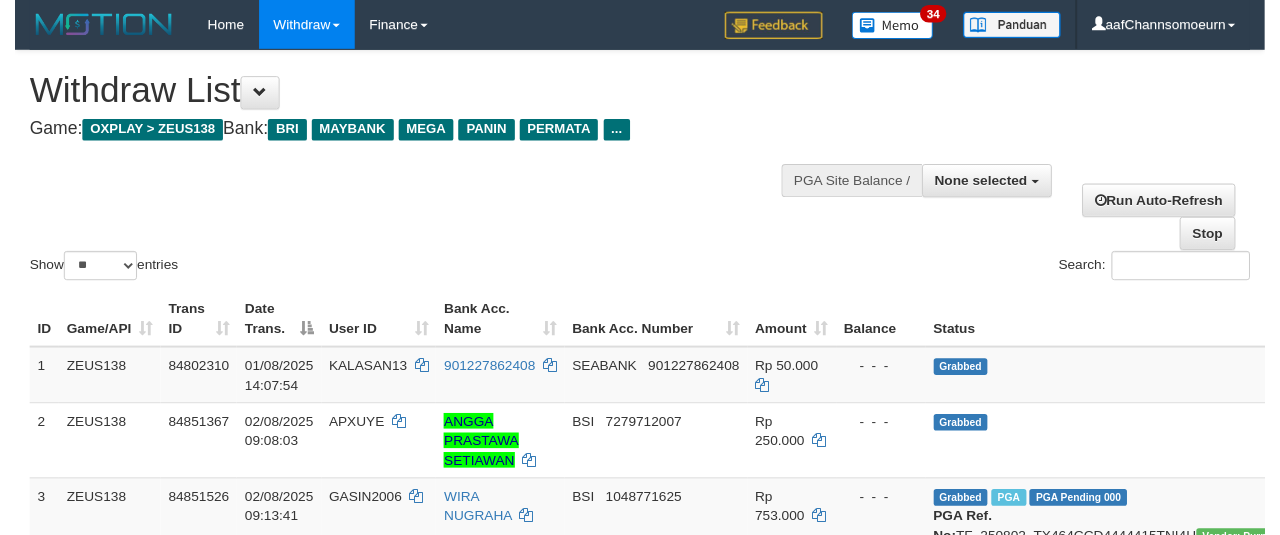 scroll, scrollTop: 358, scrollLeft: 0, axis: vertical 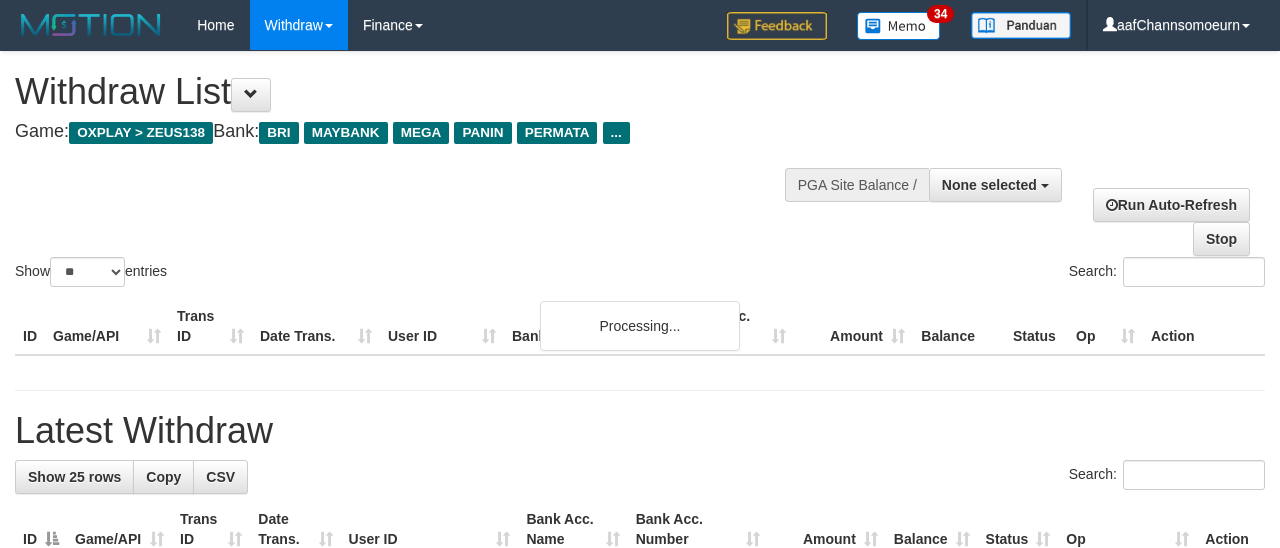 select 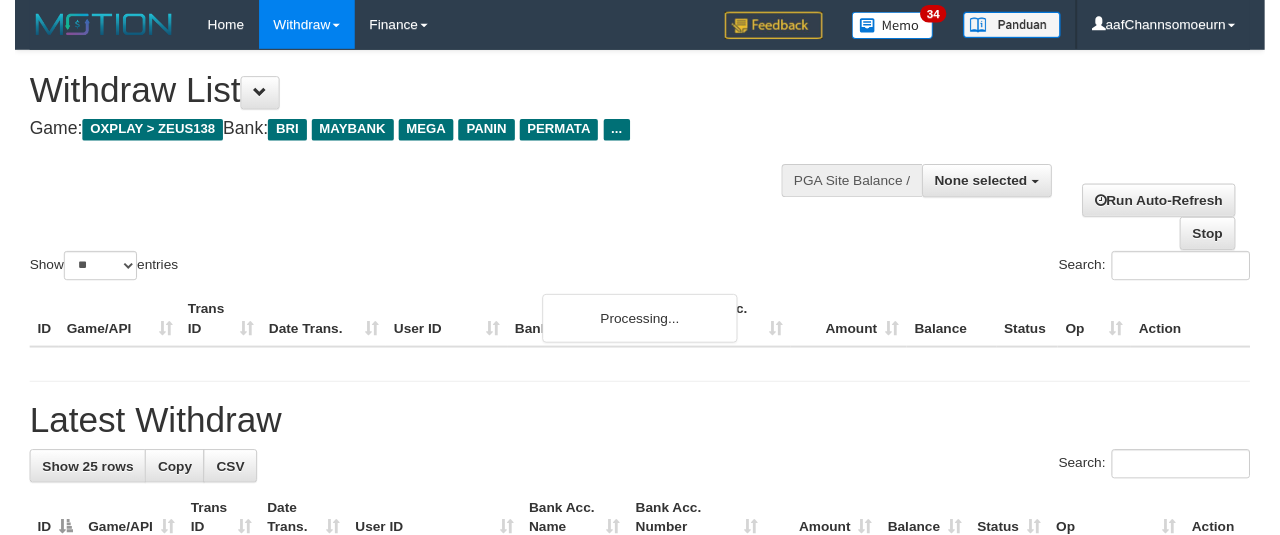scroll, scrollTop: 358, scrollLeft: 0, axis: vertical 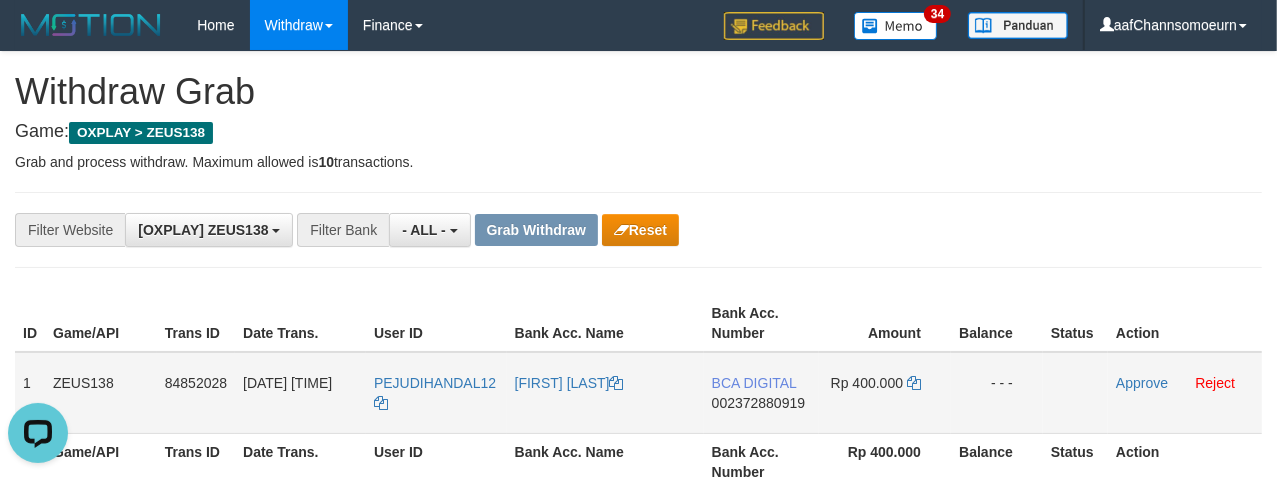 click on "PEJUDIHANDAL12" at bounding box center [436, 393] 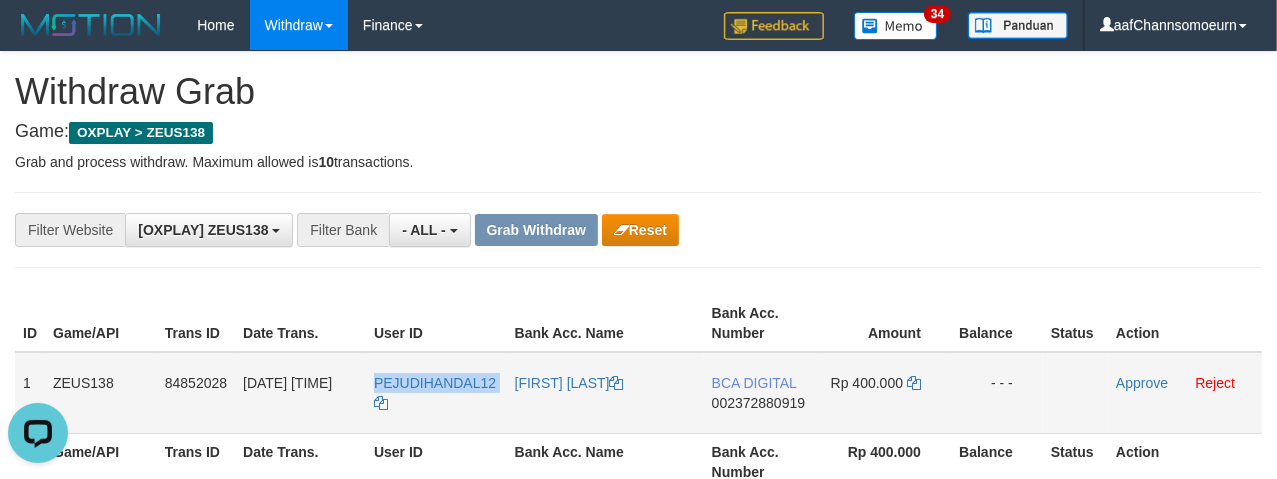 click on "PEJUDIHANDAL12" at bounding box center (436, 393) 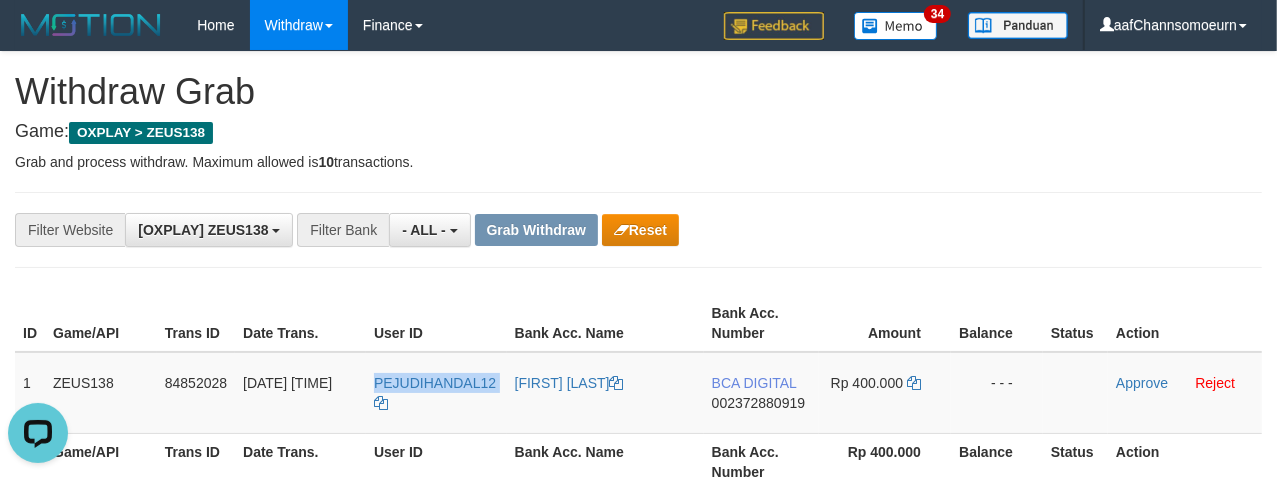 copy on "PEJUDIHANDAL12" 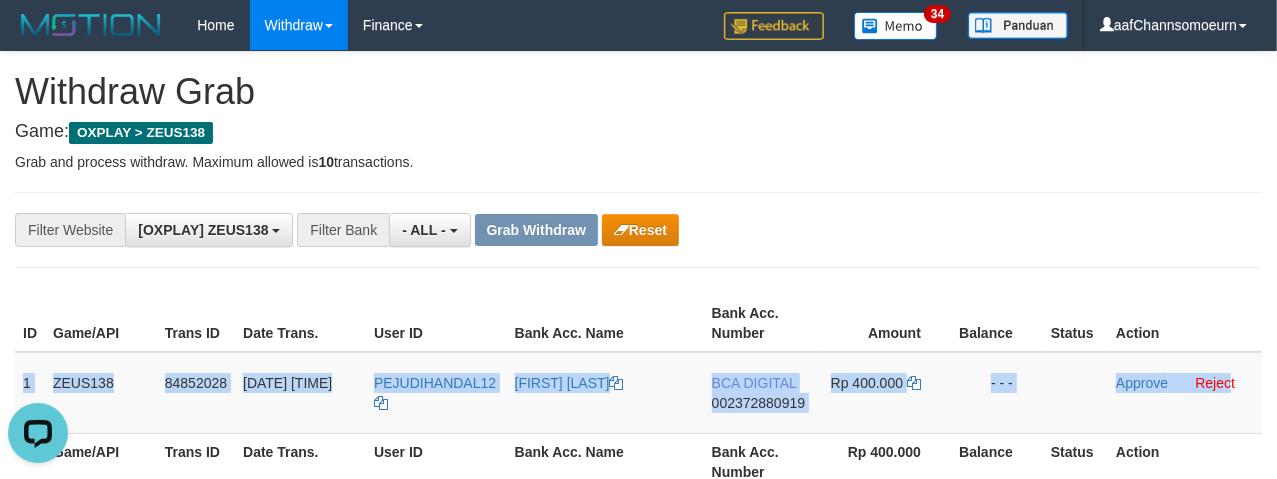 drag, startPoint x: 16, startPoint y: 371, endPoint x: 1289, endPoint y: 411, distance: 1273.6283 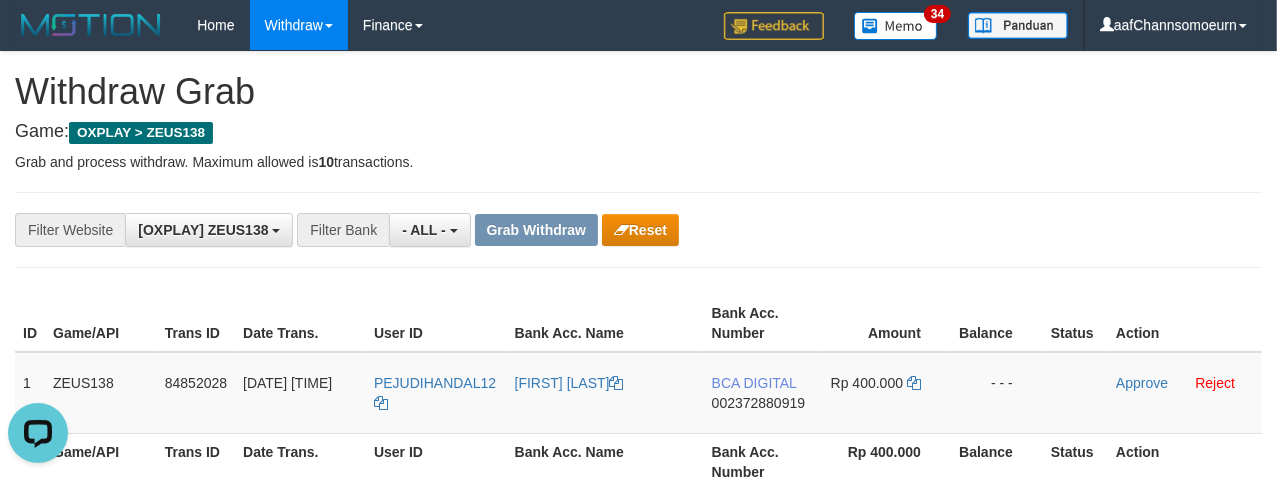 click on "**********" at bounding box center (638, 610) 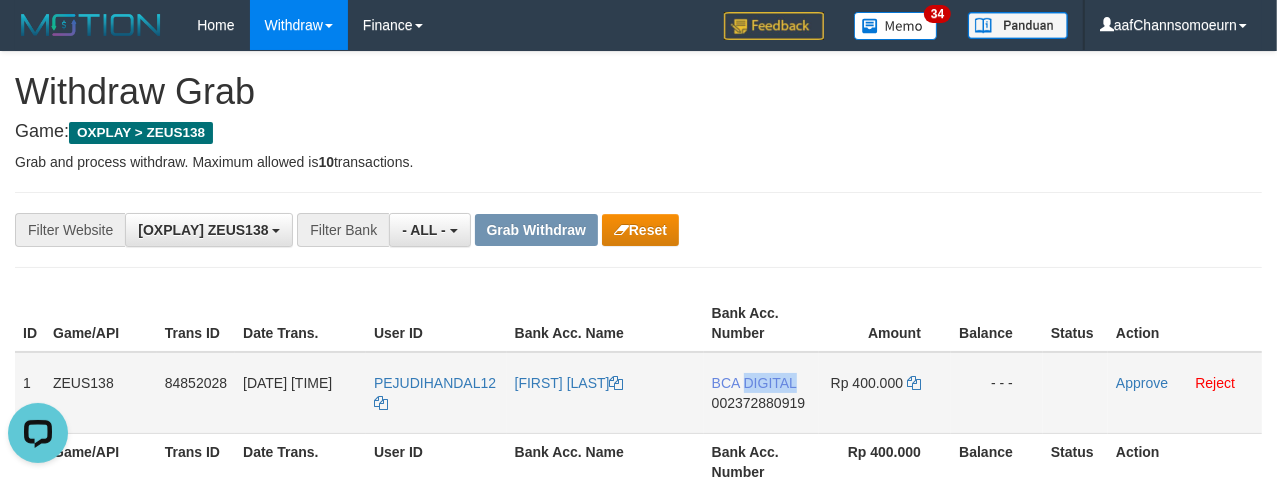 drag, startPoint x: 808, startPoint y: 380, endPoint x: 749, endPoint y: 380, distance: 59 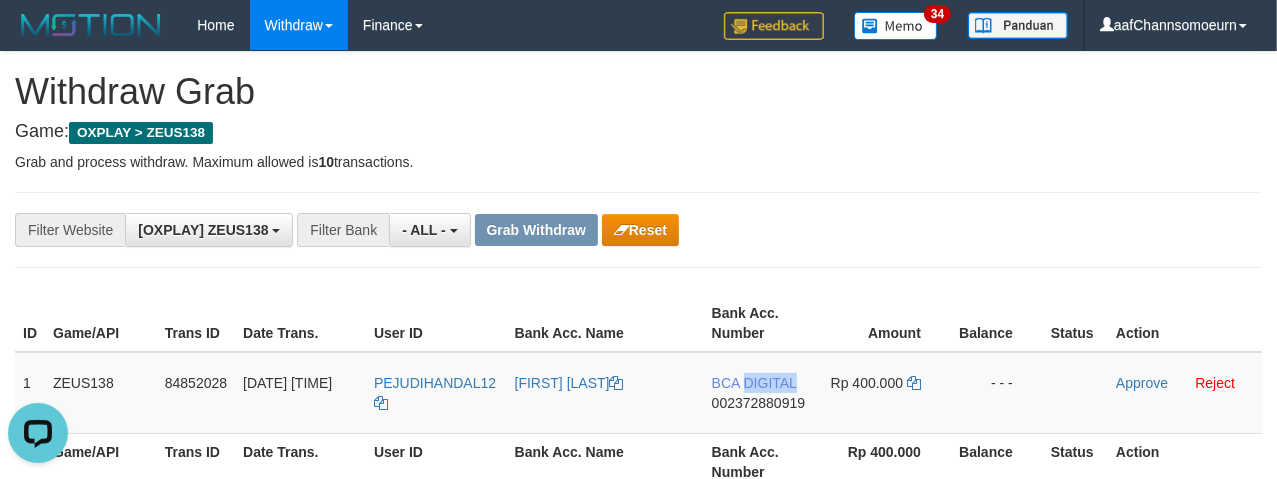 copy on "DIGITAL" 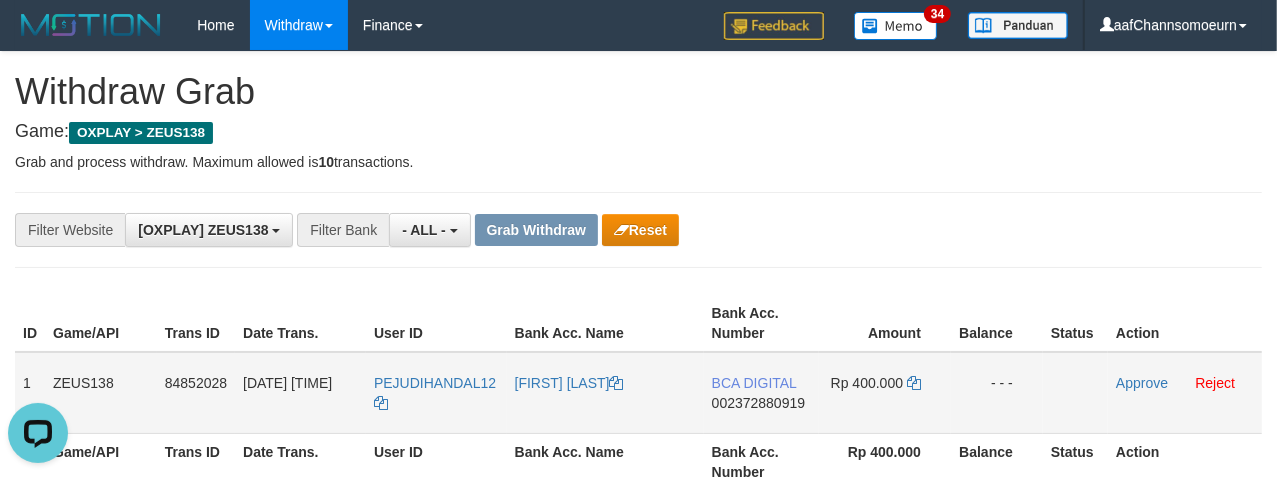 click on "002372880919" at bounding box center (758, 403) 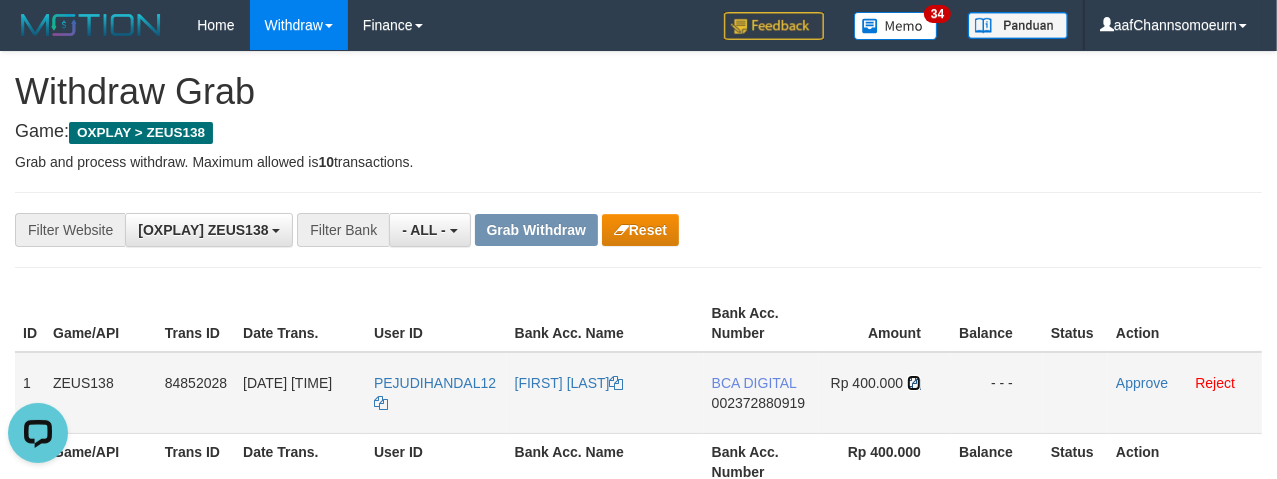 click at bounding box center [914, 383] 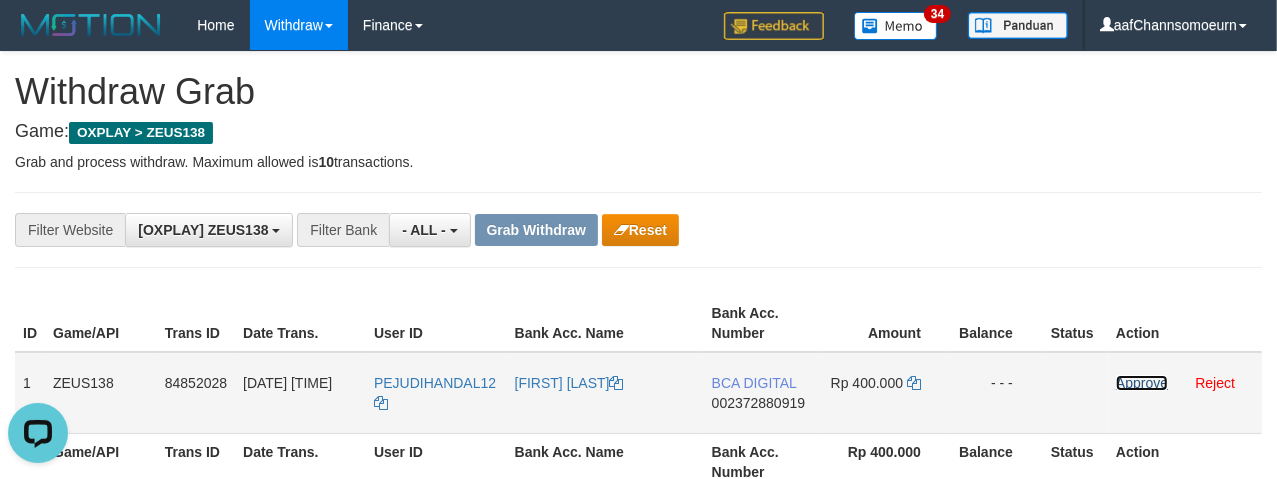 click on "Approve" at bounding box center [1142, 383] 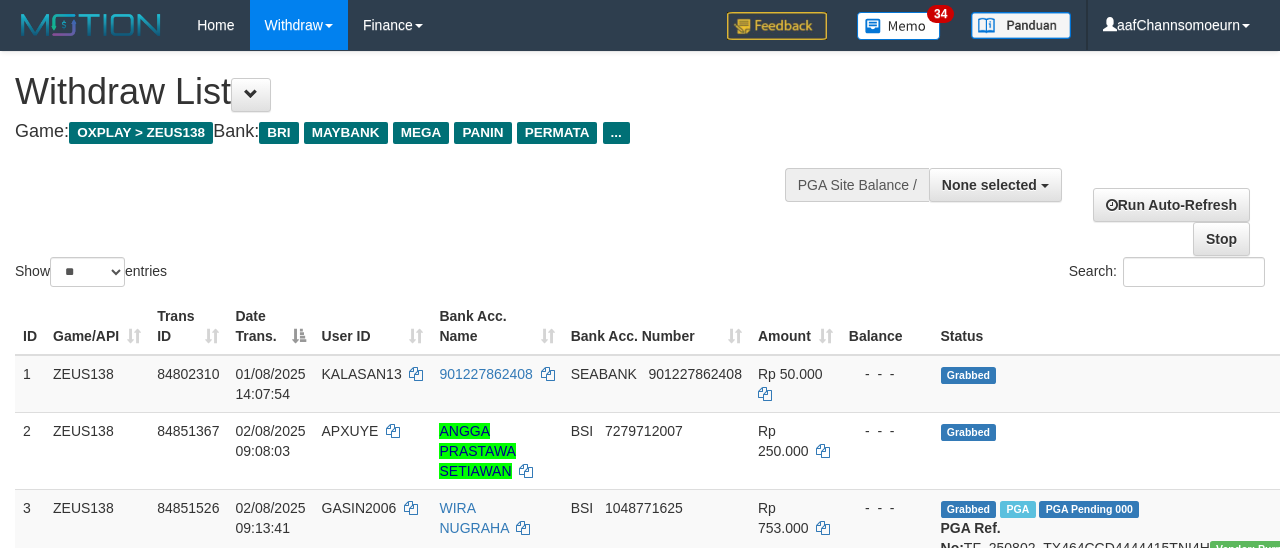 select 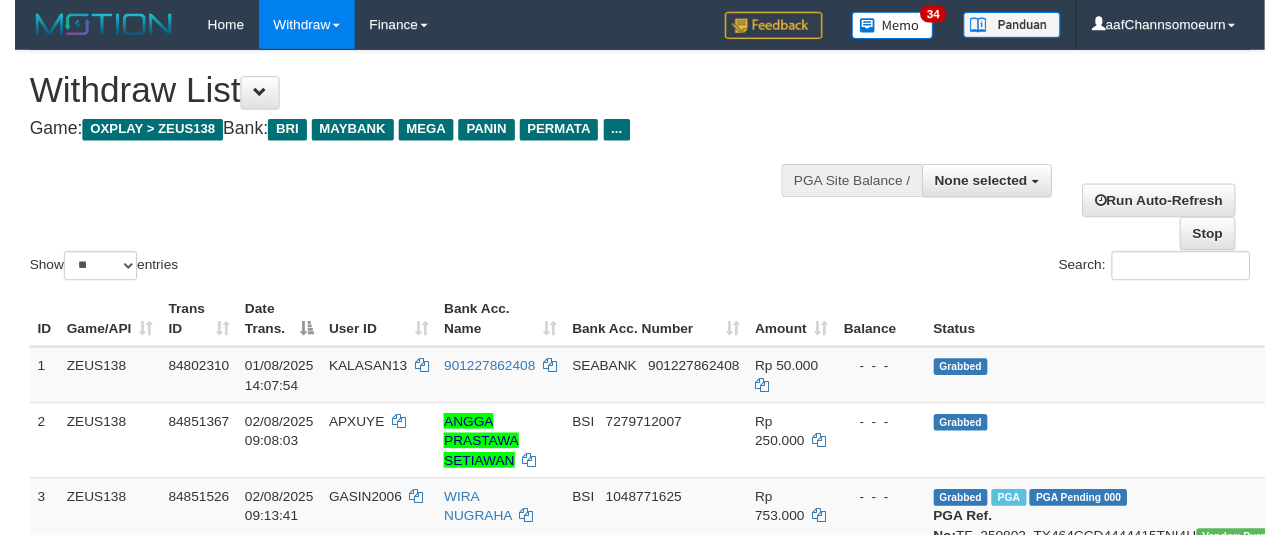 scroll, scrollTop: 358, scrollLeft: 0, axis: vertical 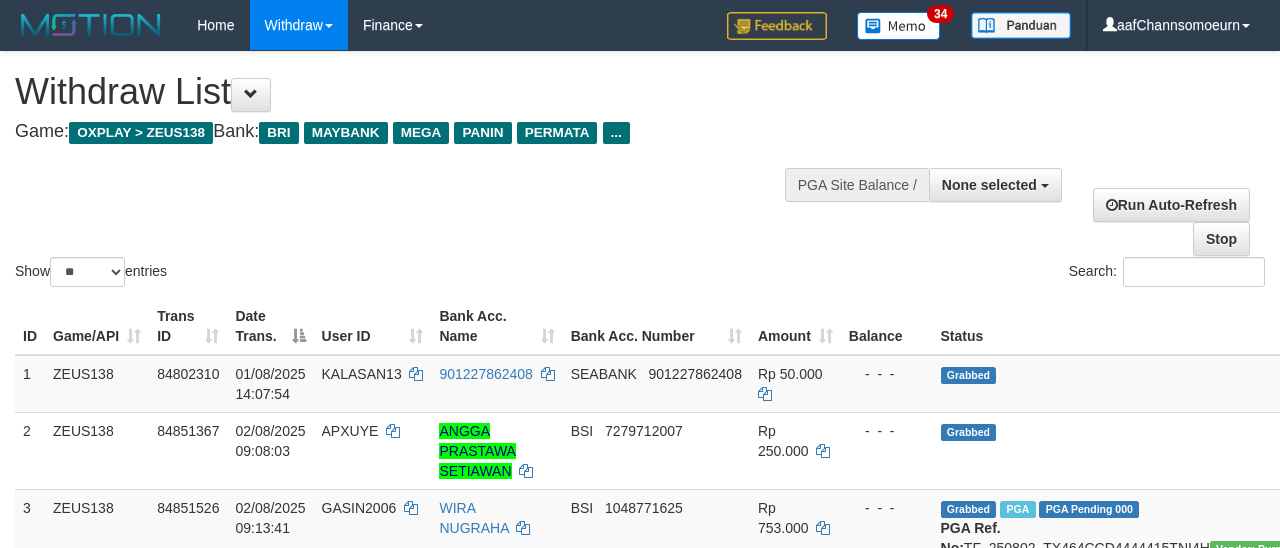 select 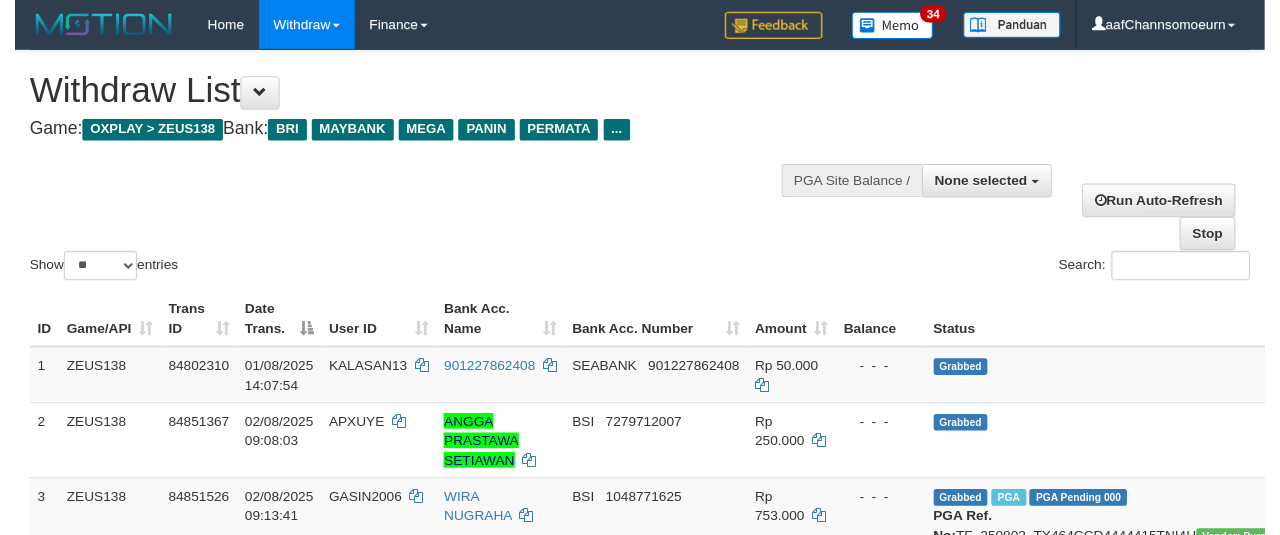 scroll, scrollTop: 358, scrollLeft: 0, axis: vertical 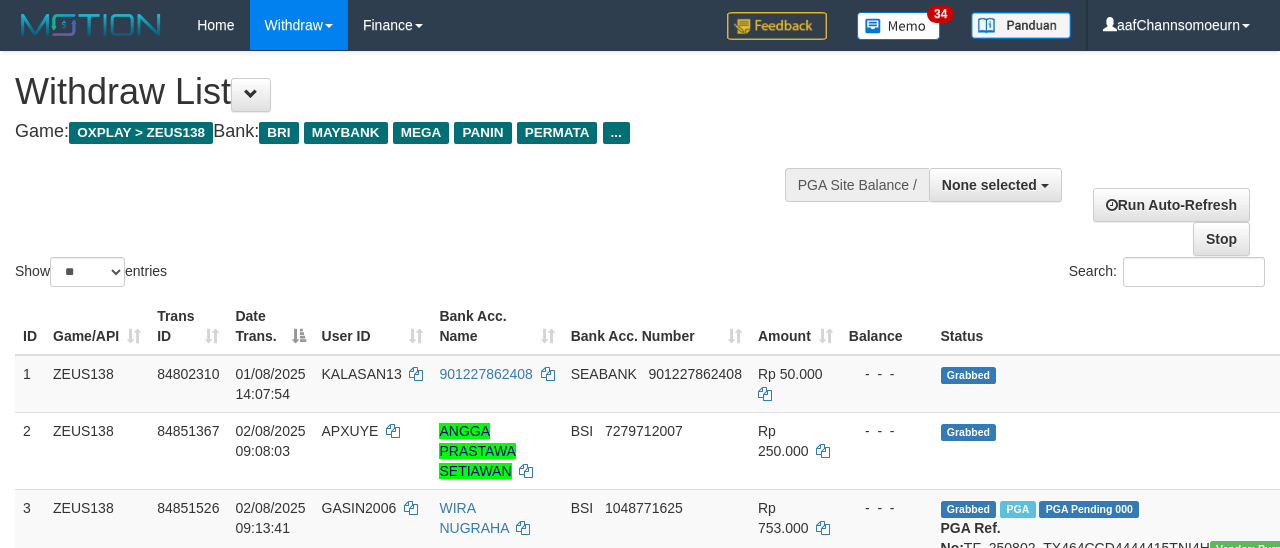 select 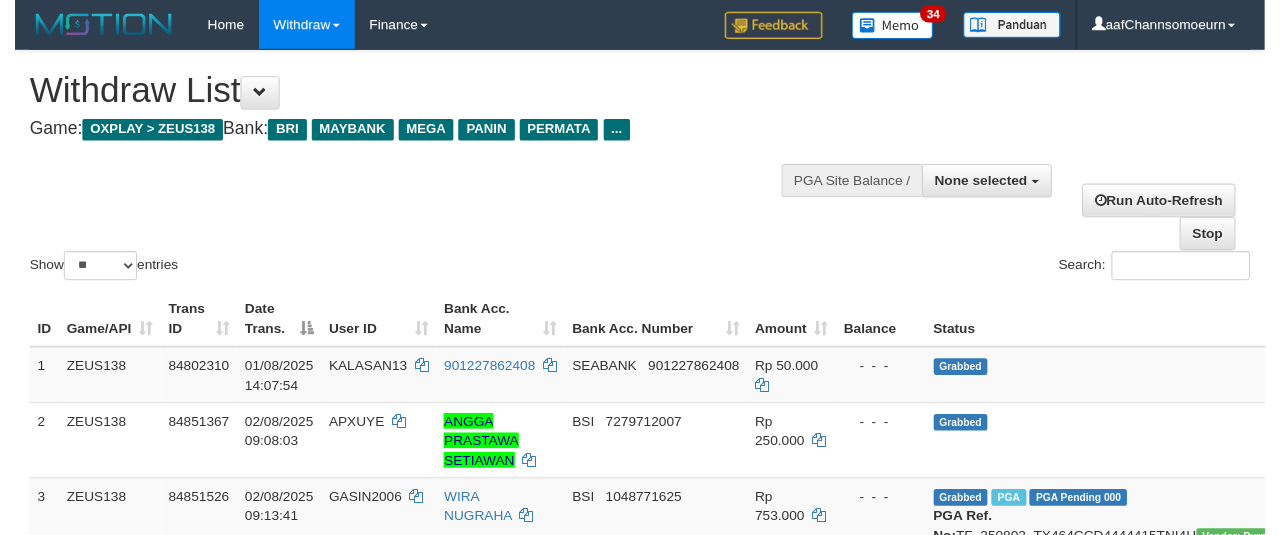 scroll, scrollTop: 358, scrollLeft: 0, axis: vertical 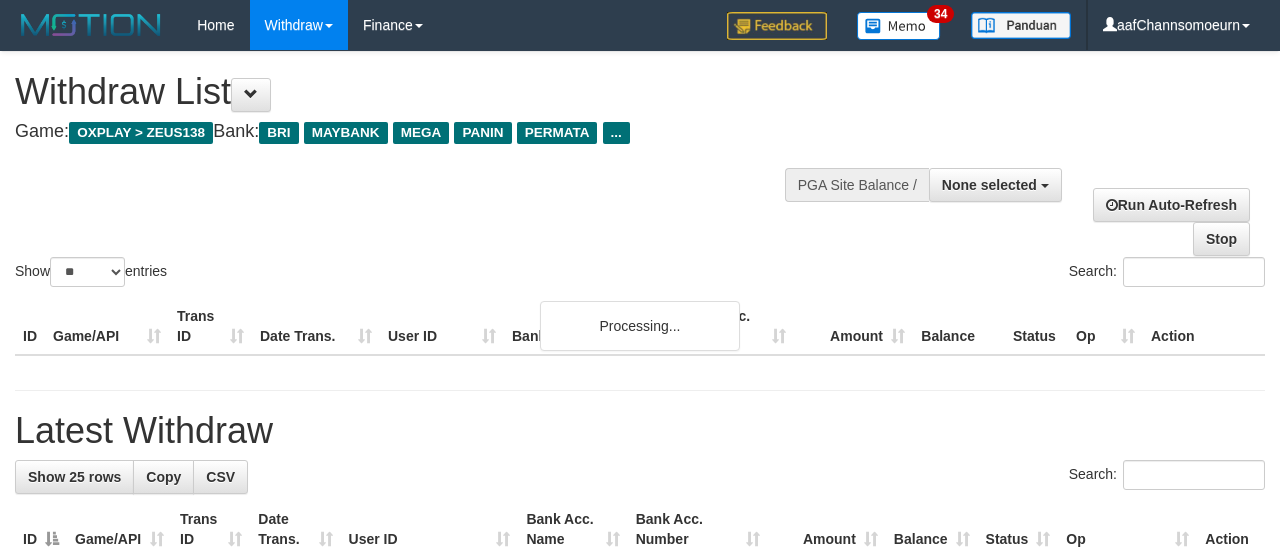 select 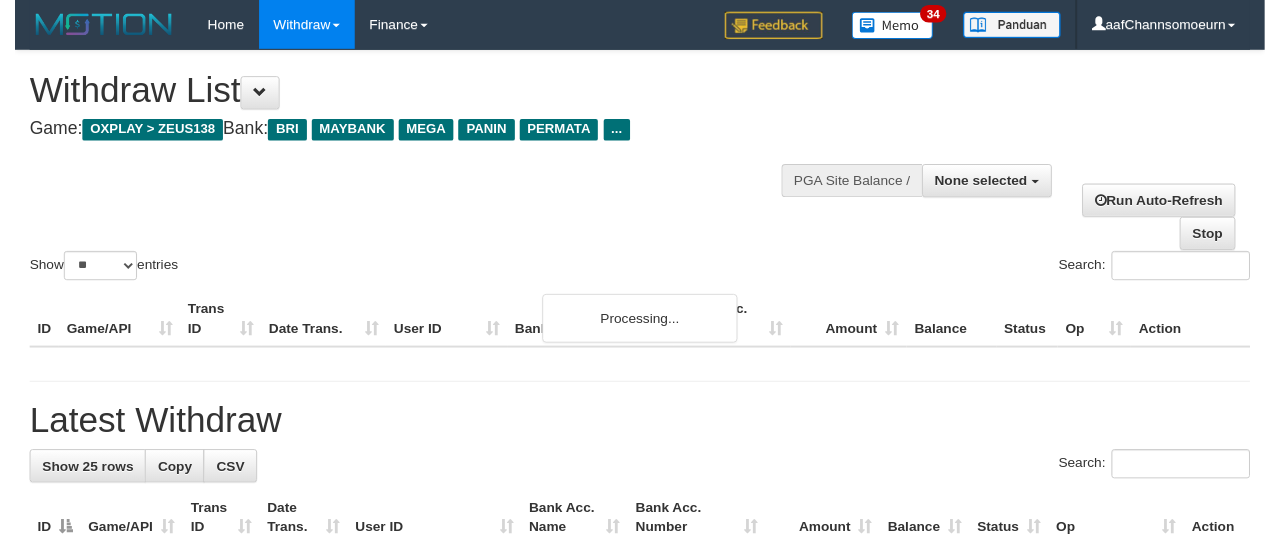 scroll, scrollTop: 358, scrollLeft: 0, axis: vertical 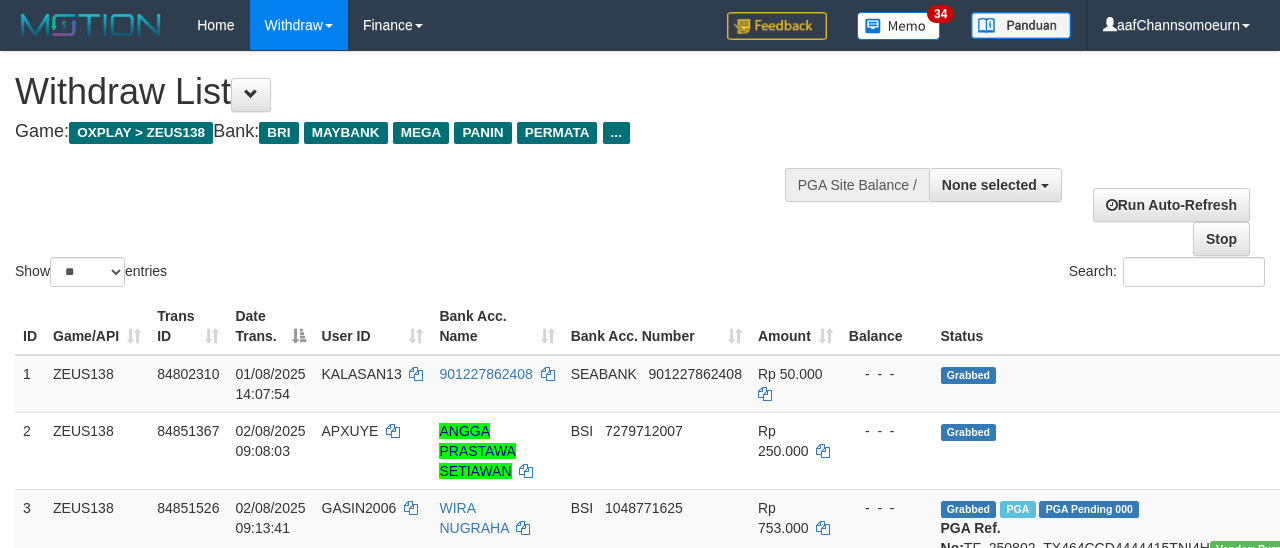 select 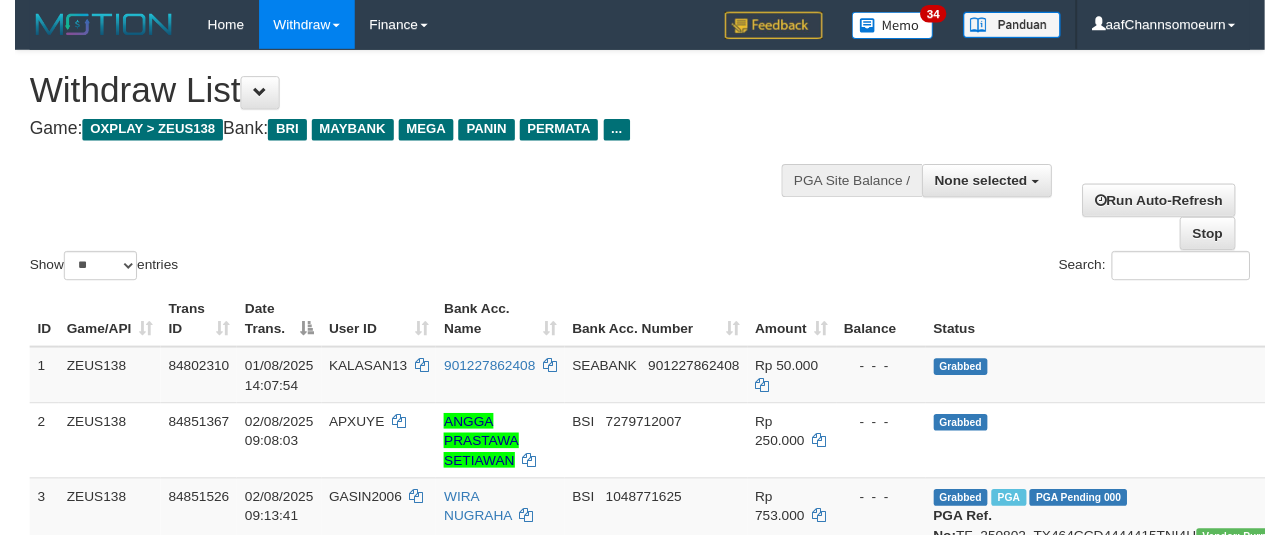 scroll, scrollTop: 358, scrollLeft: 0, axis: vertical 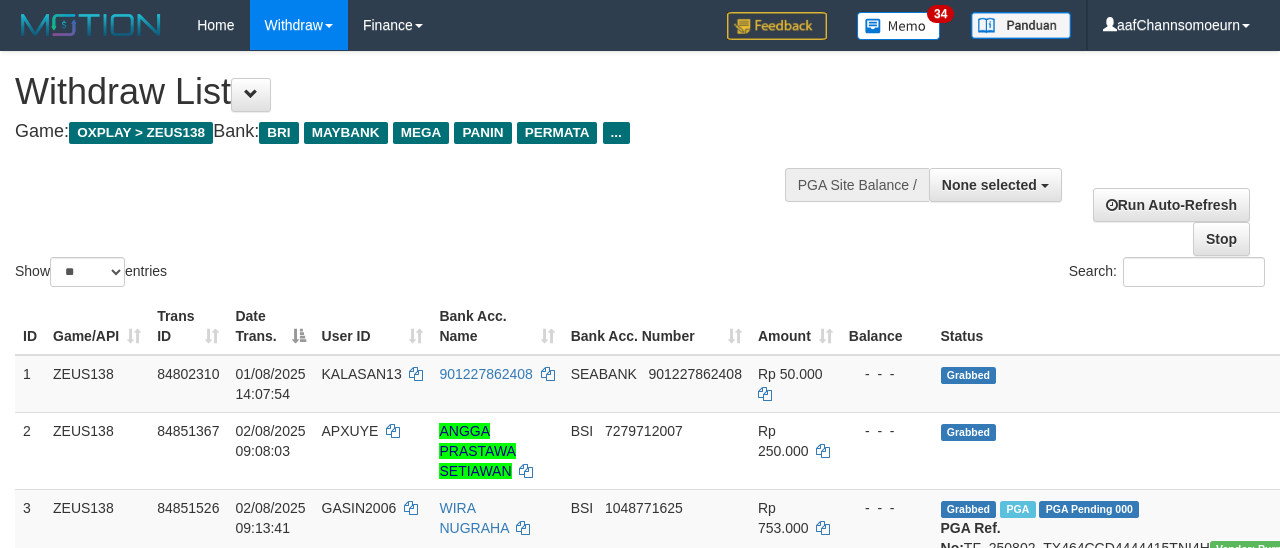 select 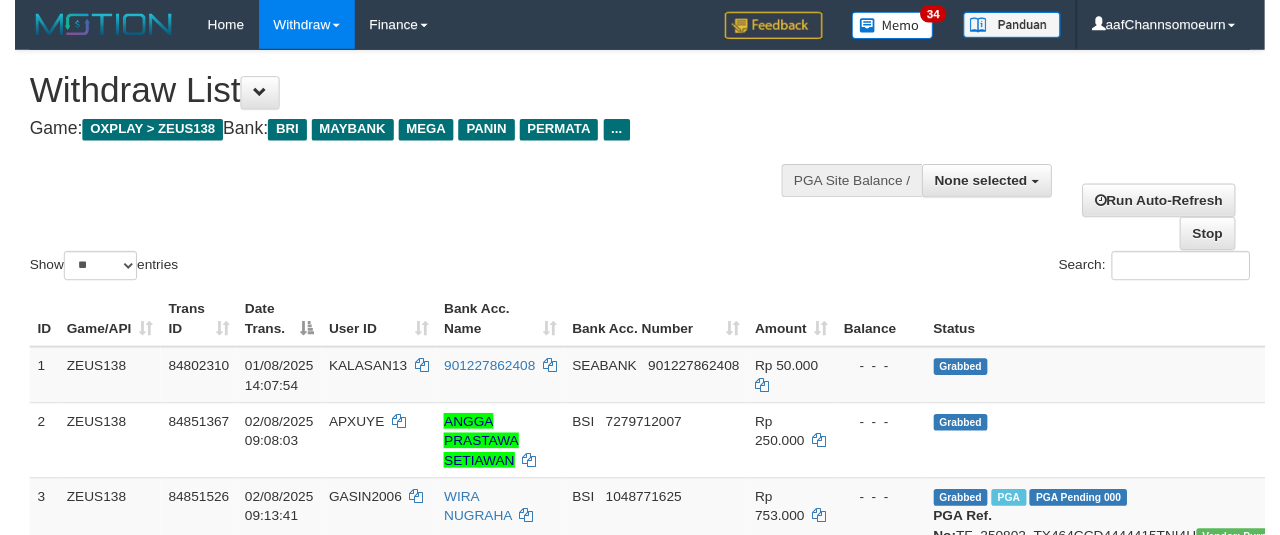 scroll, scrollTop: 358, scrollLeft: 0, axis: vertical 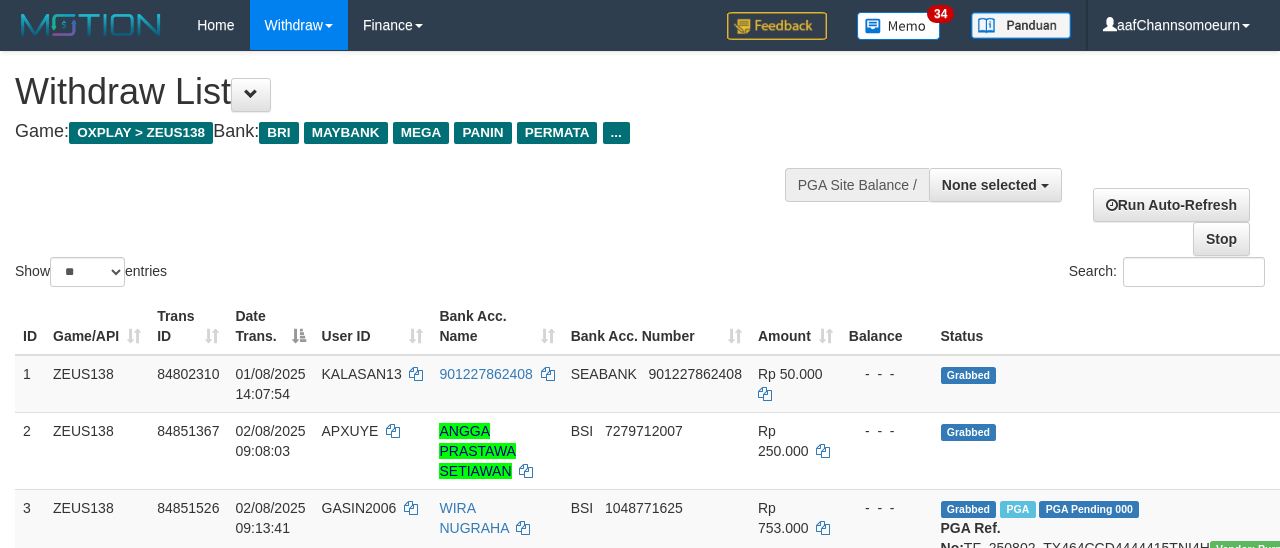 select 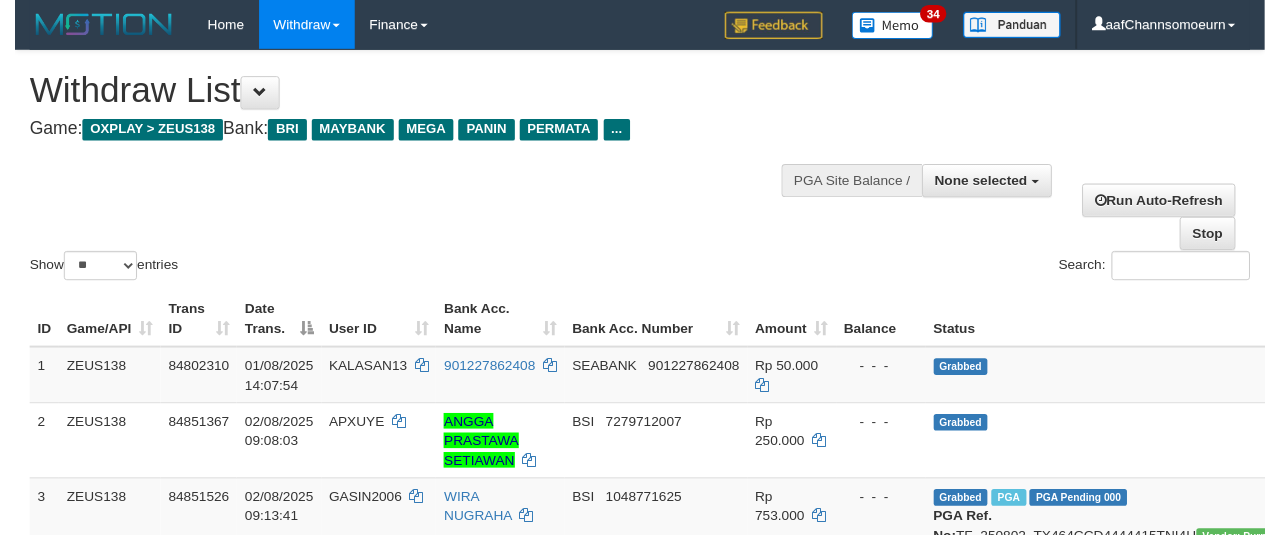 scroll, scrollTop: 358, scrollLeft: 0, axis: vertical 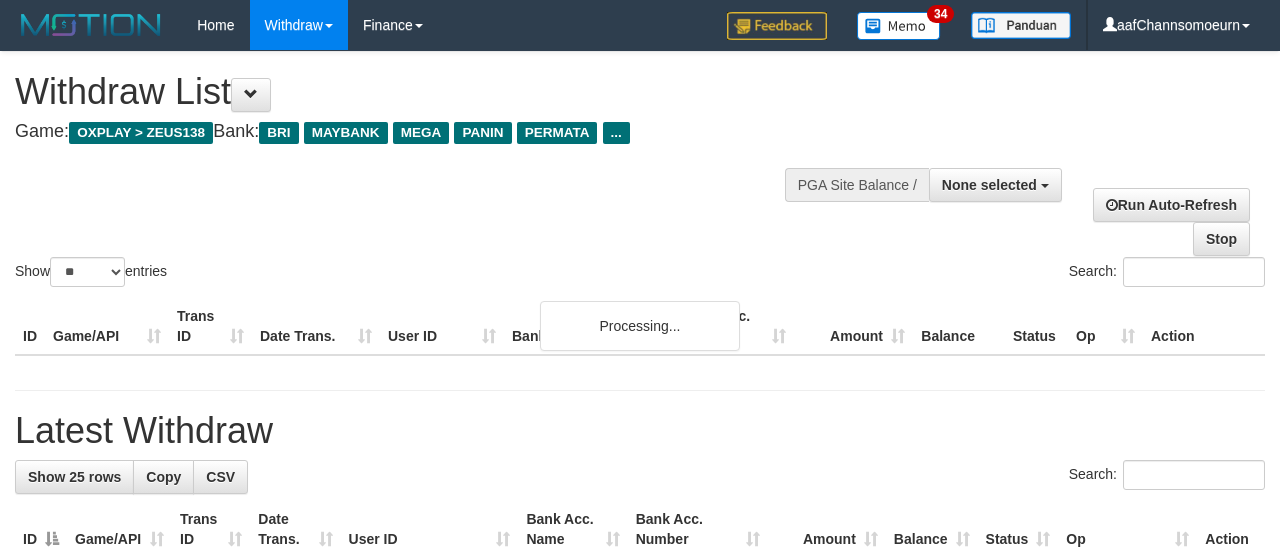select 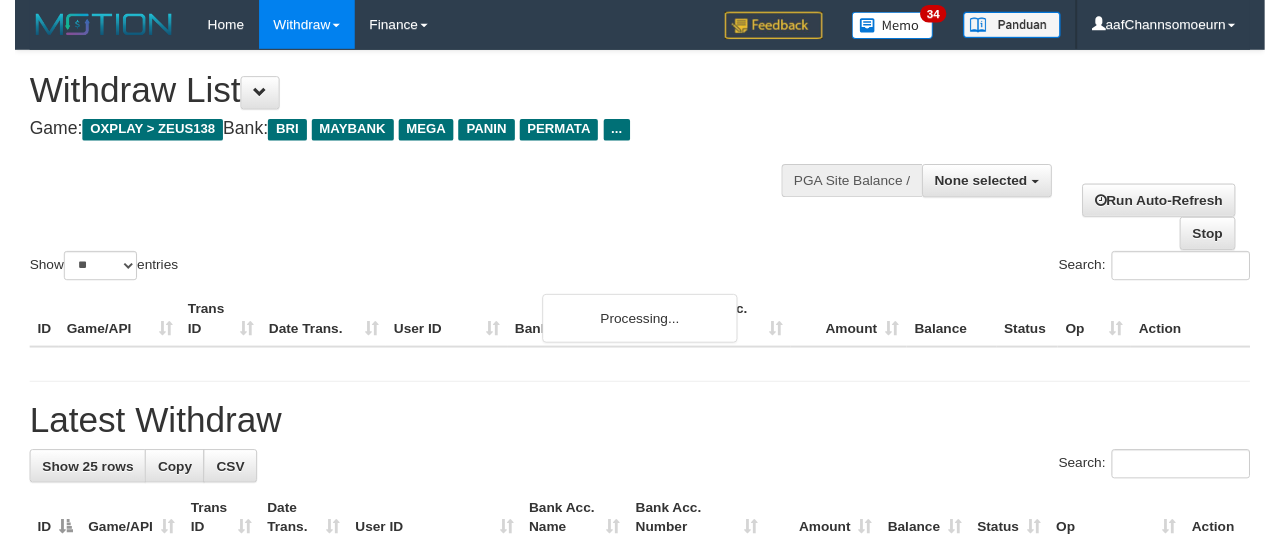 scroll, scrollTop: 358, scrollLeft: 0, axis: vertical 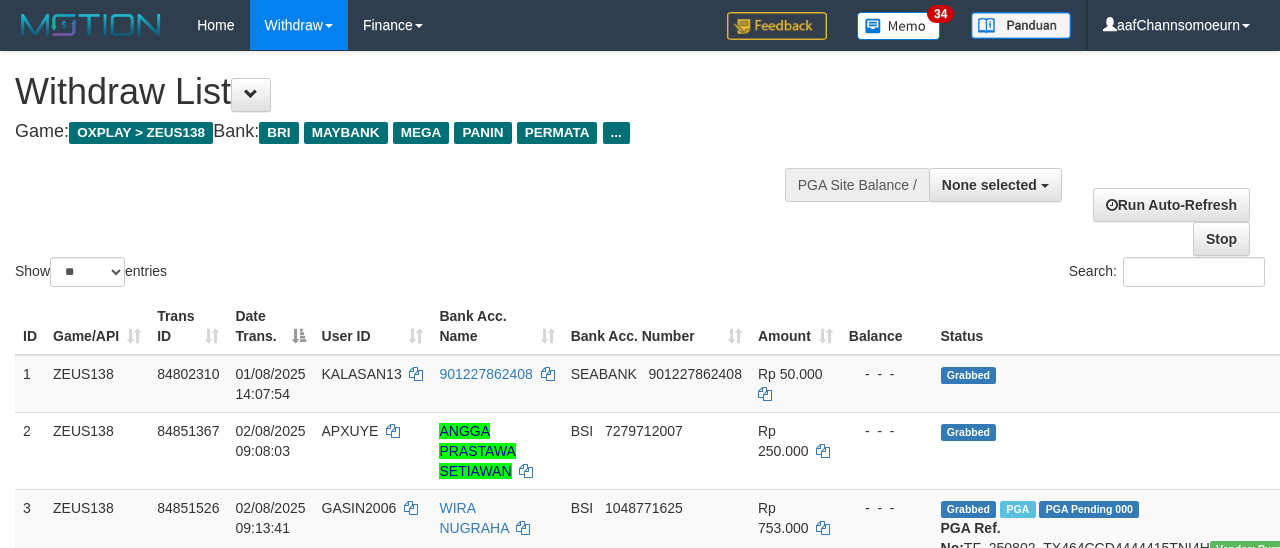 select 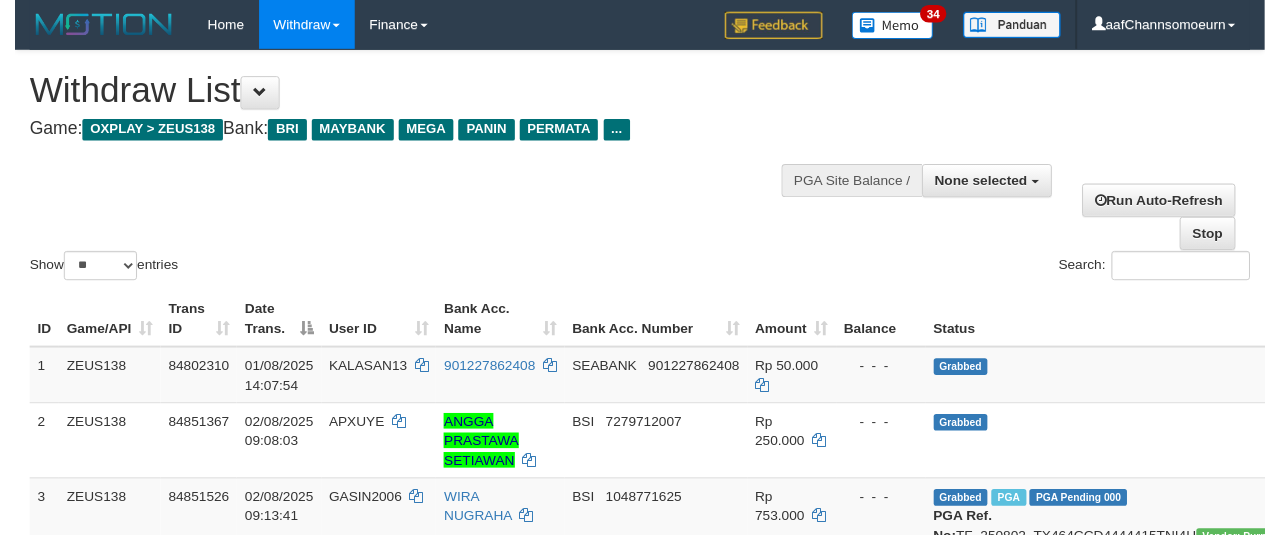 scroll, scrollTop: 358, scrollLeft: 0, axis: vertical 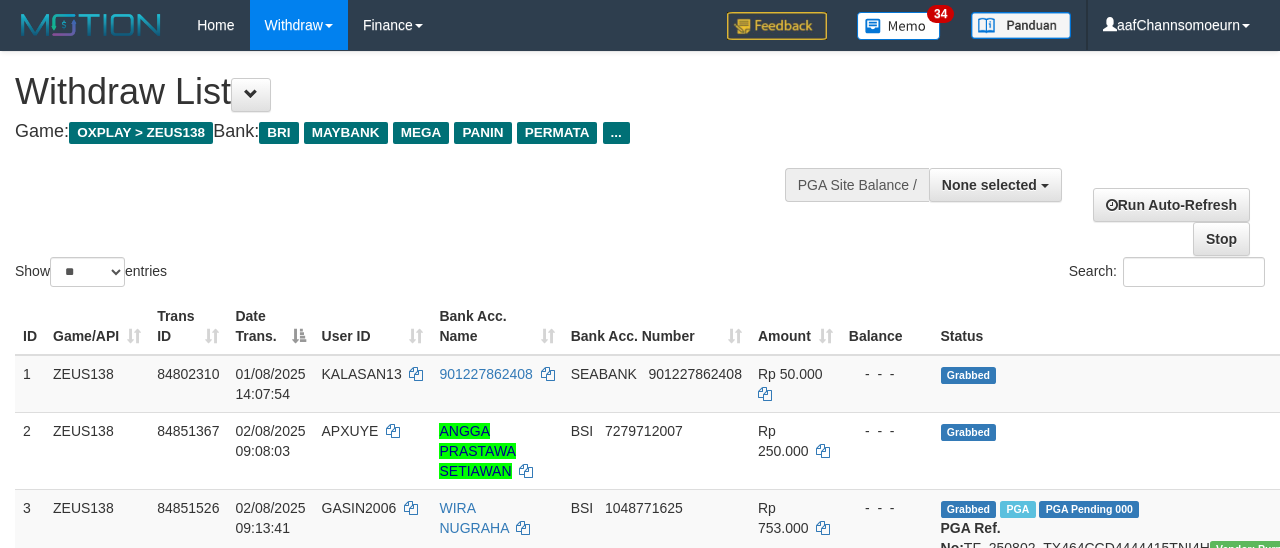 select 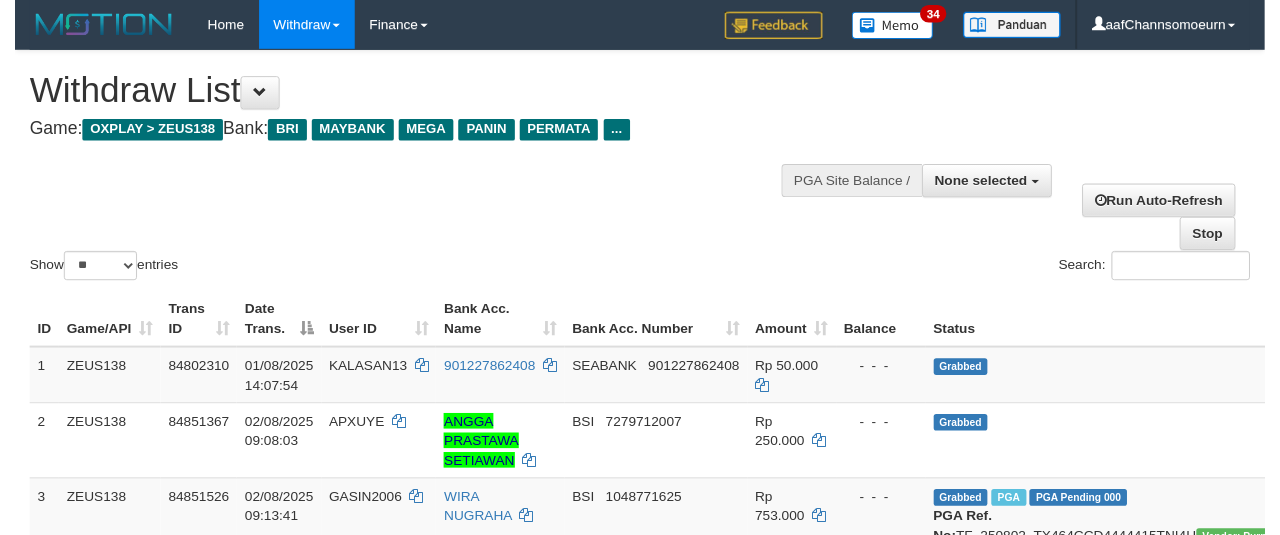 scroll, scrollTop: 358, scrollLeft: 0, axis: vertical 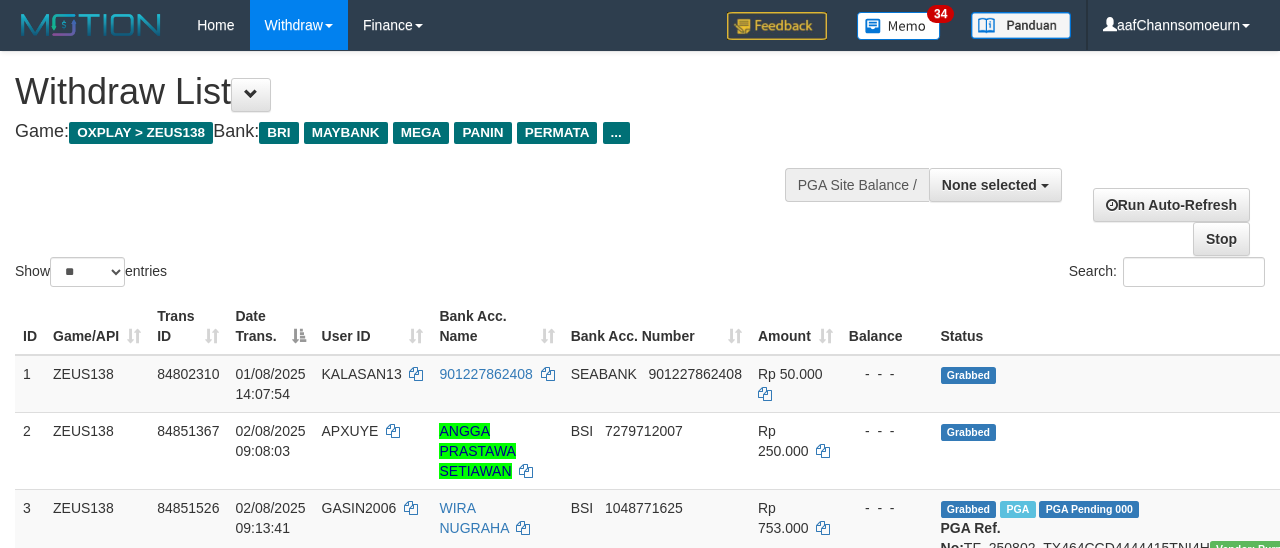 select 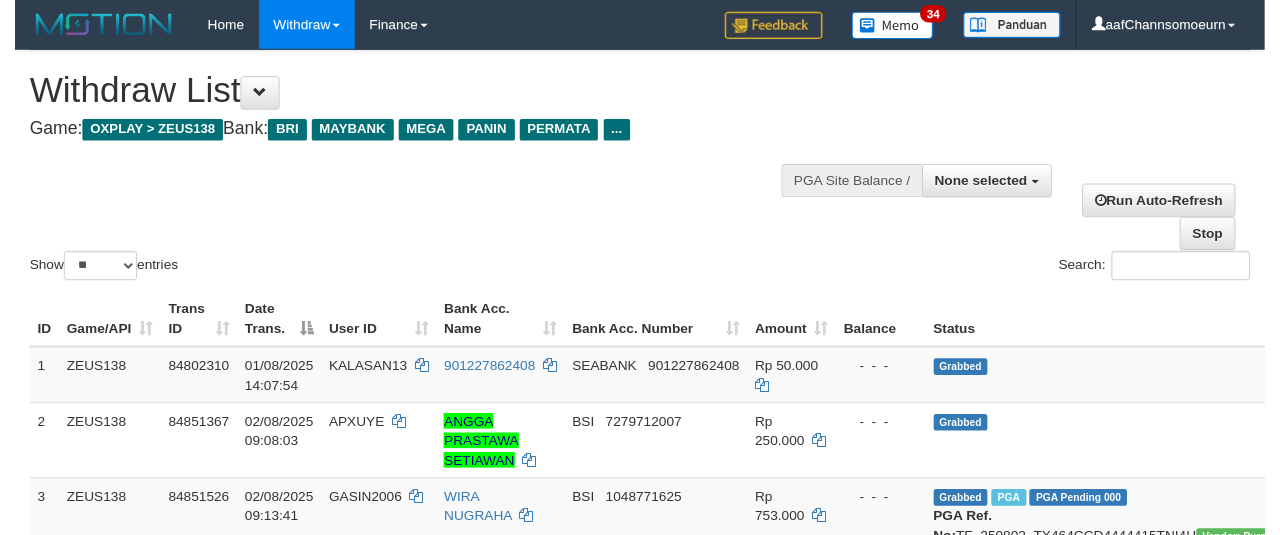 scroll, scrollTop: 358, scrollLeft: 0, axis: vertical 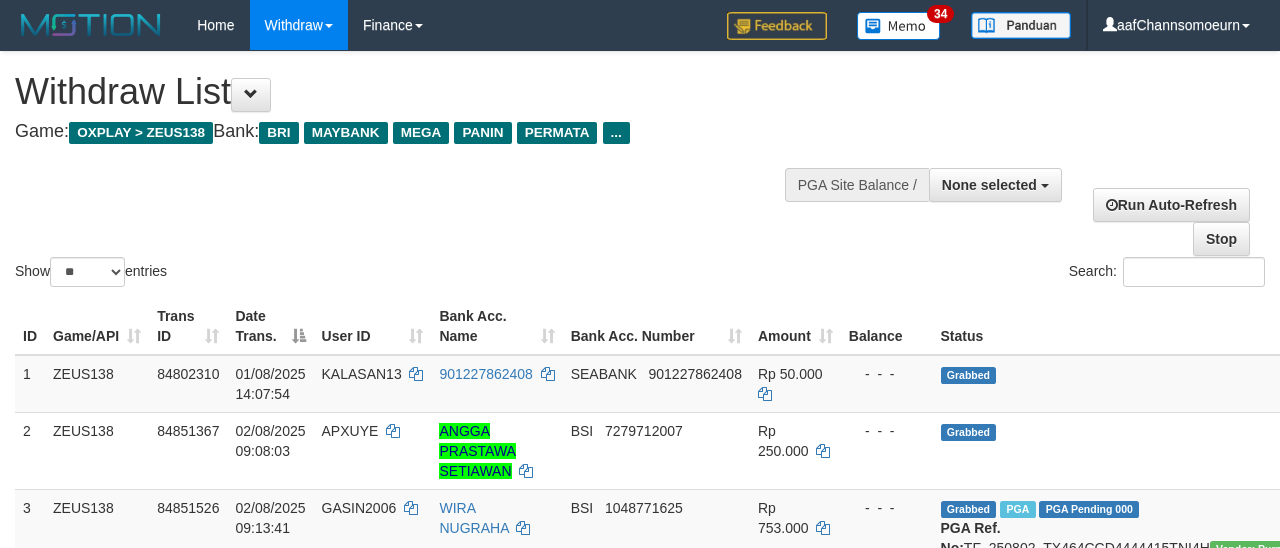 select 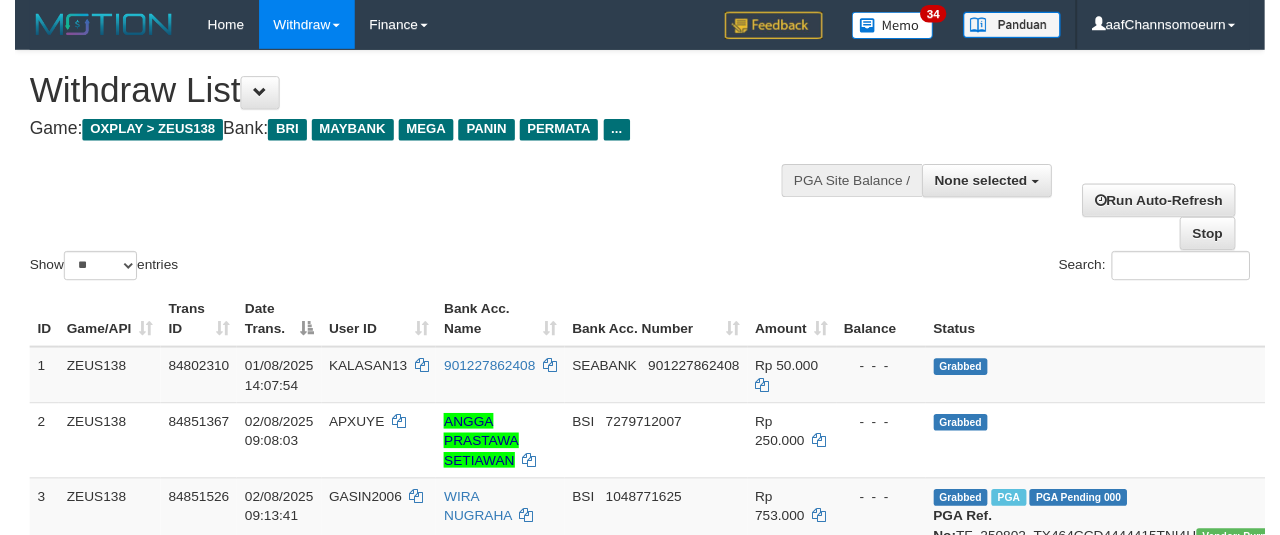 scroll, scrollTop: 358, scrollLeft: 0, axis: vertical 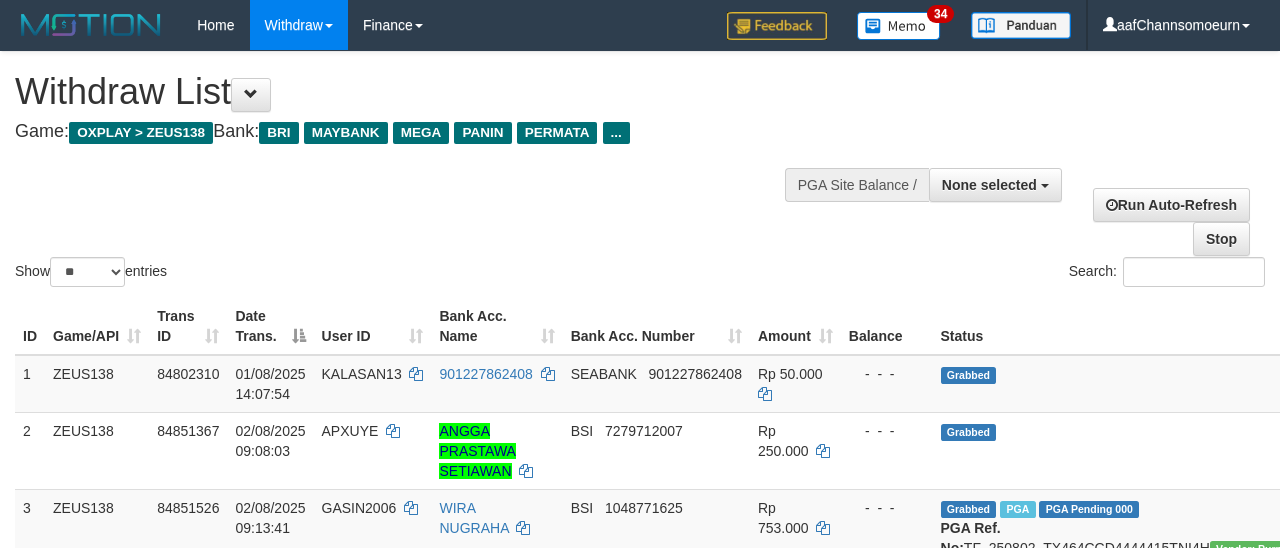 select 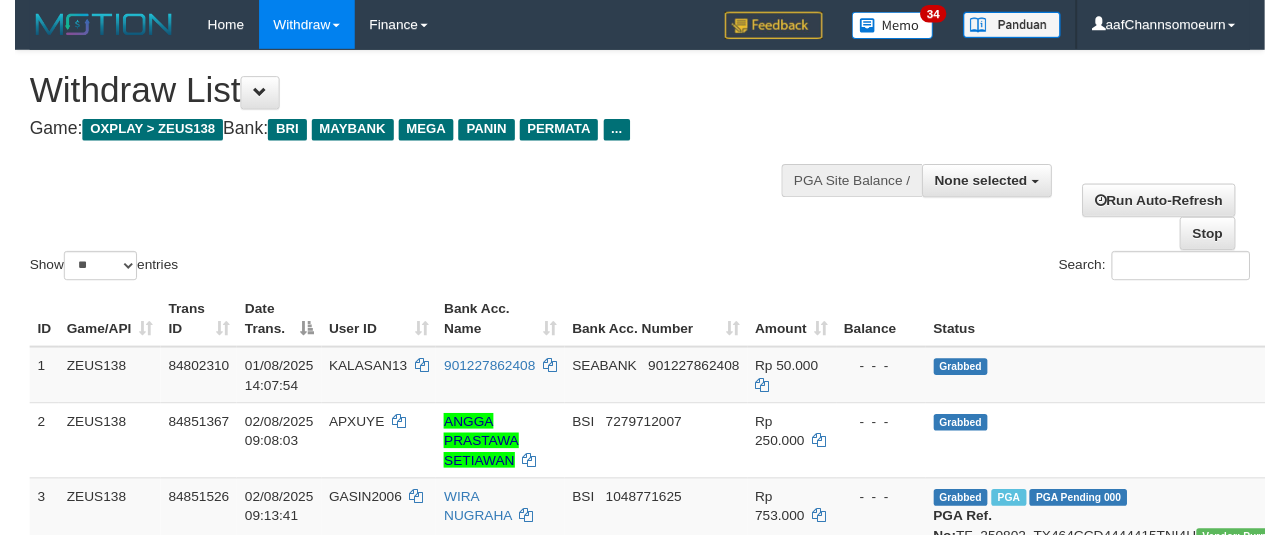 scroll, scrollTop: 358, scrollLeft: 0, axis: vertical 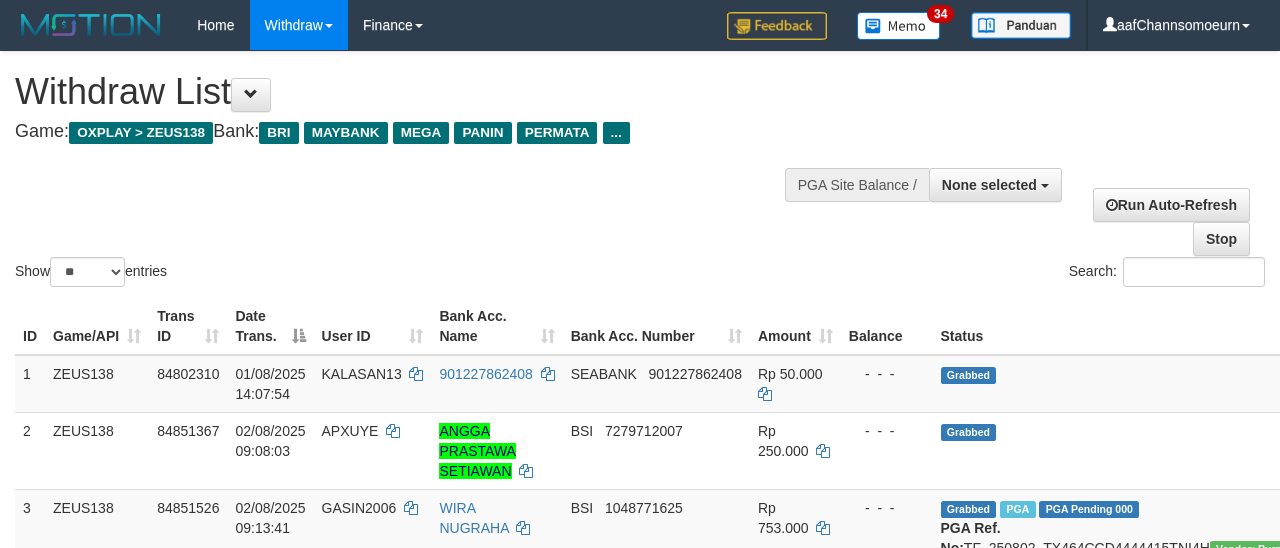 select 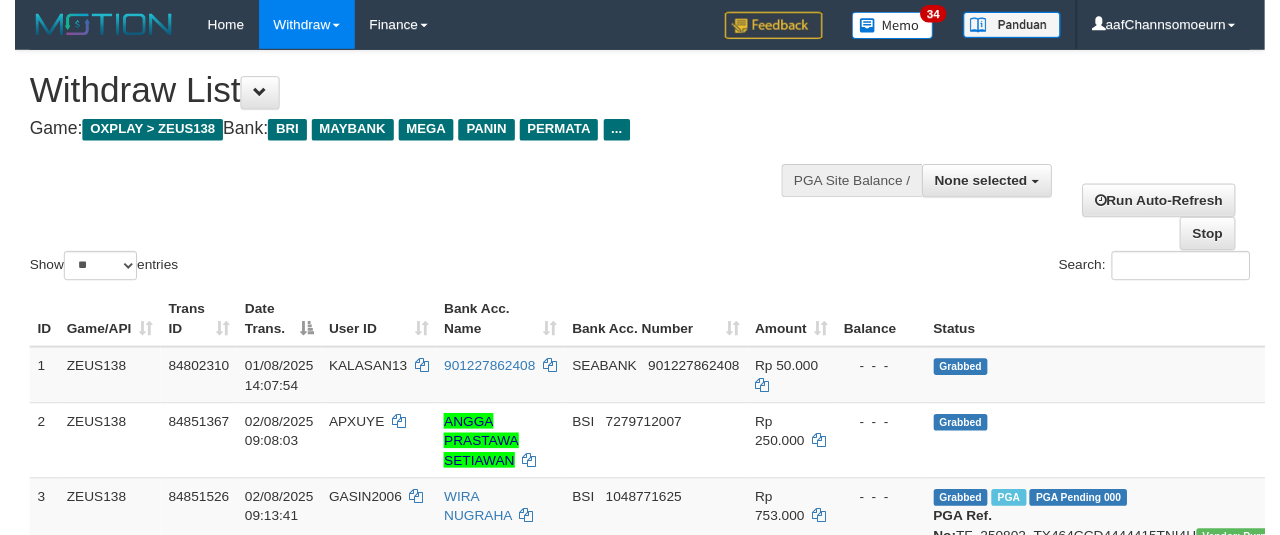 scroll, scrollTop: 358, scrollLeft: 0, axis: vertical 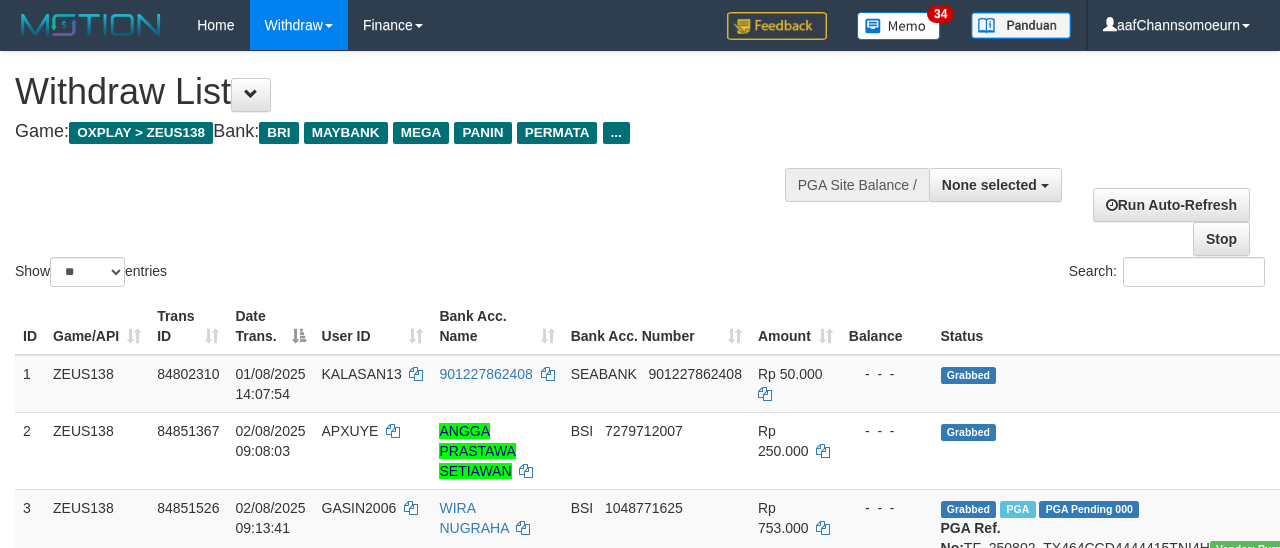 select 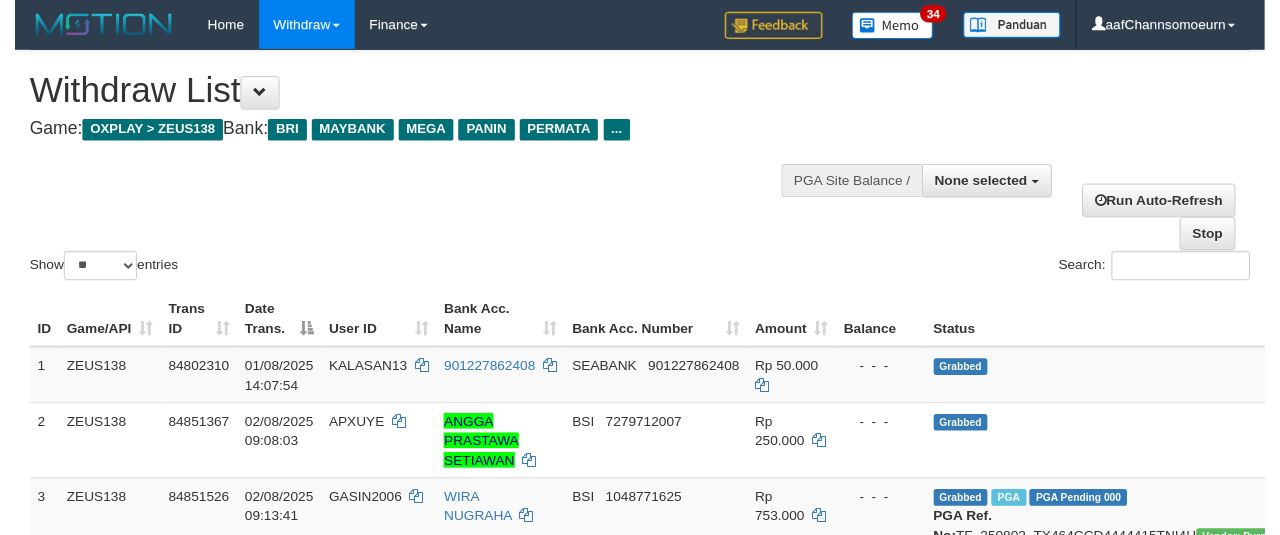 scroll, scrollTop: 358, scrollLeft: 0, axis: vertical 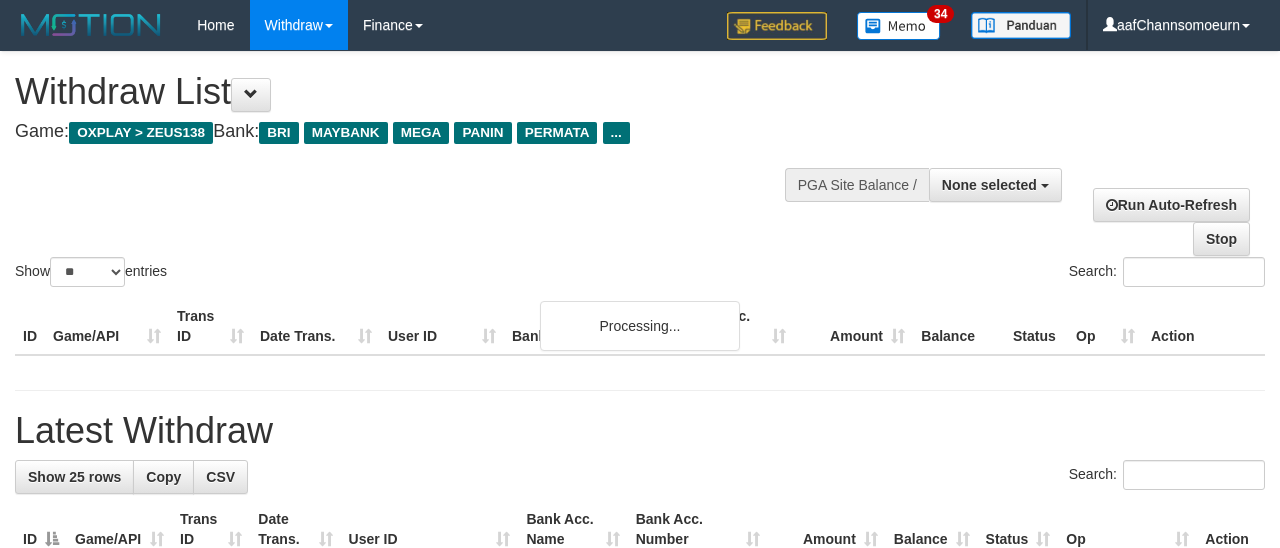 select 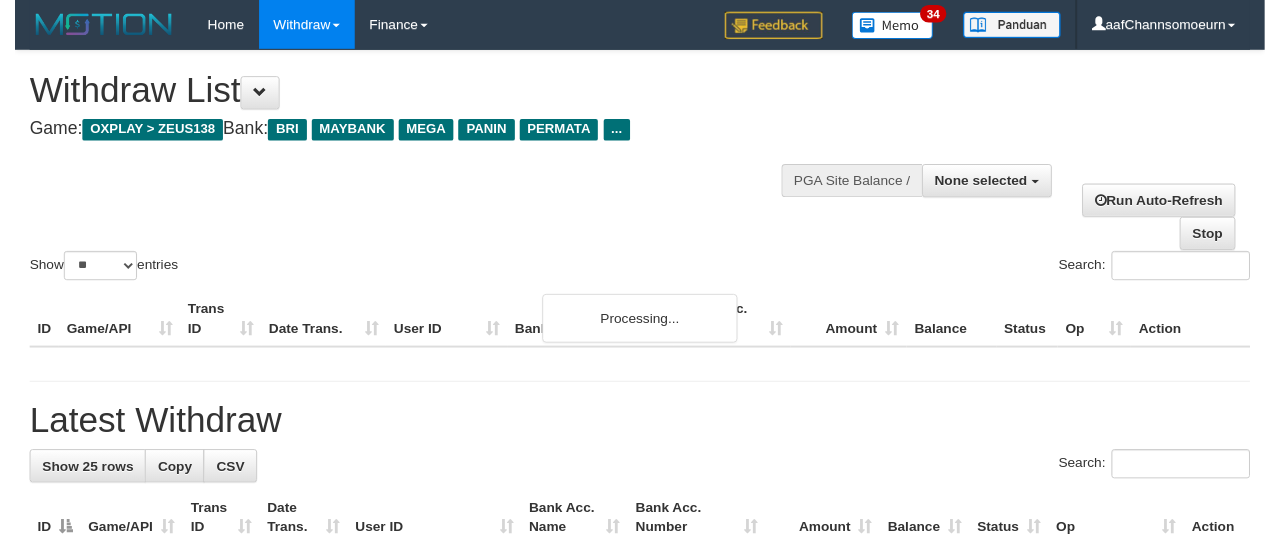 scroll, scrollTop: 358, scrollLeft: 0, axis: vertical 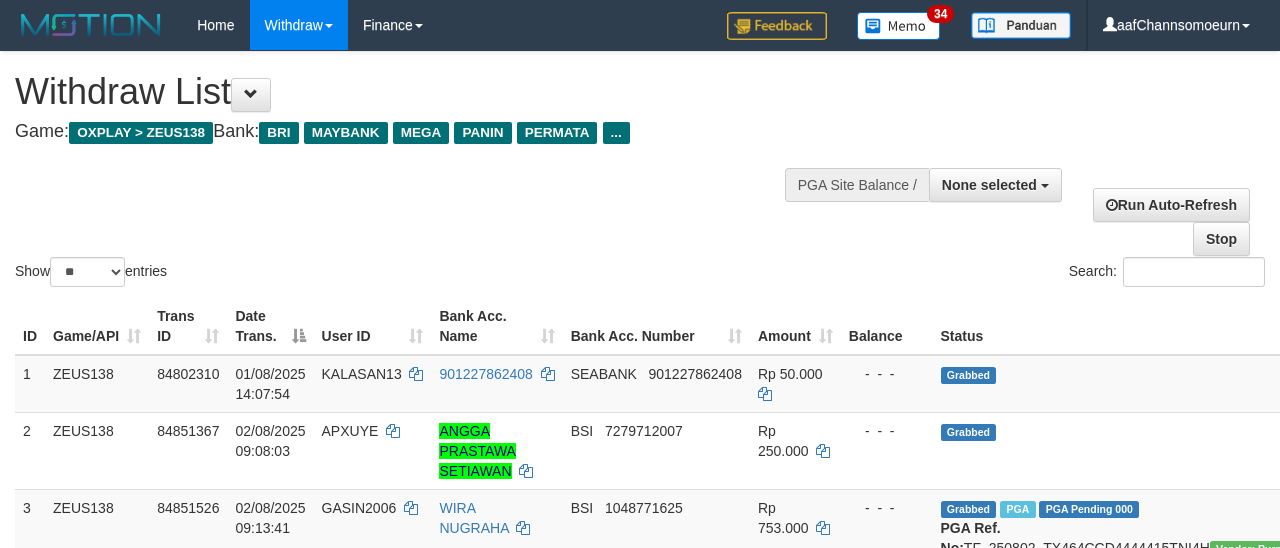 select 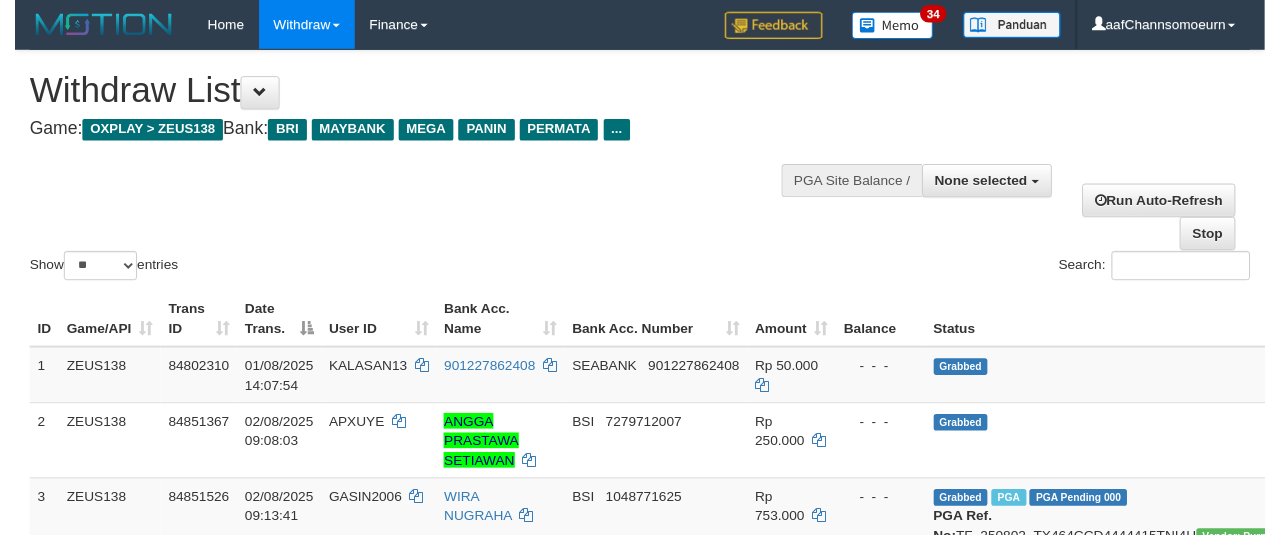 scroll, scrollTop: 358, scrollLeft: 0, axis: vertical 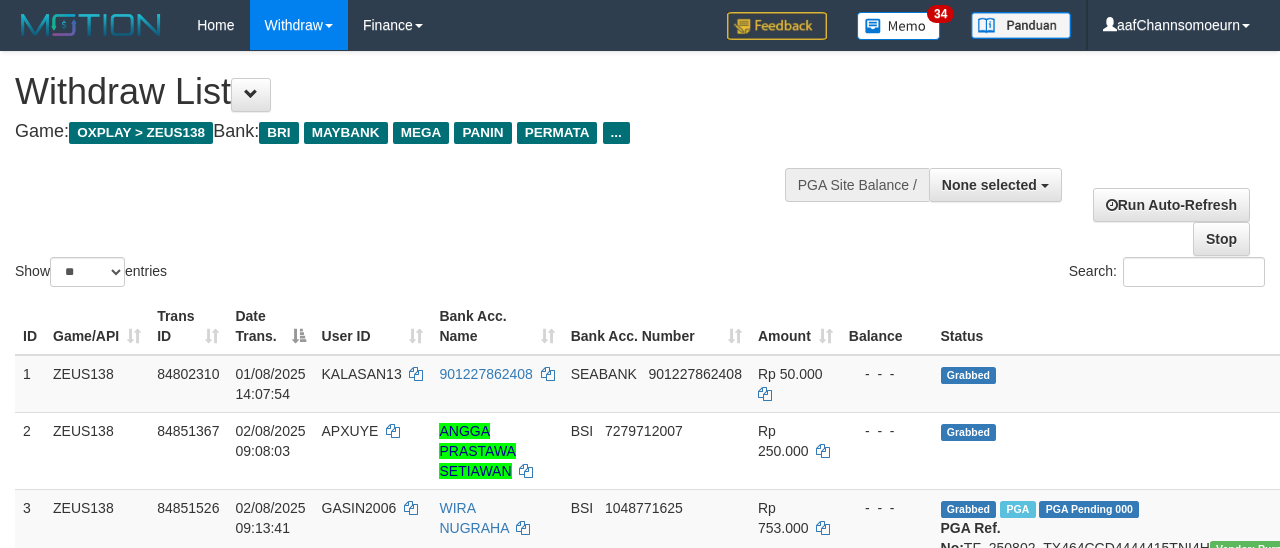 select 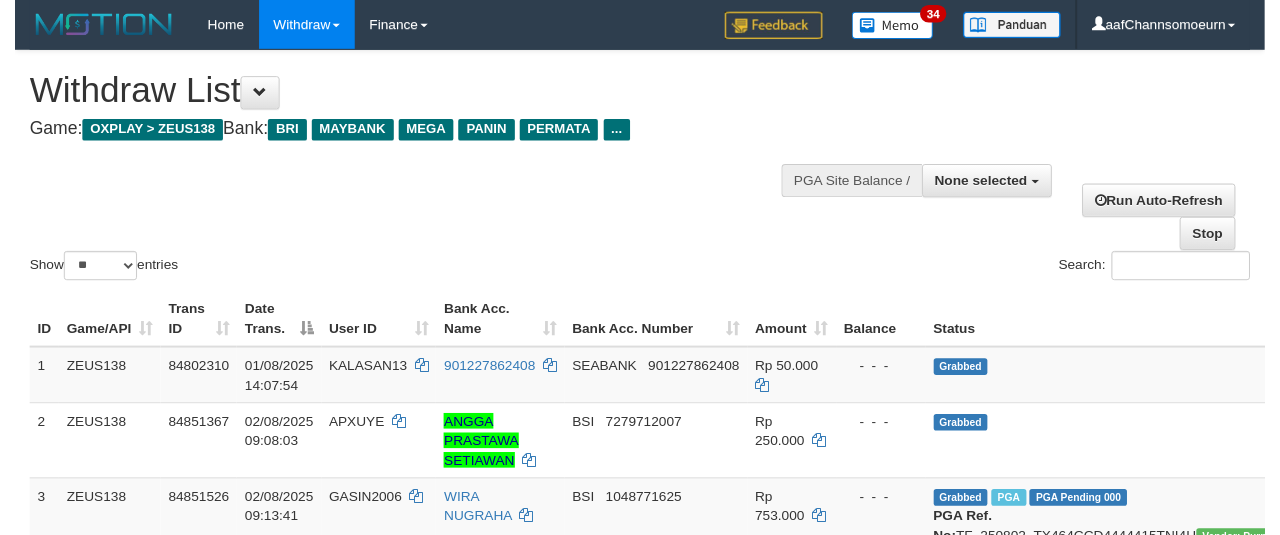 scroll, scrollTop: 358, scrollLeft: 0, axis: vertical 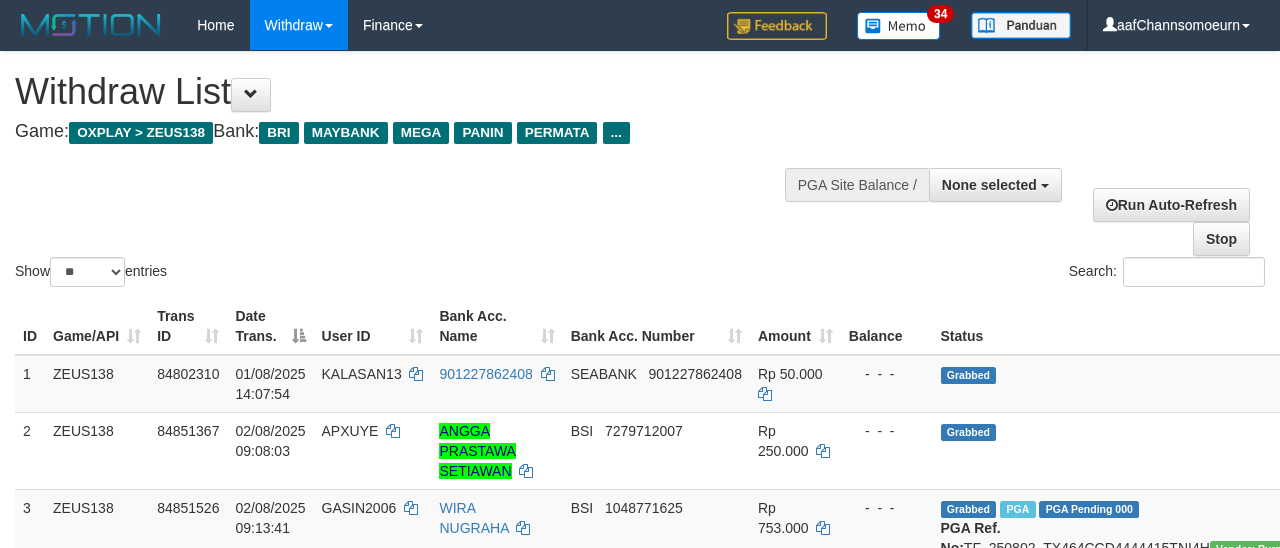 select 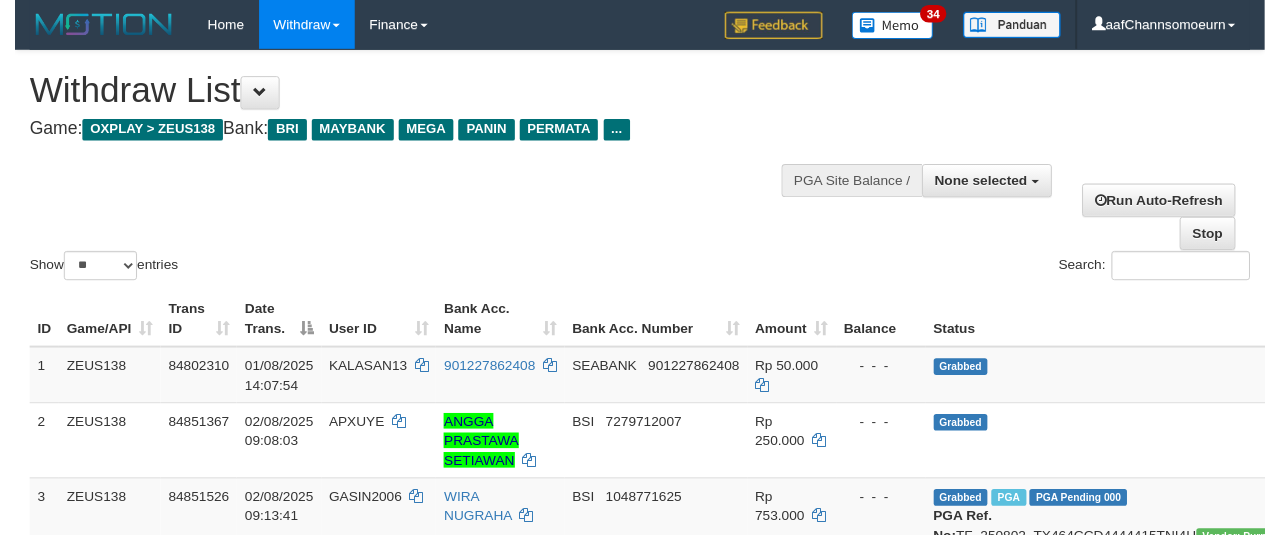 scroll, scrollTop: 358, scrollLeft: 0, axis: vertical 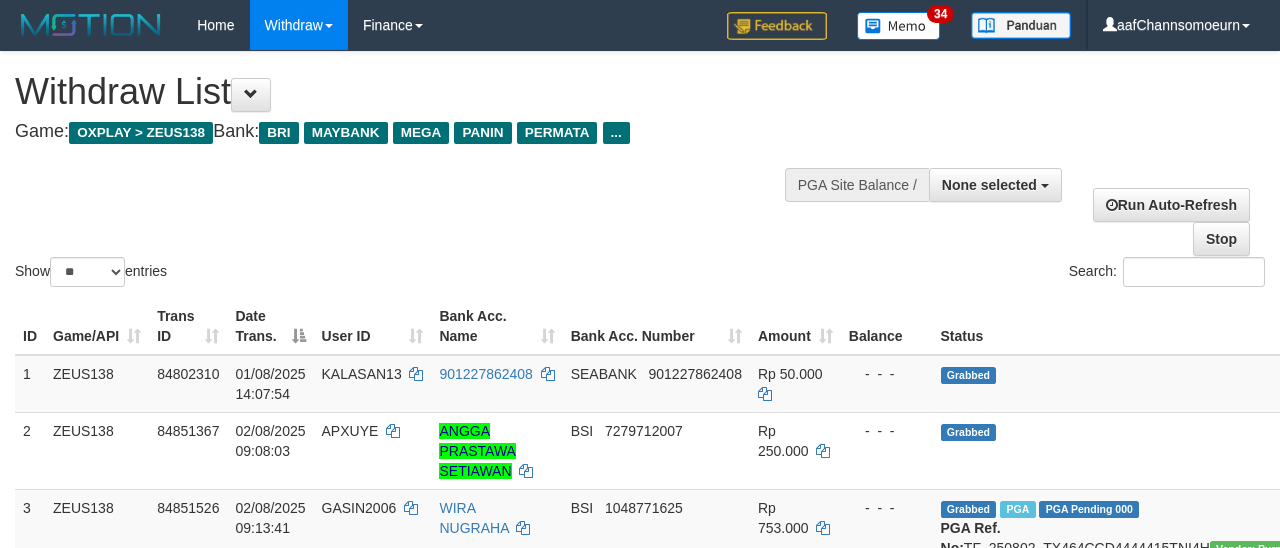 select 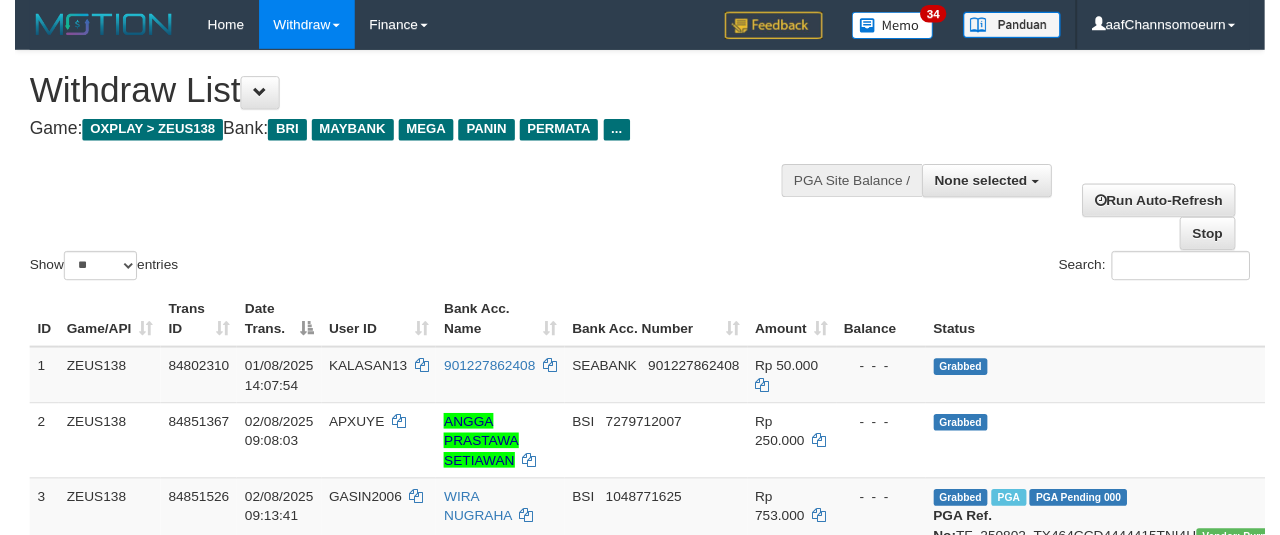 scroll, scrollTop: 358, scrollLeft: 0, axis: vertical 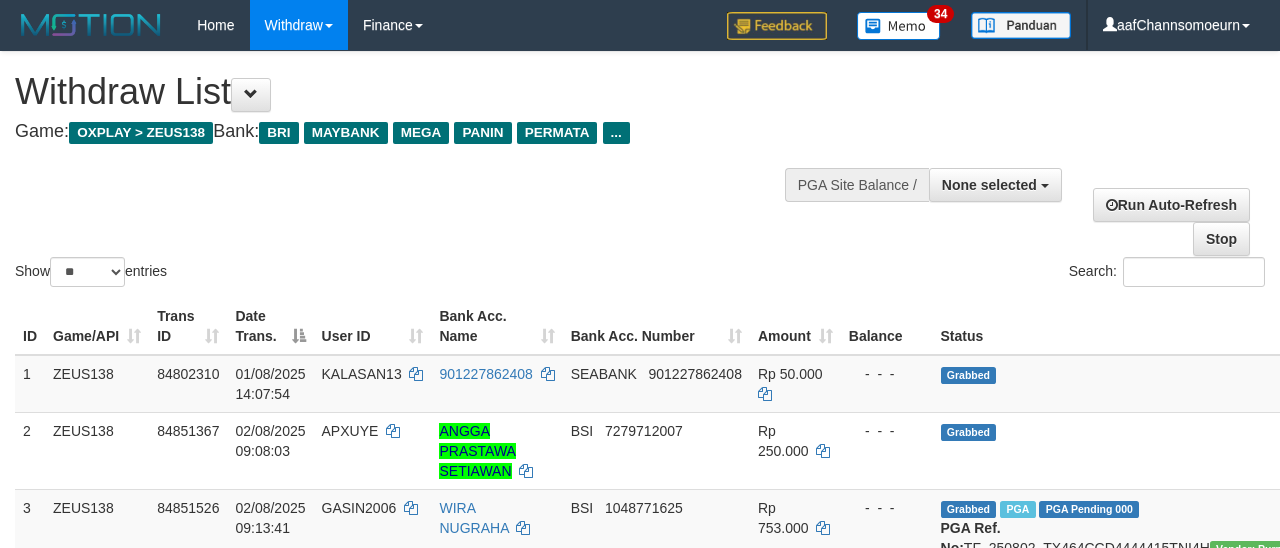 select 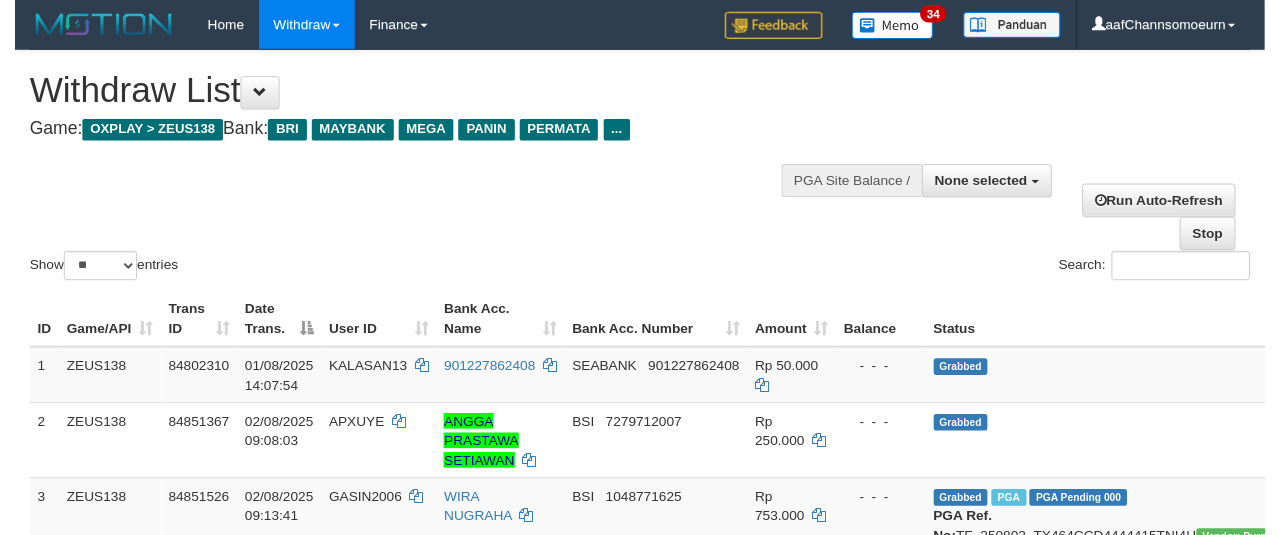 scroll, scrollTop: 358, scrollLeft: 0, axis: vertical 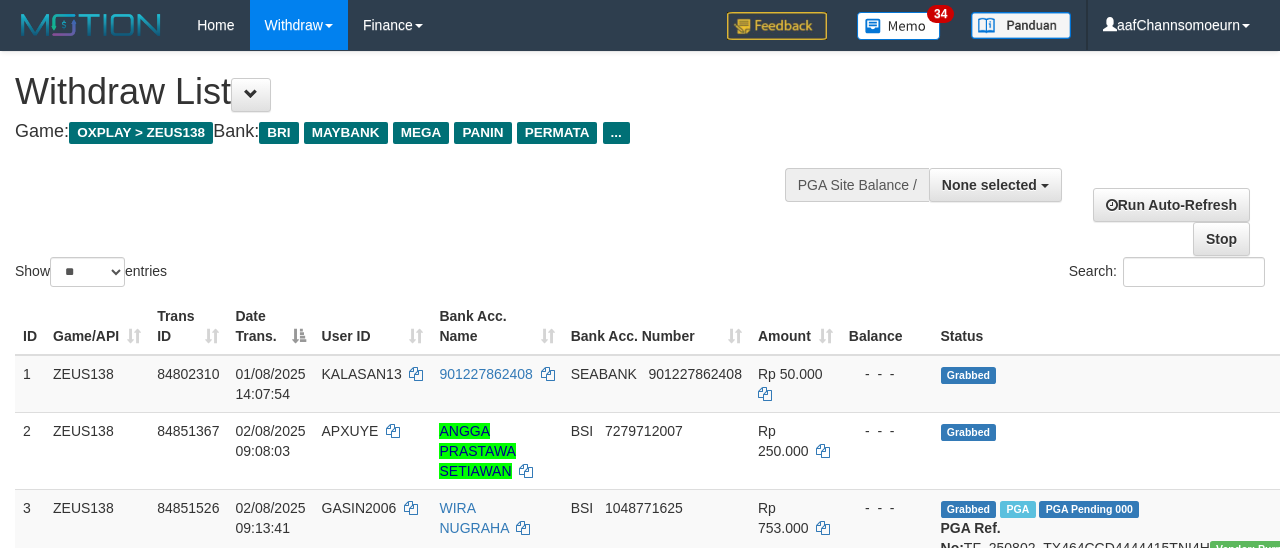 select 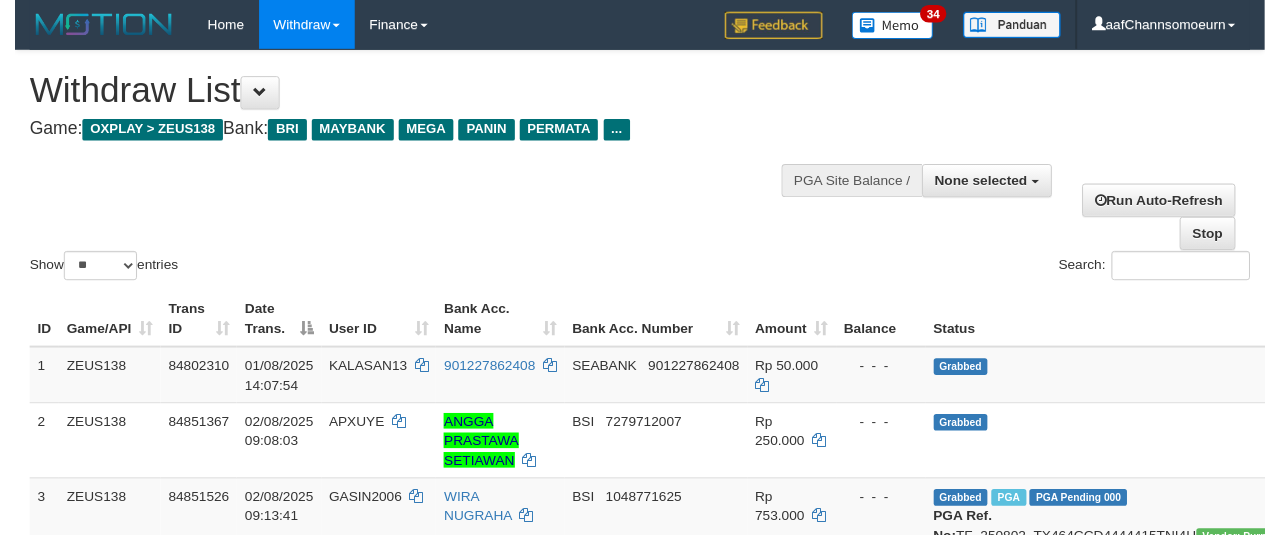 scroll, scrollTop: 358, scrollLeft: 0, axis: vertical 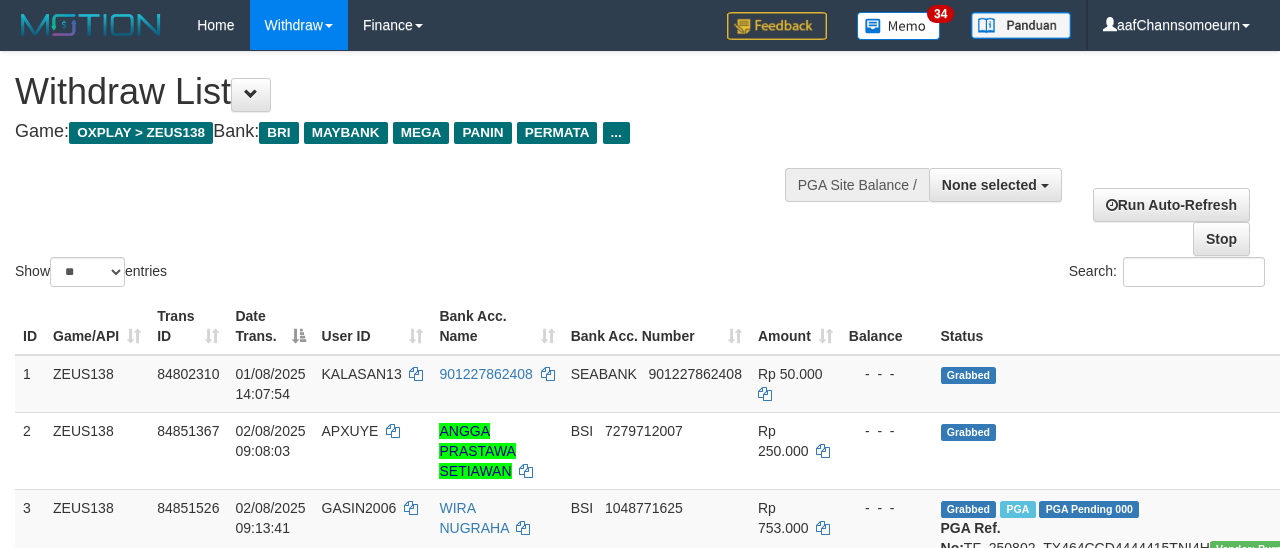 select 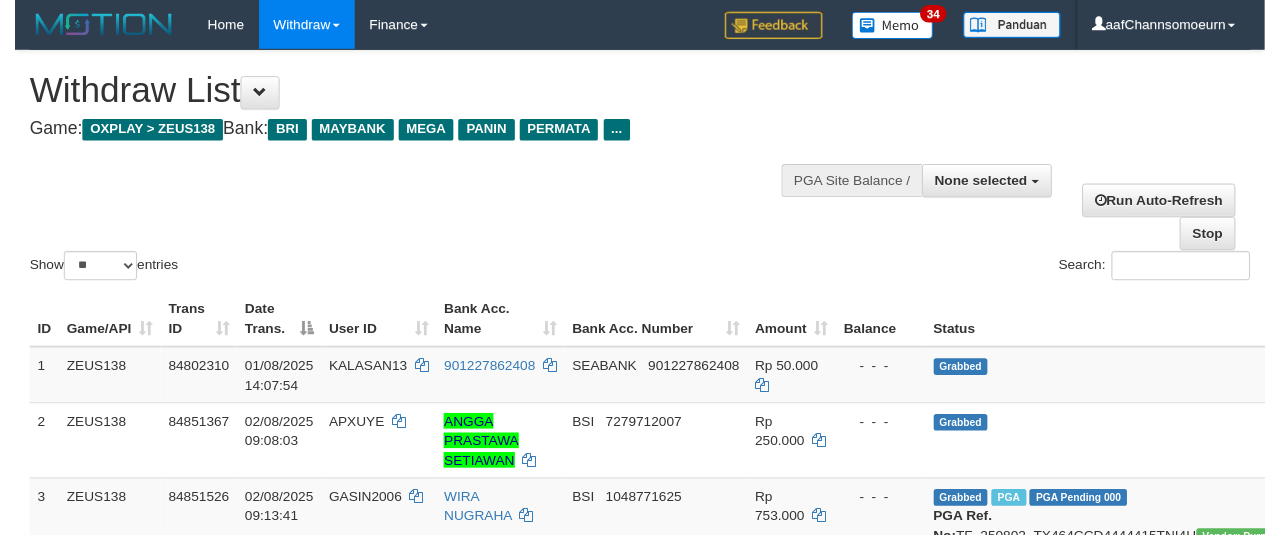 scroll, scrollTop: 358, scrollLeft: 0, axis: vertical 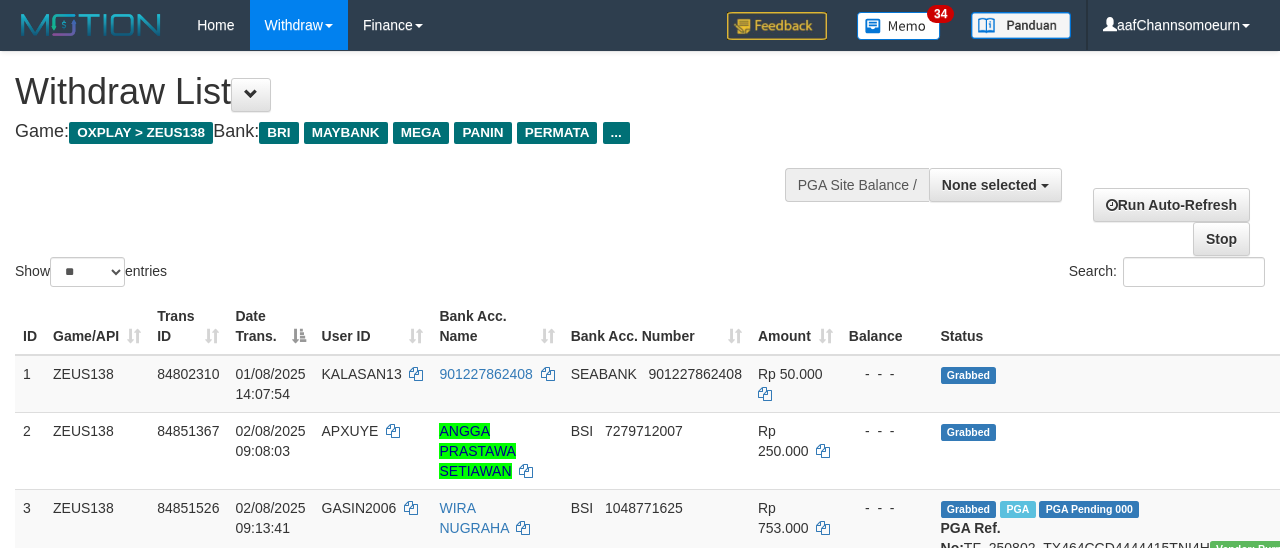 select 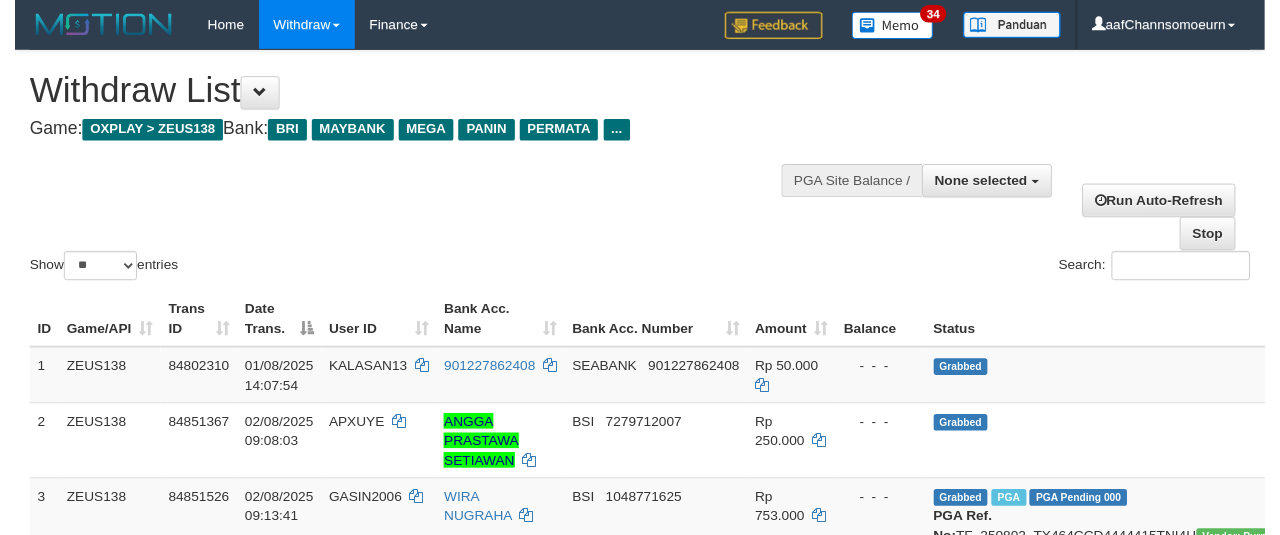 scroll, scrollTop: 358, scrollLeft: 0, axis: vertical 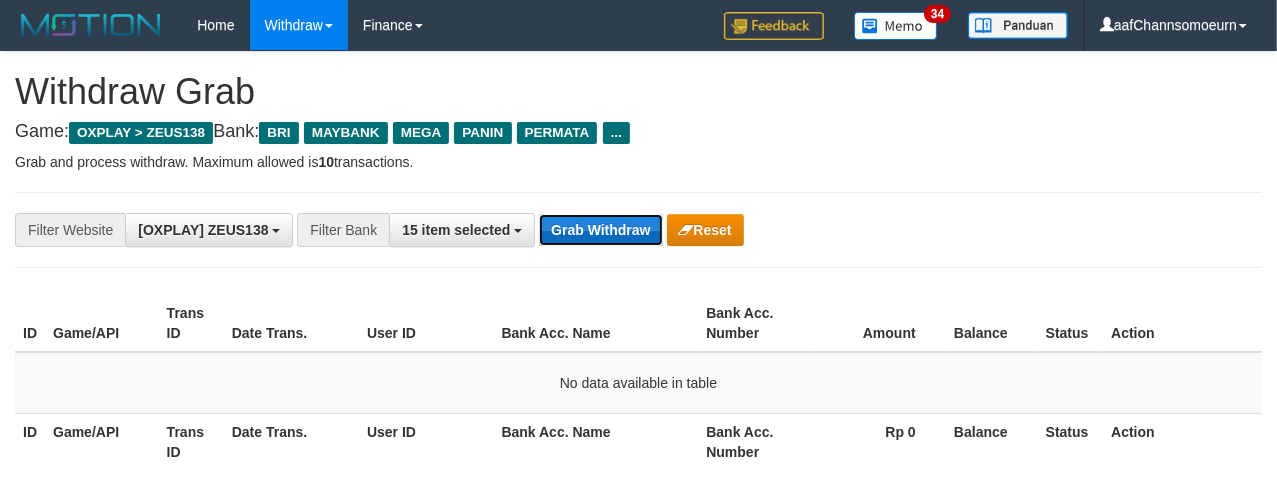click on "Grab Withdraw" at bounding box center (600, 230) 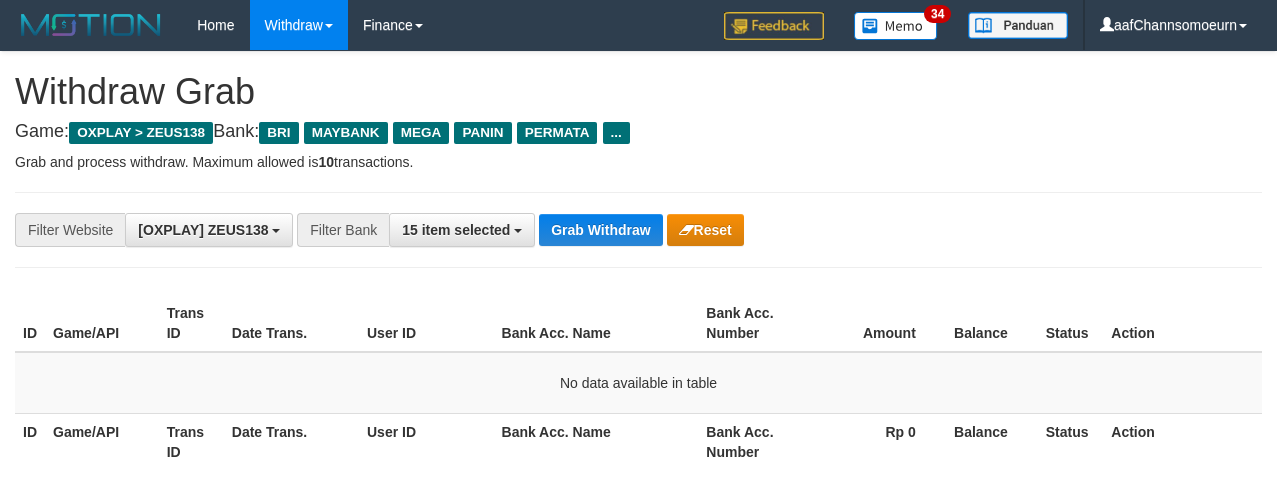scroll, scrollTop: 0, scrollLeft: 0, axis: both 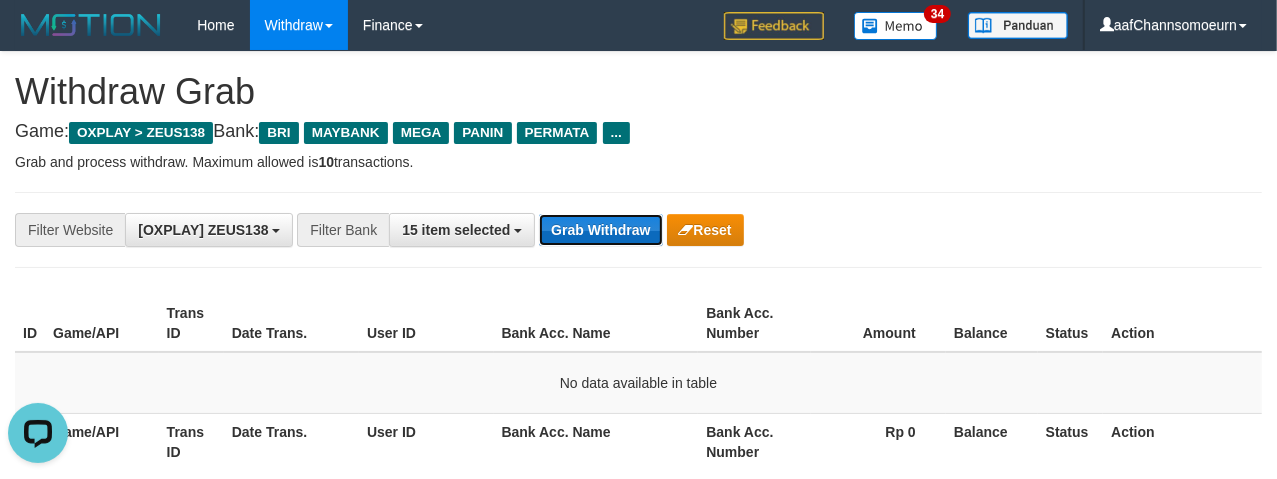 click on "Grab Withdraw" at bounding box center [600, 230] 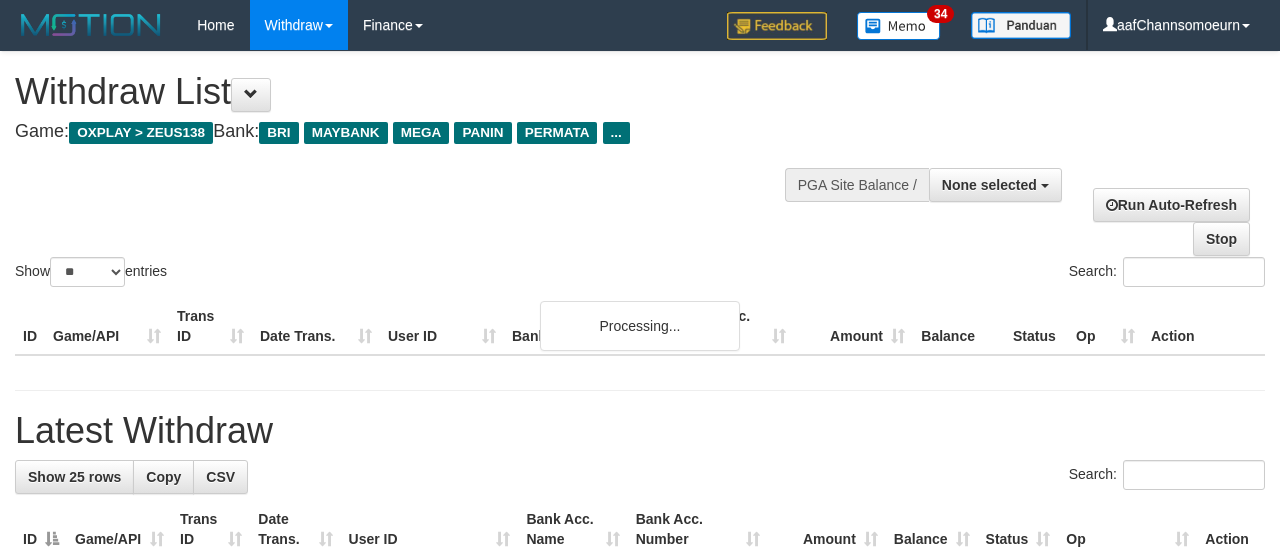 select 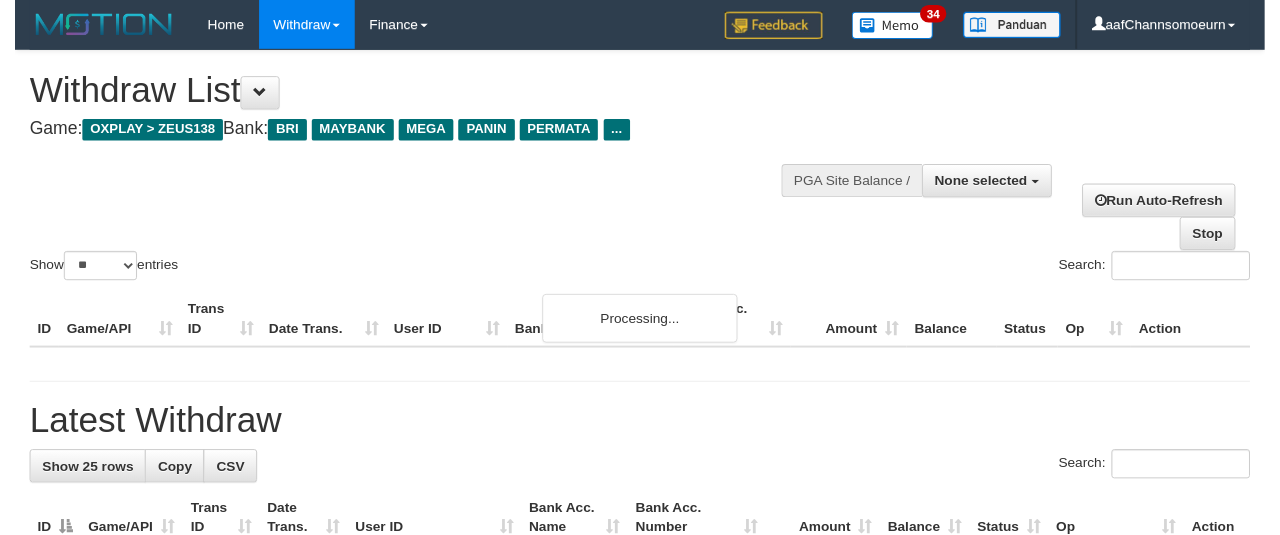 scroll, scrollTop: 358, scrollLeft: 0, axis: vertical 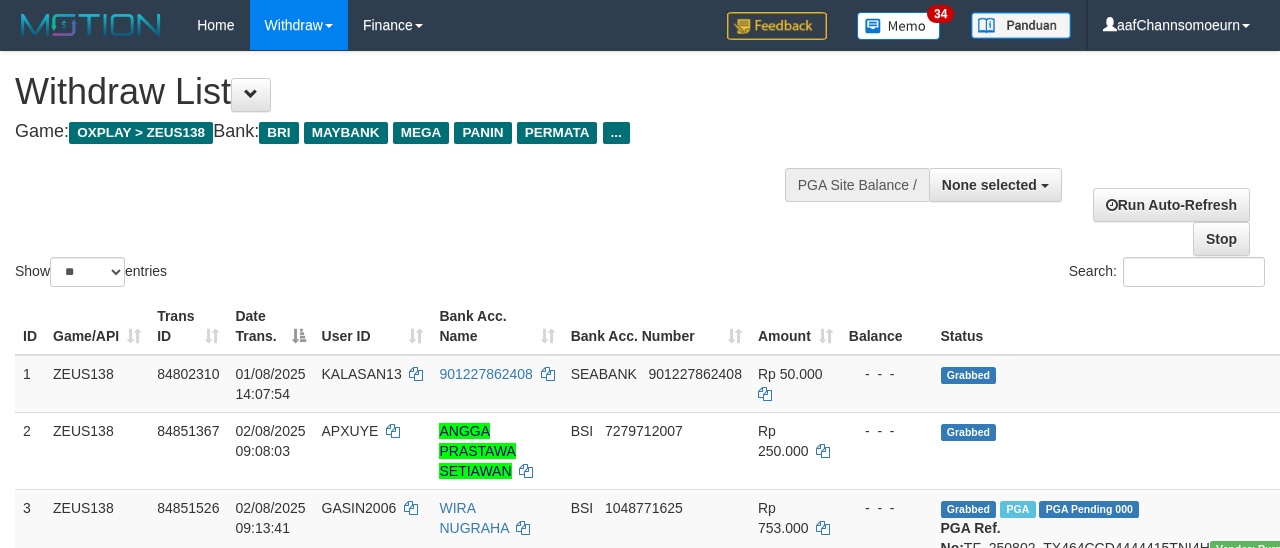 select 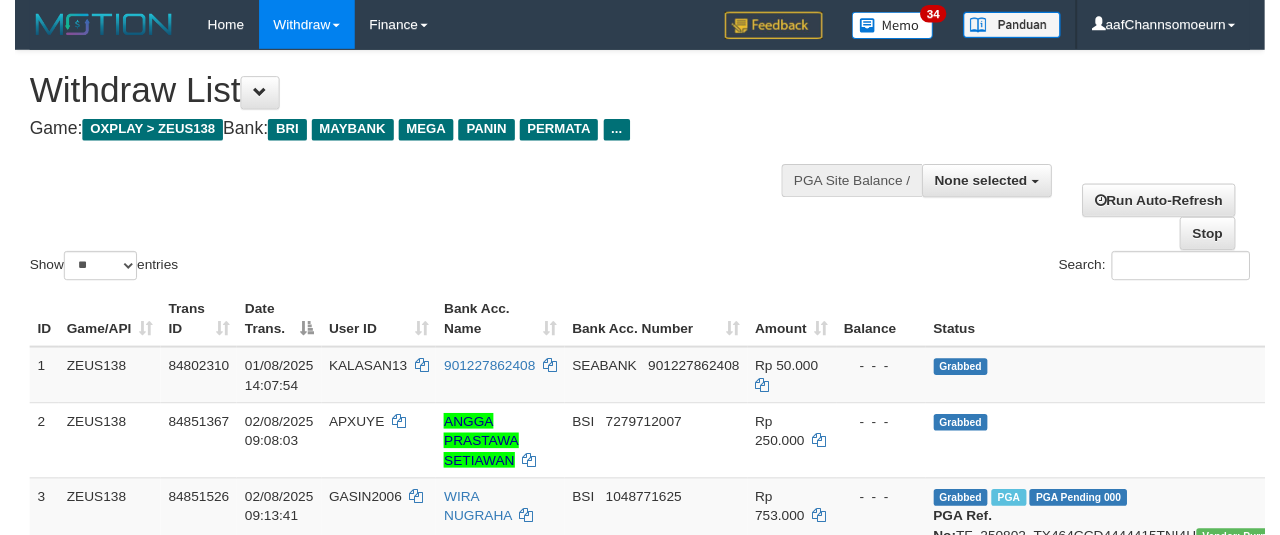 scroll, scrollTop: 358, scrollLeft: 0, axis: vertical 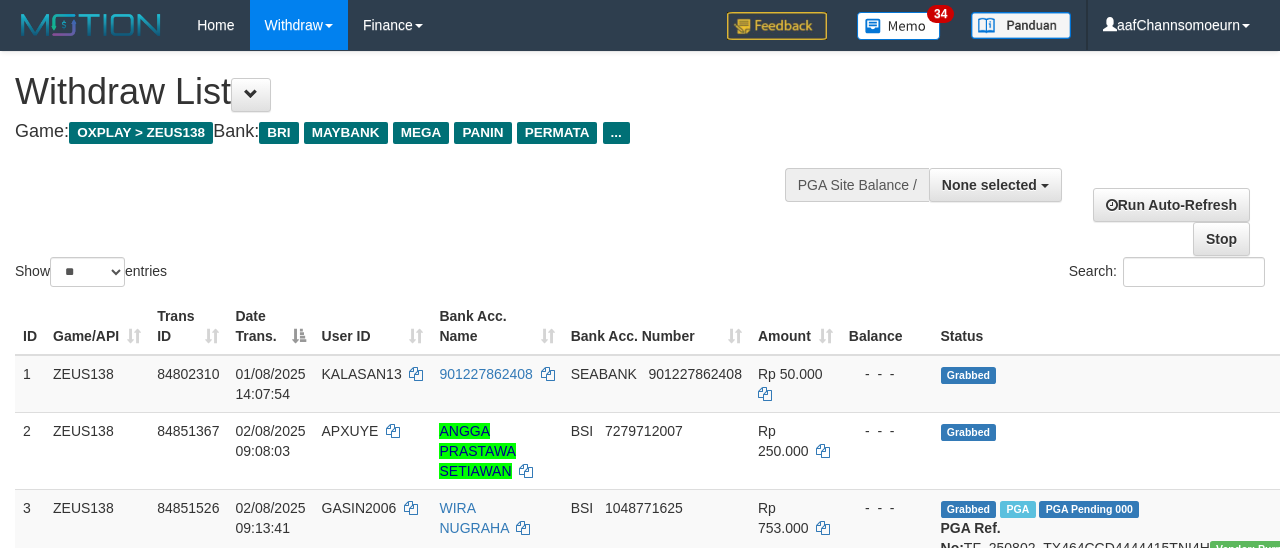 select 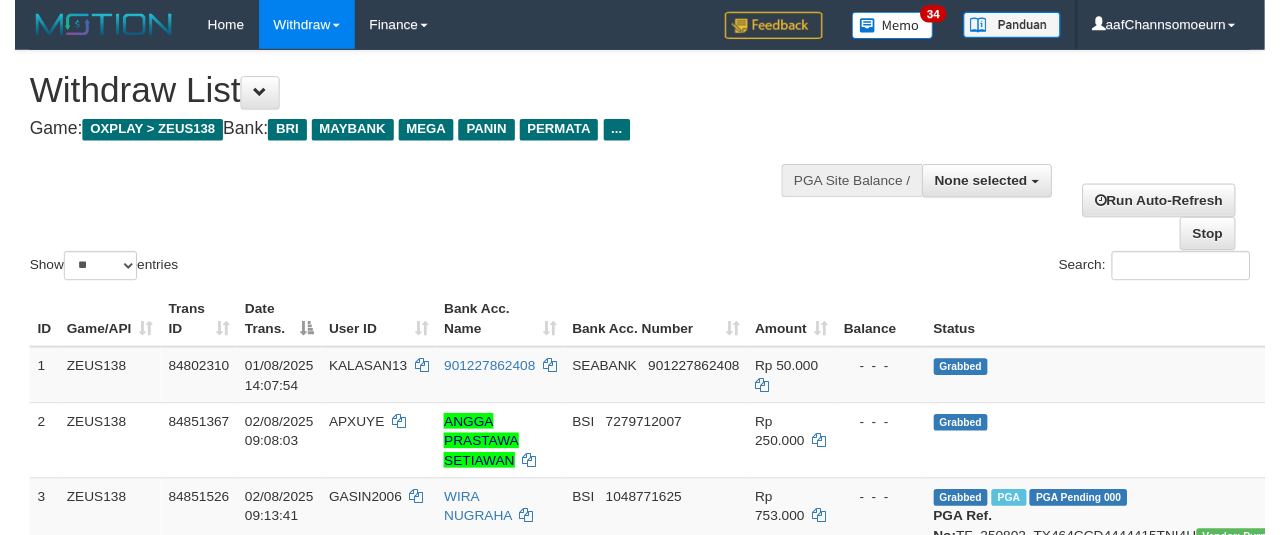 scroll, scrollTop: 358, scrollLeft: 0, axis: vertical 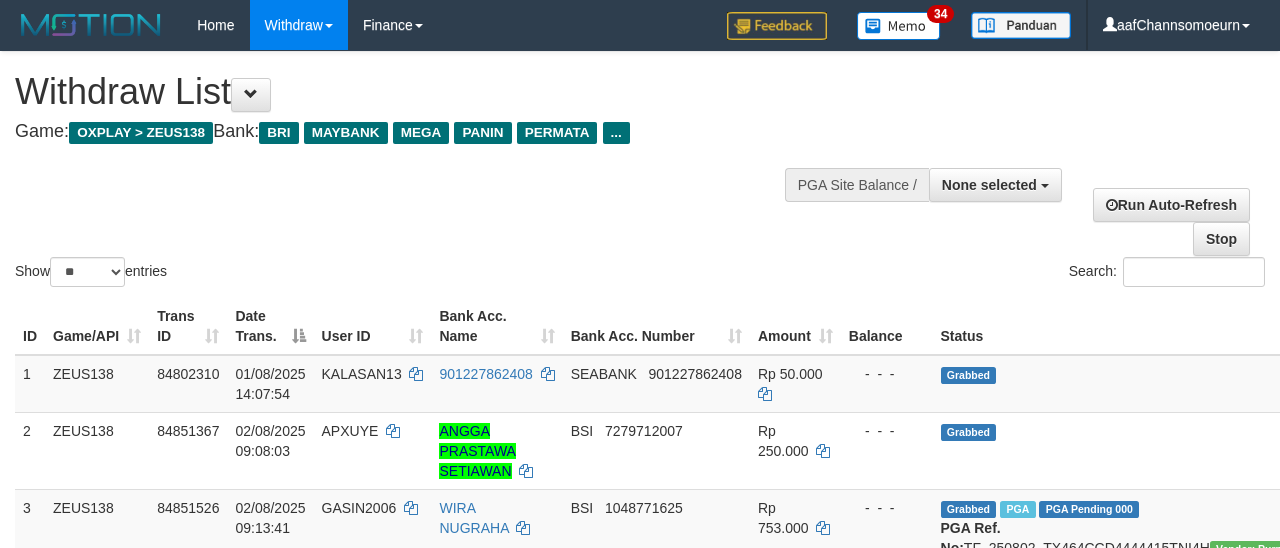 select 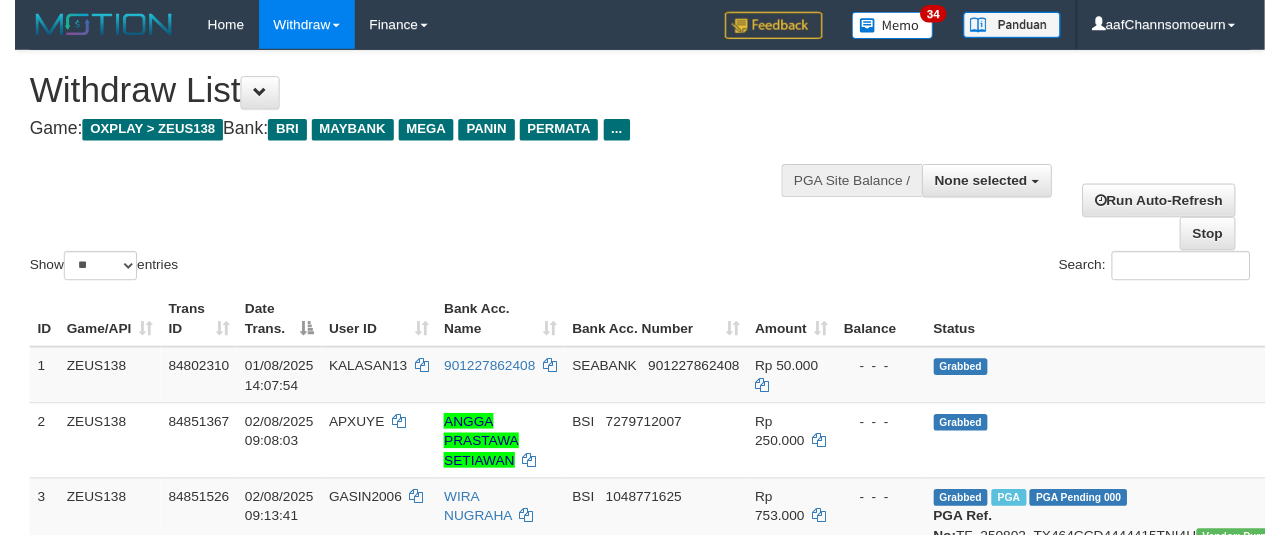 scroll, scrollTop: 358, scrollLeft: 0, axis: vertical 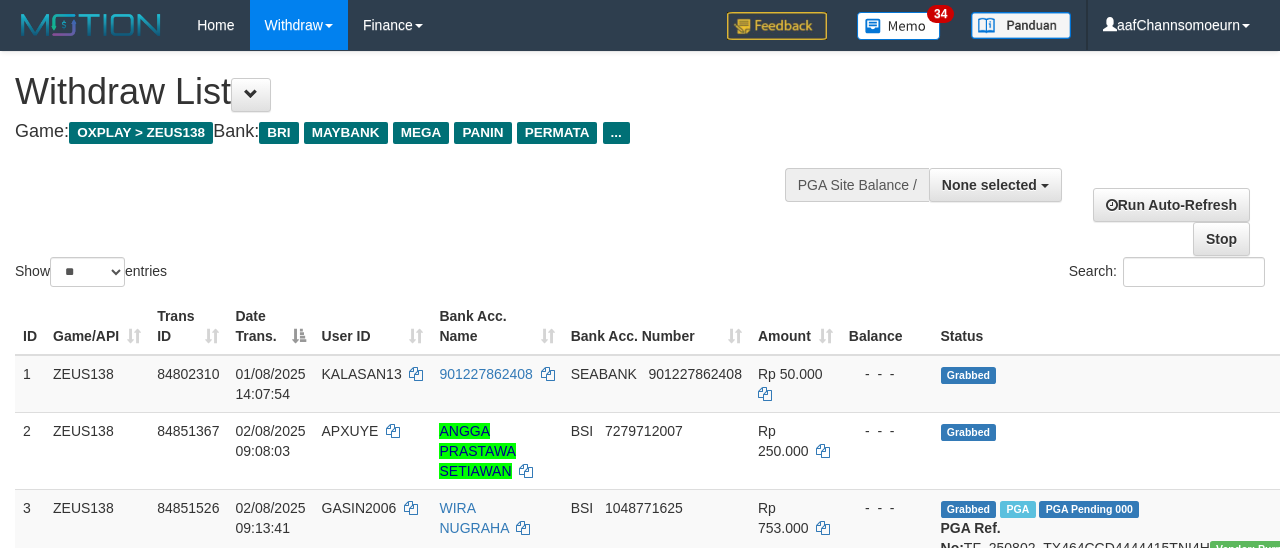 select 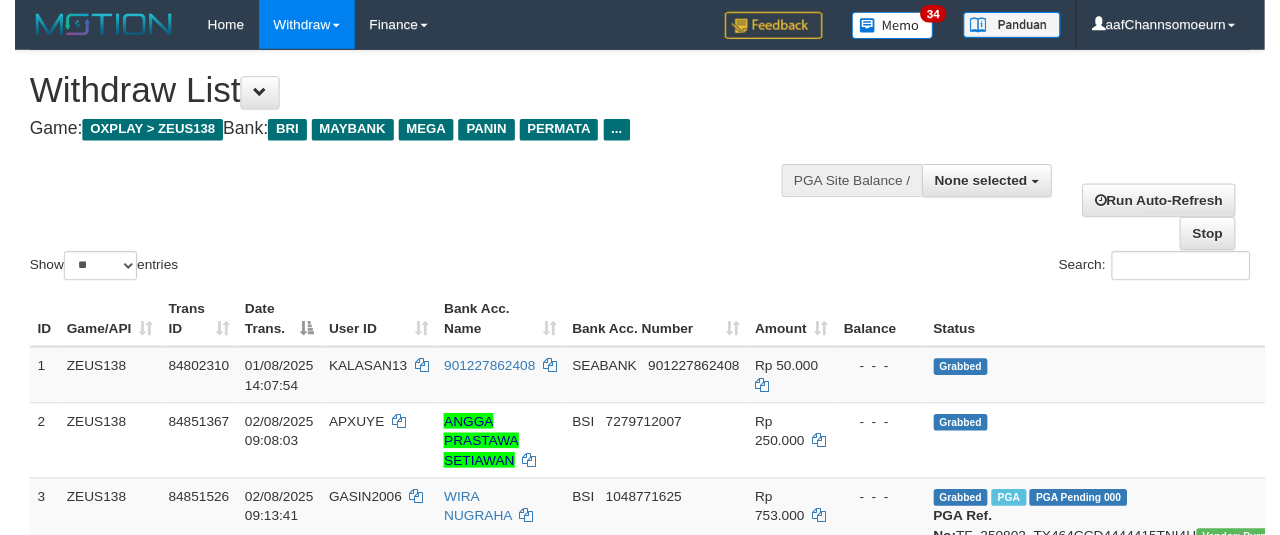 scroll, scrollTop: 358, scrollLeft: 0, axis: vertical 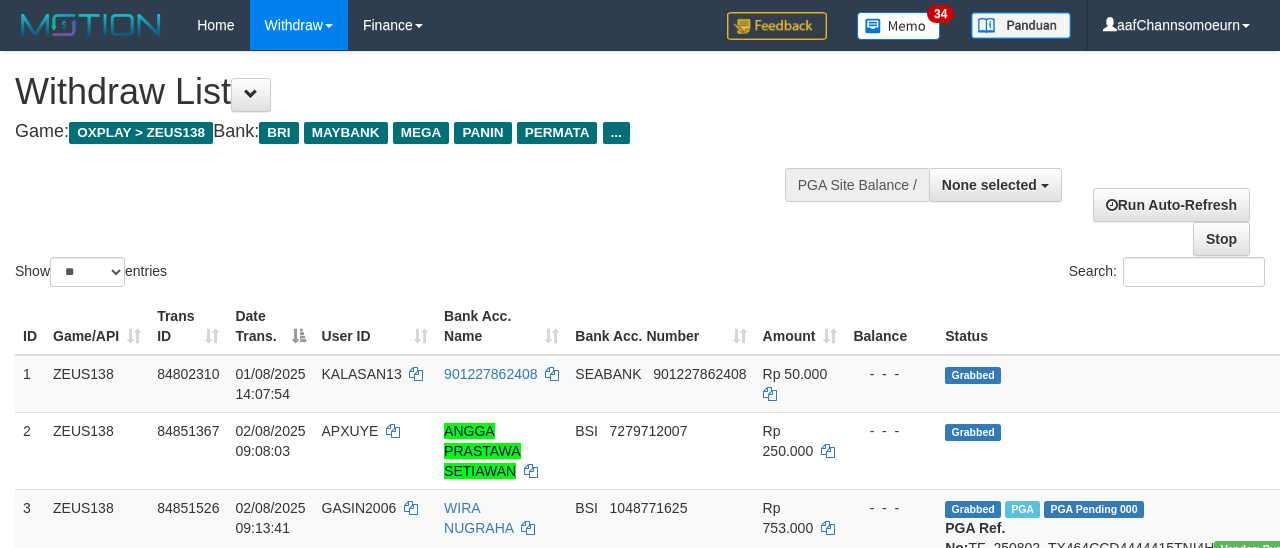 select 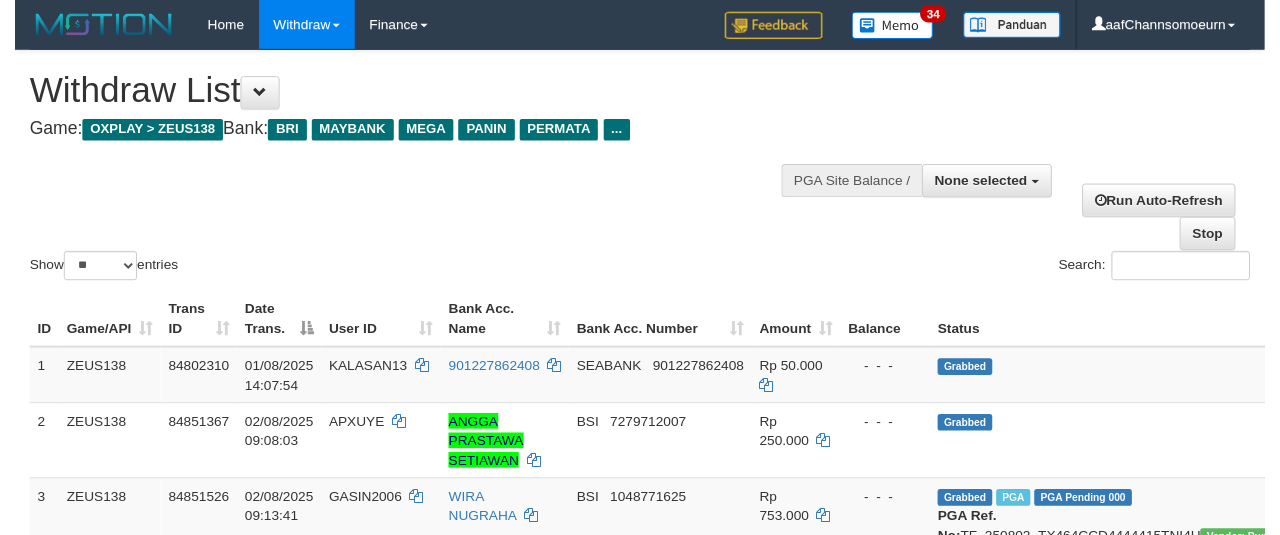 scroll, scrollTop: 358, scrollLeft: 0, axis: vertical 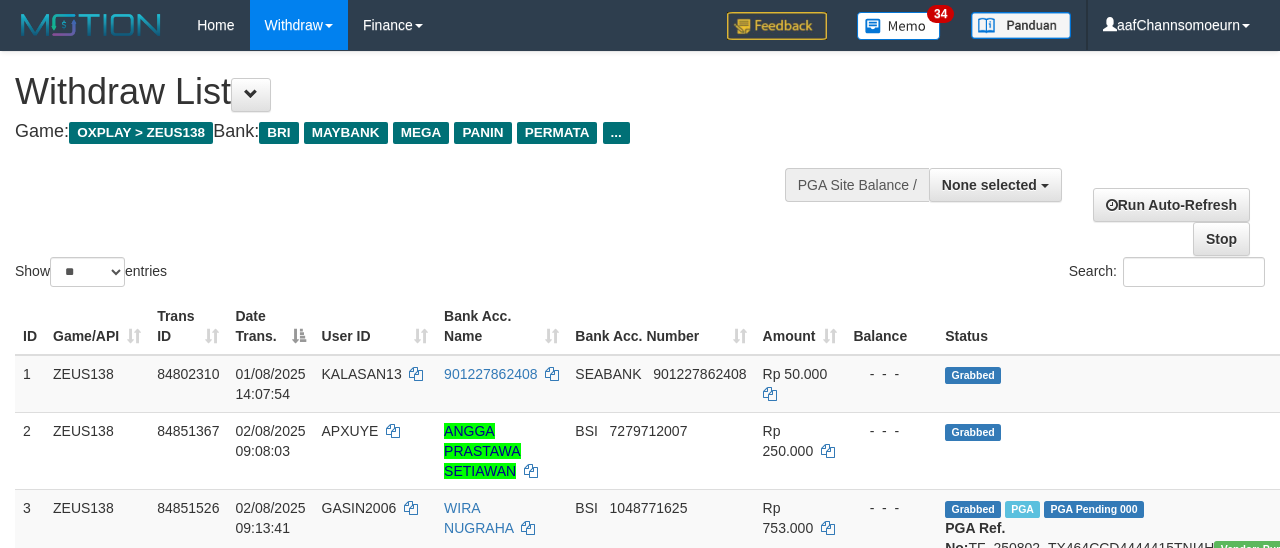 select 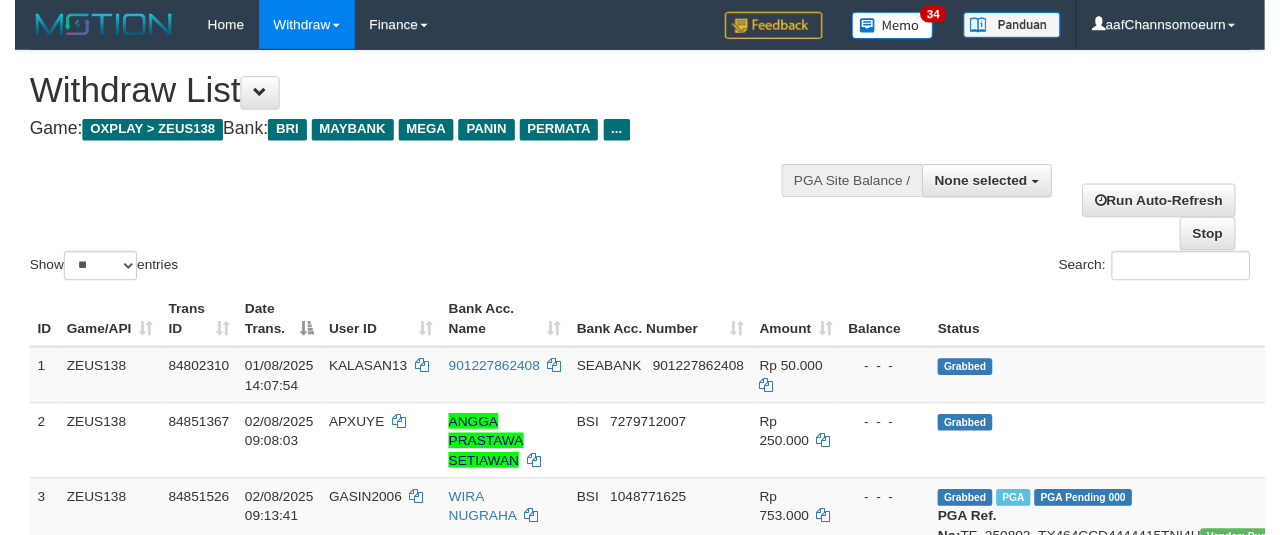 scroll, scrollTop: 358, scrollLeft: 0, axis: vertical 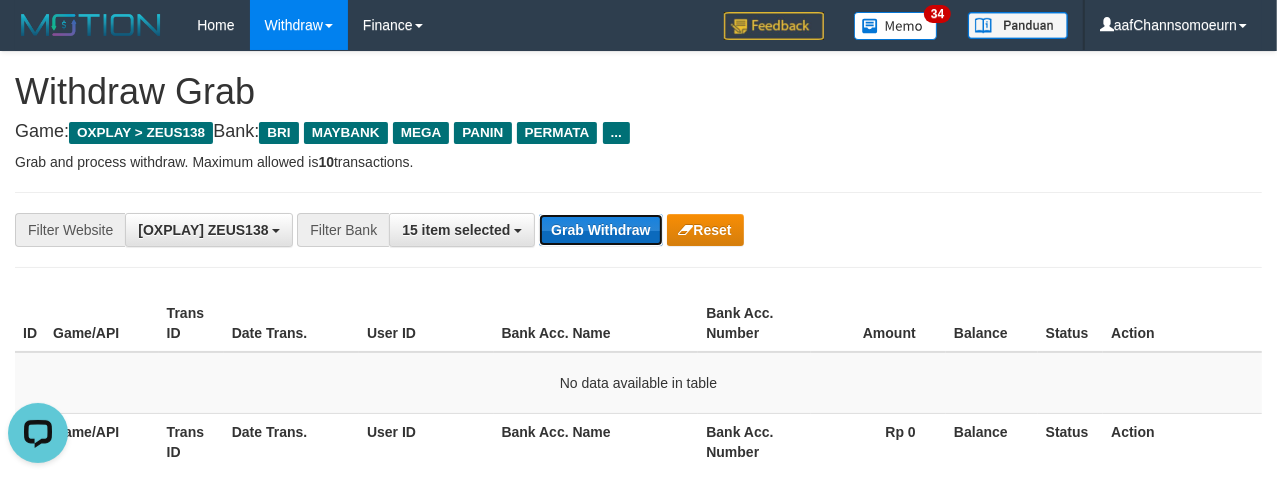 click on "Grab Withdraw" at bounding box center (600, 230) 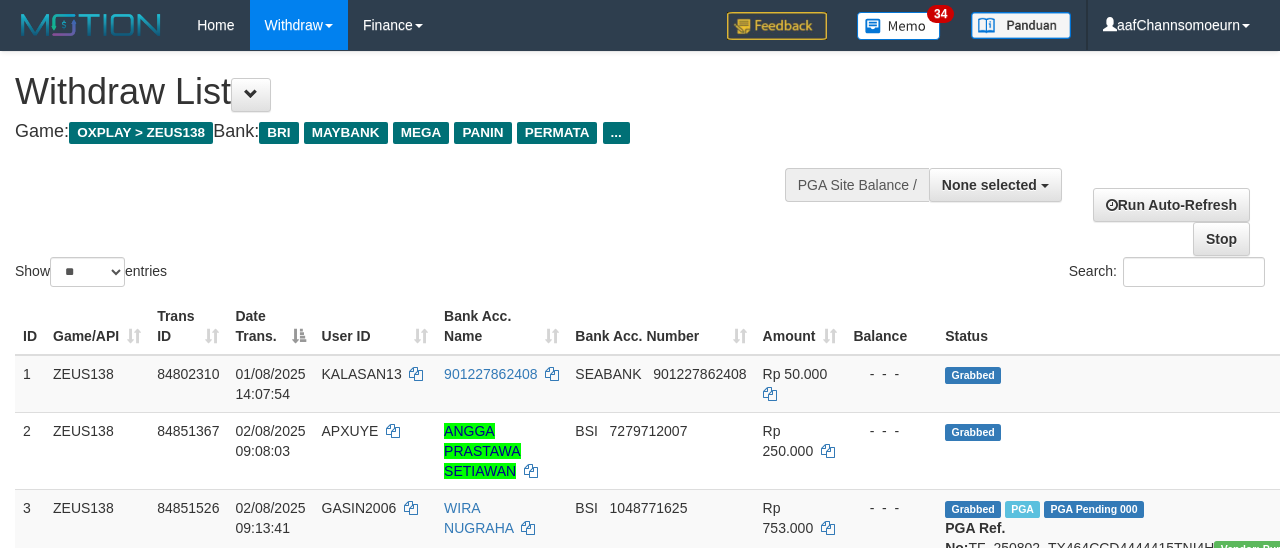 select 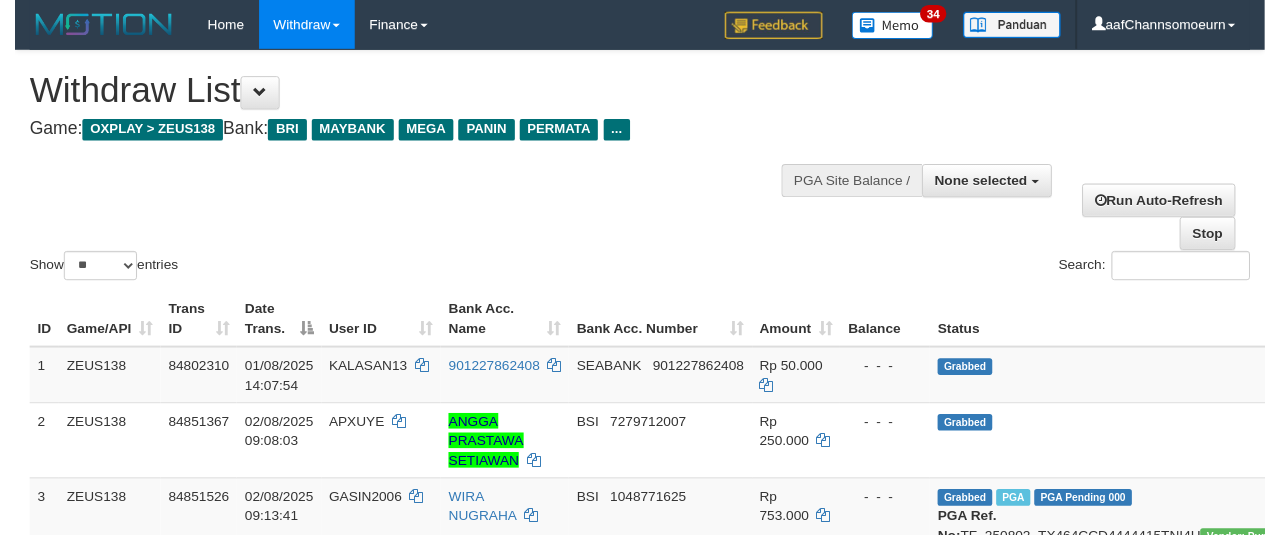 scroll, scrollTop: 358, scrollLeft: 0, axis: vertical 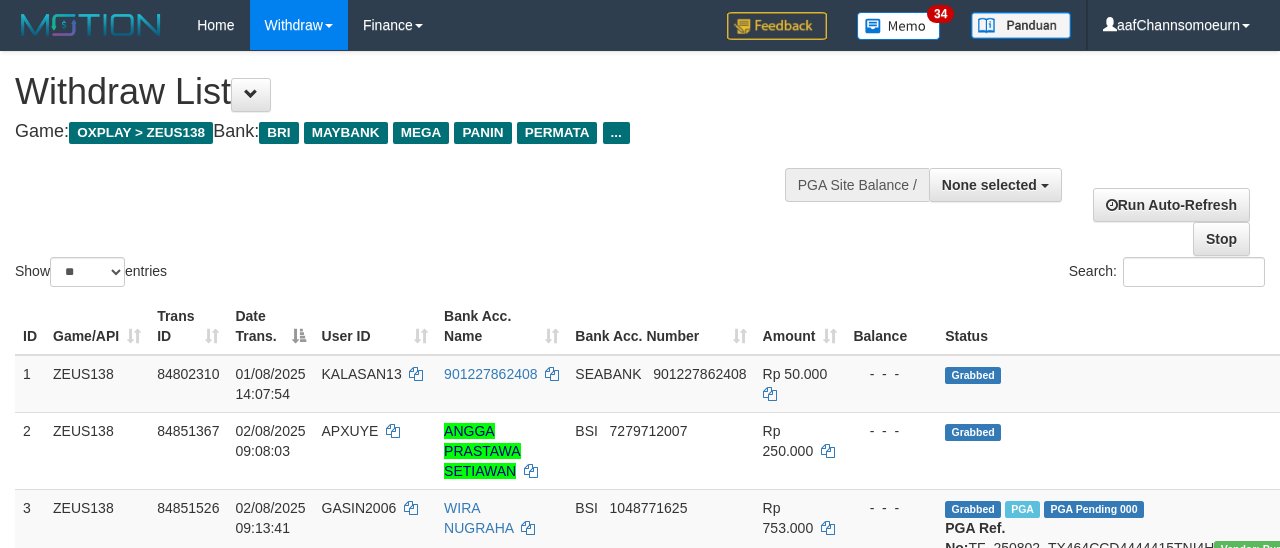select 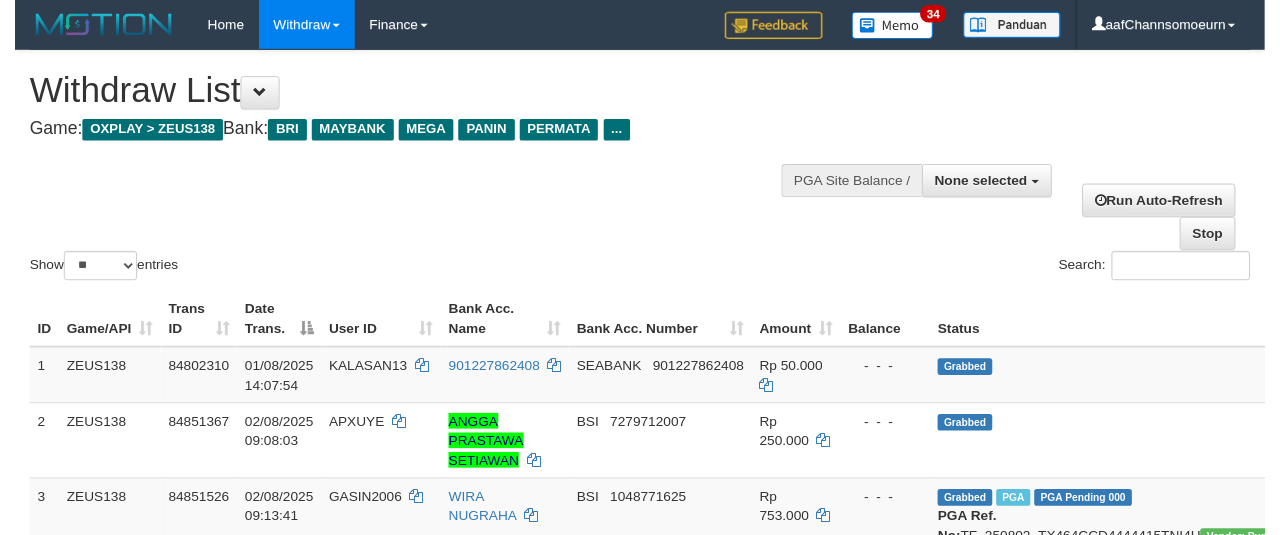 scroll, scrollTop: 358, scrollLeft: 0, axis: vertical 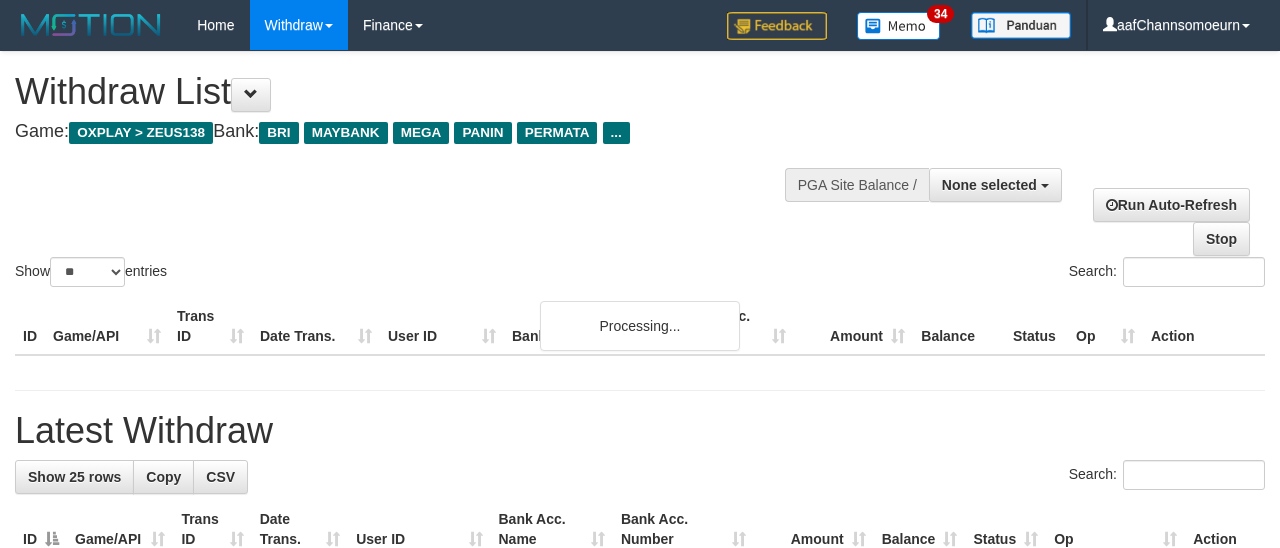 select 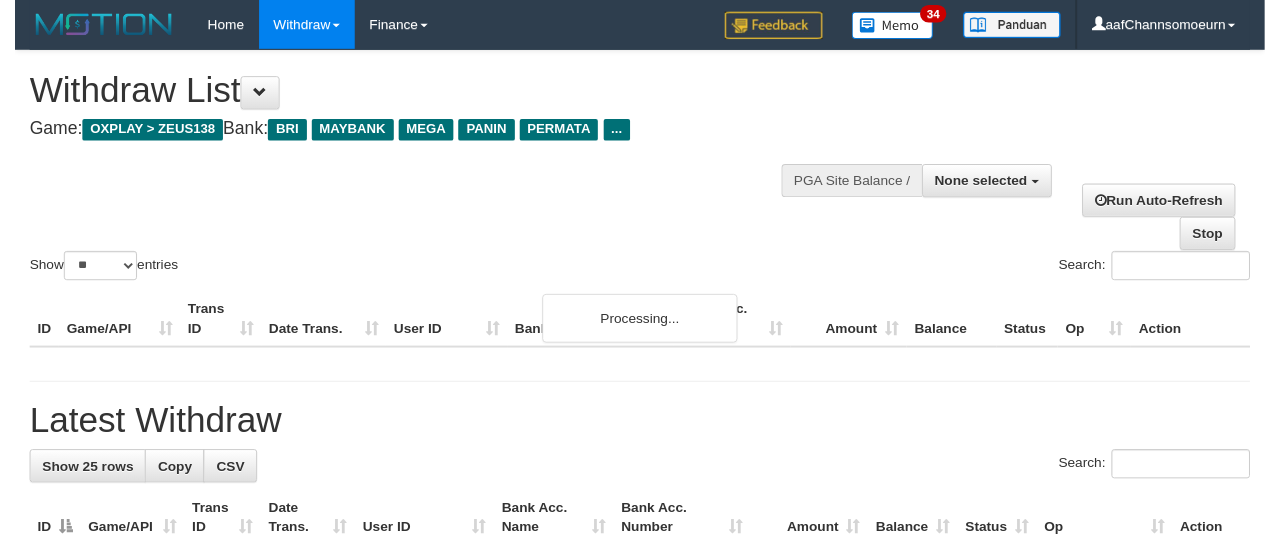 scroll, scrollTop: 358, scrollLeft: 0, axis: vertical 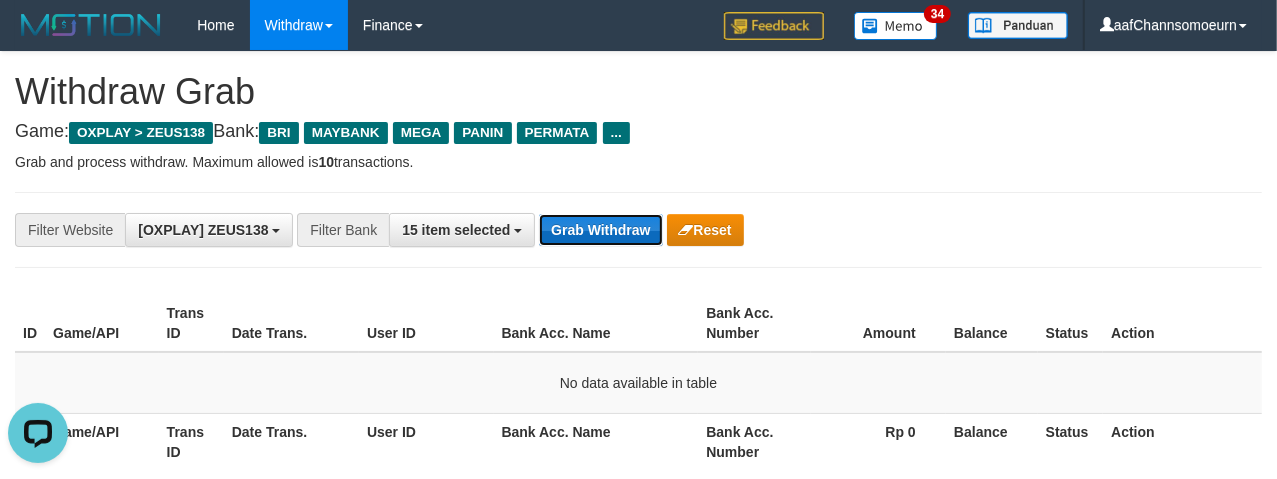 click on "Grab Withdraw" at bounding box center (600, 230) 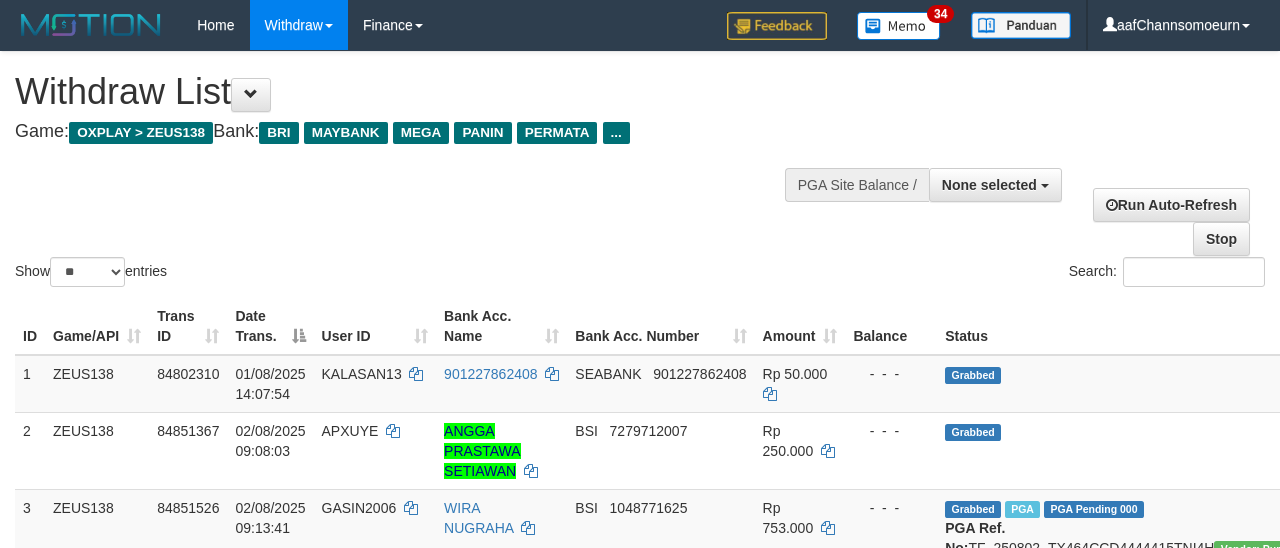 select 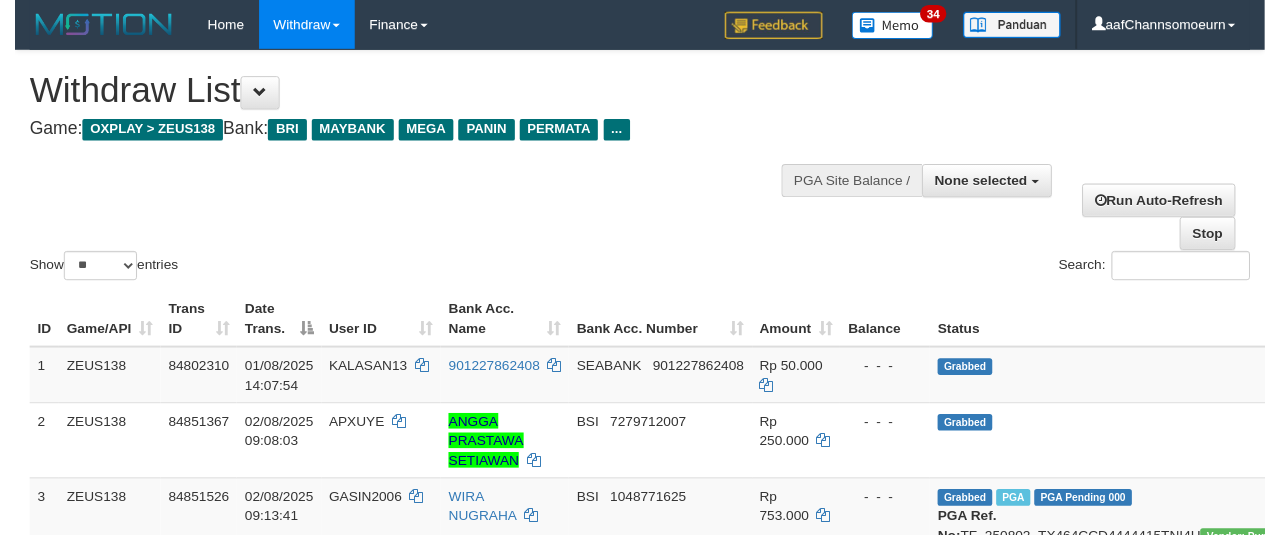 scroll, scrollTop: 358, scrollLeft: 0, axis: vertical 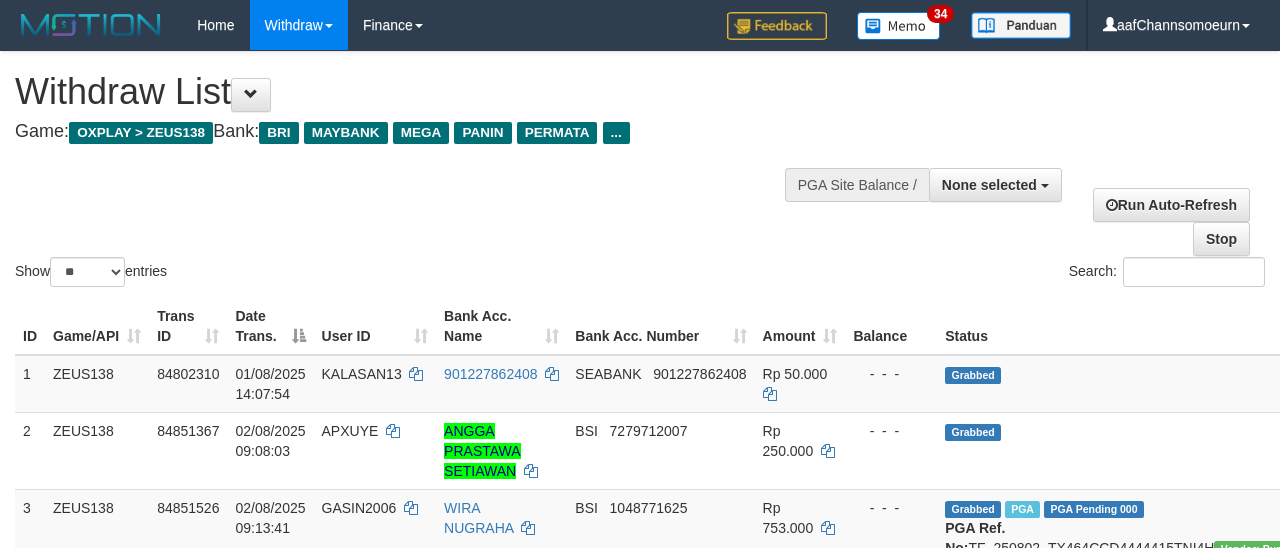 select 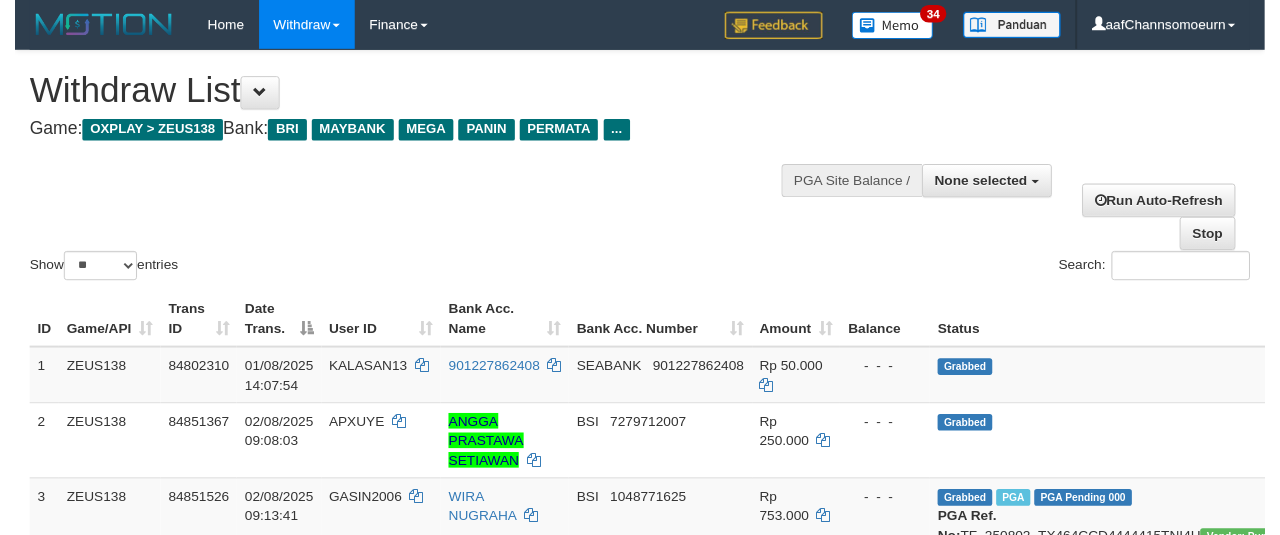 scroll, scrollTop: 358, scrollLeft: 0, axis: vertical 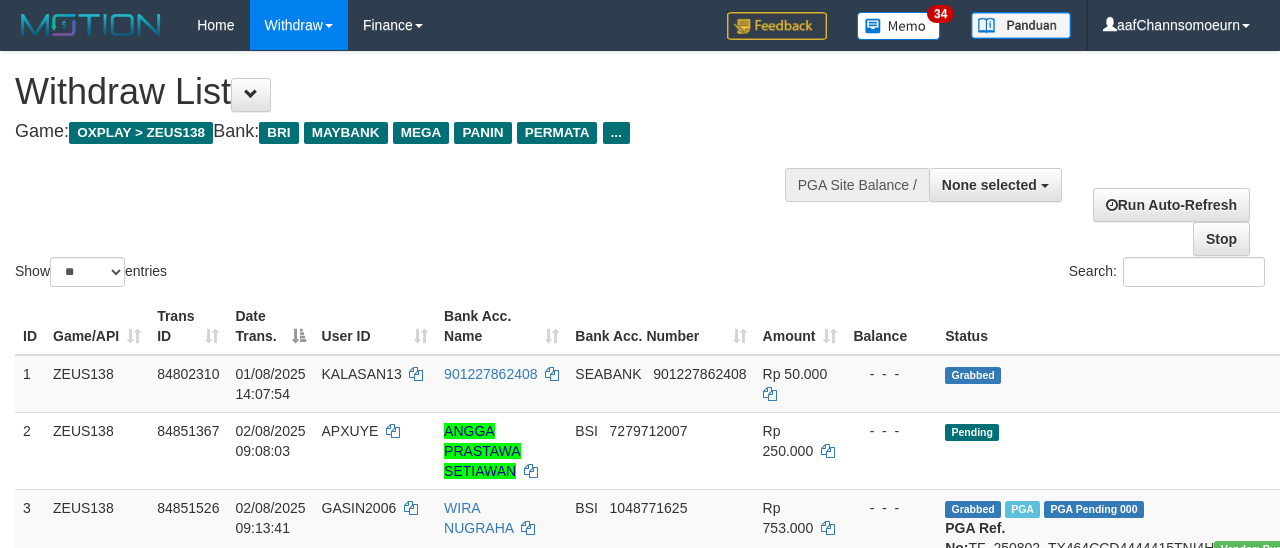select 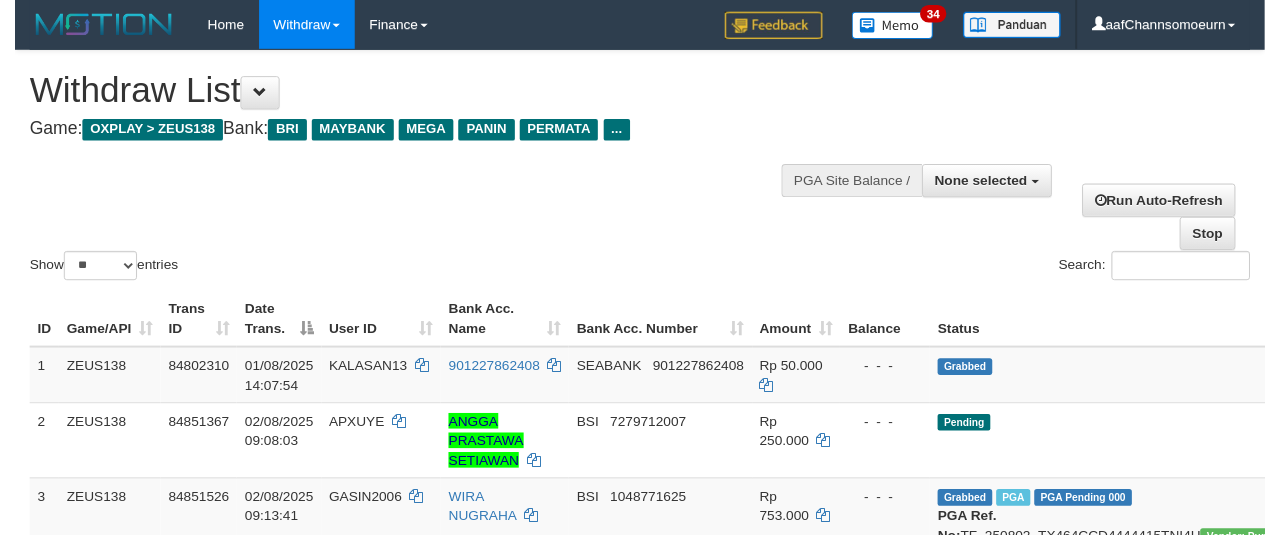 scroll, scrollTop: 358, scrollLeft: 0, axis: vertical 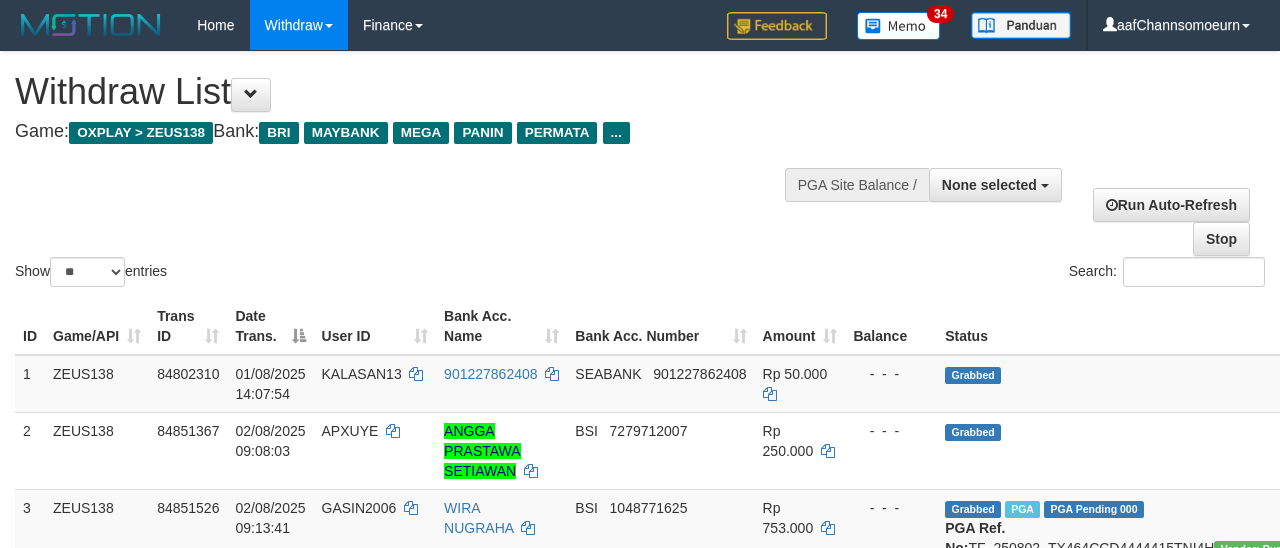 select 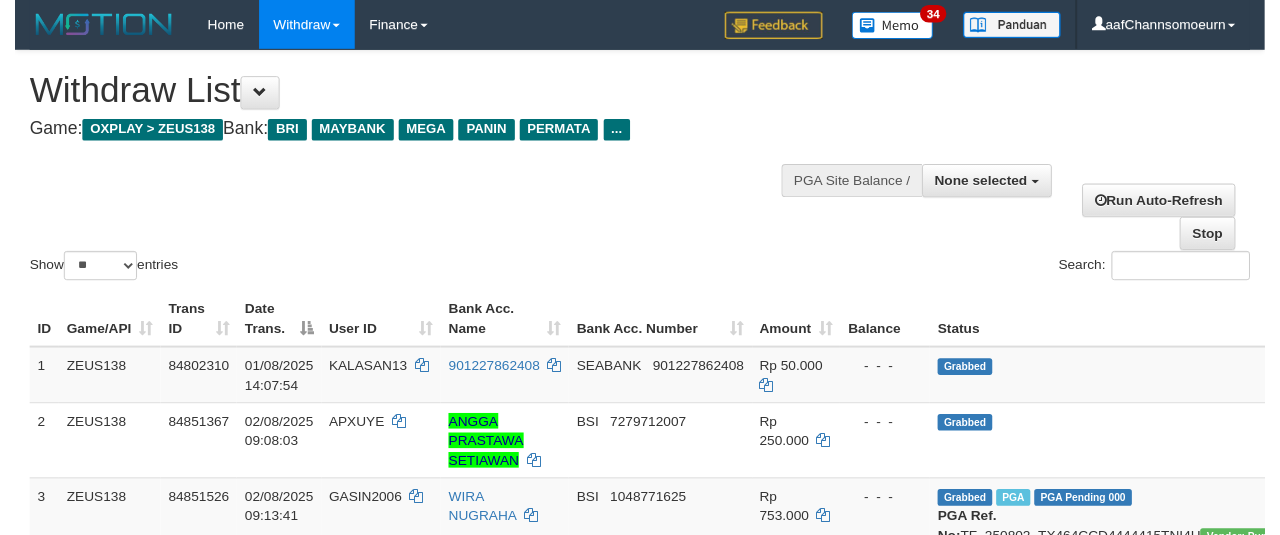 scroll, scrollTop: 358, scrollLeft: 0, axis: vertical 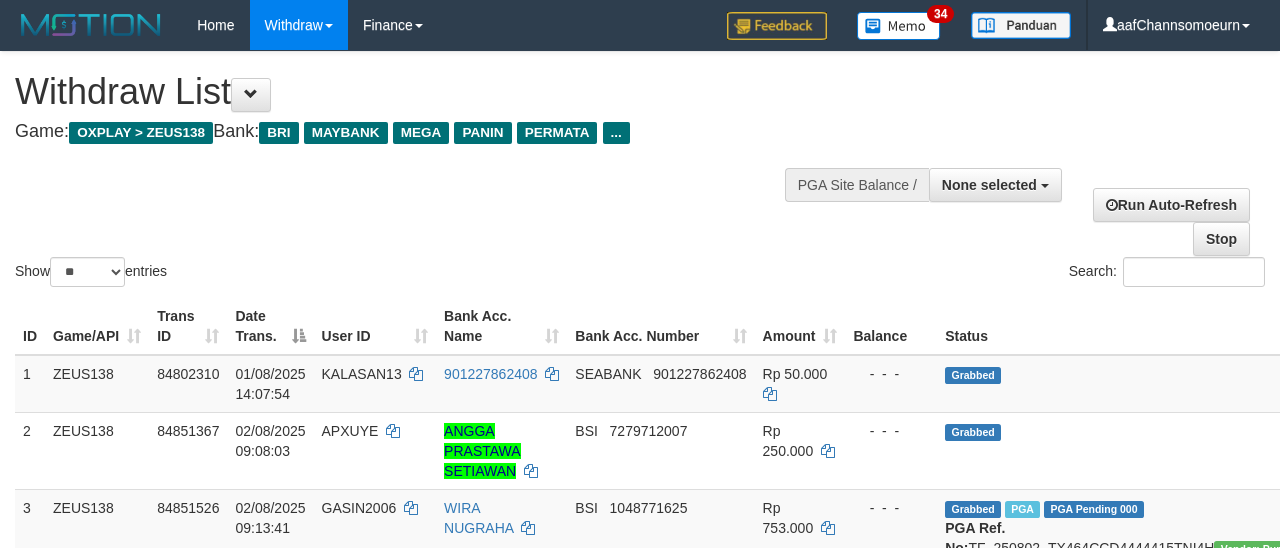 select 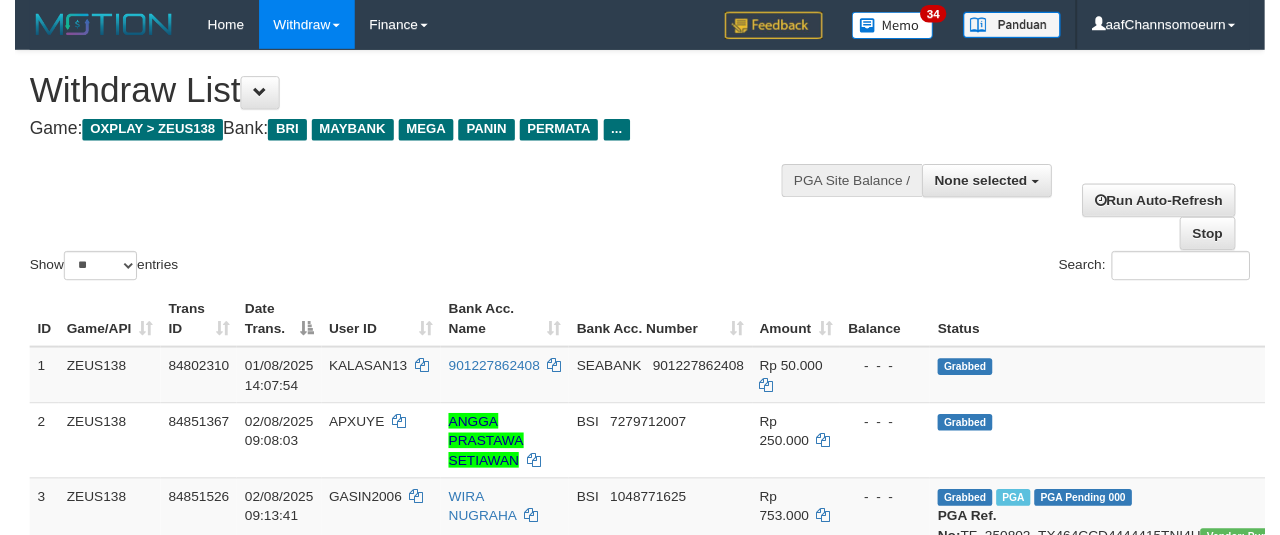 scroll, scrollTop: 358, scrollLeft: 0, axis: vertical 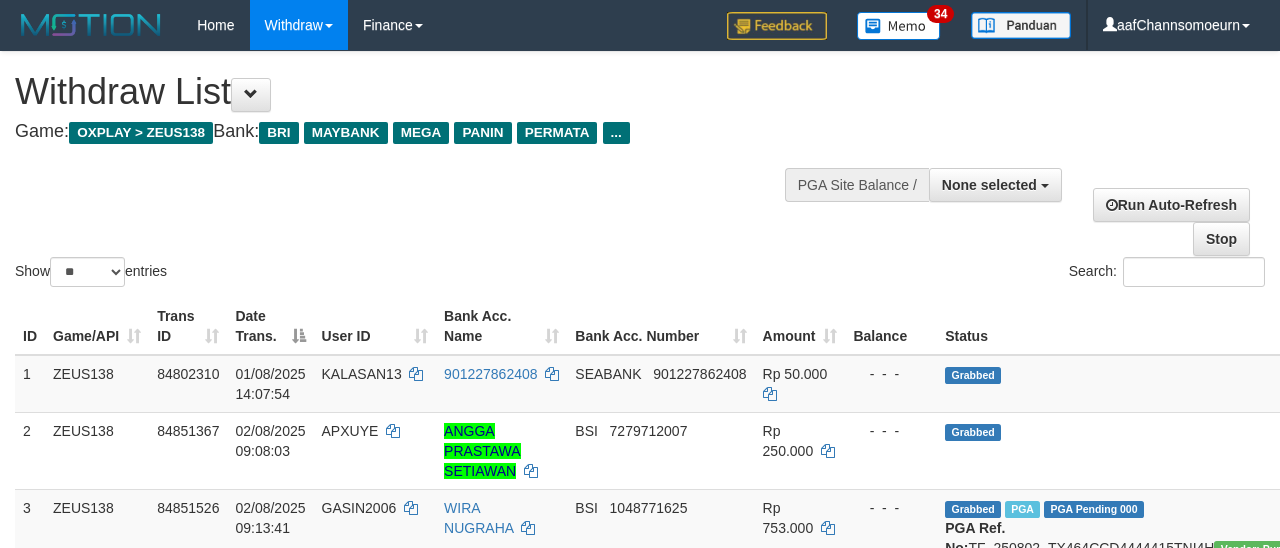 select 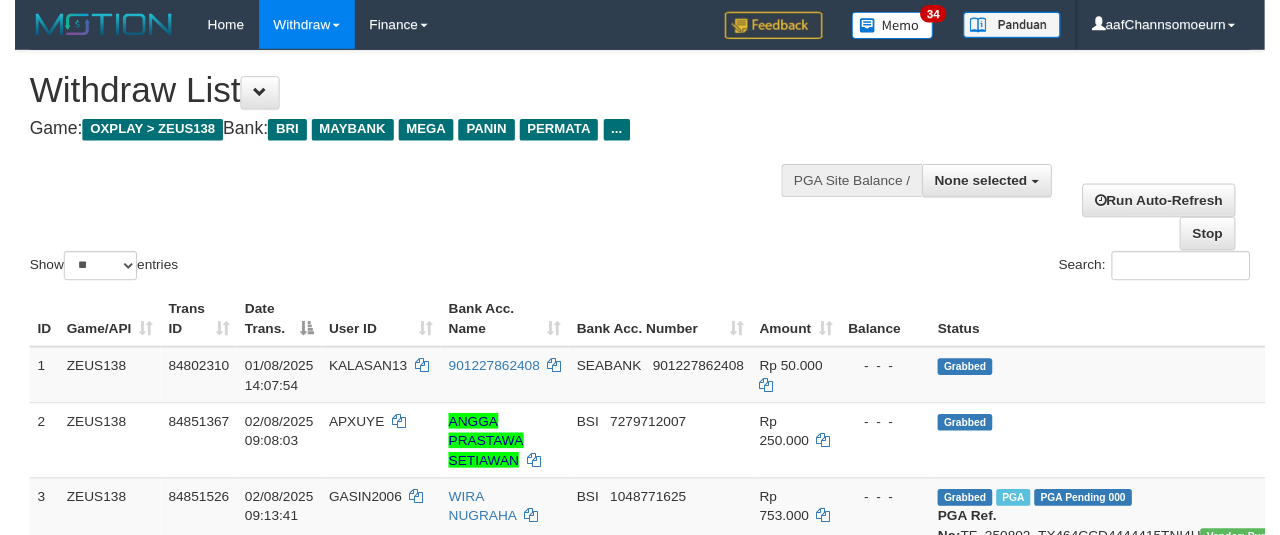 scroll, scrollTop: 358, scrollLeft: 0, axis: vertical 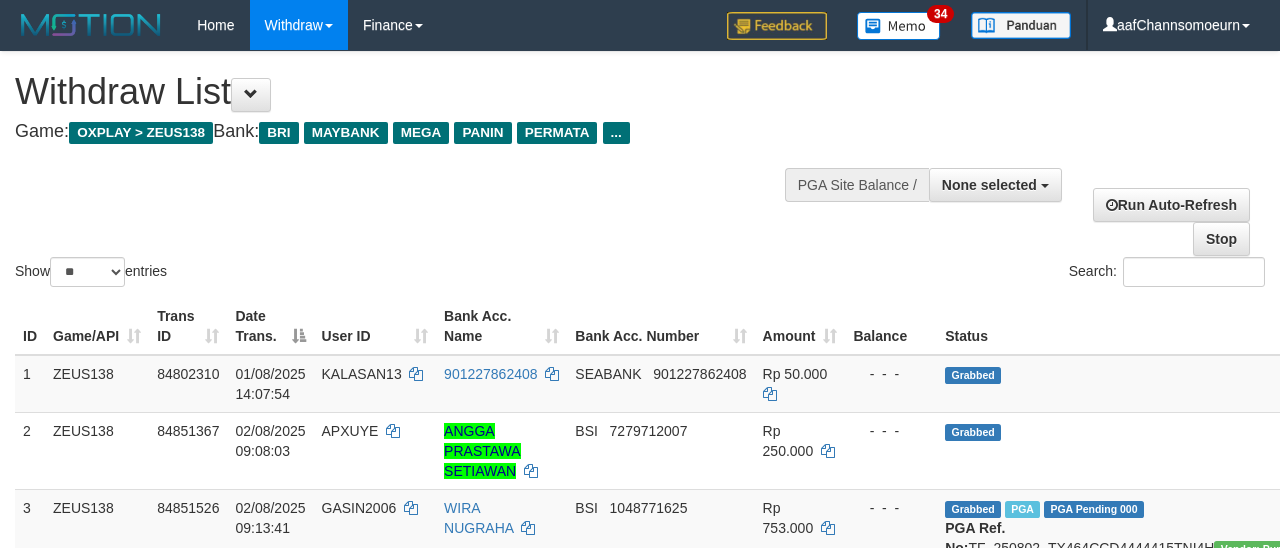 select 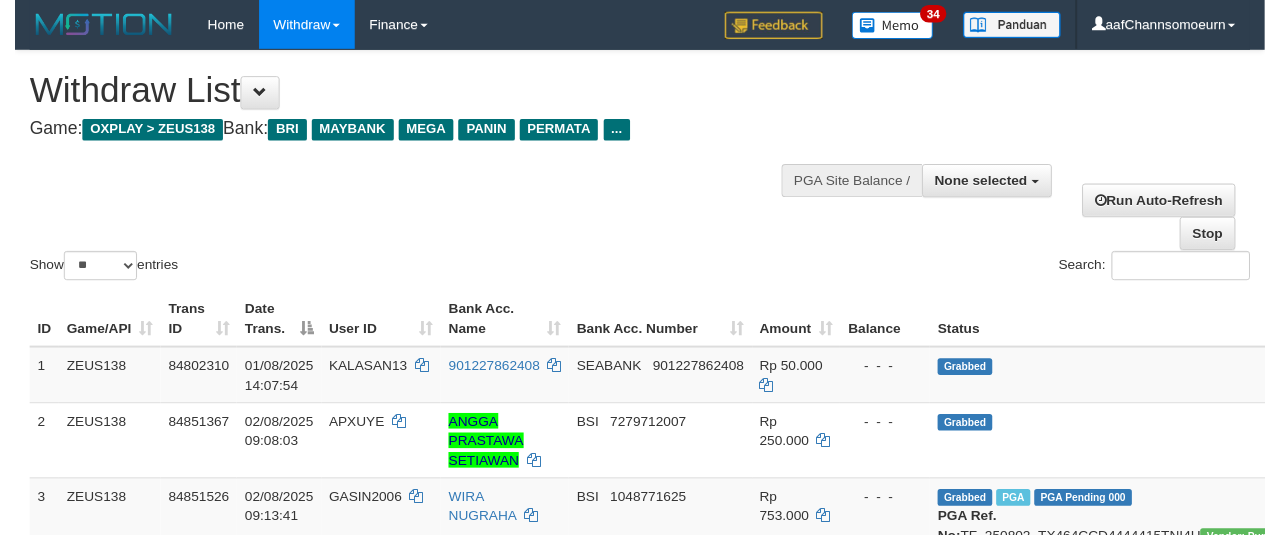 scroll, scrollTop: 358, scrollLeft: 0, axis: vertical 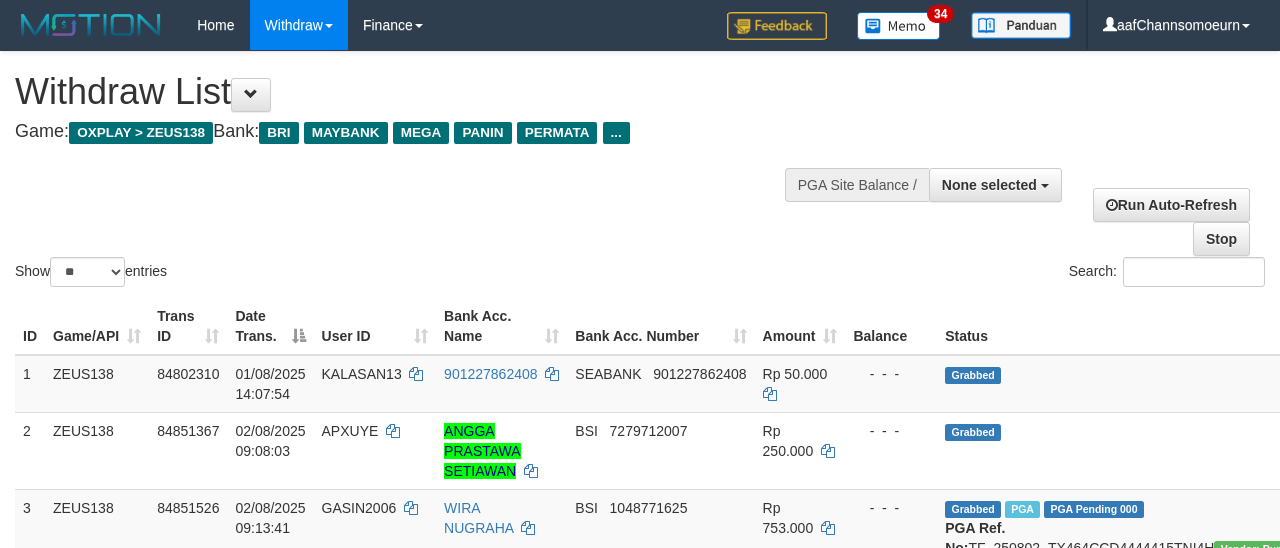 select 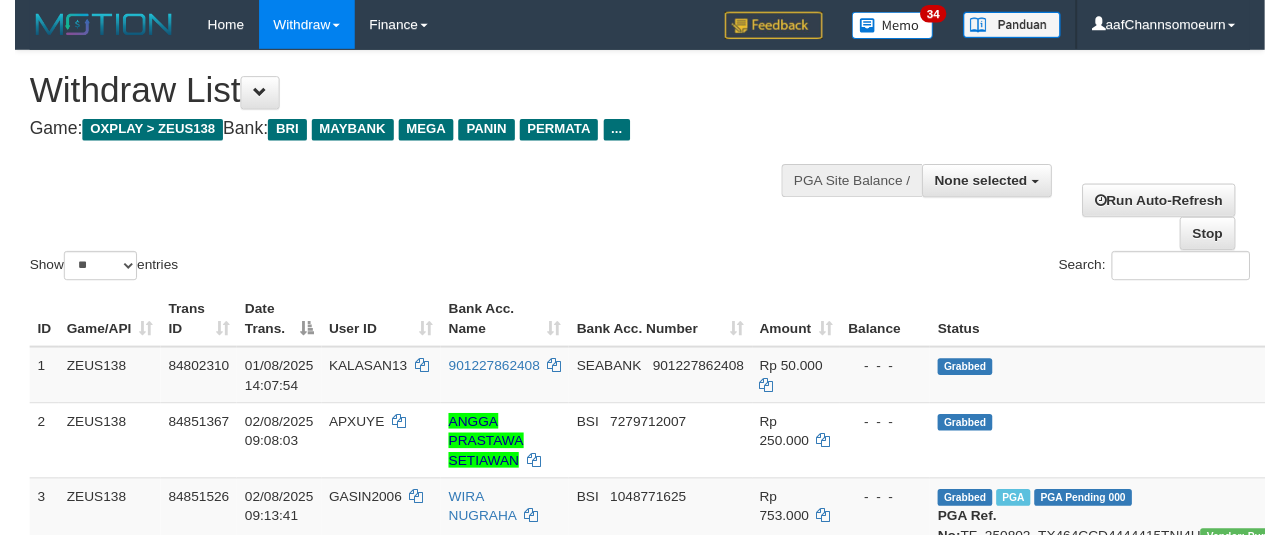 scroll, scrollTop: 358, scrollLeft: 0, axis: vertical 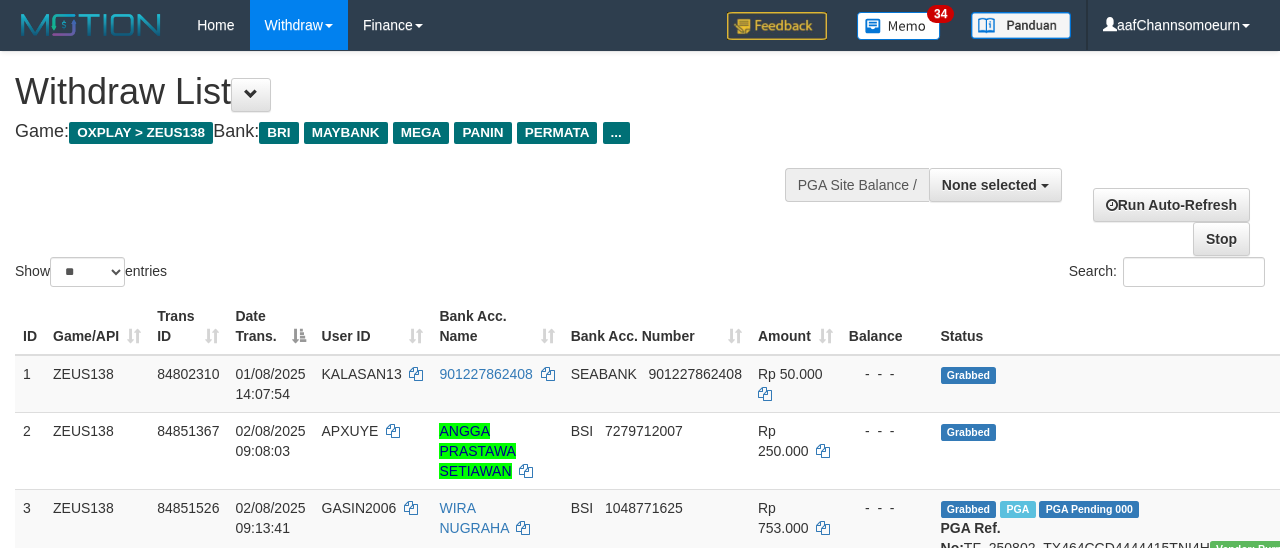 select 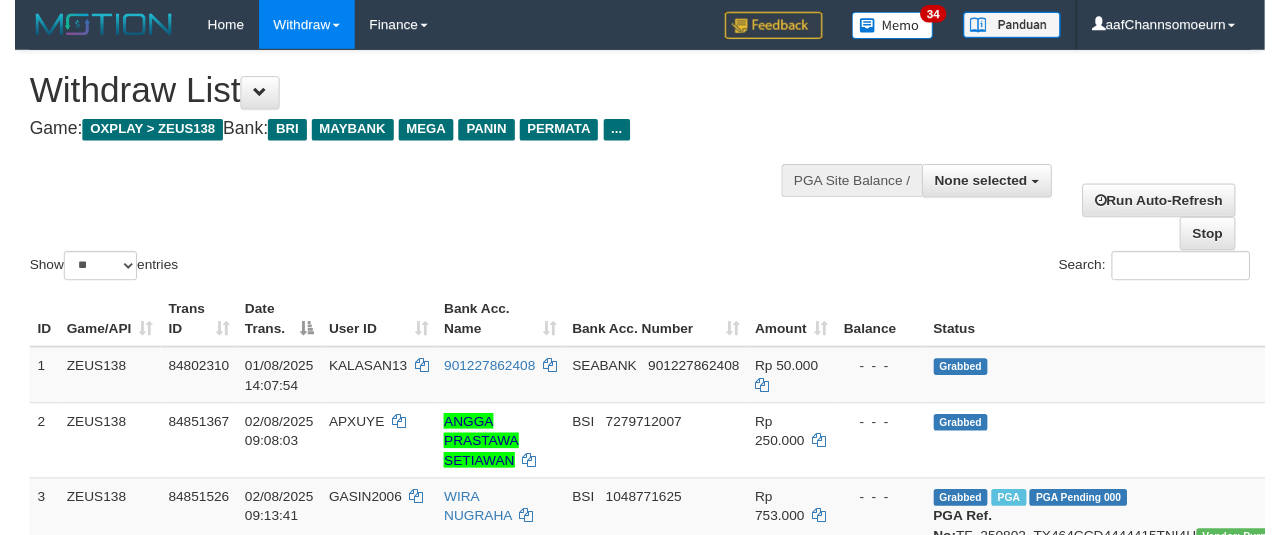 scroll, scrollTop: 358, scrollLeft: 0, axis: vertical 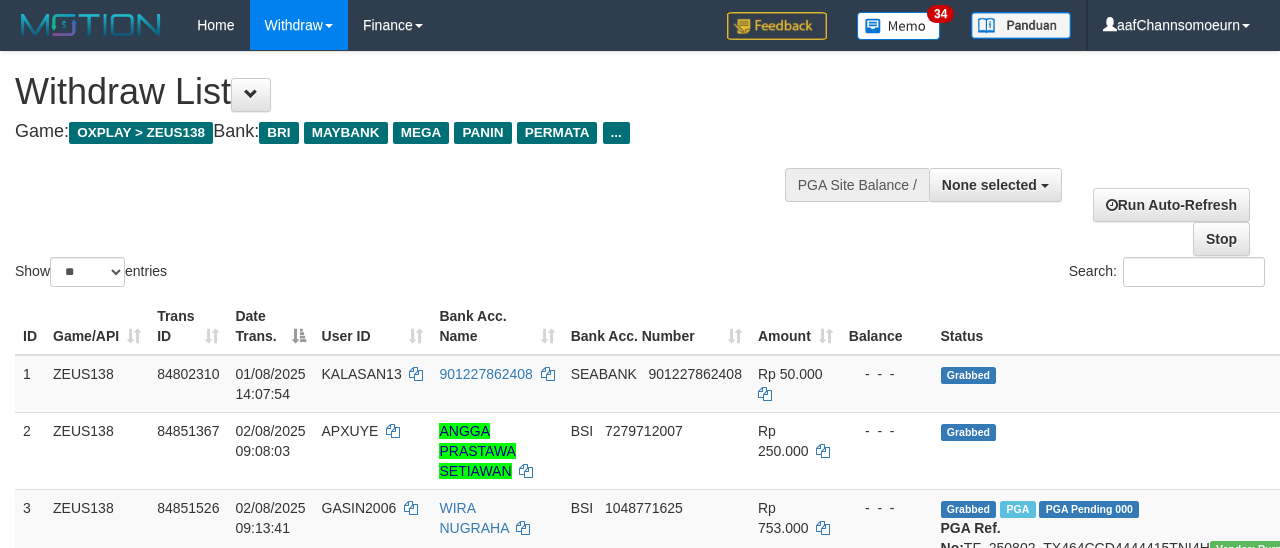 select 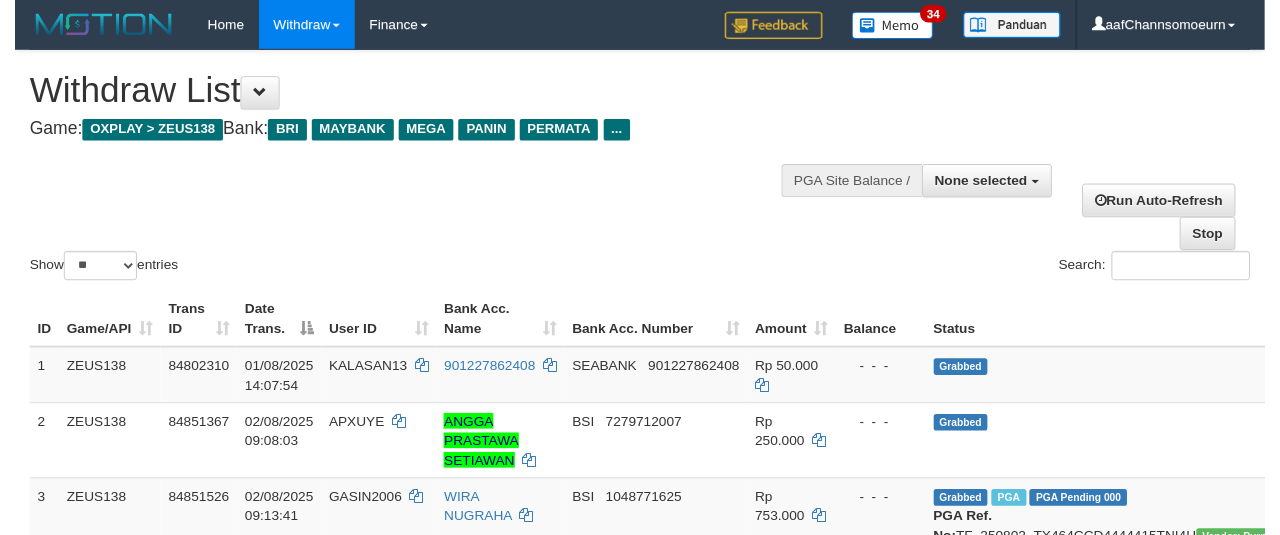 scroll, scrollTop: 358, scrollLeft: 0, axis: vertical 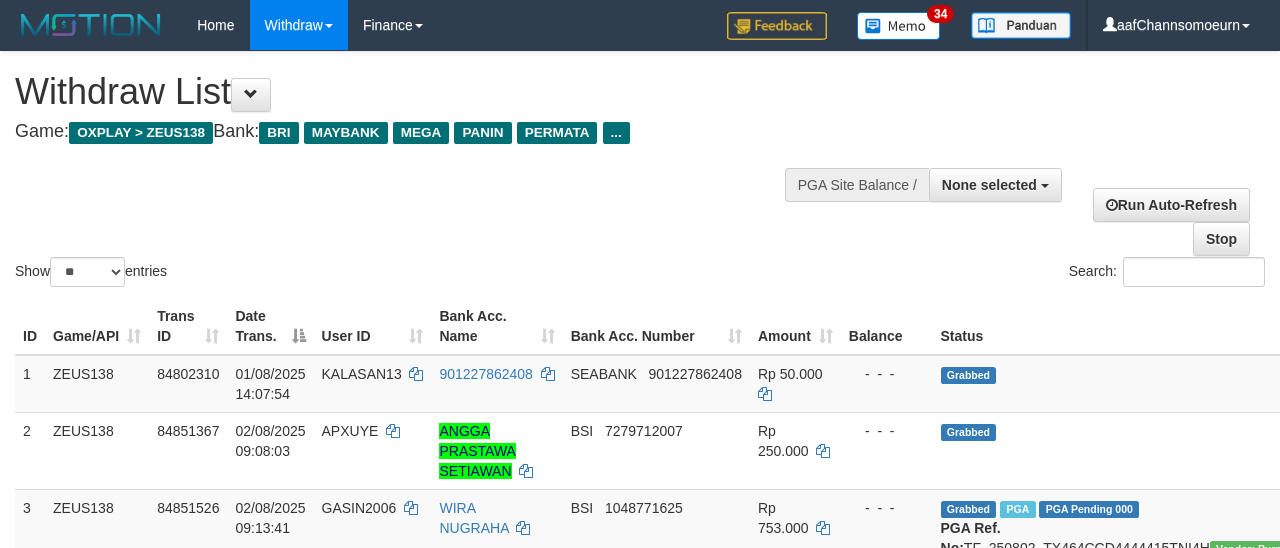 select 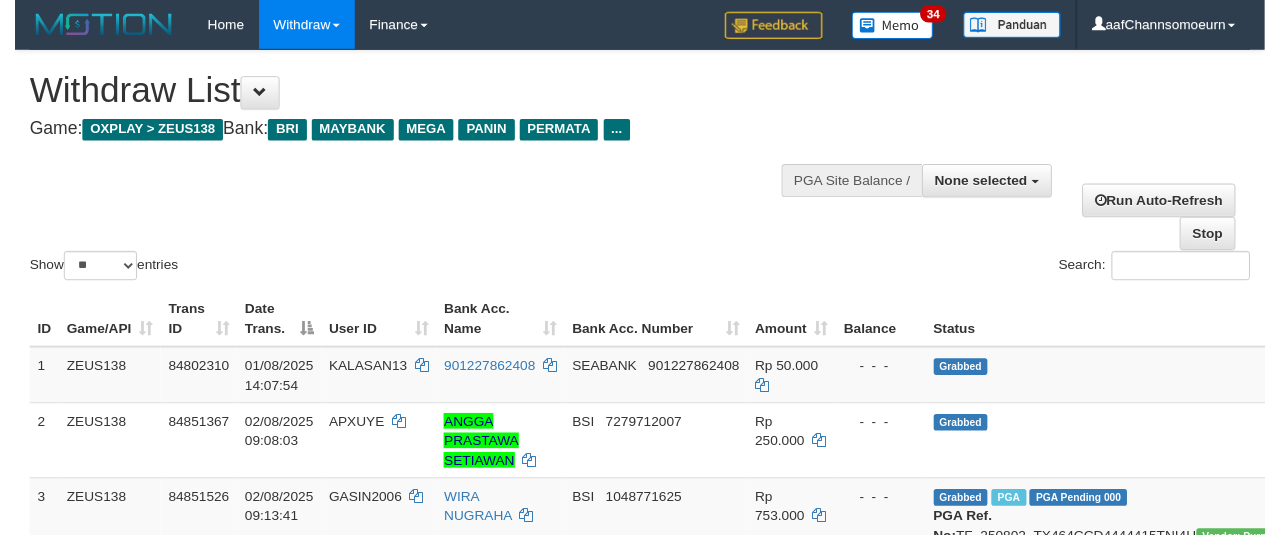 scroll, scrollTop: 358, scrollLeft: 0, axis: vertical 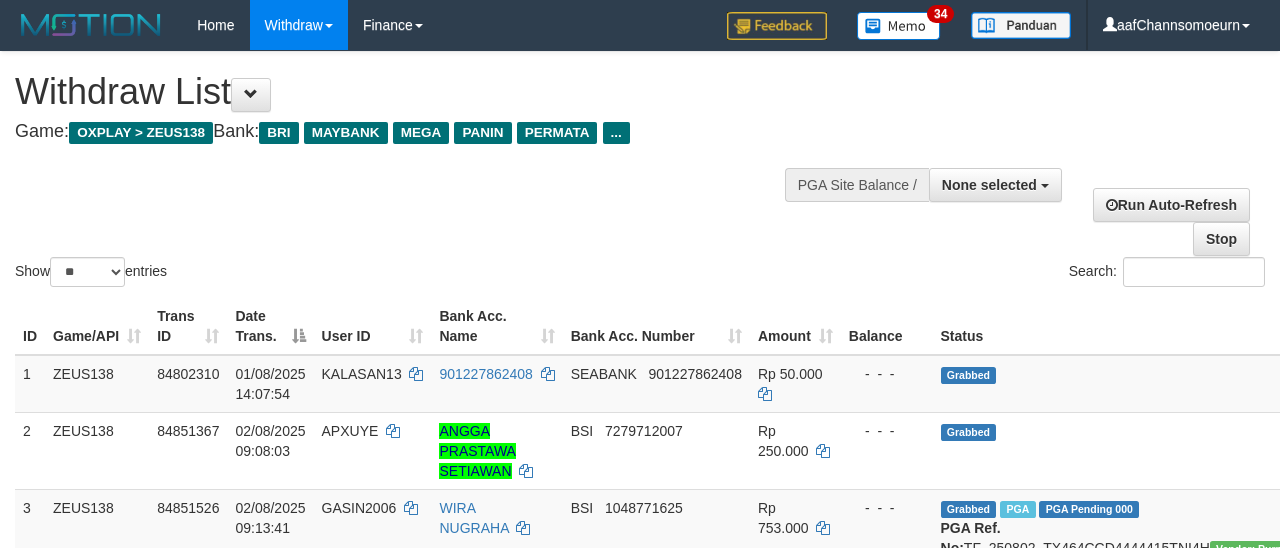 select 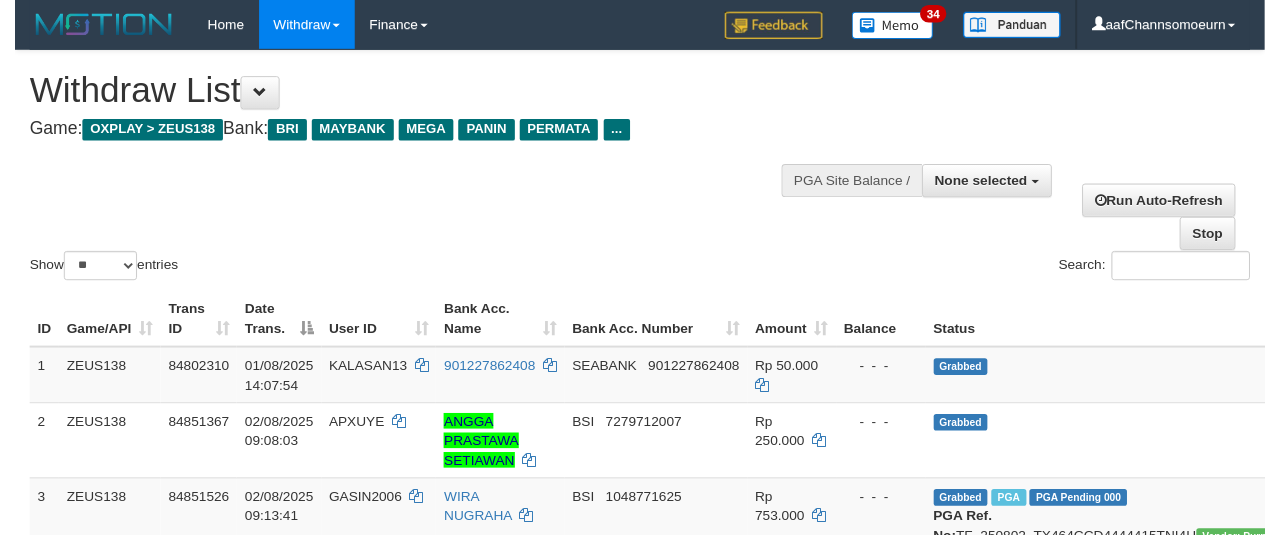 scroll, scrollTop: 358, scrollLeft: 0, axis: vertical 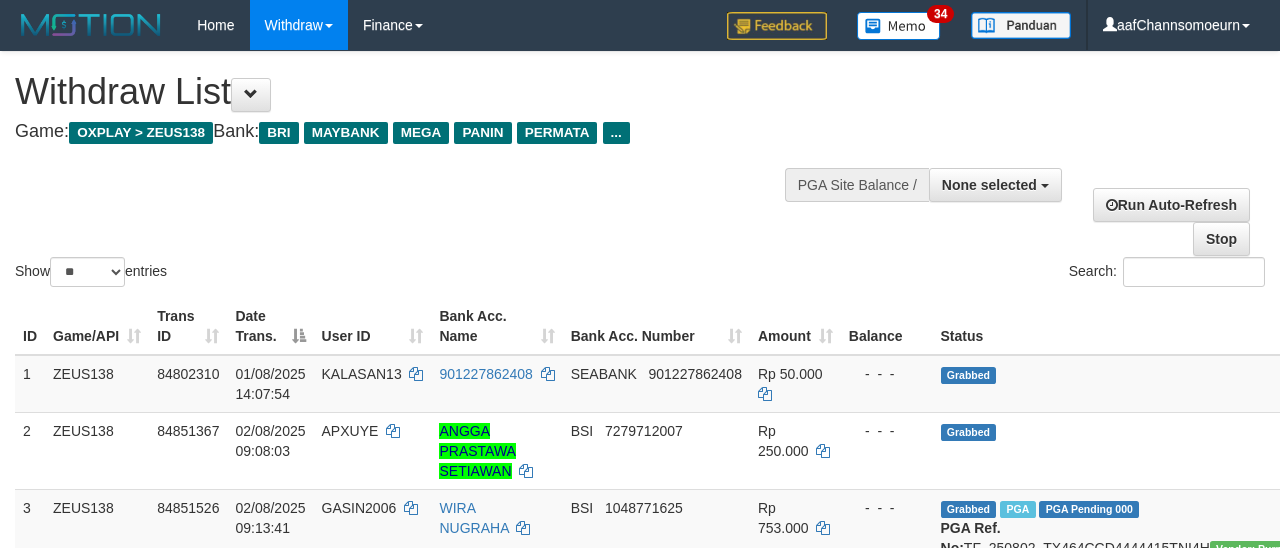 select 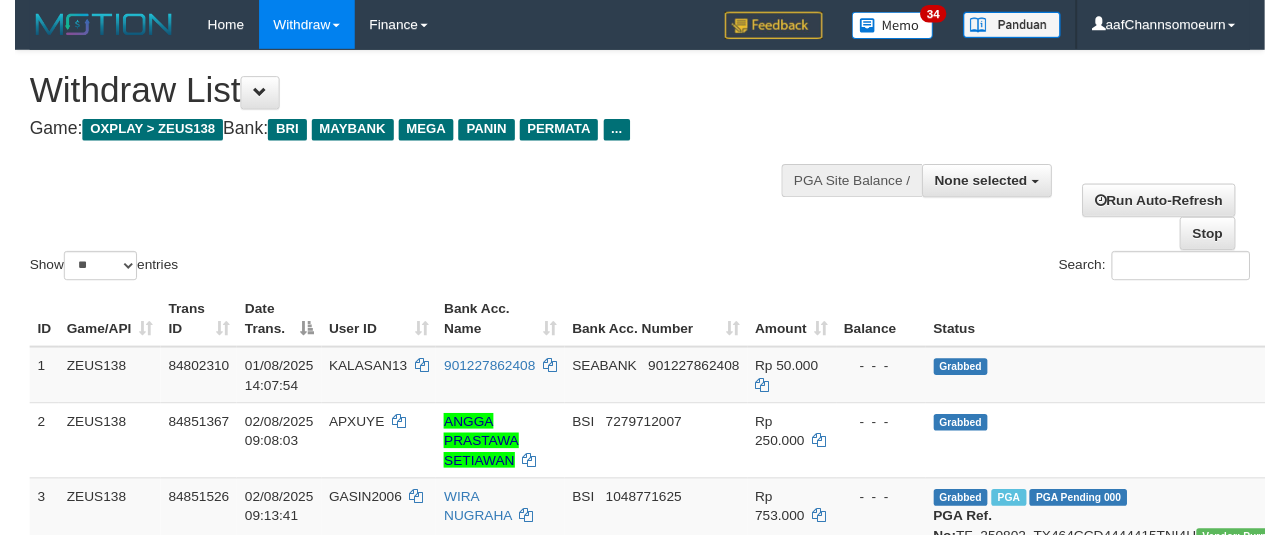 scroll, scrollTop: 358, scrollLeft: 0, axis: vertical 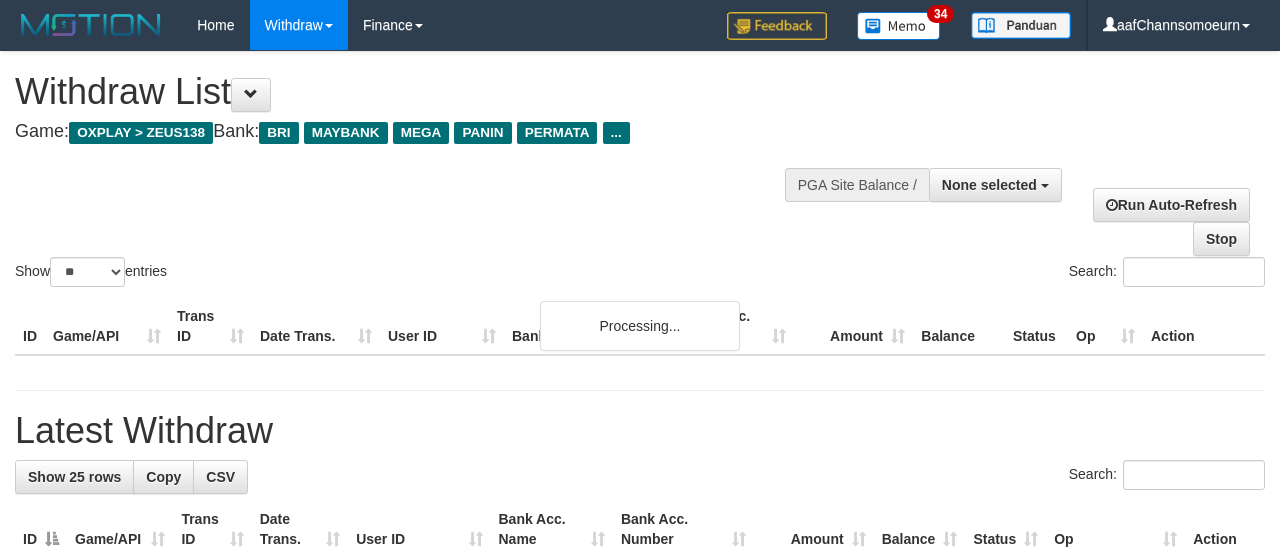 select 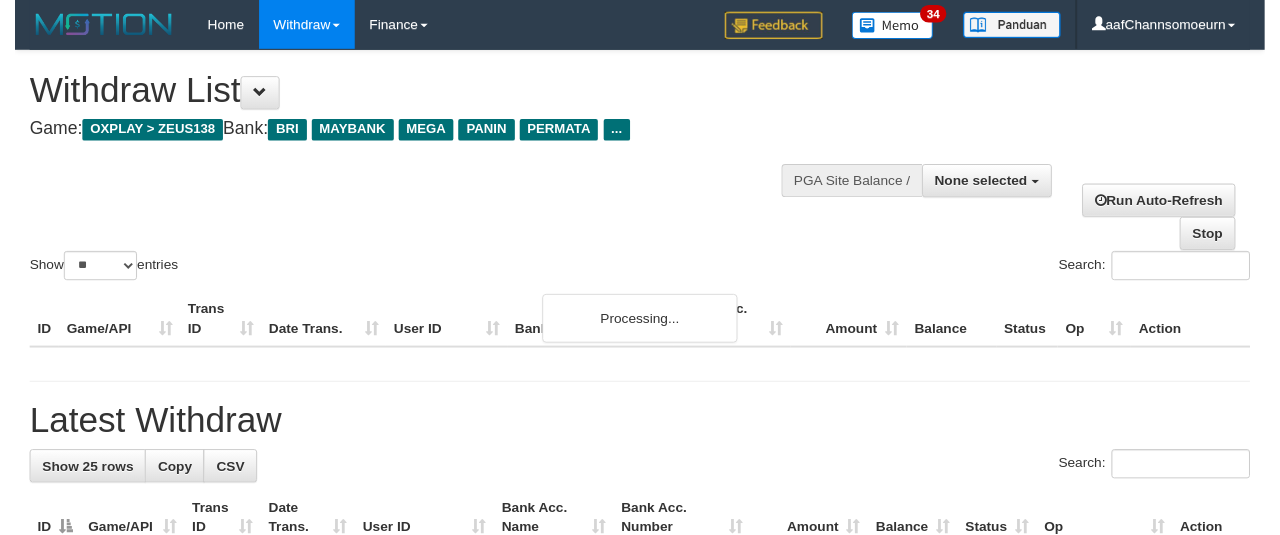 scroll, scrollTop: 358, scrollLeft: 0, axis: vertical 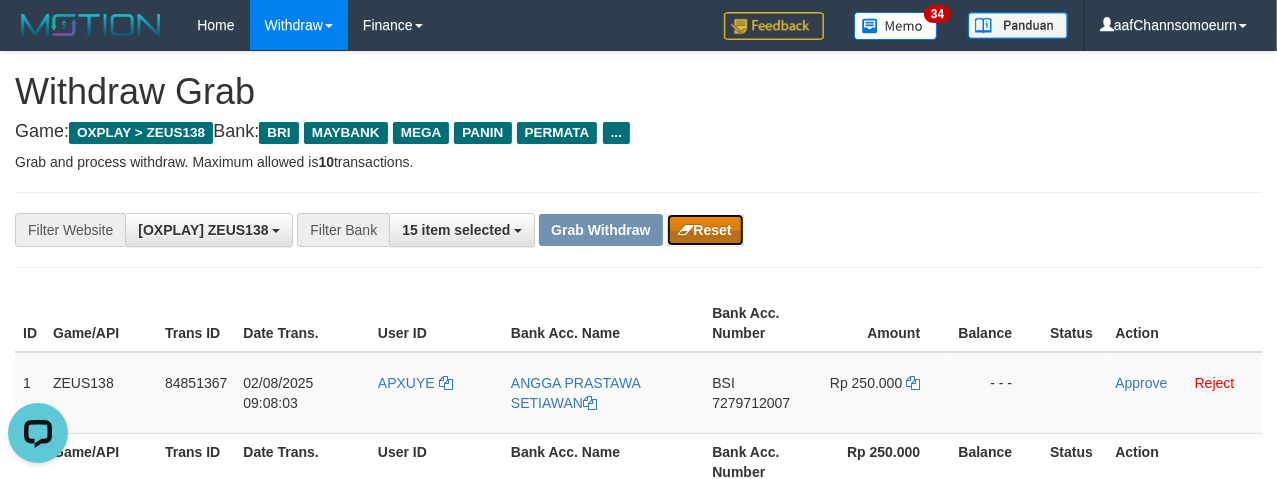 click on "Reset" at bounding box center (705, 230) 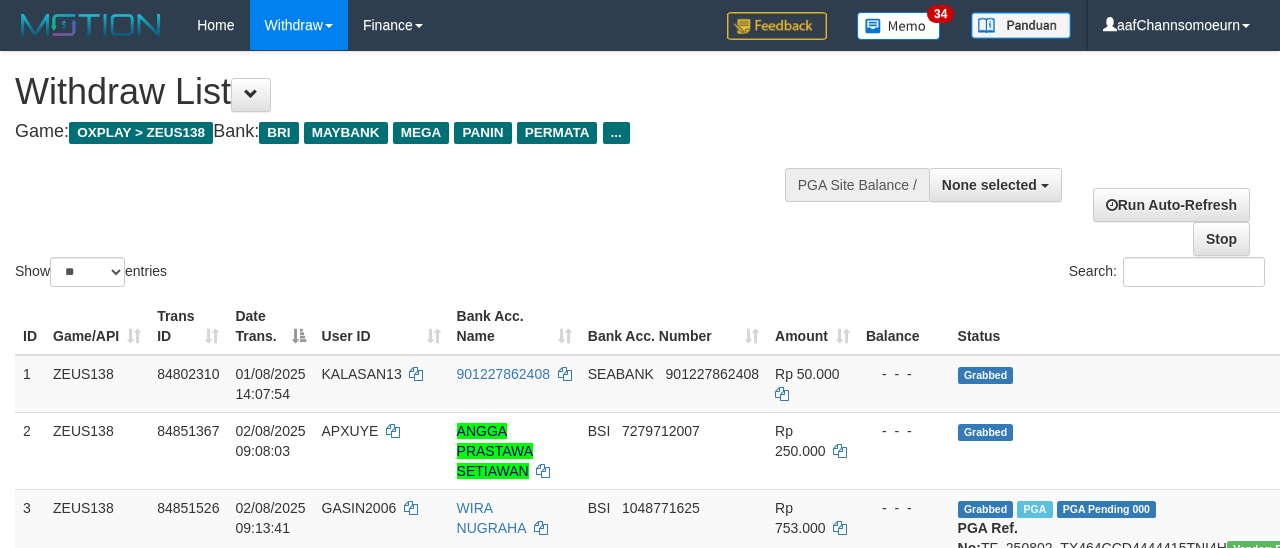select 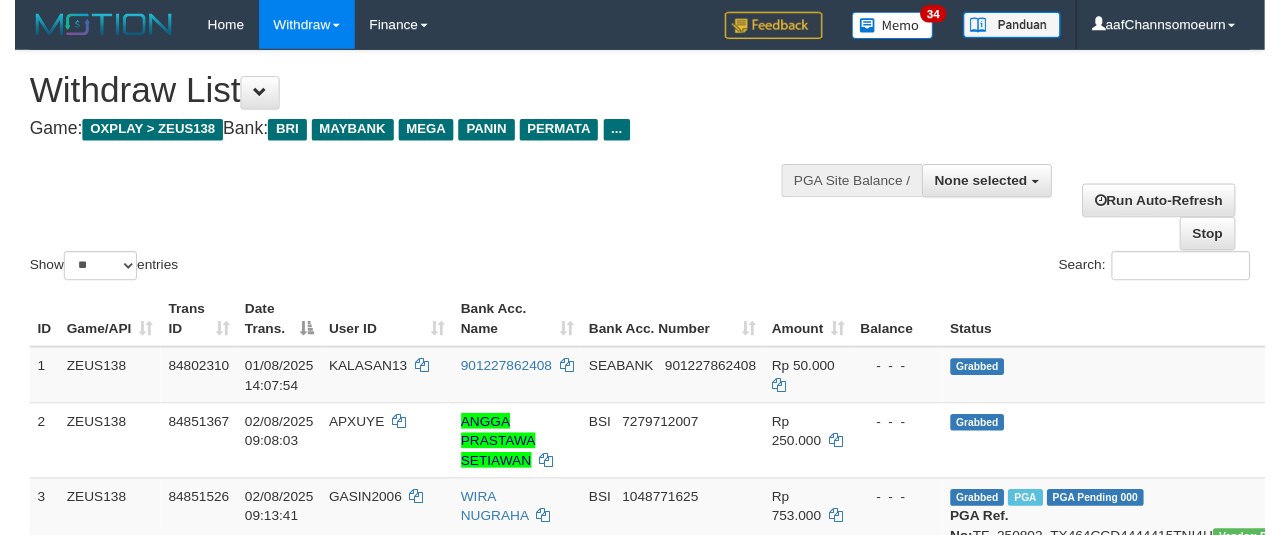 scroll, scrollTop: 358, scrollLeft: 0, axis: vertical 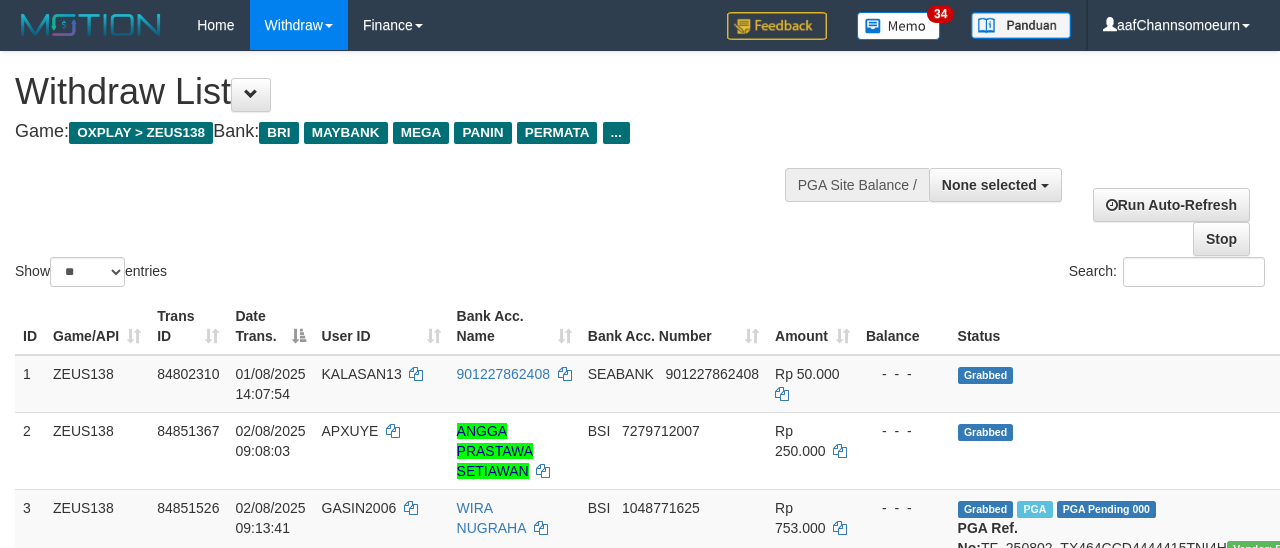 select 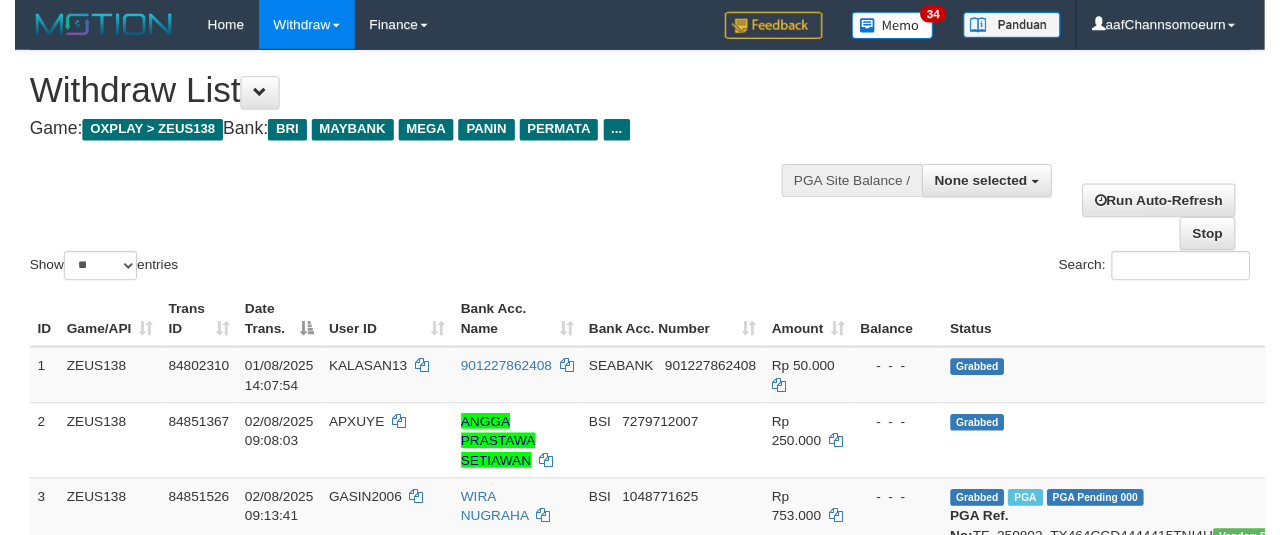 scroll, scrollTop: 358, scrollLeft: 0, axis: vertical 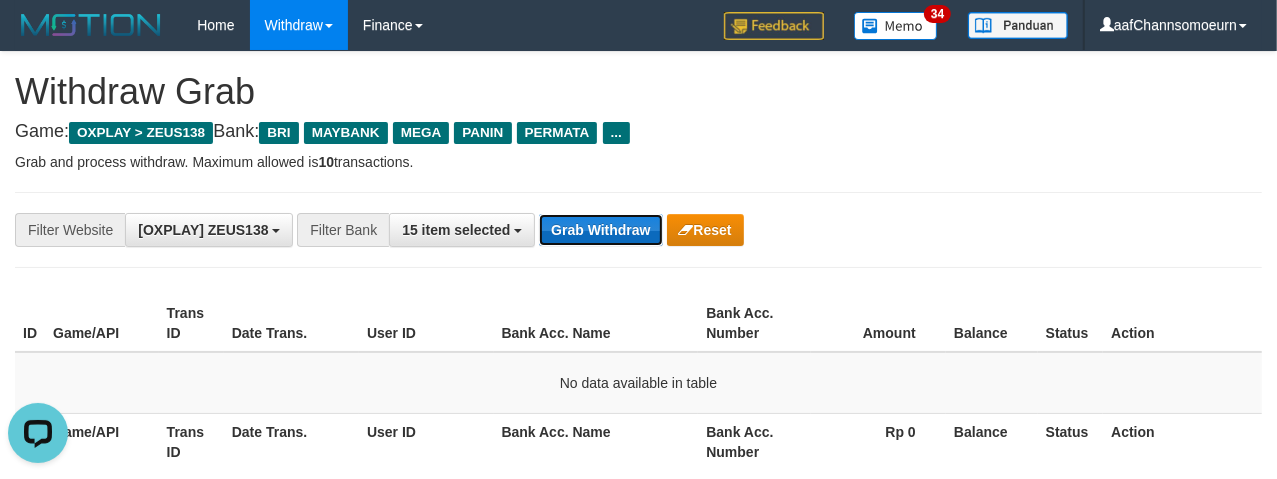 click on "Grab Withdraw" at bounding box center [600, 230] 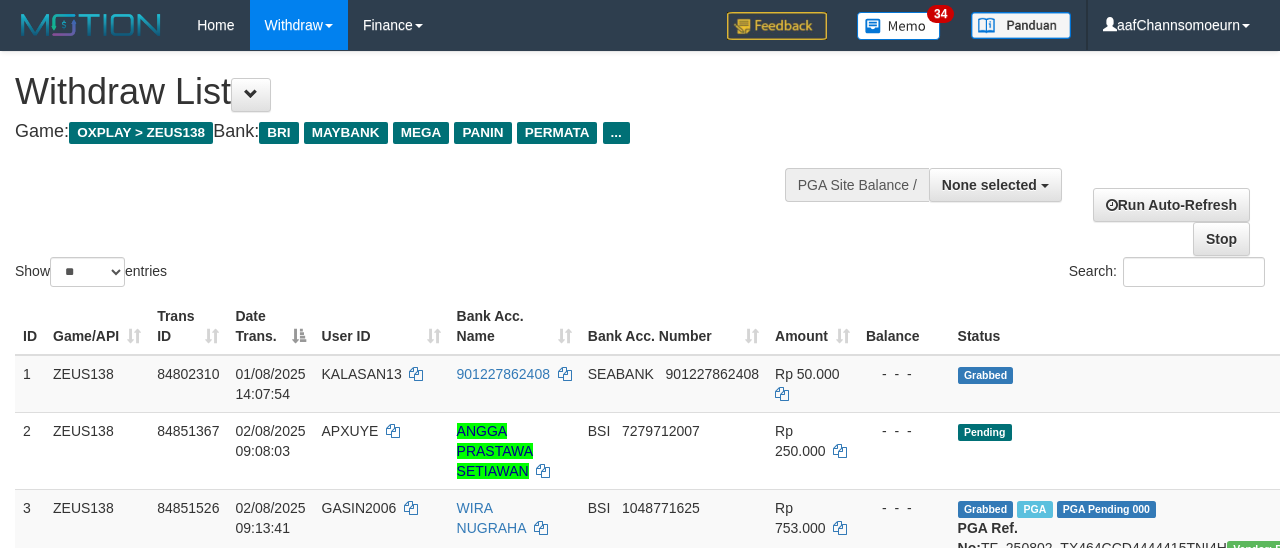 select 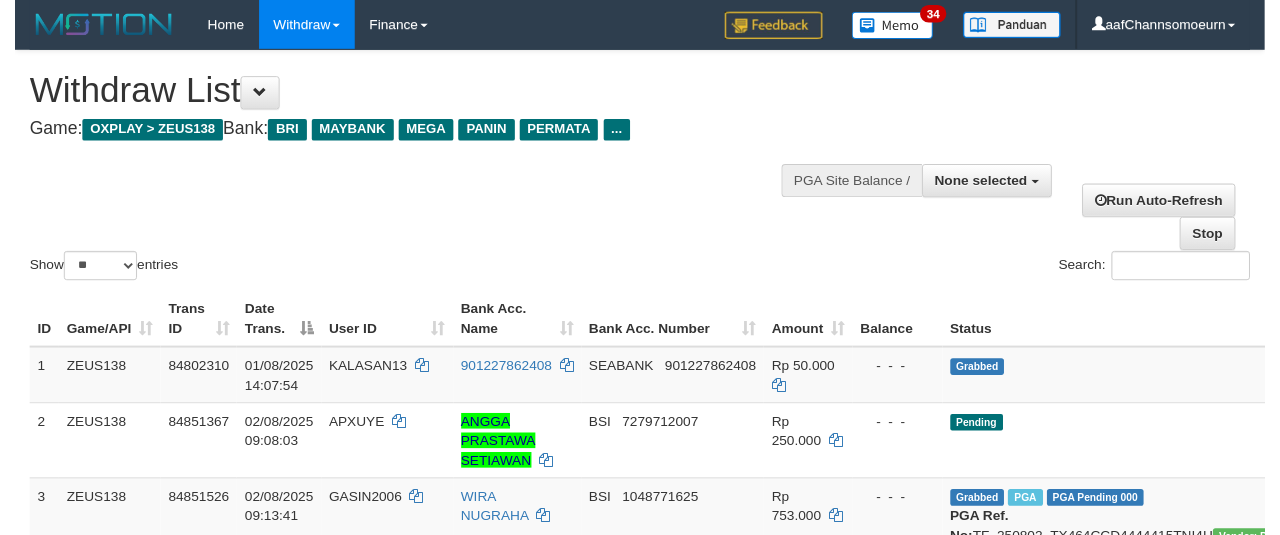 scroll, scrollTop: 358, scrollLeft: 0, axis: vertical 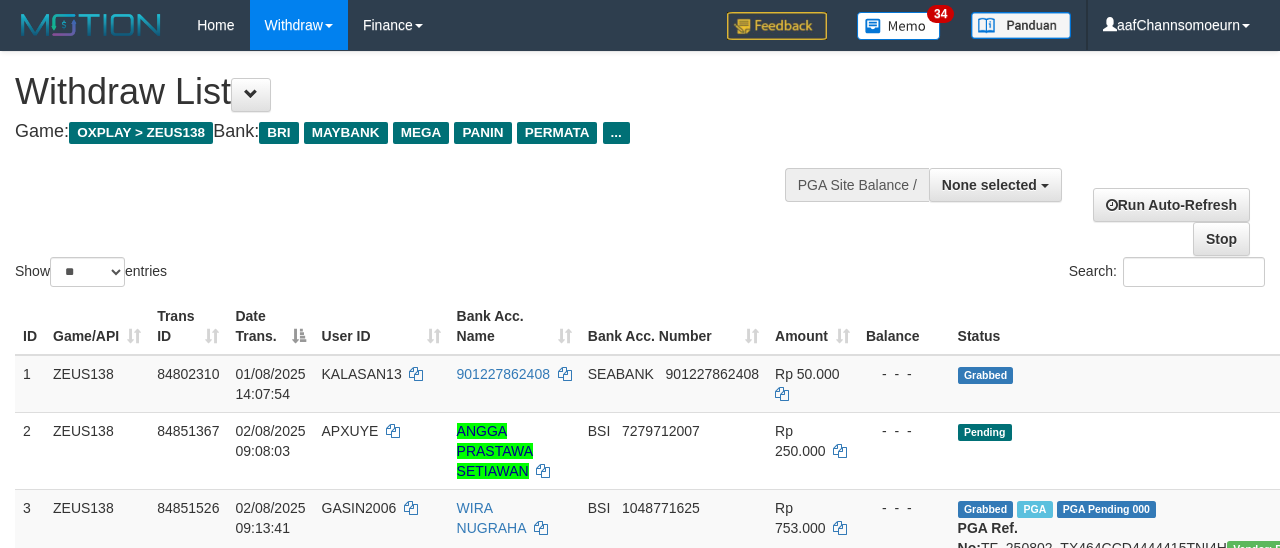 select 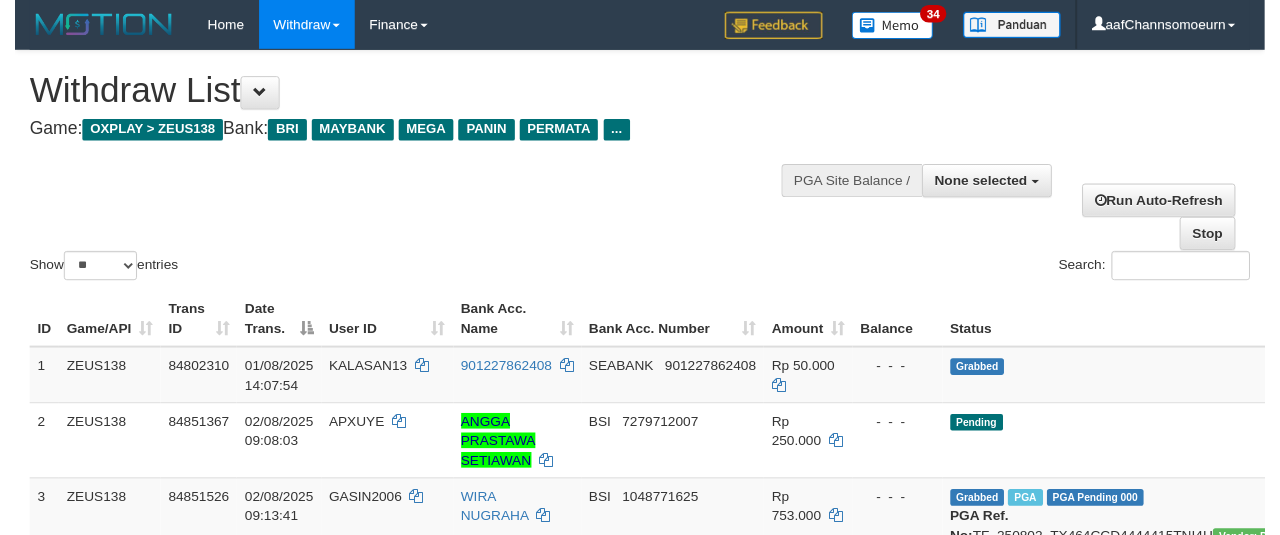 scroll, scrollTop: 358, scrollLeft: 0, axis: vertical 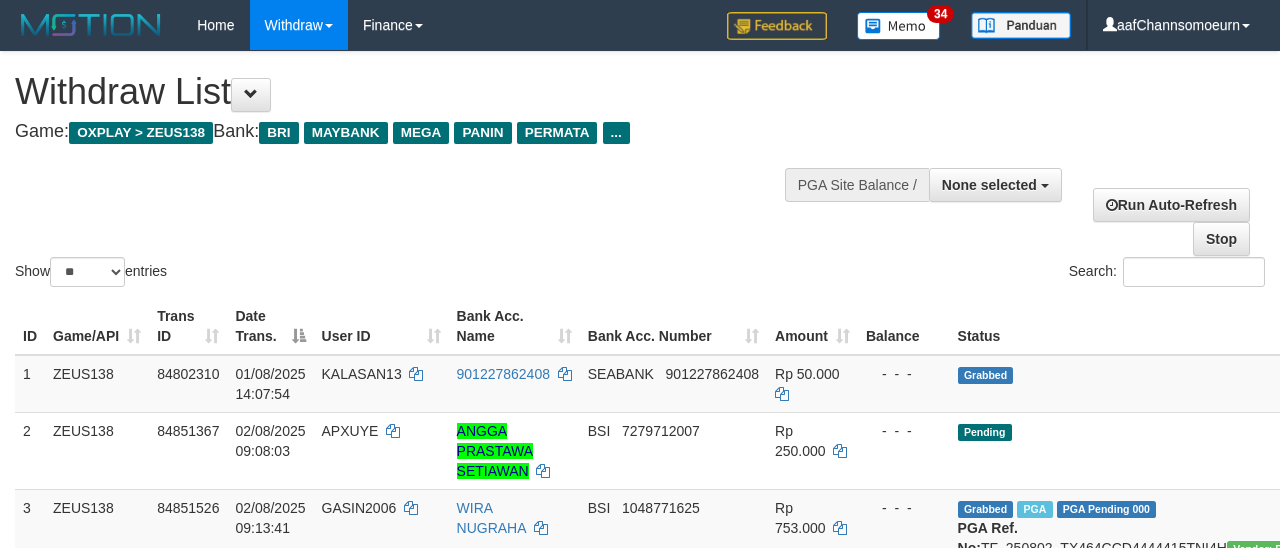 select 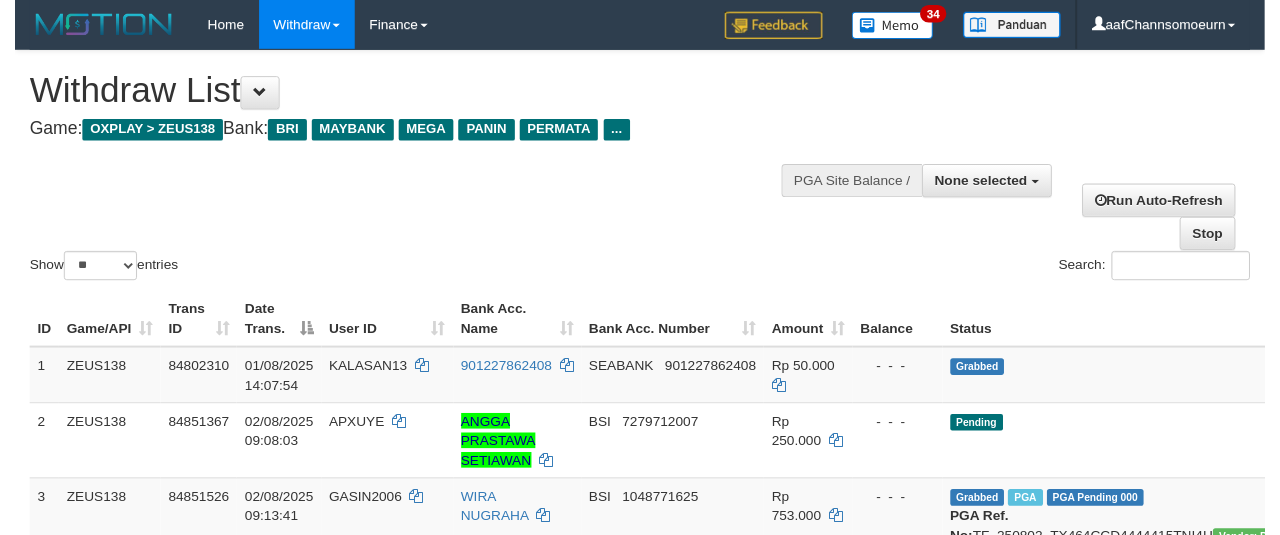 scroll, scrollTop: 358, scrollLeft: 0, axis: vertical 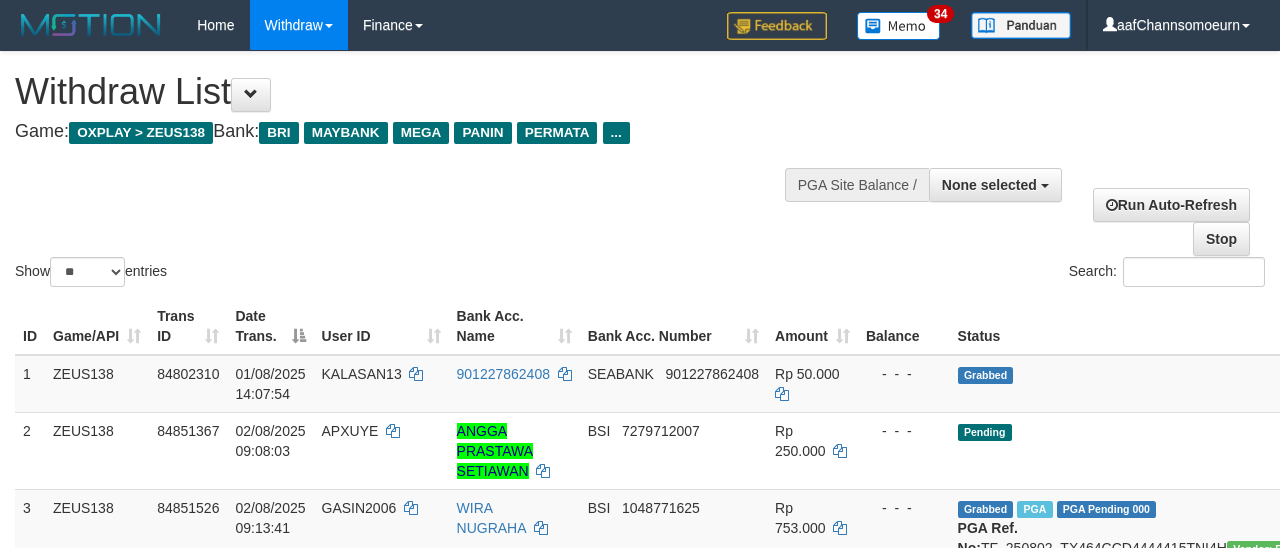 select 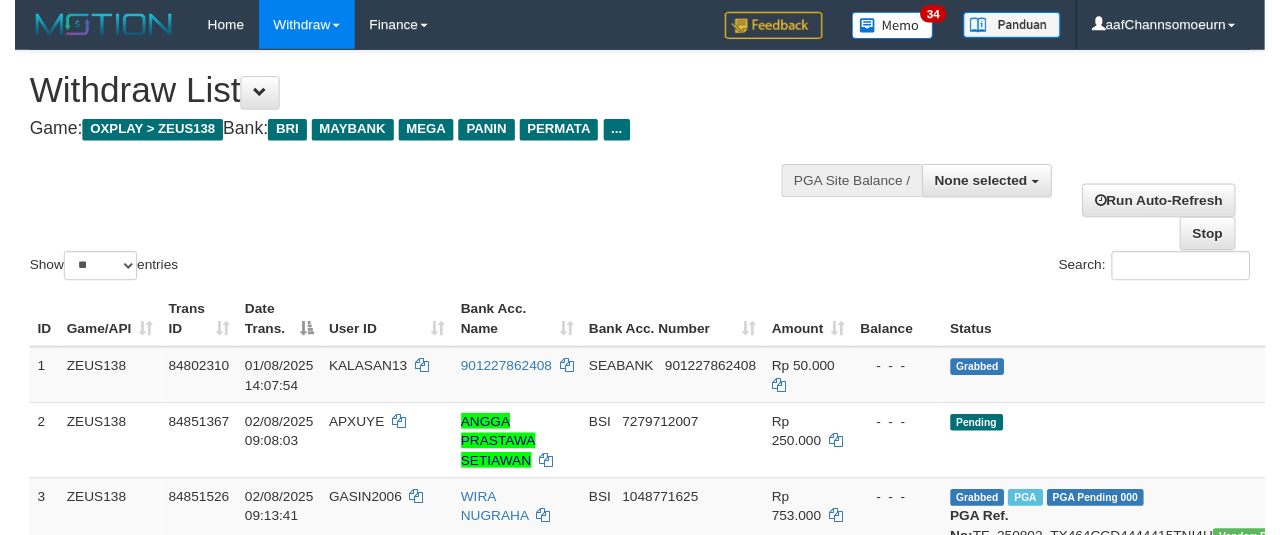 scroll, scrollTop: 358, scrollLeft: 0, axis: vertical 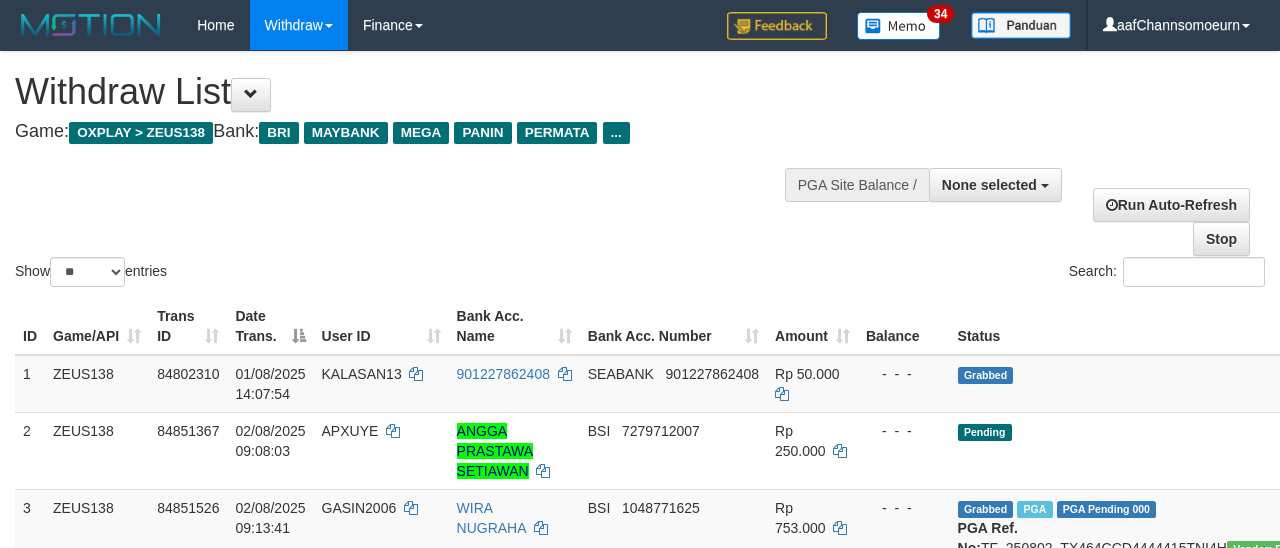 select 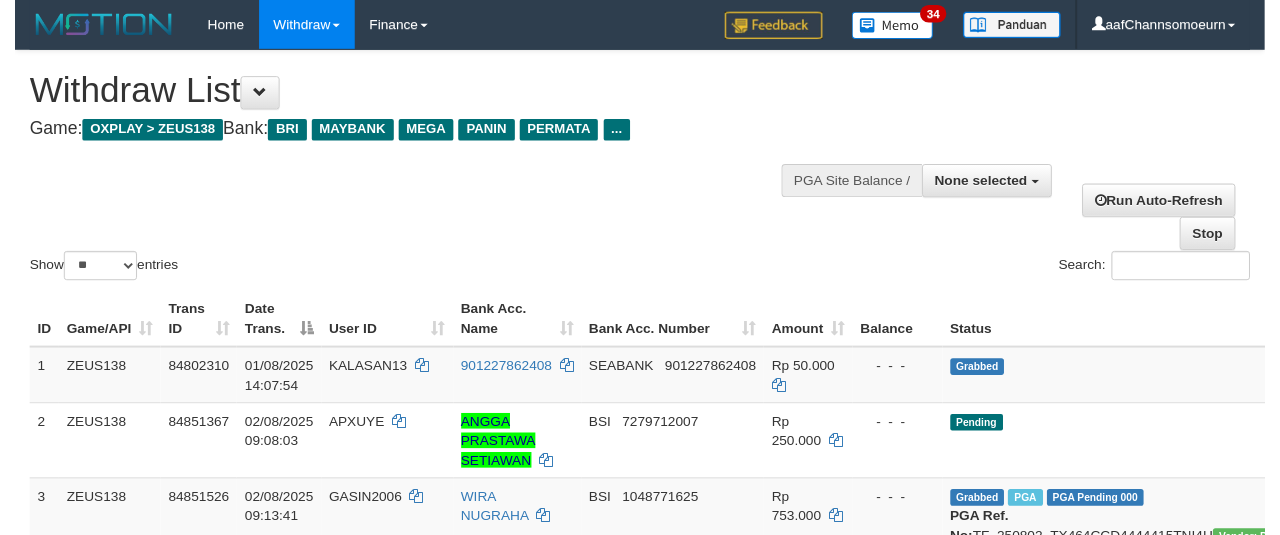 scroll, scrollTop: 358, scrollLeft: 0, axis: vertical 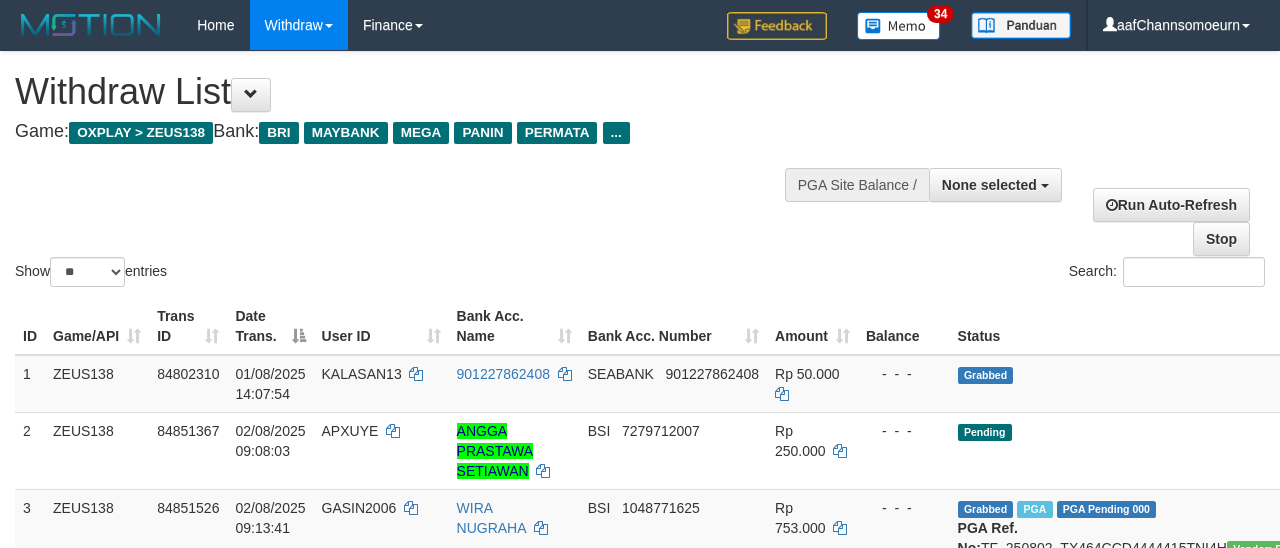 select 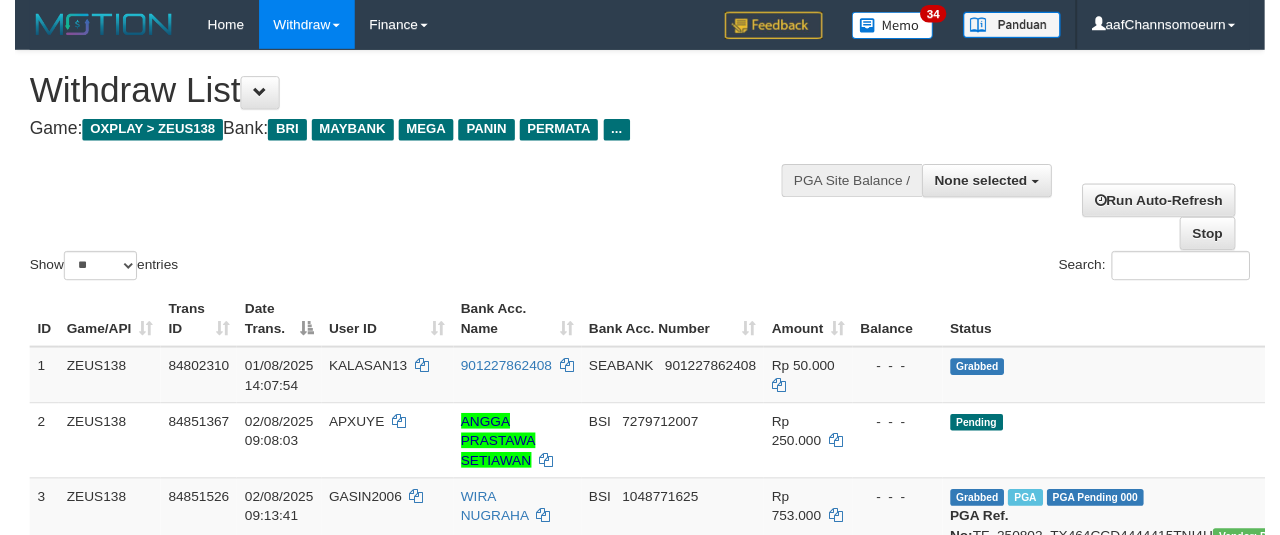scroll, scrollTop: 358, scrollLeft: 0, axis: vertical 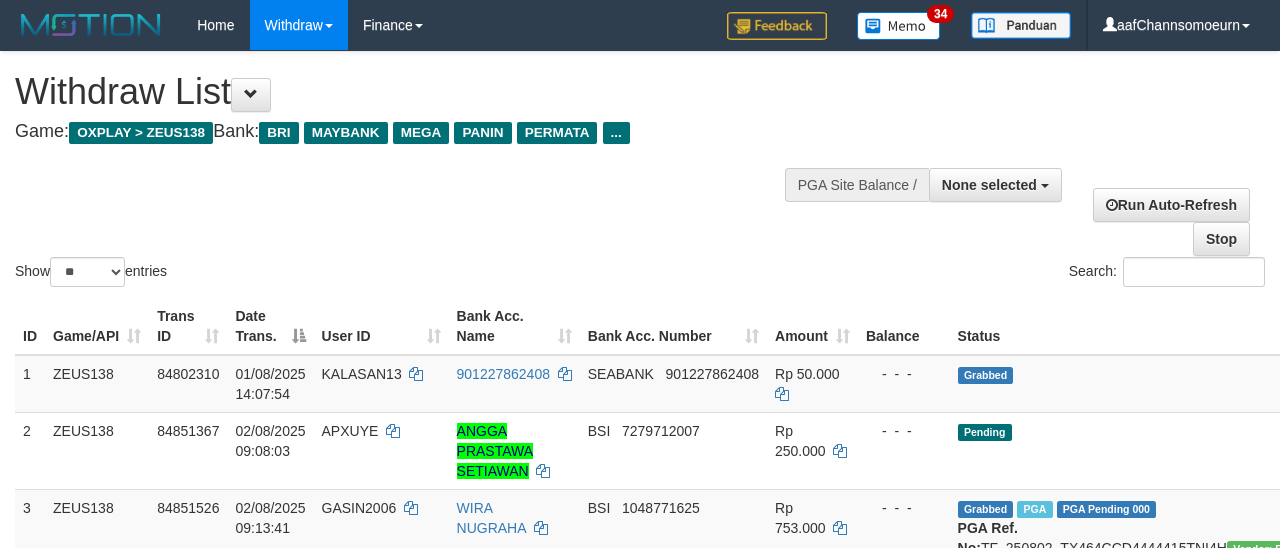 select 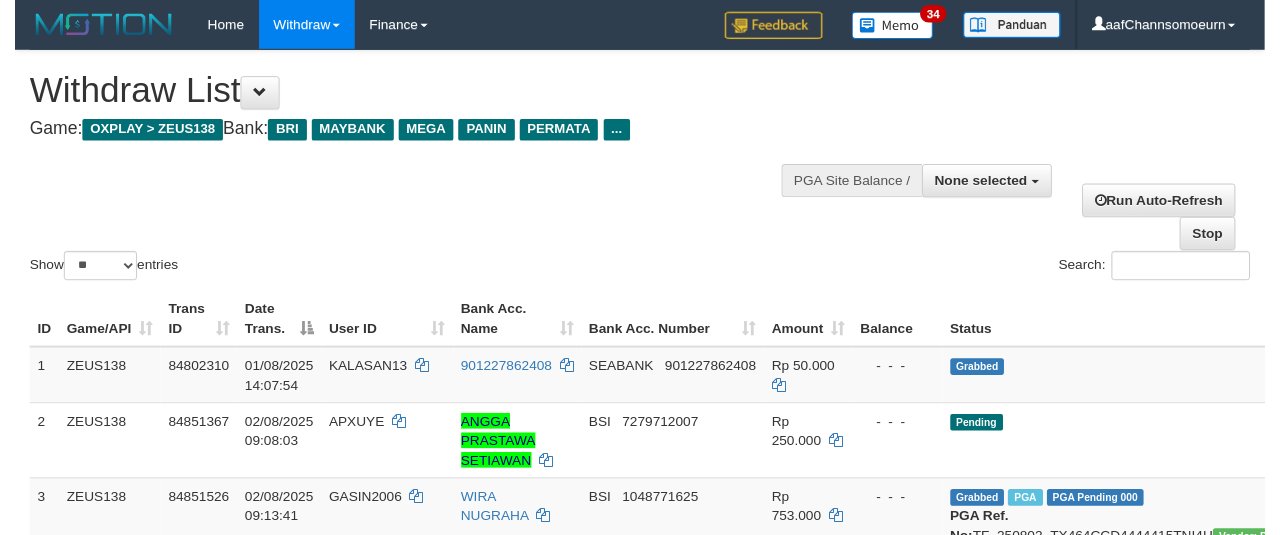 scroll, scrollTop: 358, scrollLeft: 0, axis: vertical 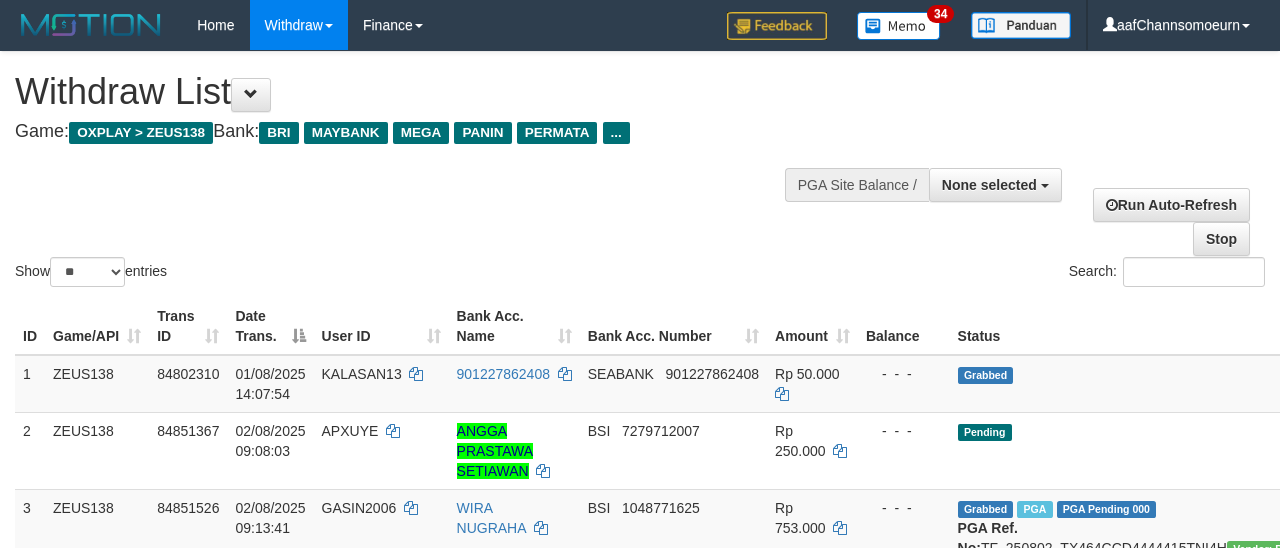 select 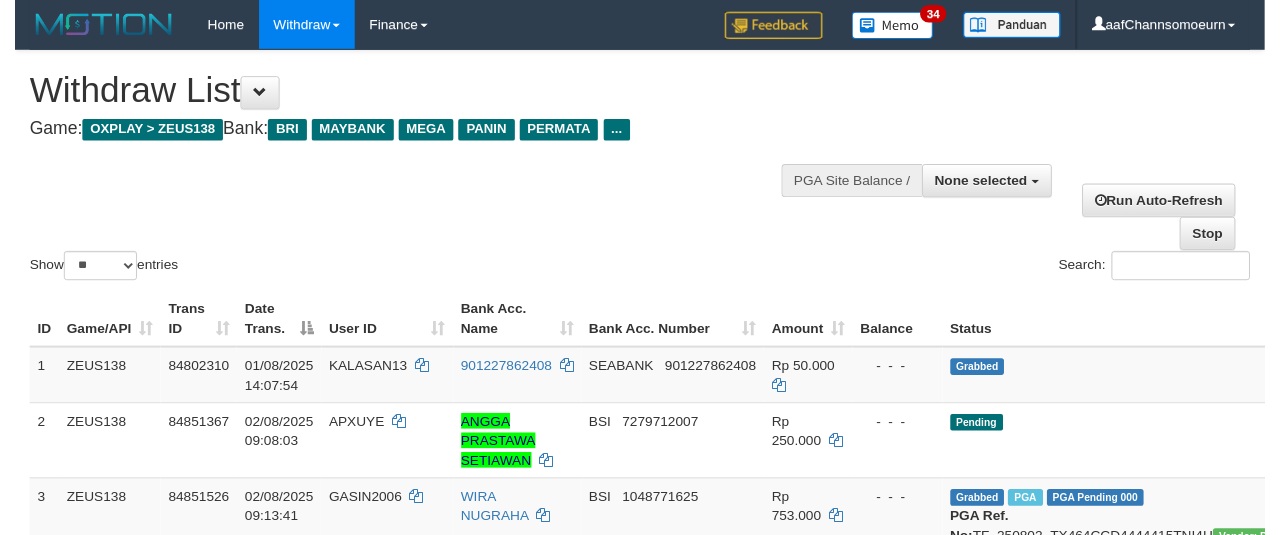 scroll, scrollTop: 358, scrollLeft: 0, axis: vertical 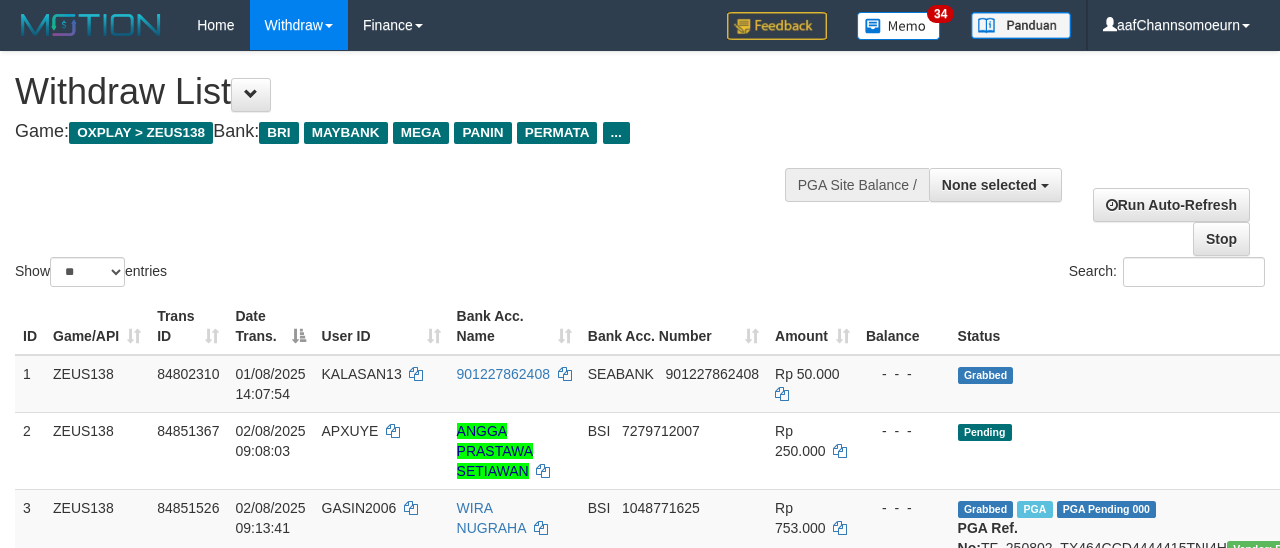 select 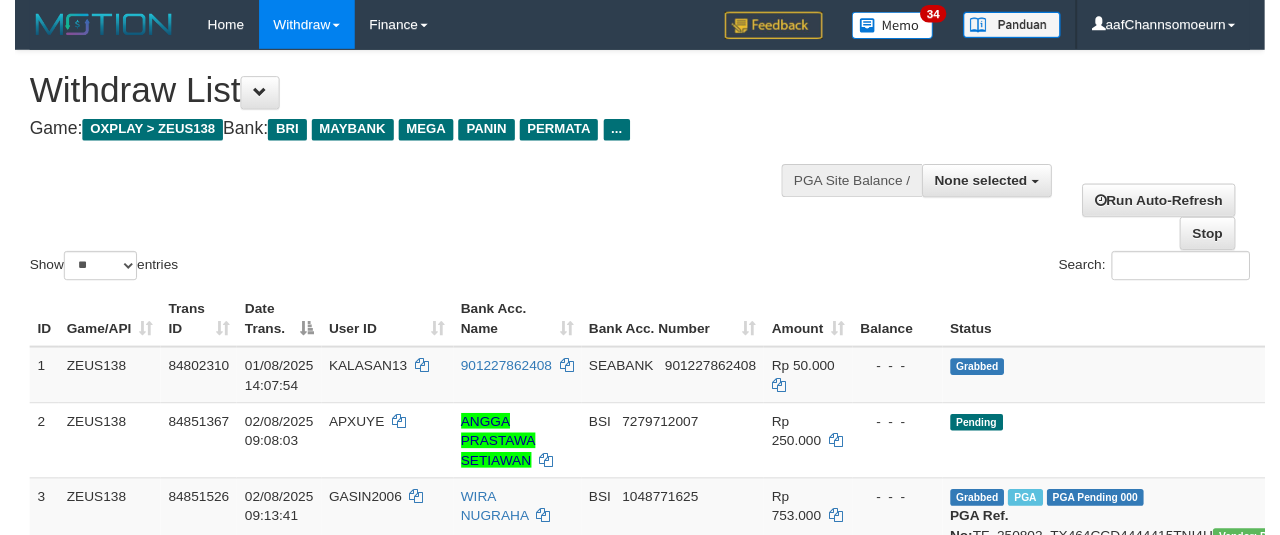 scroll, scrollTop: 358, scrollLeft: 0, axis: vertical 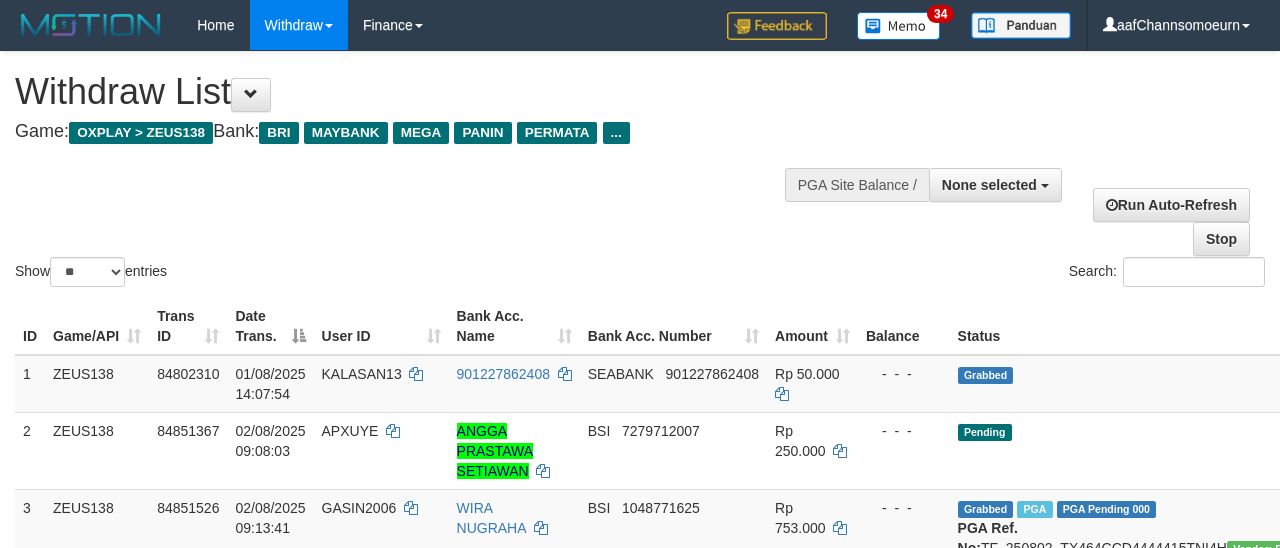 select 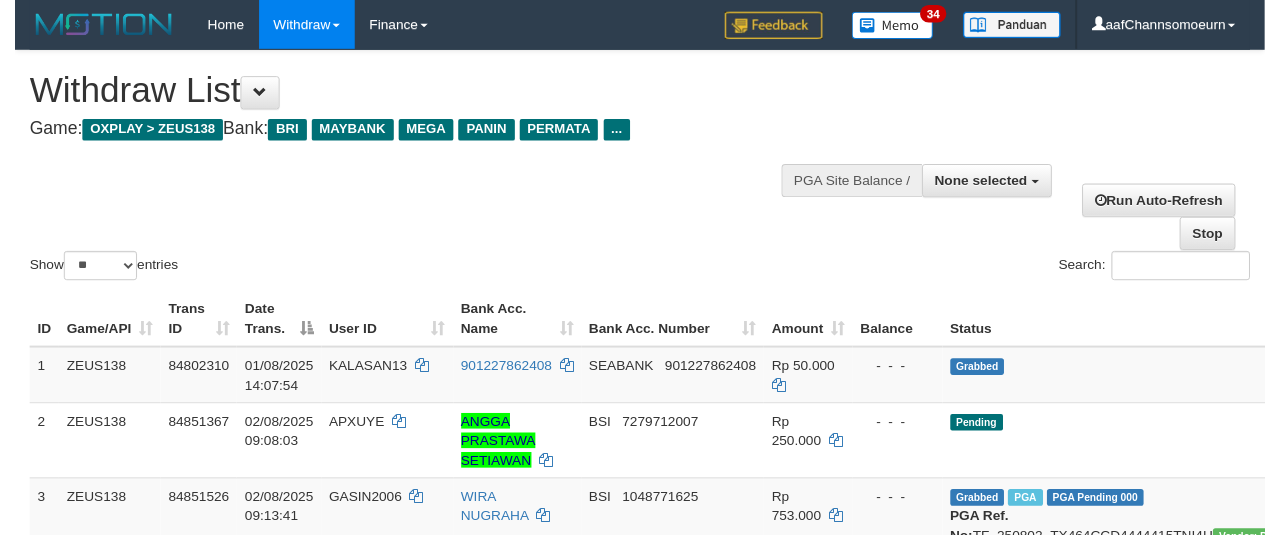 scroll, scrollTop: 358, scrollLeft: 0, axis: vertical 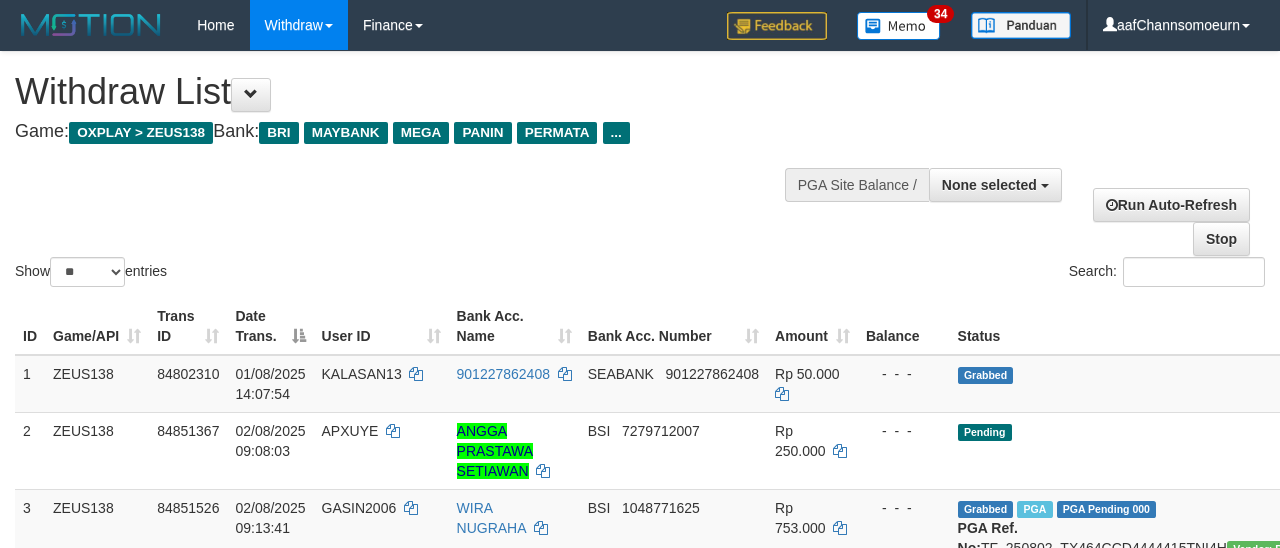 select 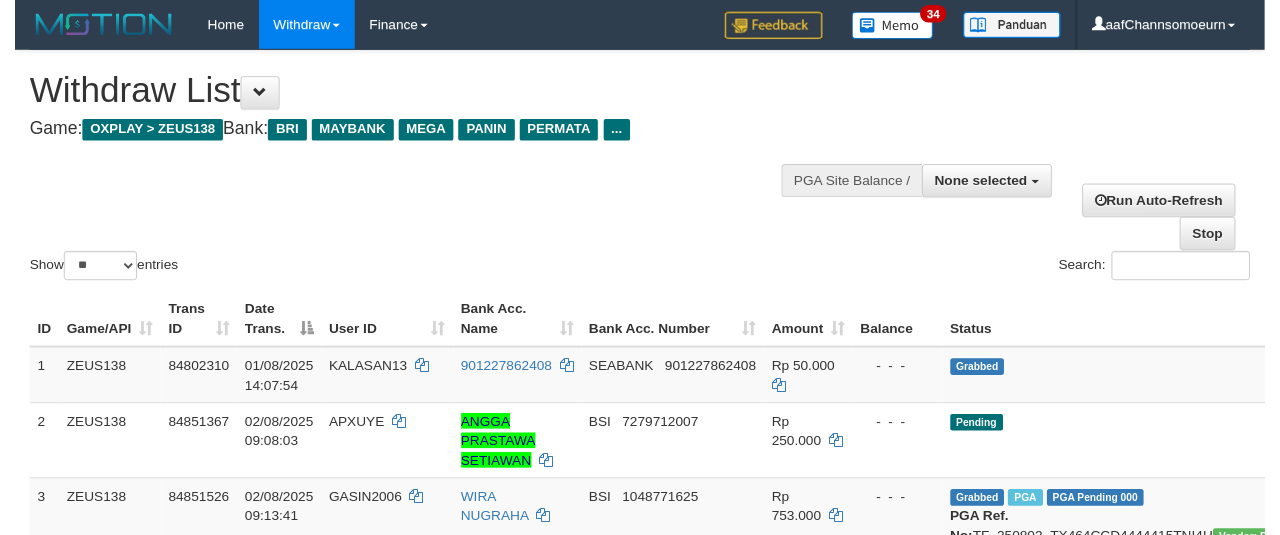 scroll, scrollTop: 358, scrollLeft: 0, axis: vertical 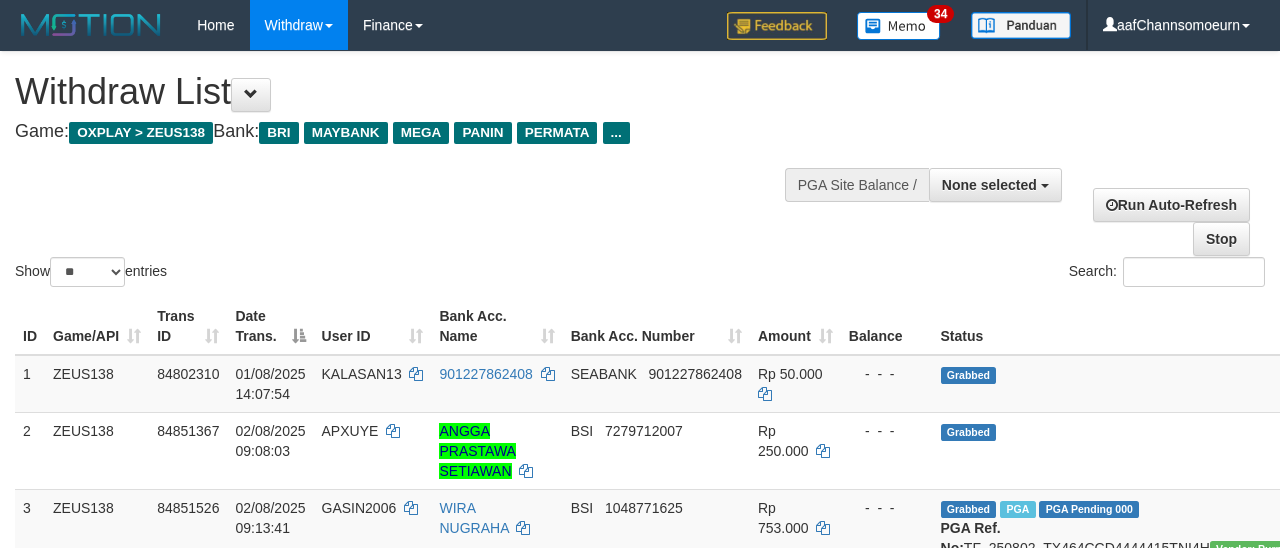 select 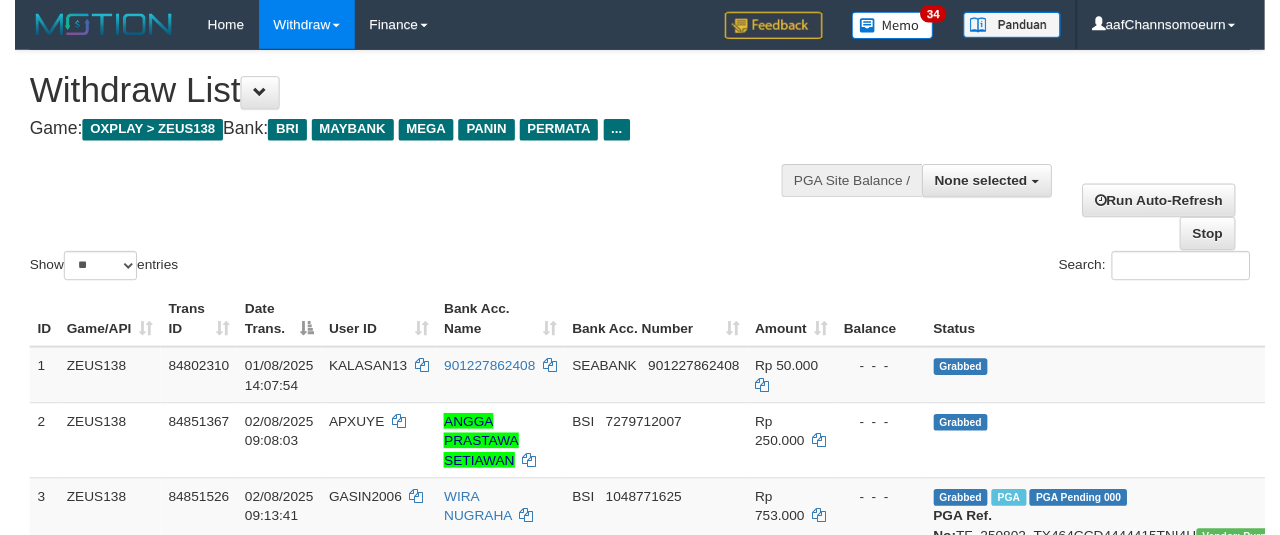 scroll, scrollTop: 358, scrollLeft: 0, axis: vertical 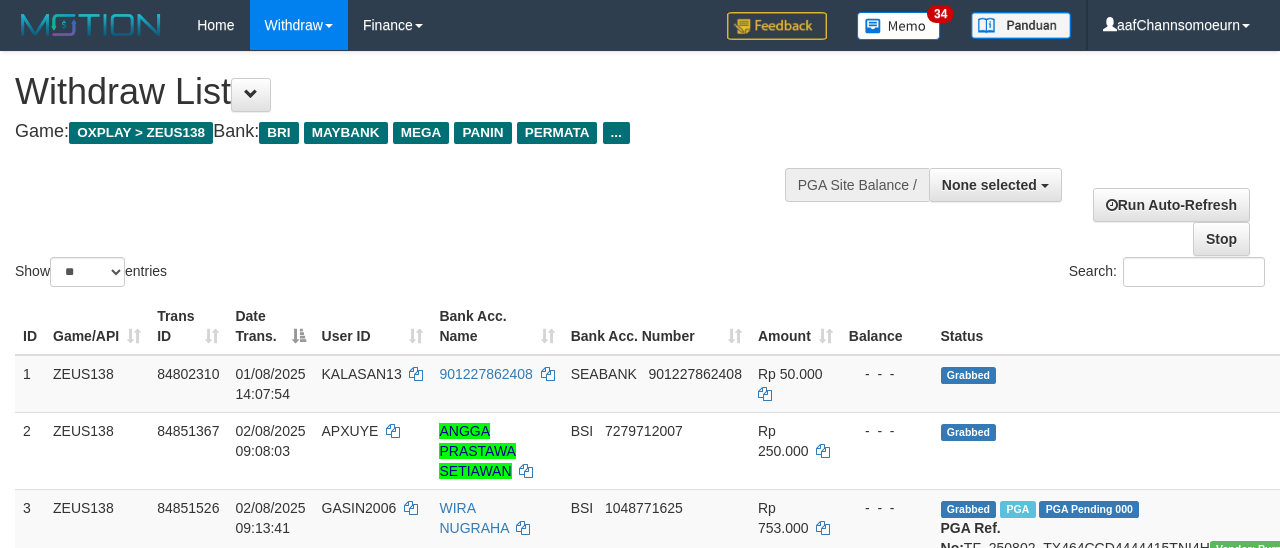 select 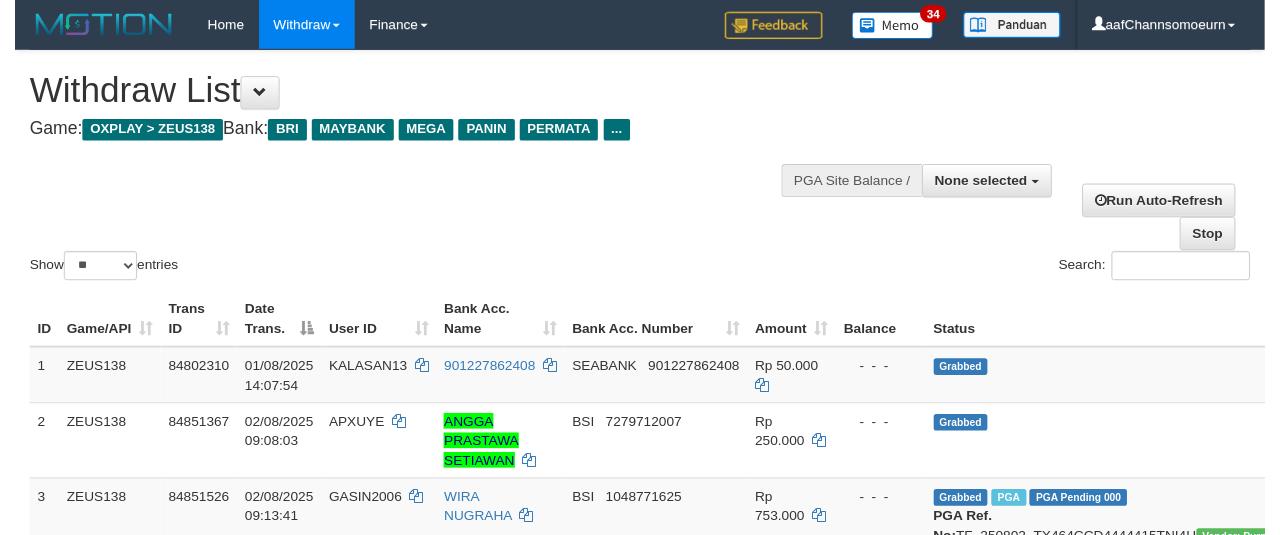 scroll, scrollTop: 358, scrollLeft: 0, axis: vertical 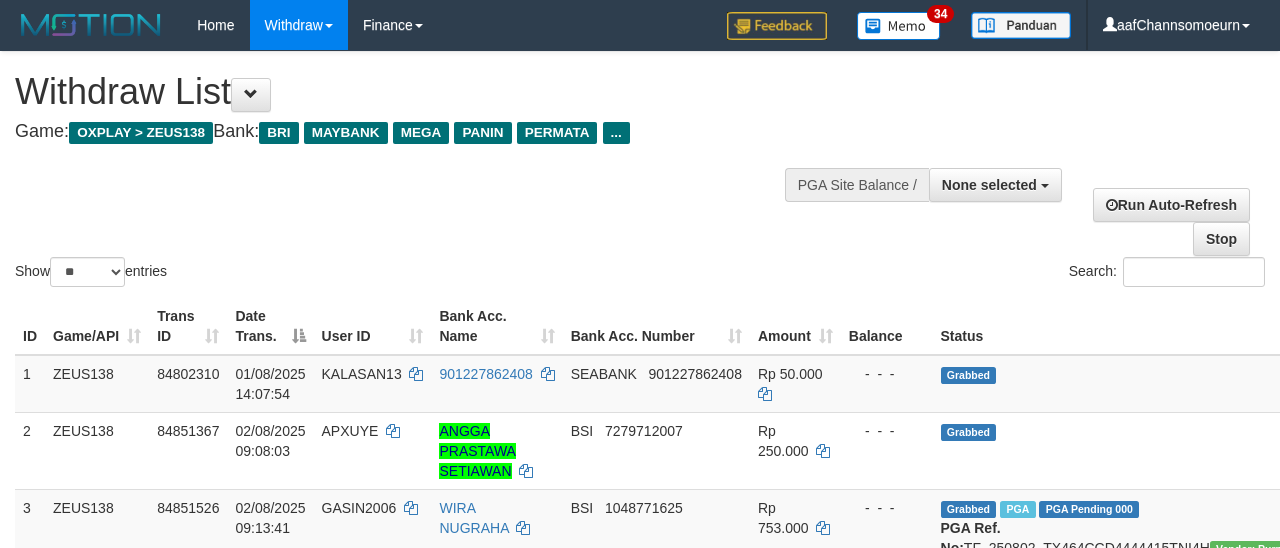 select 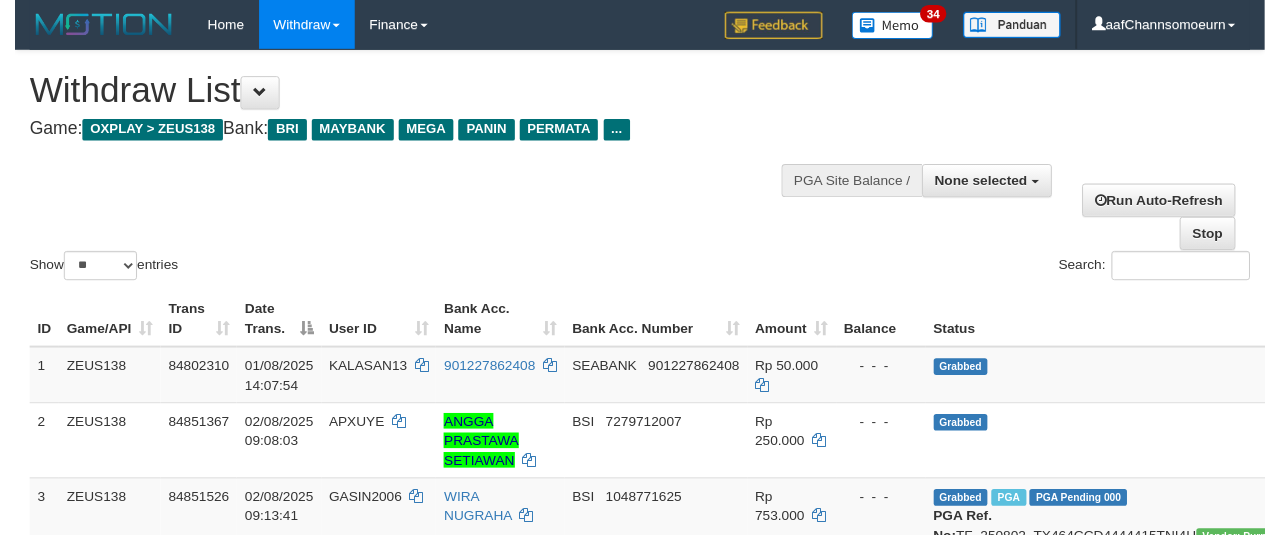 scroll, scrollTop: 358, scrollLeft: 0, axis: vertical 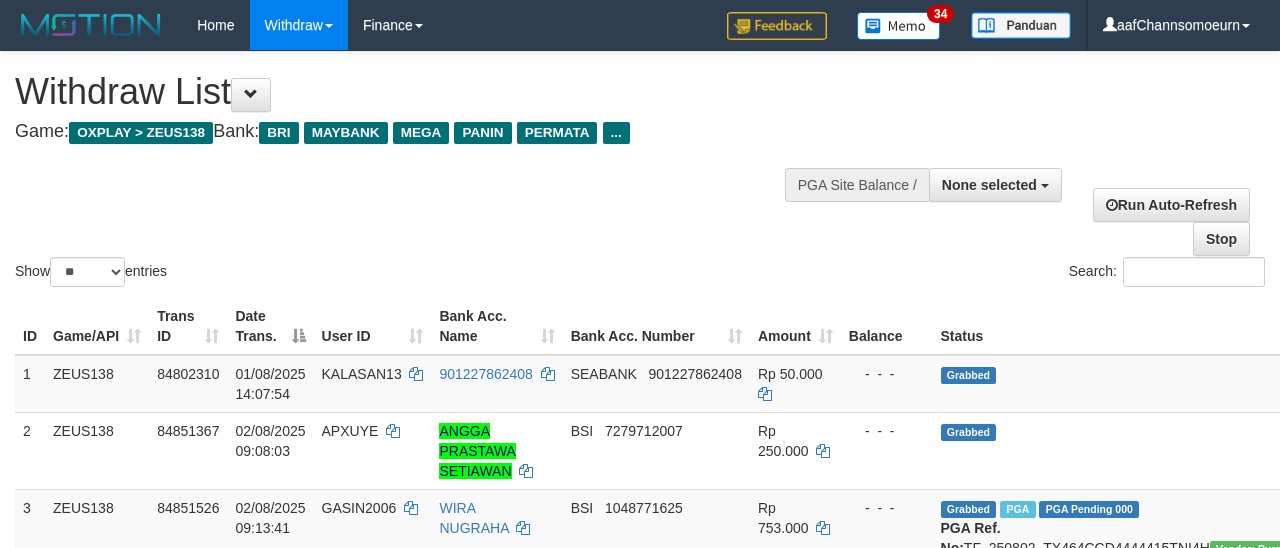 select 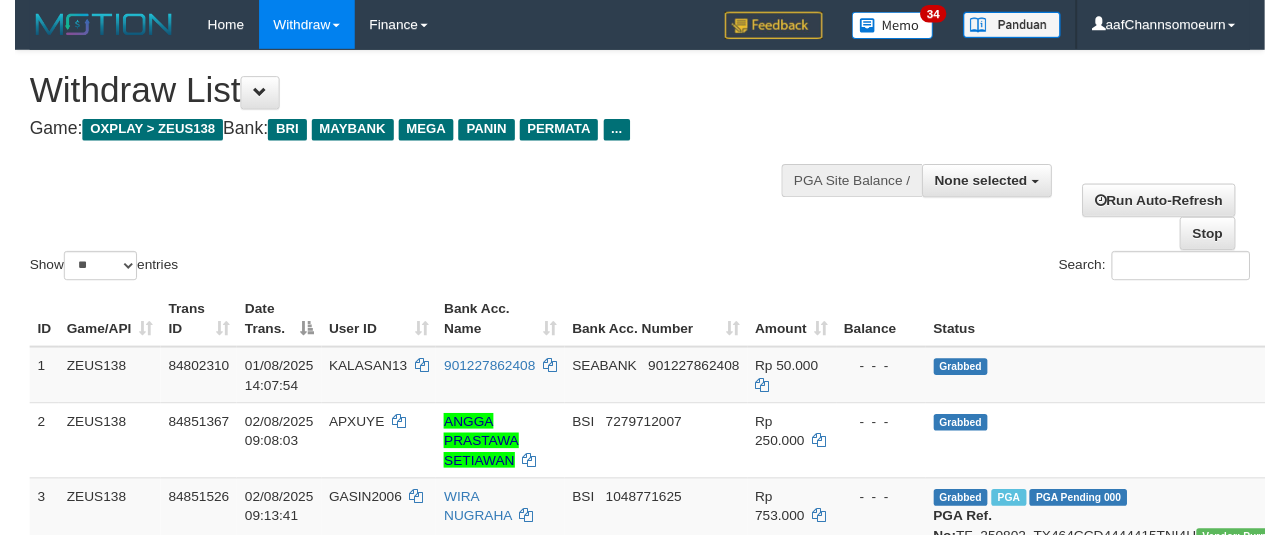 scroll, scrollTop: 358, scrollLeft: 0, axis: vertical 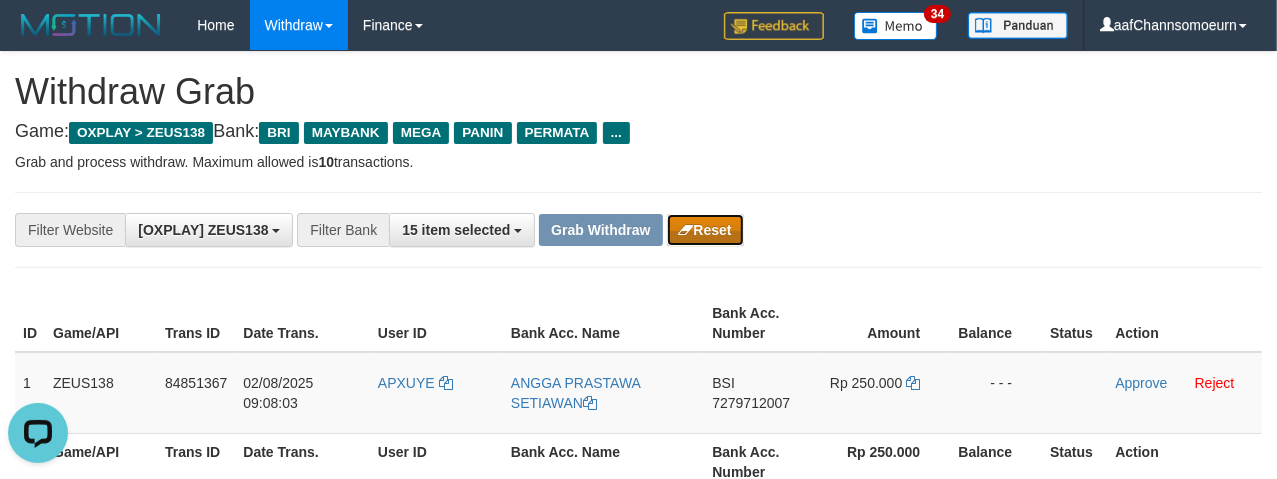 click on "Reset" at bounding box center (705, 230) 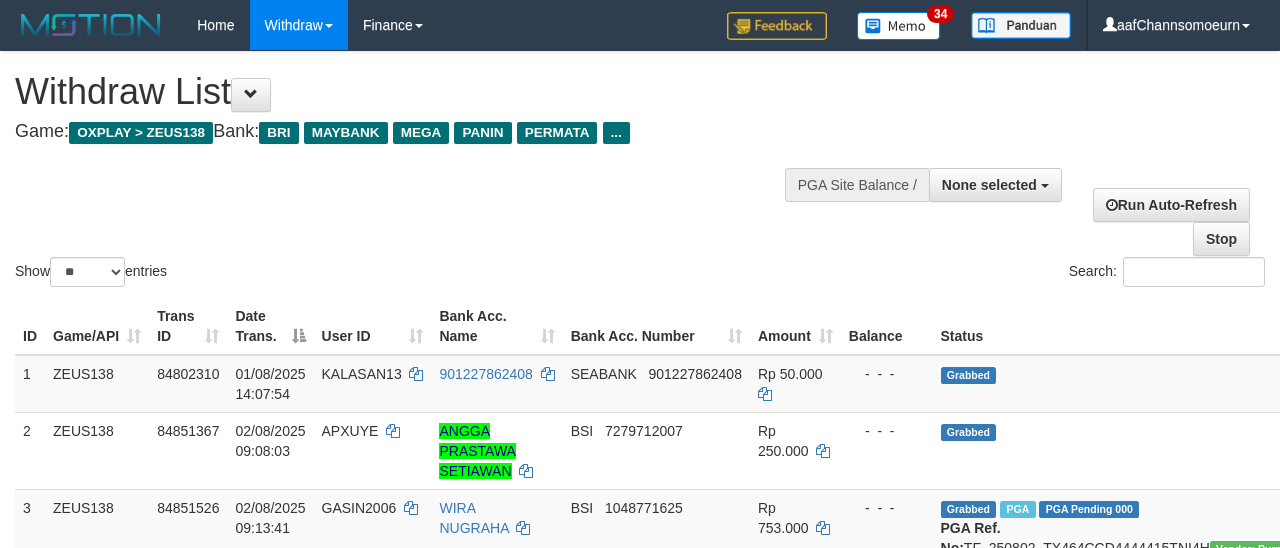select 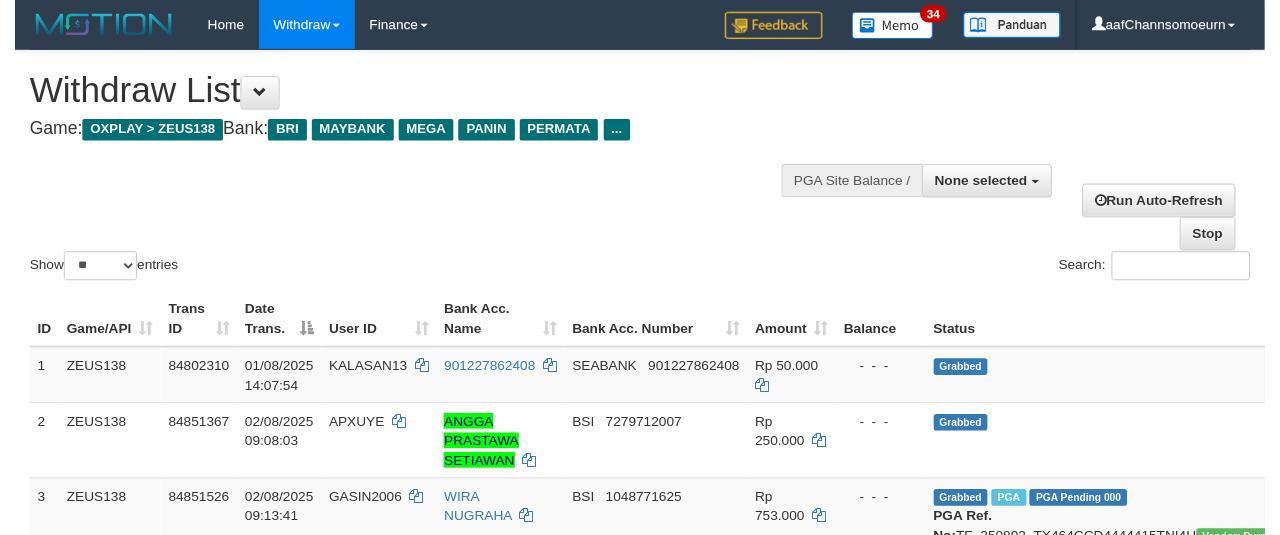 scroll, scrollTop: 358, scrollLeft: 0, axis: vertical 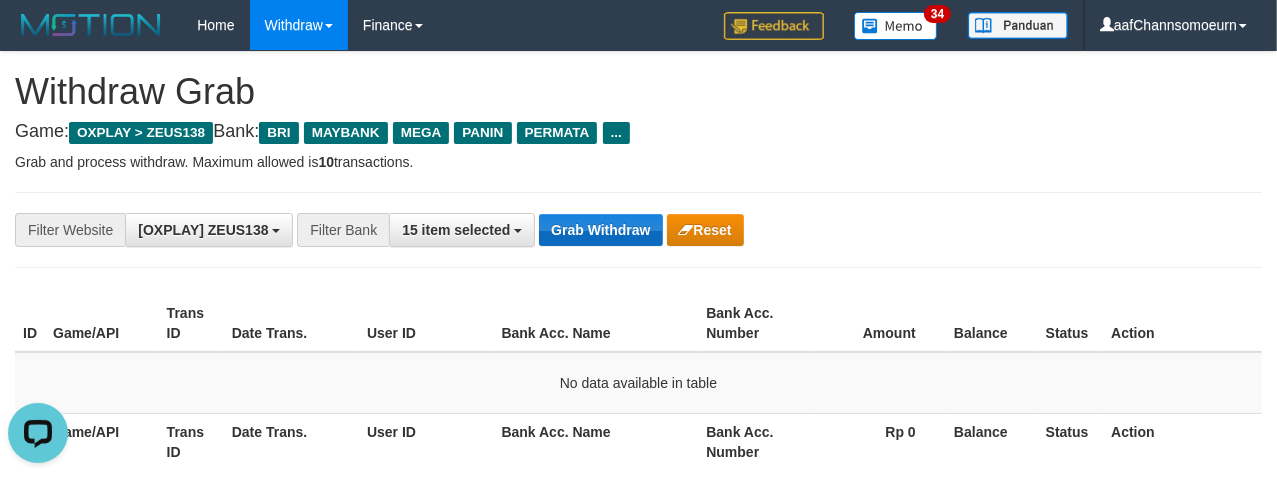 drag, startPoint x: 591, startPoint y: 205, endPoint x: 602, endPoint y: 232, distance: 29.15476 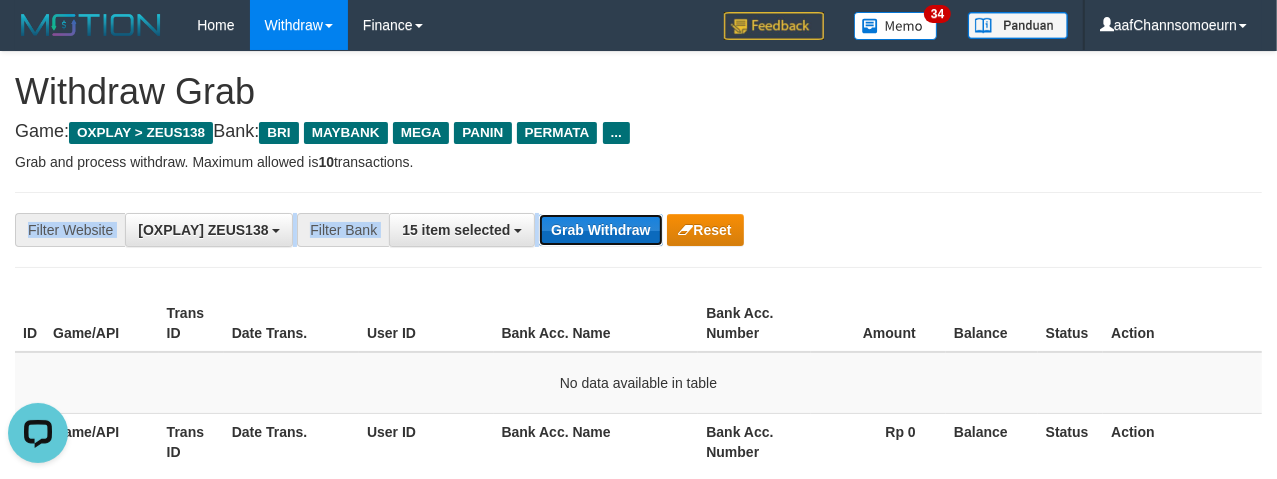 click on "Grab Withdraw" at bounding box center (600, 230) 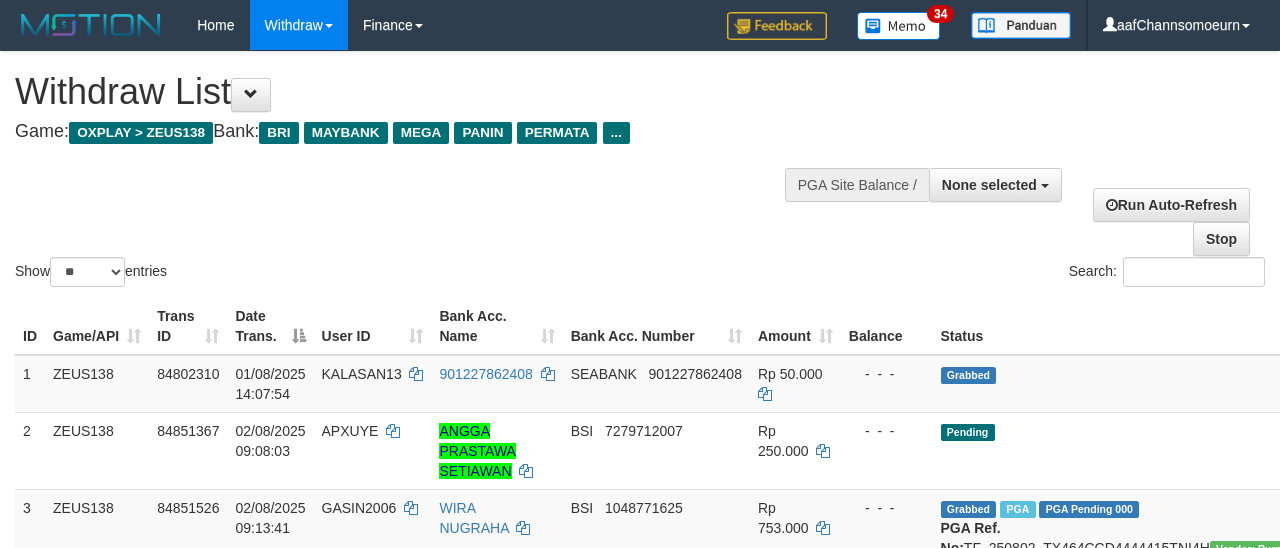 select 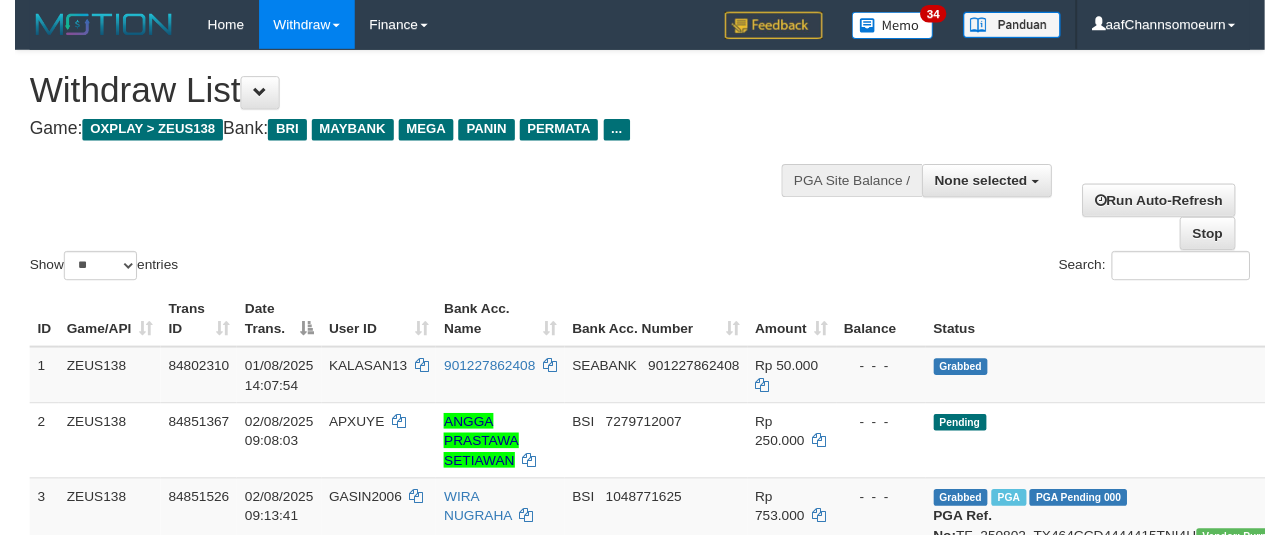 scroll, scrollTop: 358, scrollLeft: 0, axis: vertical 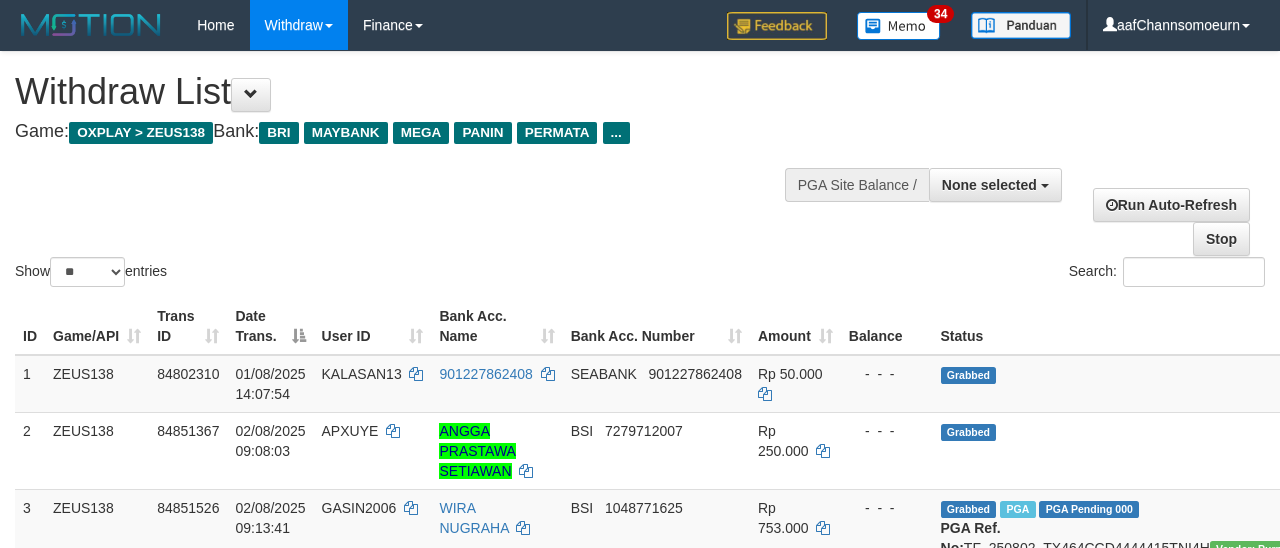 select 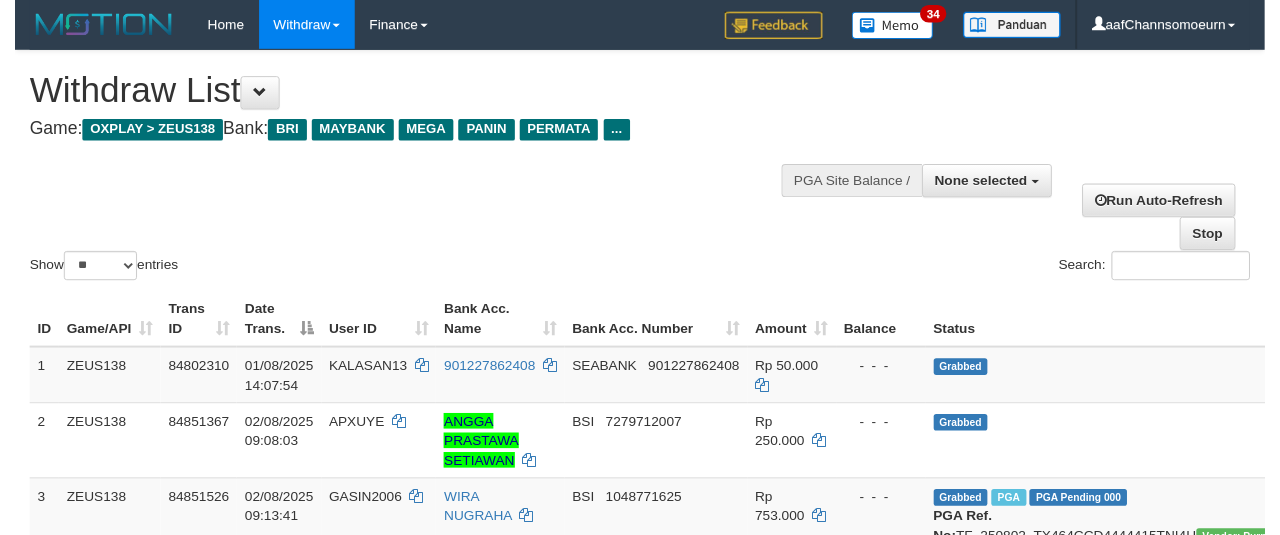 scroll, scrollTop: 358, scrollLeft: 0, axis: vertical 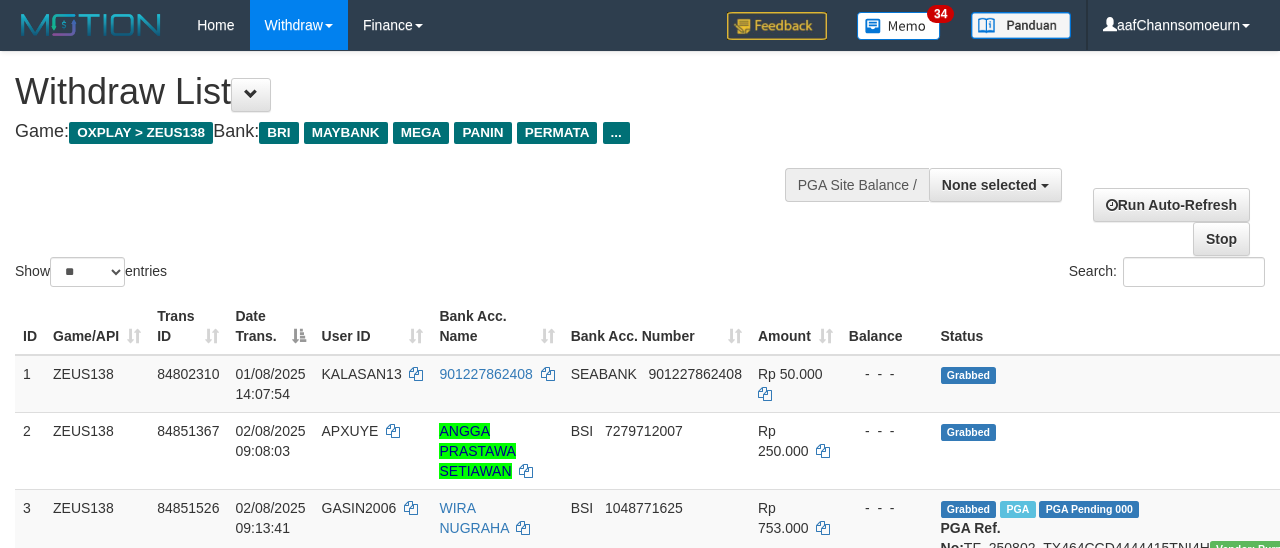 select 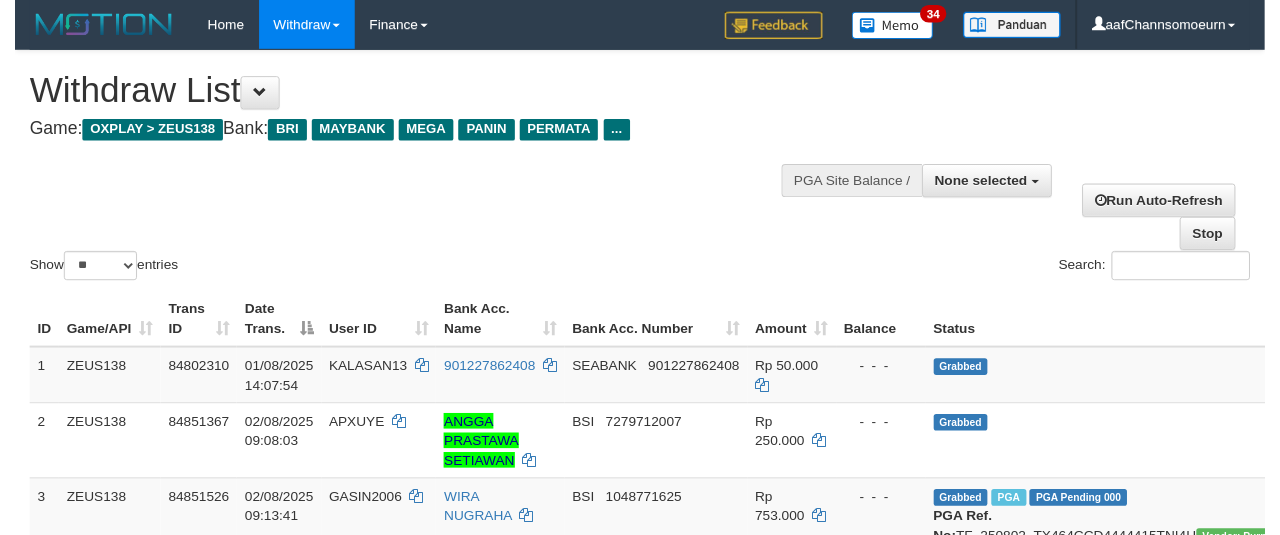 scroll, scrollTop: 358, scrollLeft: 0, axis: vertical 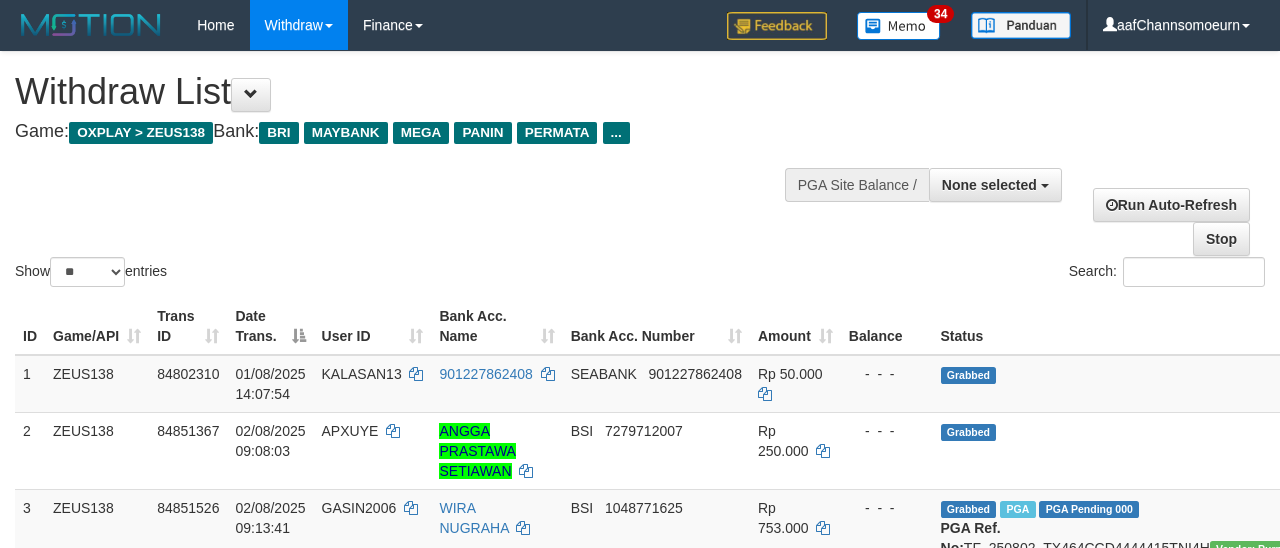 select 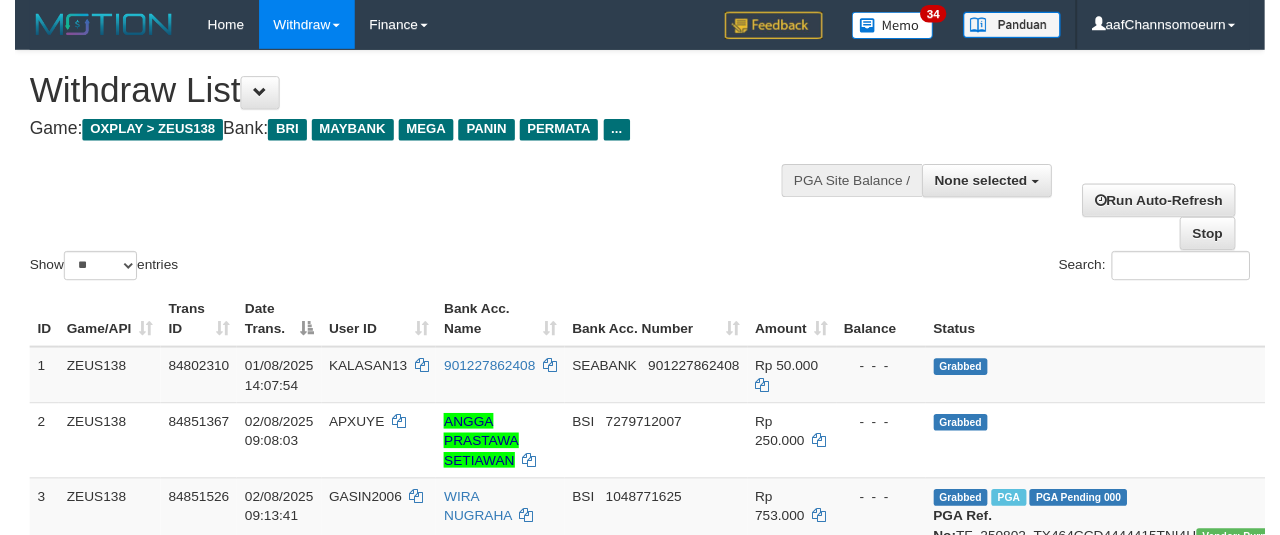 scroll, scrollTop: 358, scrollLeft: 0, axis: vertical 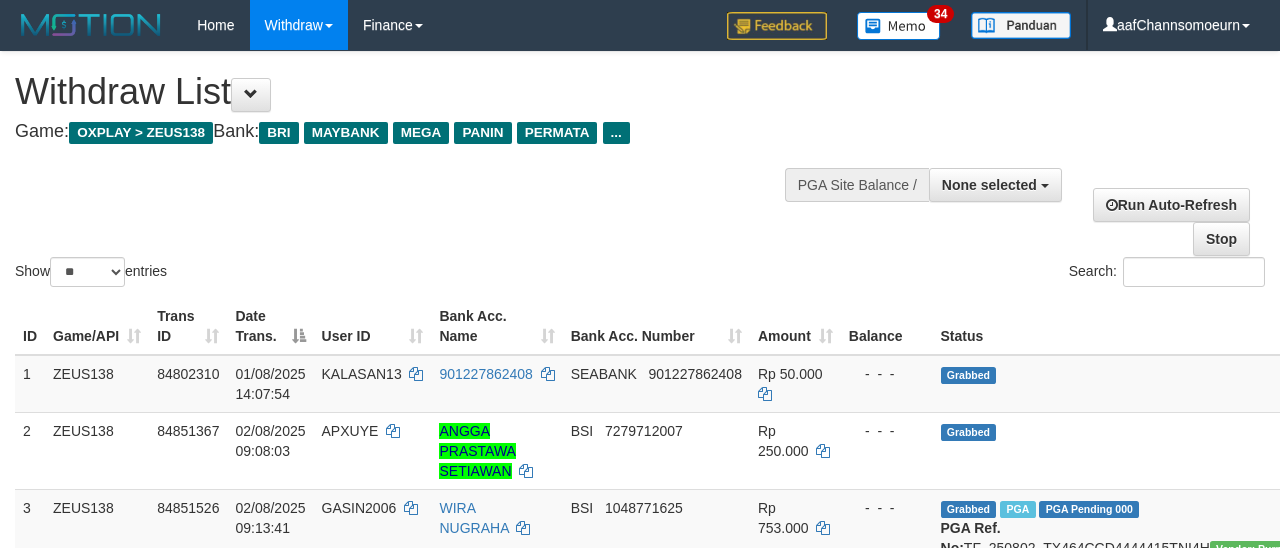 select 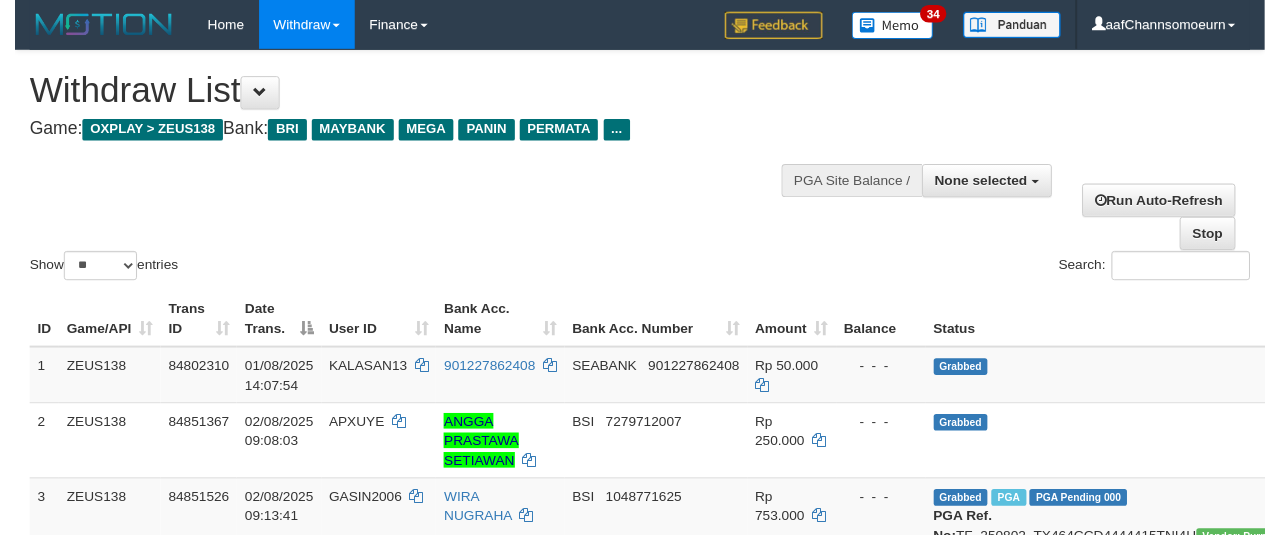 scroll, scrollTop: 358, scrollLeft: 0, axis: vertical 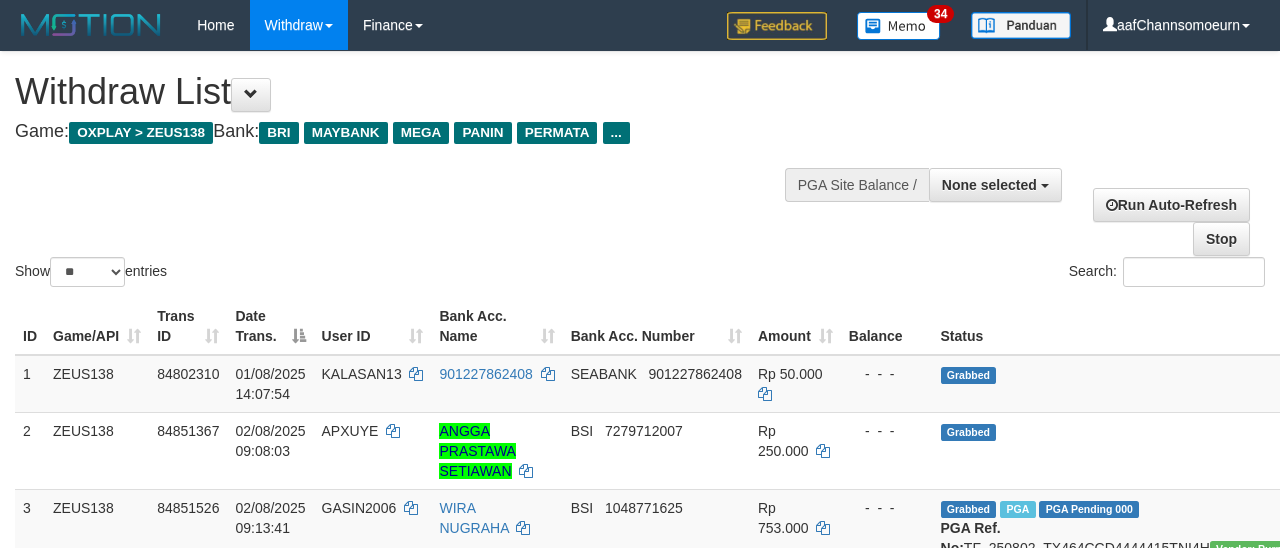 select 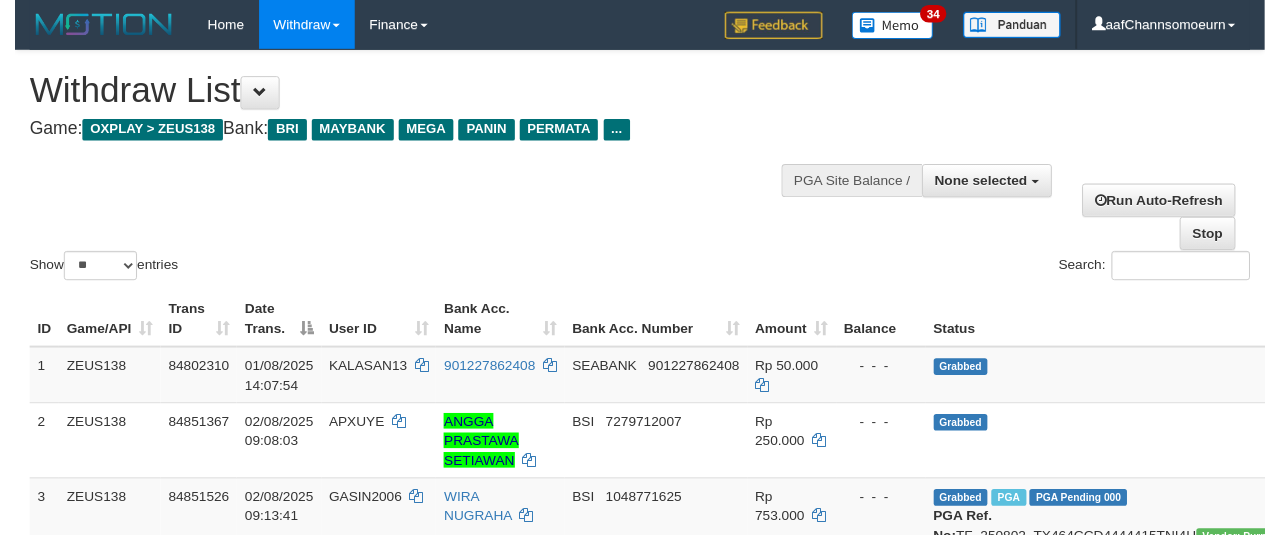 scroll, scrollTop: 358, scrollLeft: 0, axis: vertical 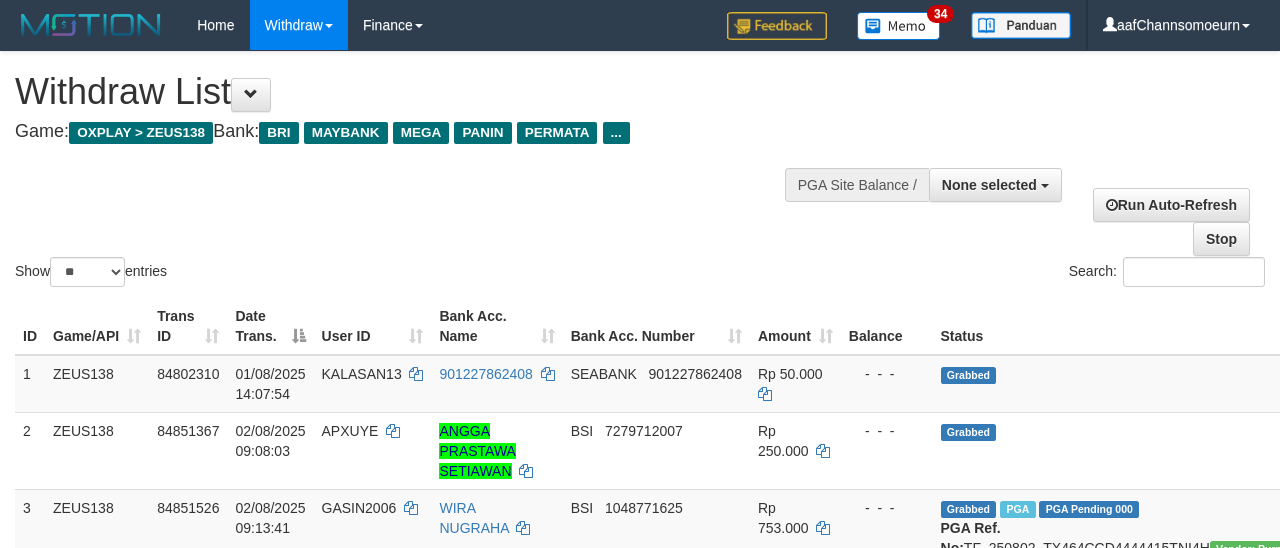 select 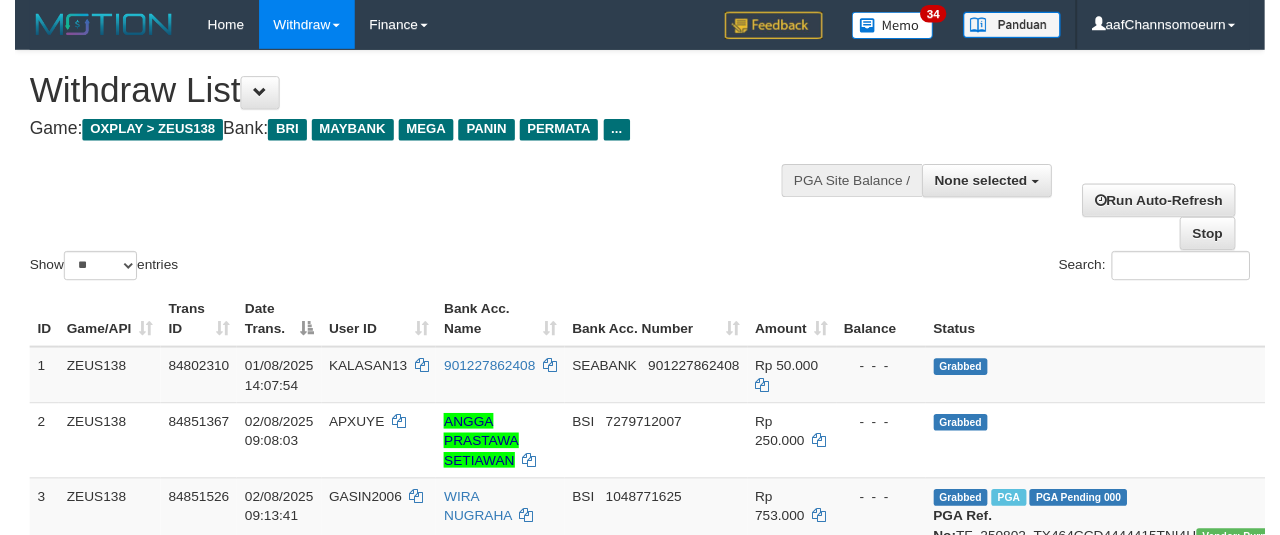 scroll, scrollTop: 358, scrollLeft: 0, axis: vertical 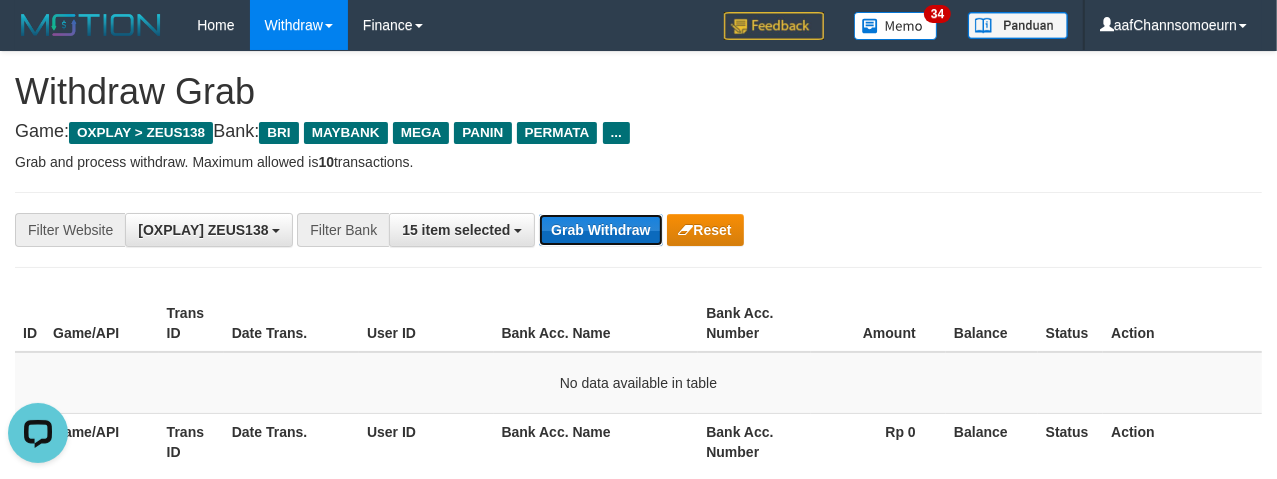 click on "Grab Withdraw" at bounding box center [600, 230] 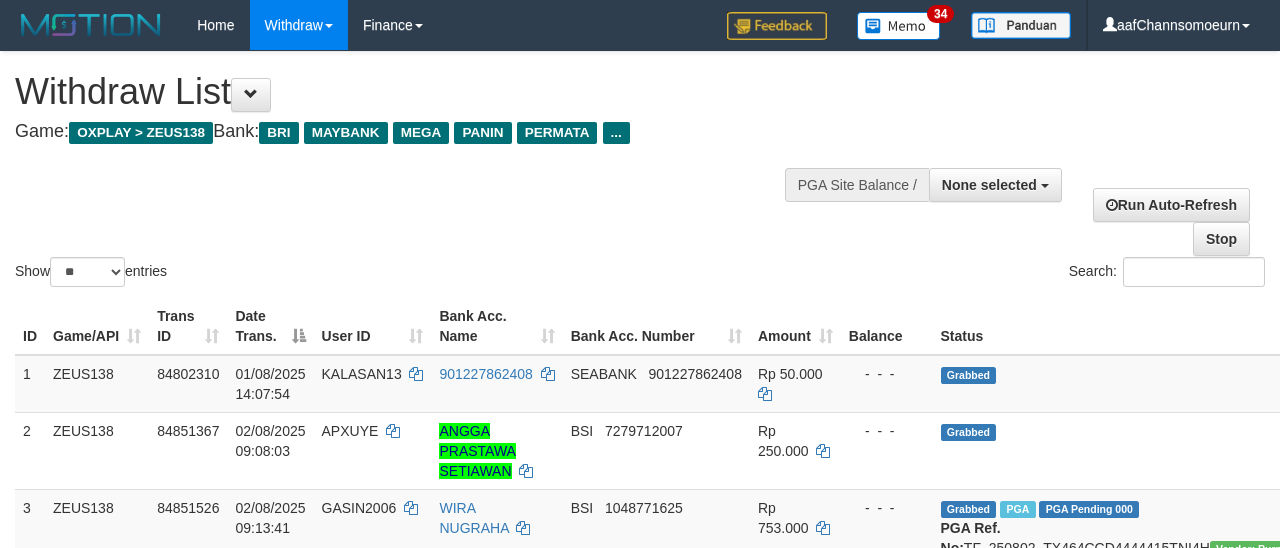 select 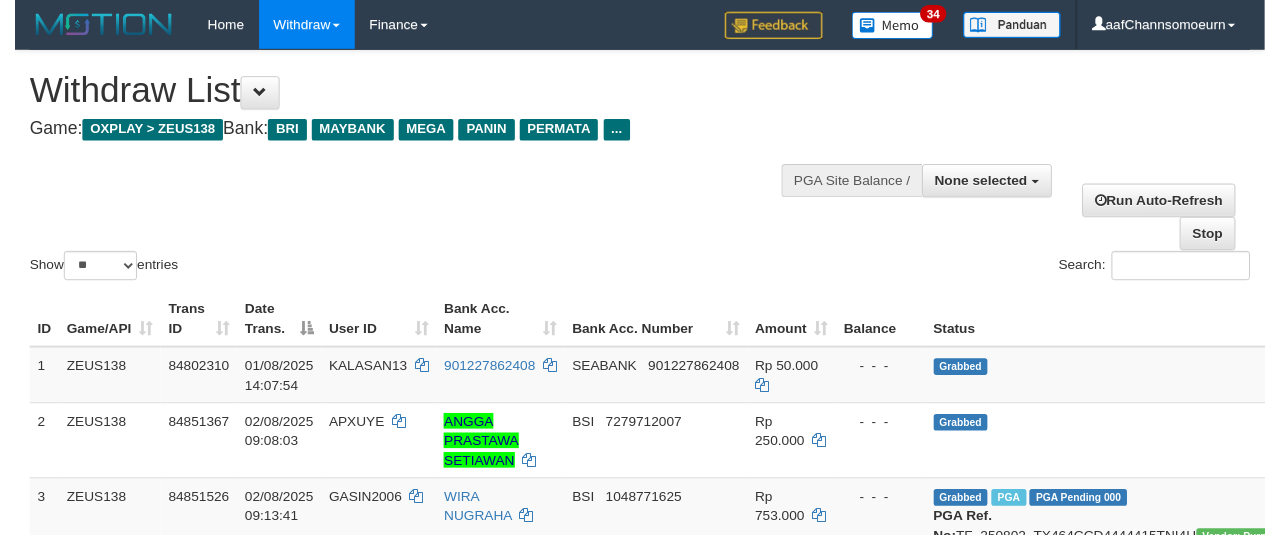 scroll, scrollTop: 358, scrollLeft: 0, axis: vertical 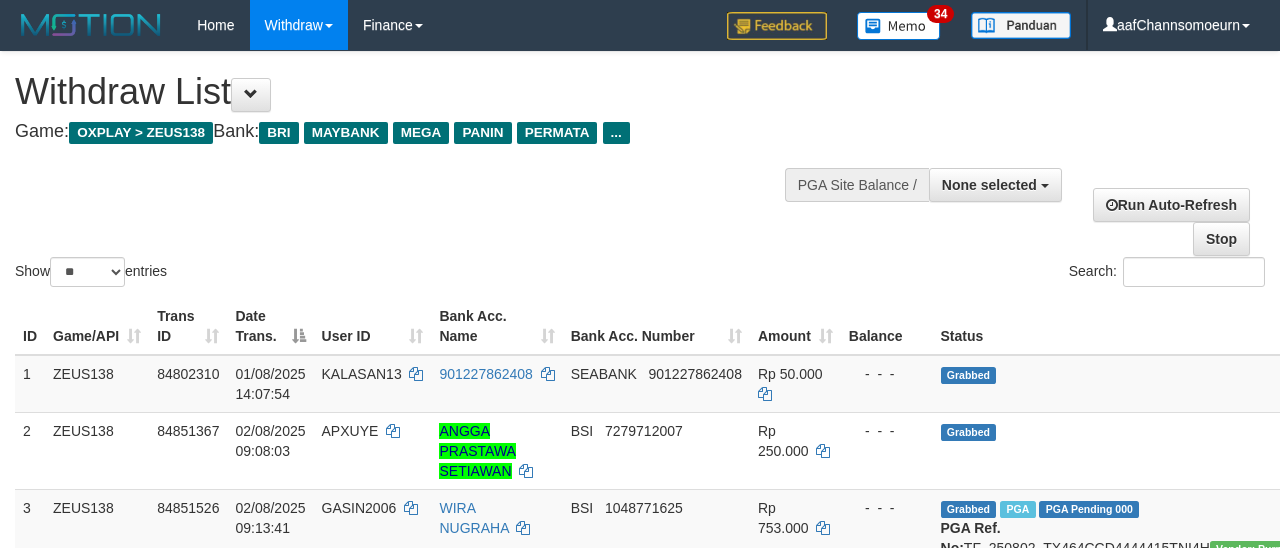 select 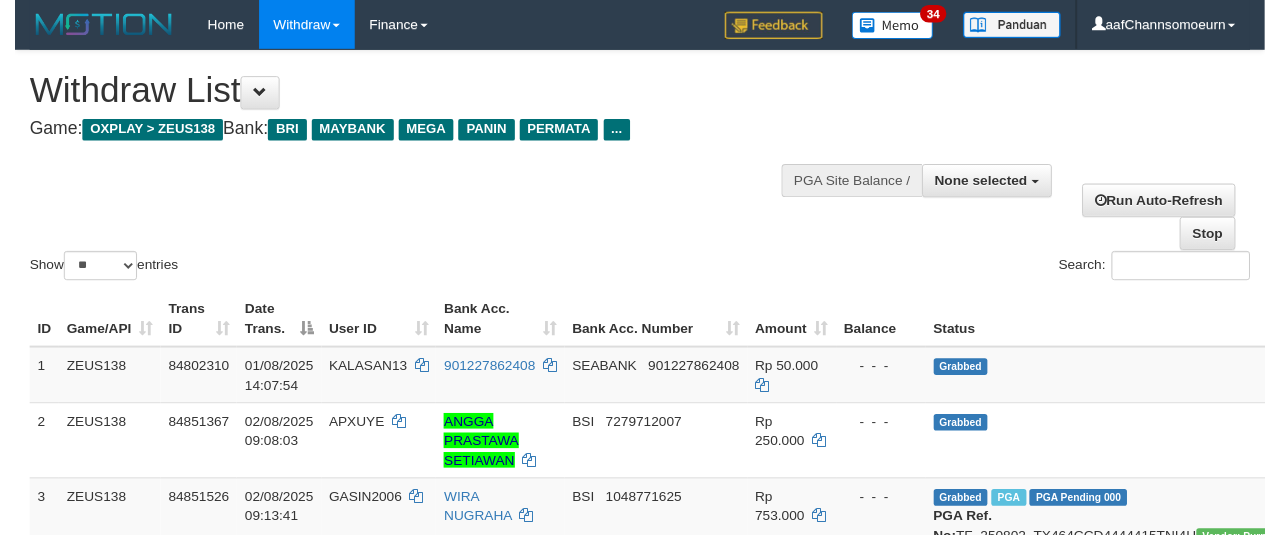 scroll, scrollTop: 358, scrollLeft: 0, axis: vertical 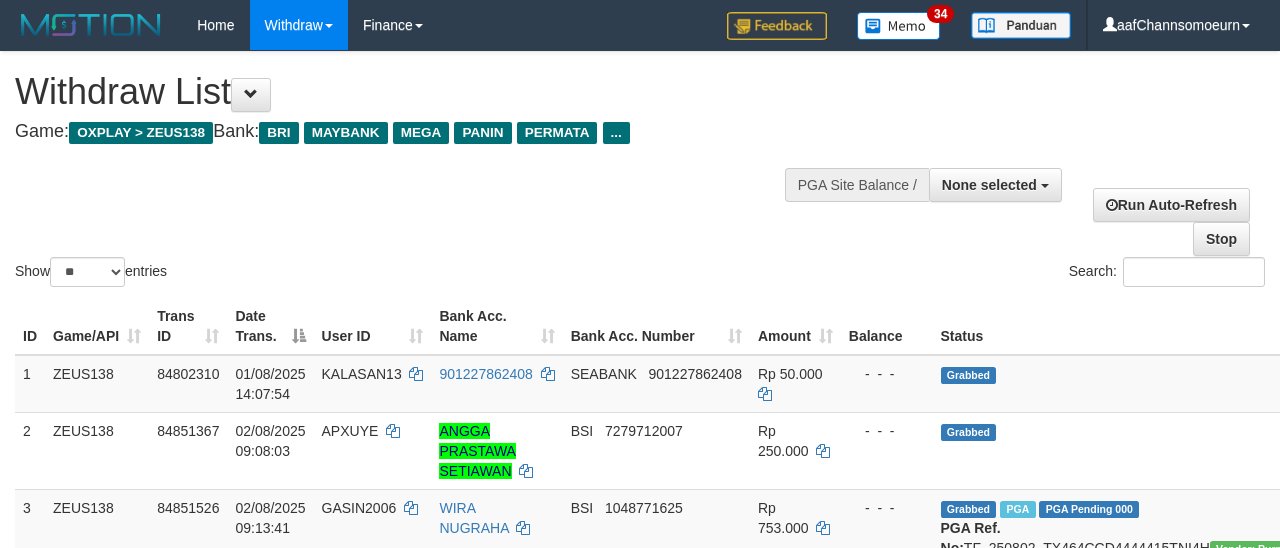 select 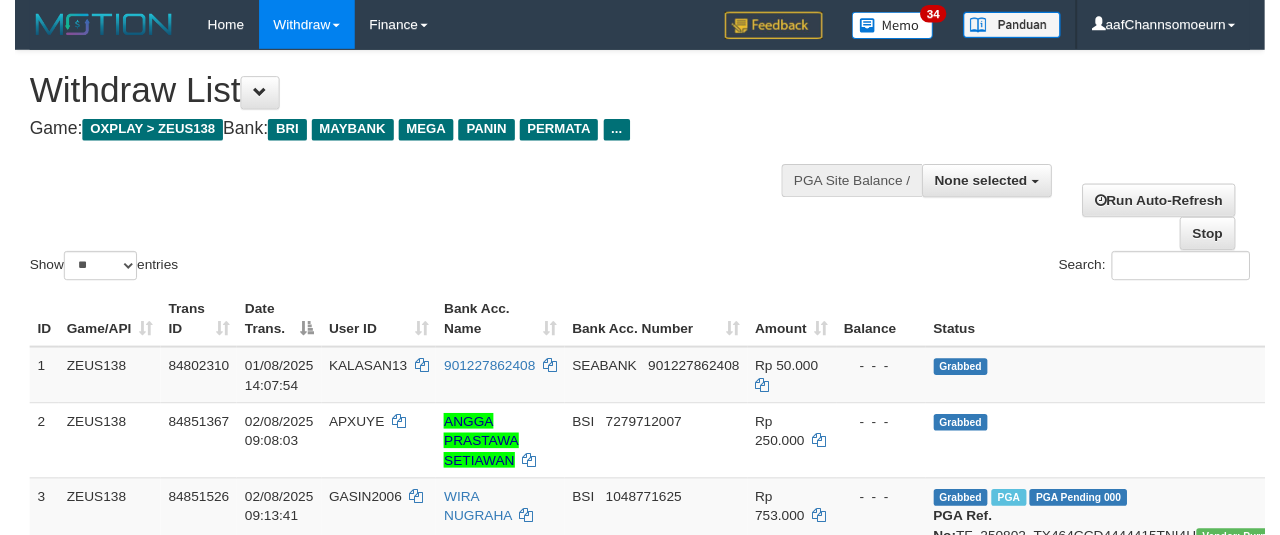 scroll, scrollTop: 358, scrollLeft: 0, axis: vertical 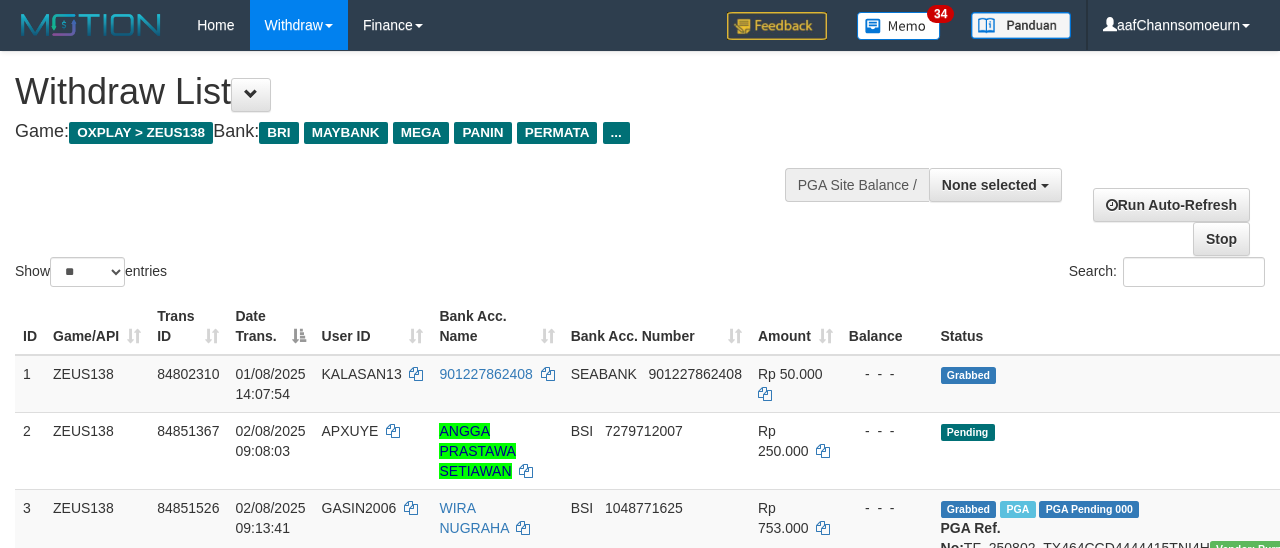 select 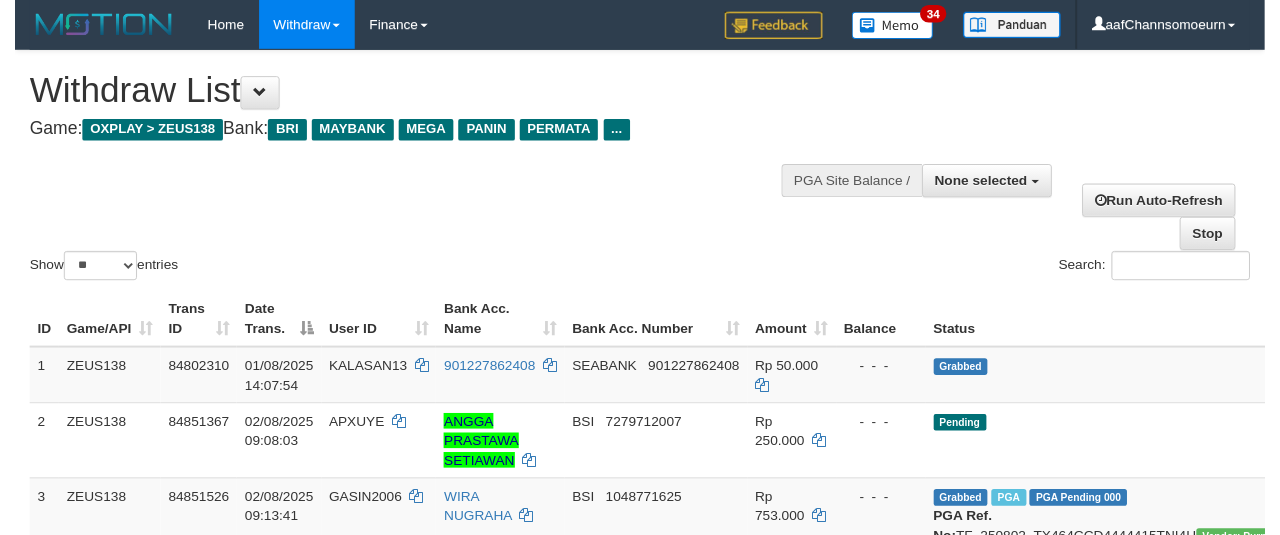 scroll, scrollTop: 358, scrollLeft: 0, axis: vertical 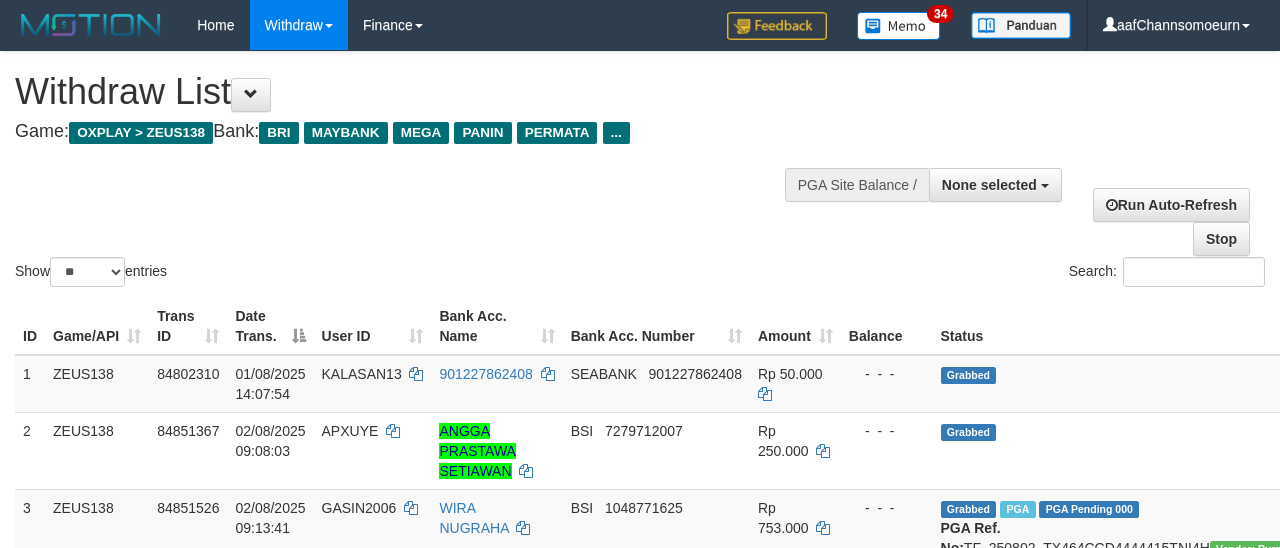 select 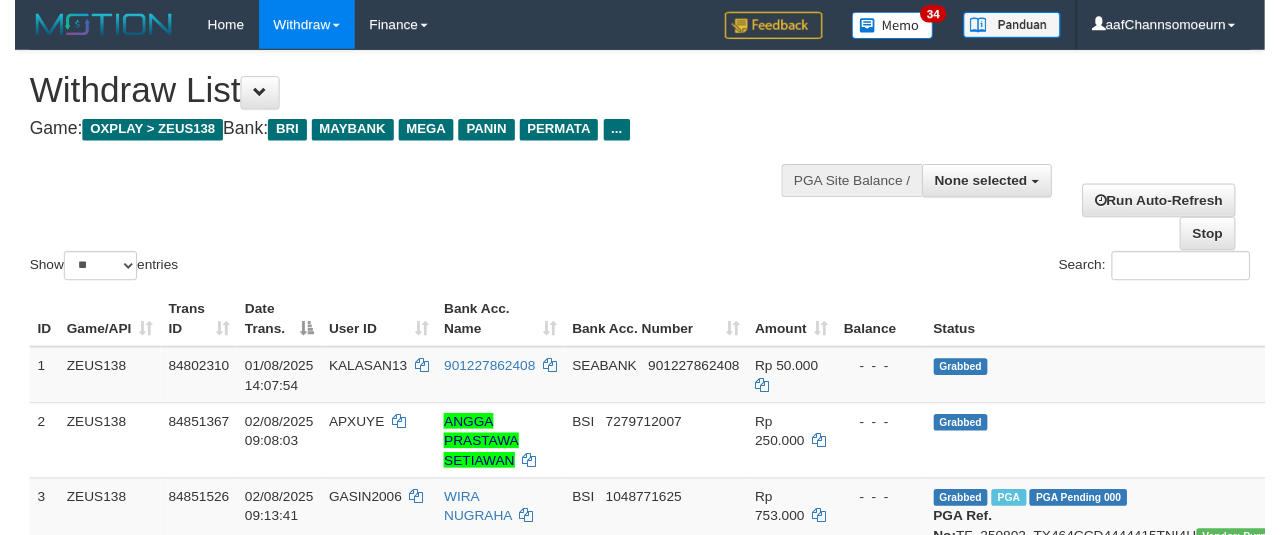 scroll, scrollTop: 358, scrollLeft: 0, axis: vertical 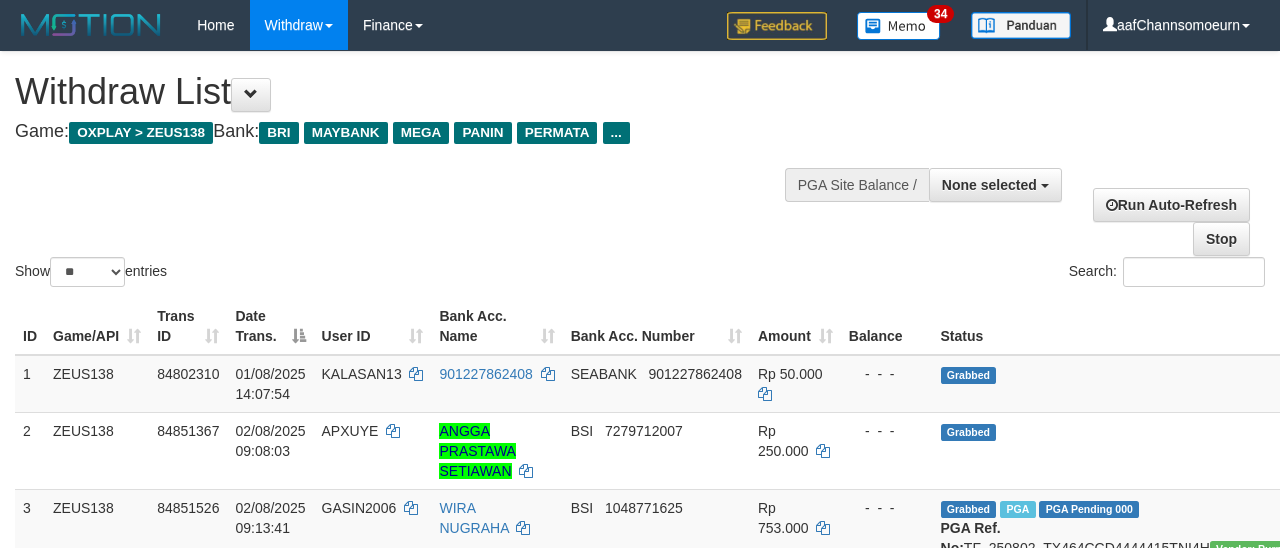 select 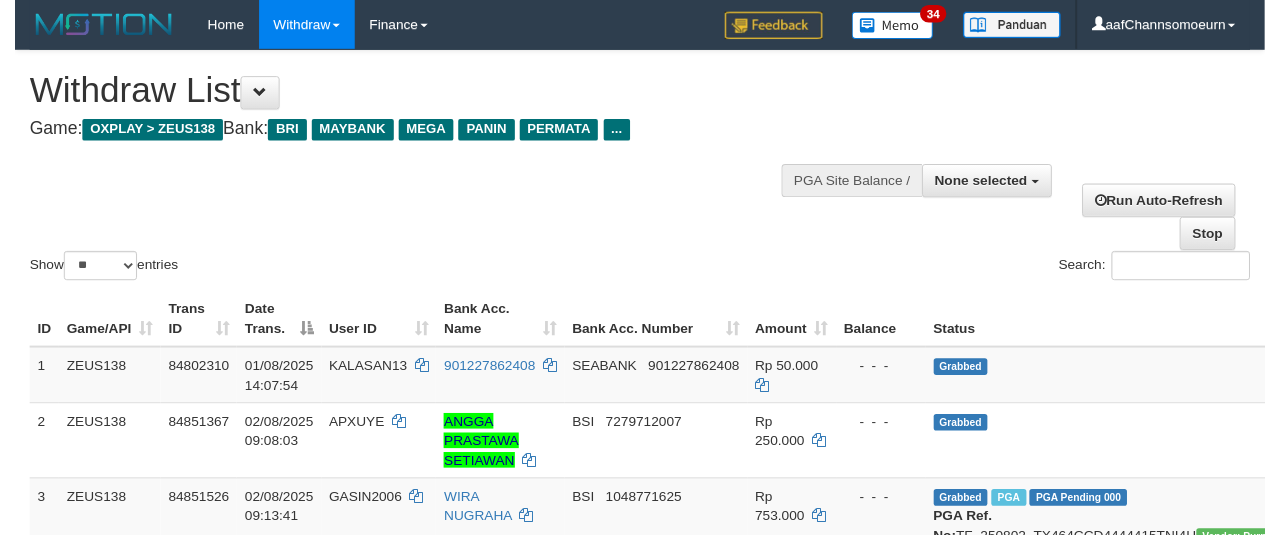 scroll, scrollTop: 358, scrollLeft: 0, axis: vertical 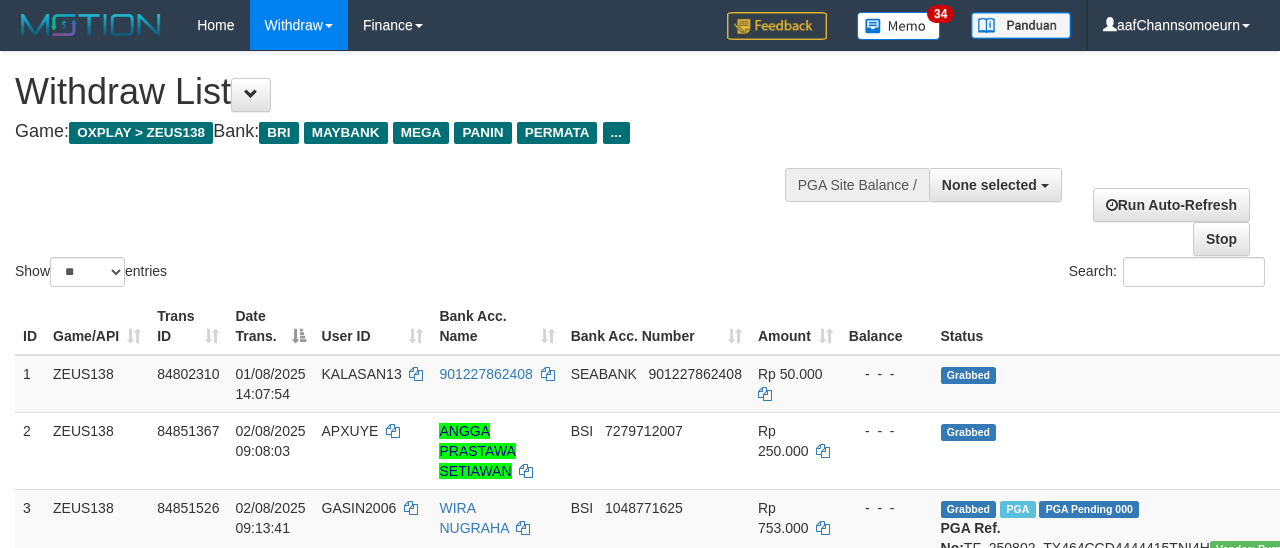 select 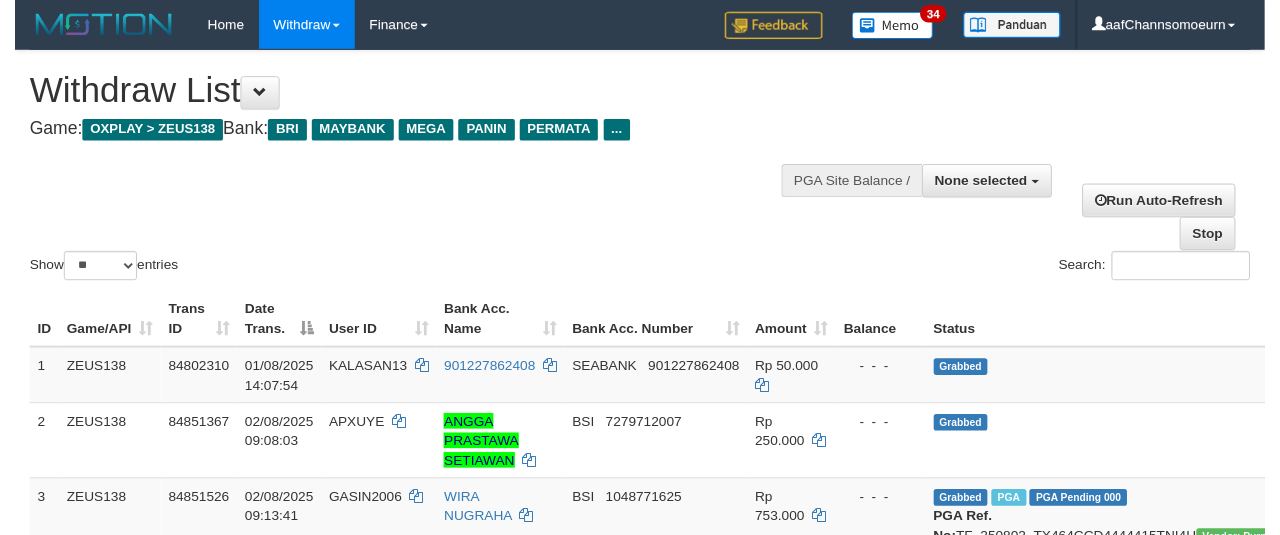 scroll, scrollTop: 358, scrollLeft: 0, axis: vertical 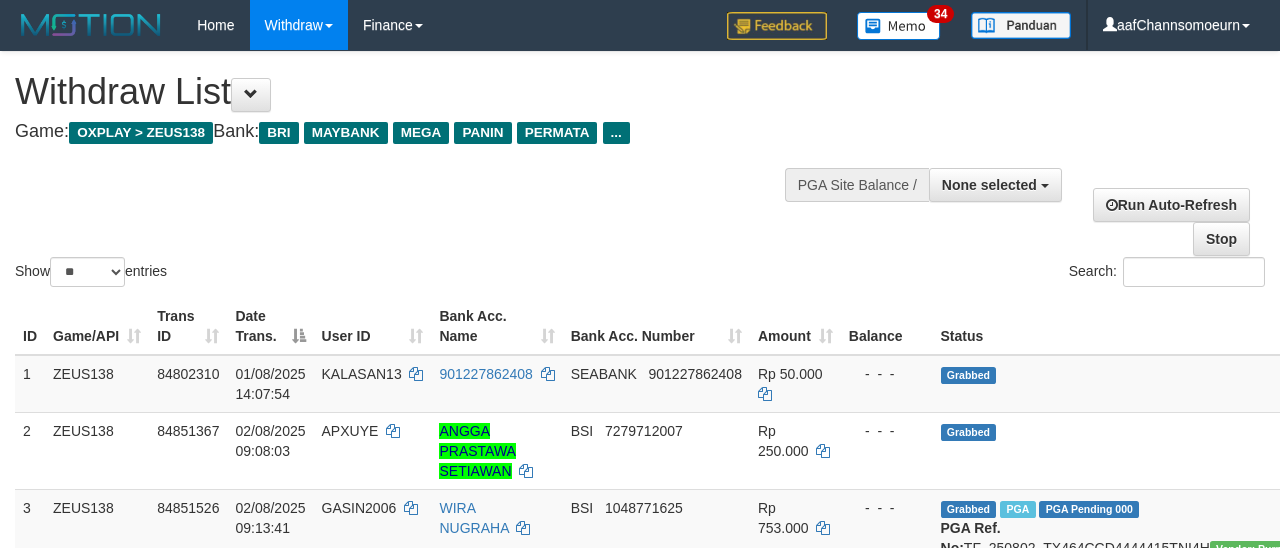 select 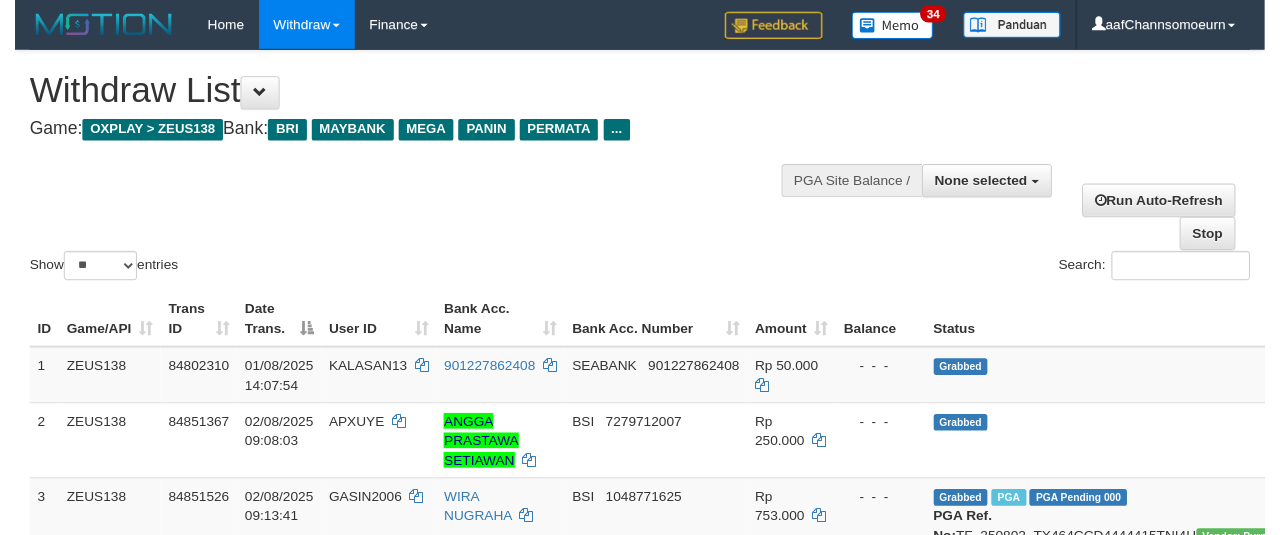 scroll, scrollTop: 358, scrollLeft: 0, axis: vertical 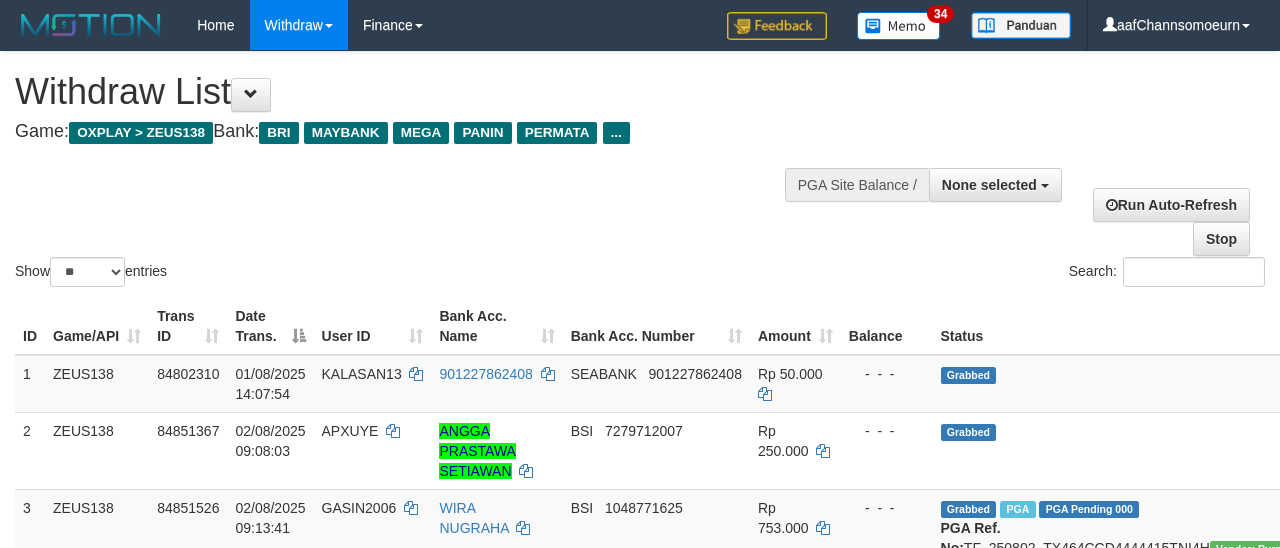 select 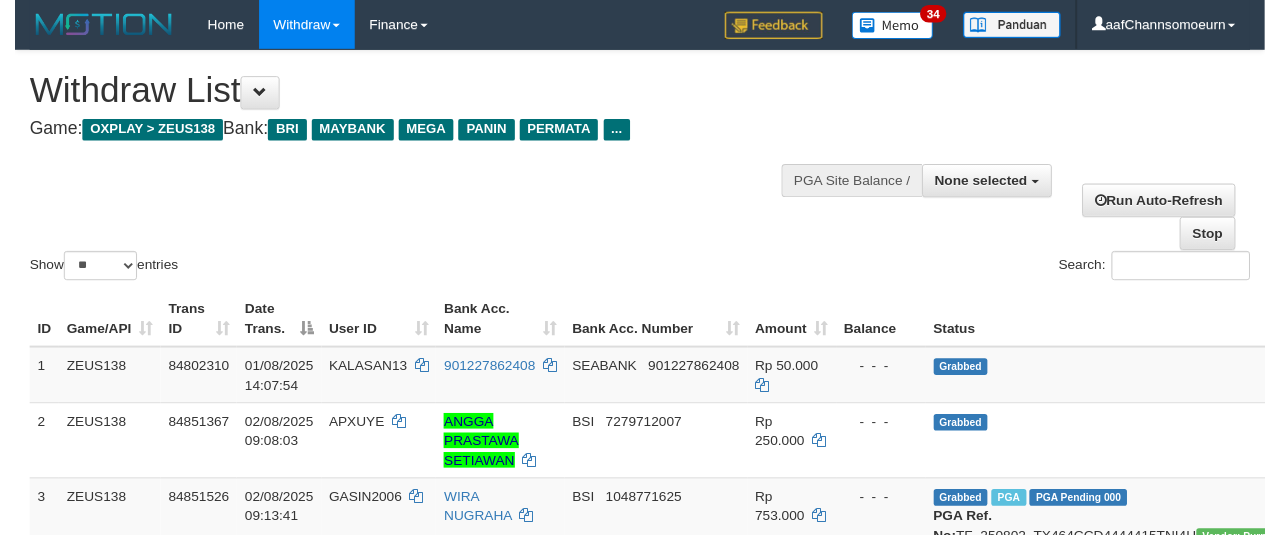 scroll, scrollTop: 358, scrollLeft: 0, axis: vertical 